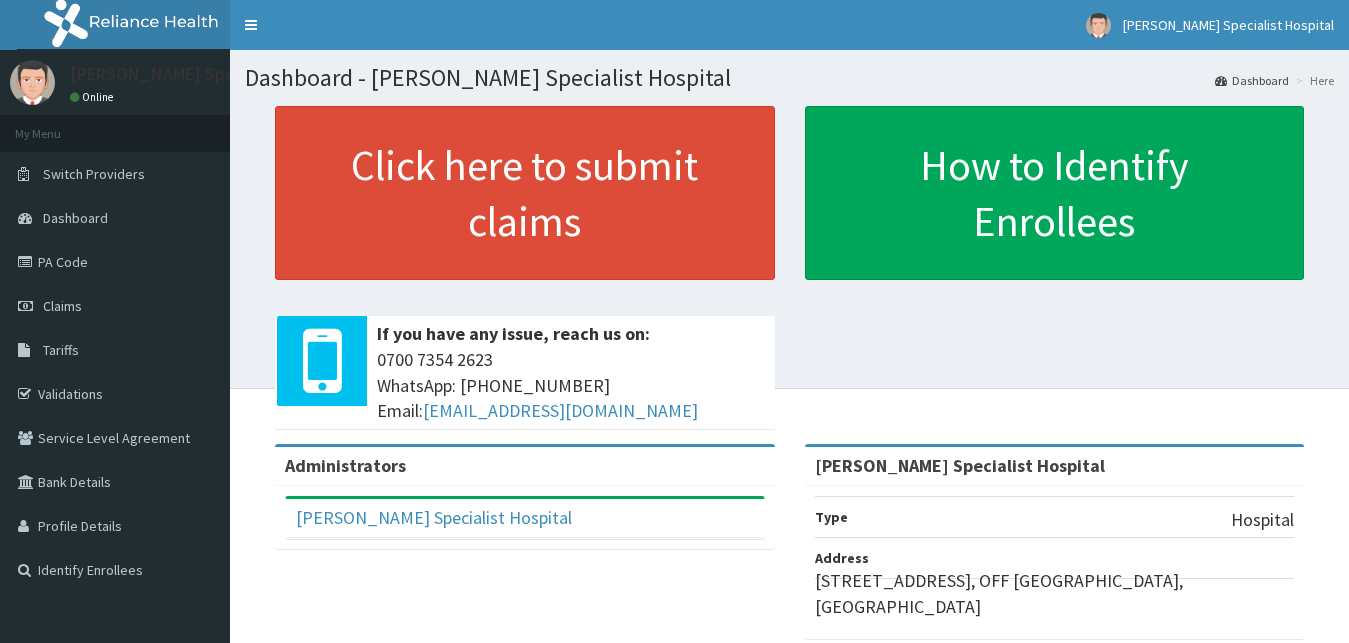 scroll, scrollTop: 0, scrollLeft: 0, axis: both 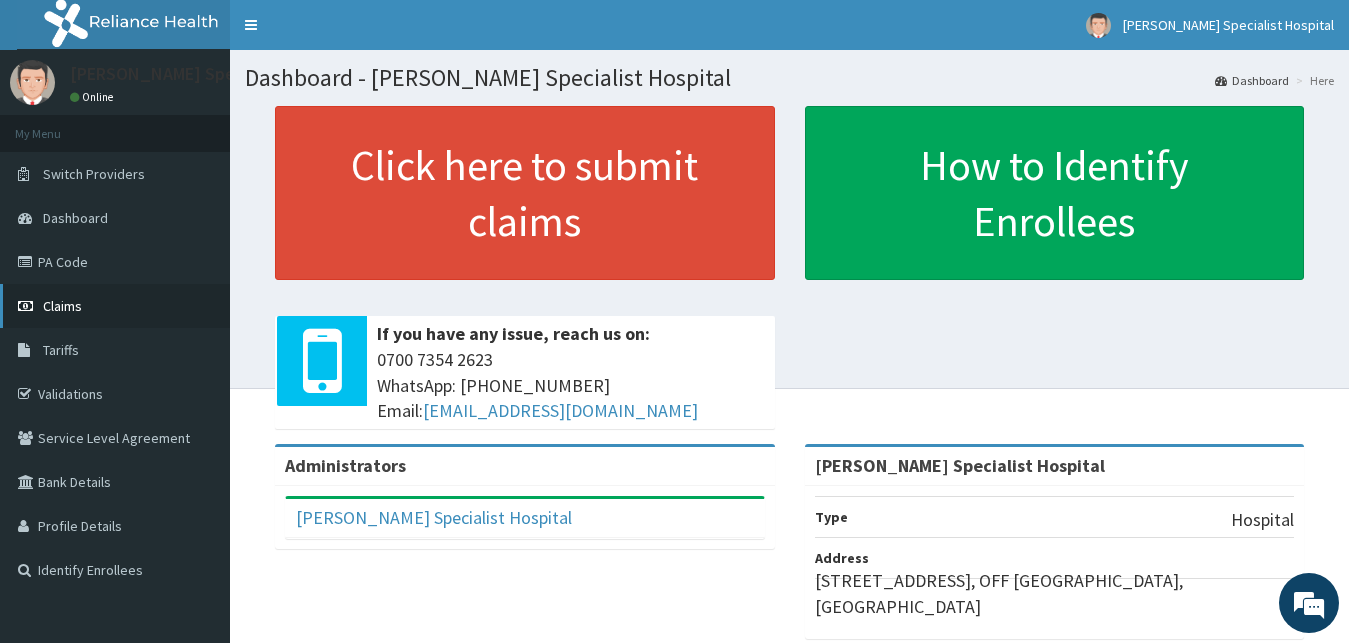 click on "Claims" at bounding box center [62, 306] 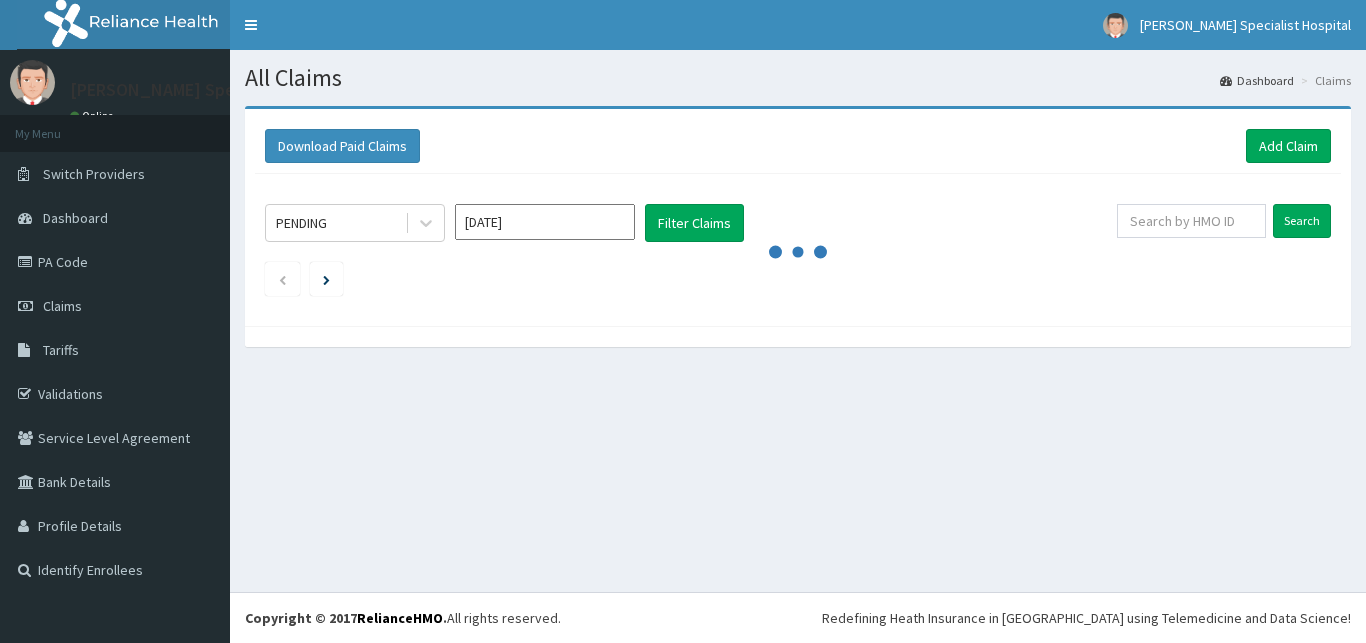 scroll, scrollTop: 0, scrollLeft: 0, axis: both 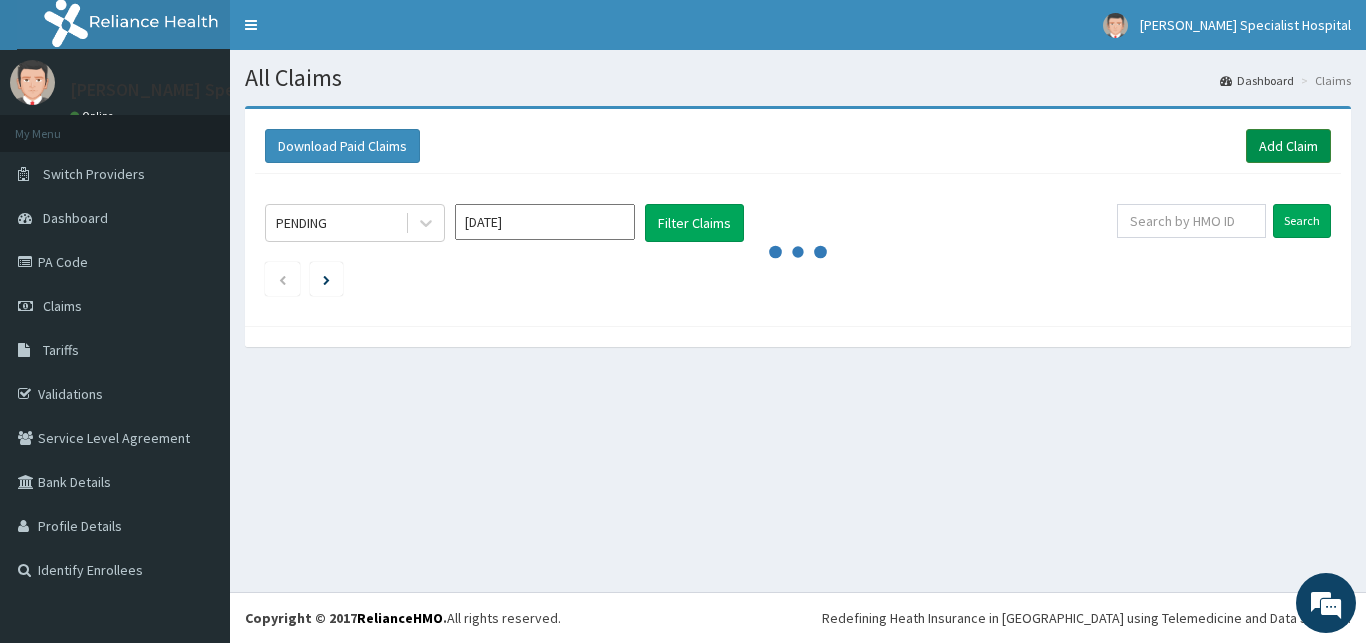click on "Add Claim" at bounding box center [1288, 146] 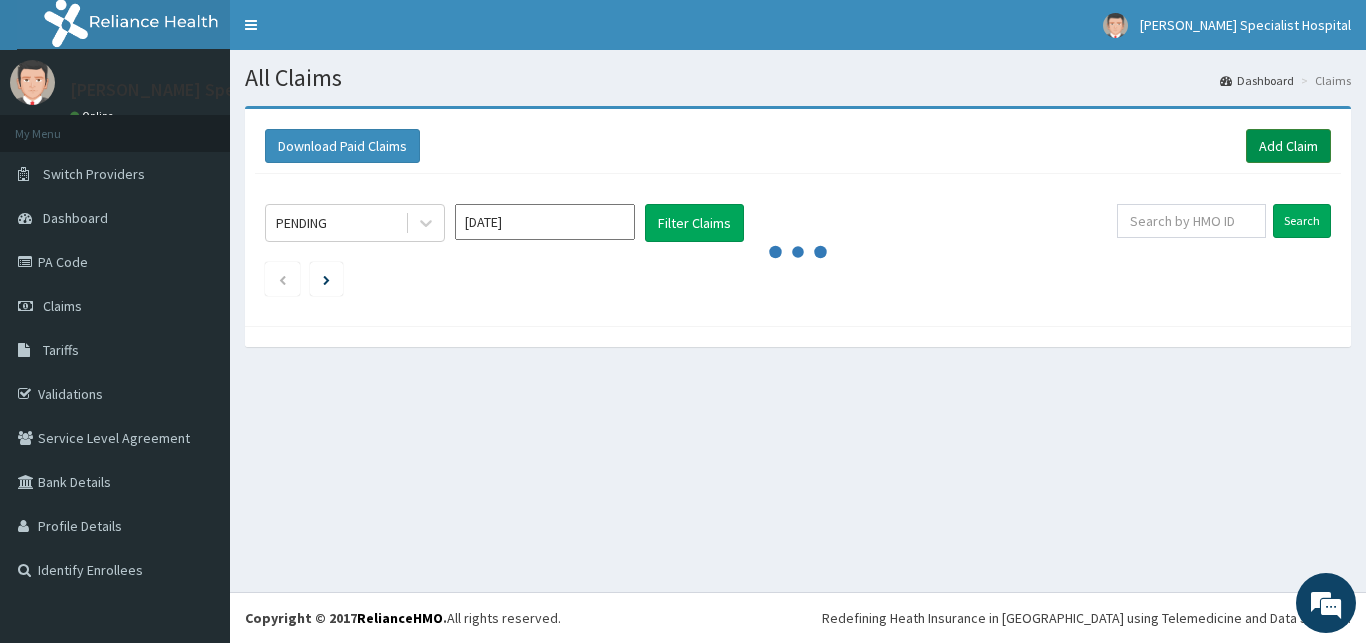 scroll, scrollTop: 0, scrollLeft: 0, axis: both 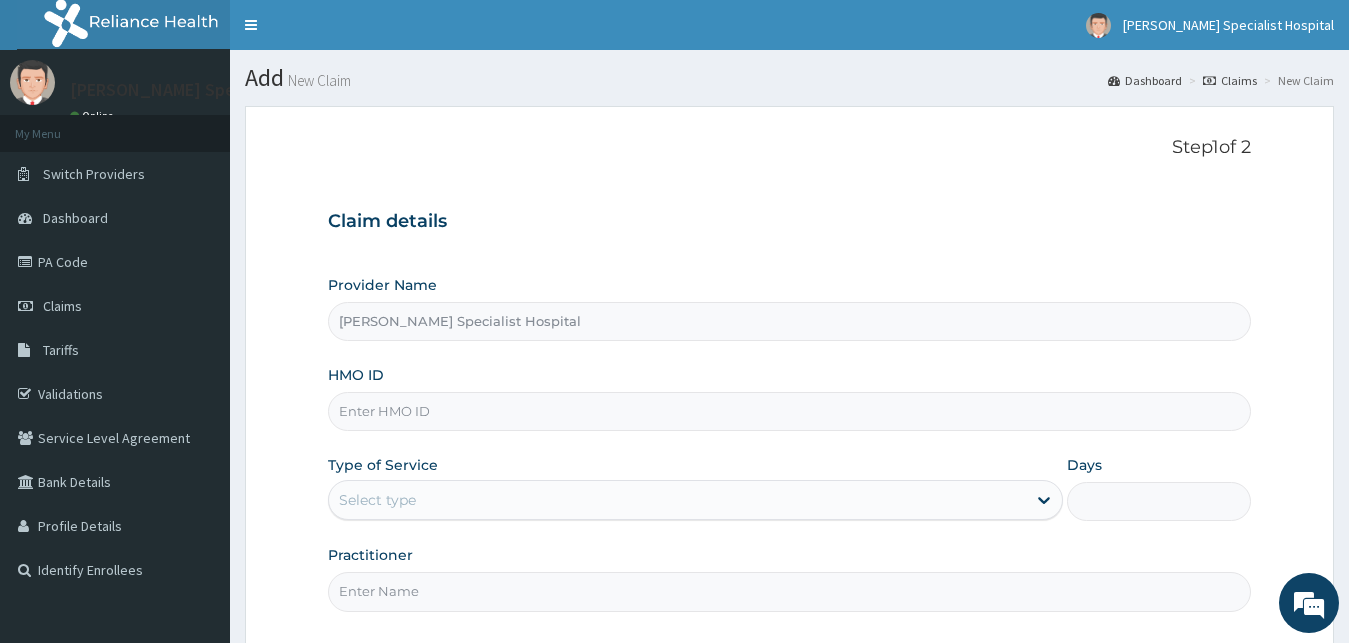 click on "Provider Name [PERSON_NAME] Specialist Hospital HMO ID Type of Service Select type Days Practitioner" at bounding box center (790, 443) 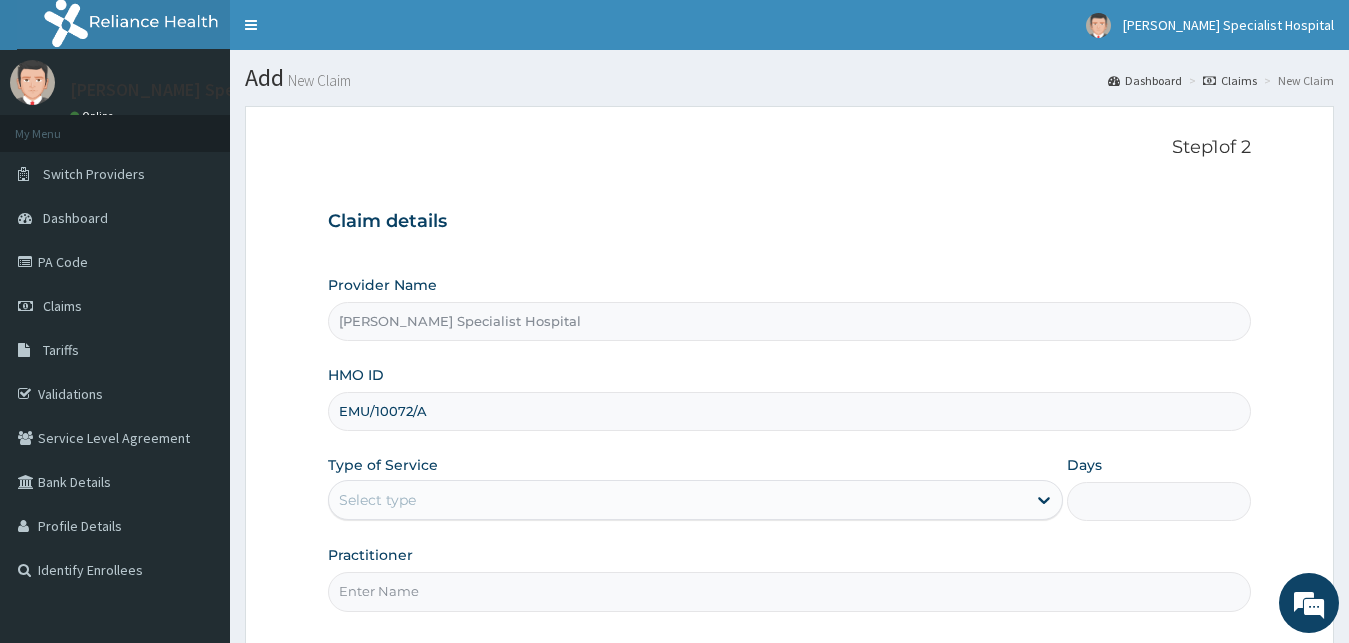 type on "EMU/10072/A" 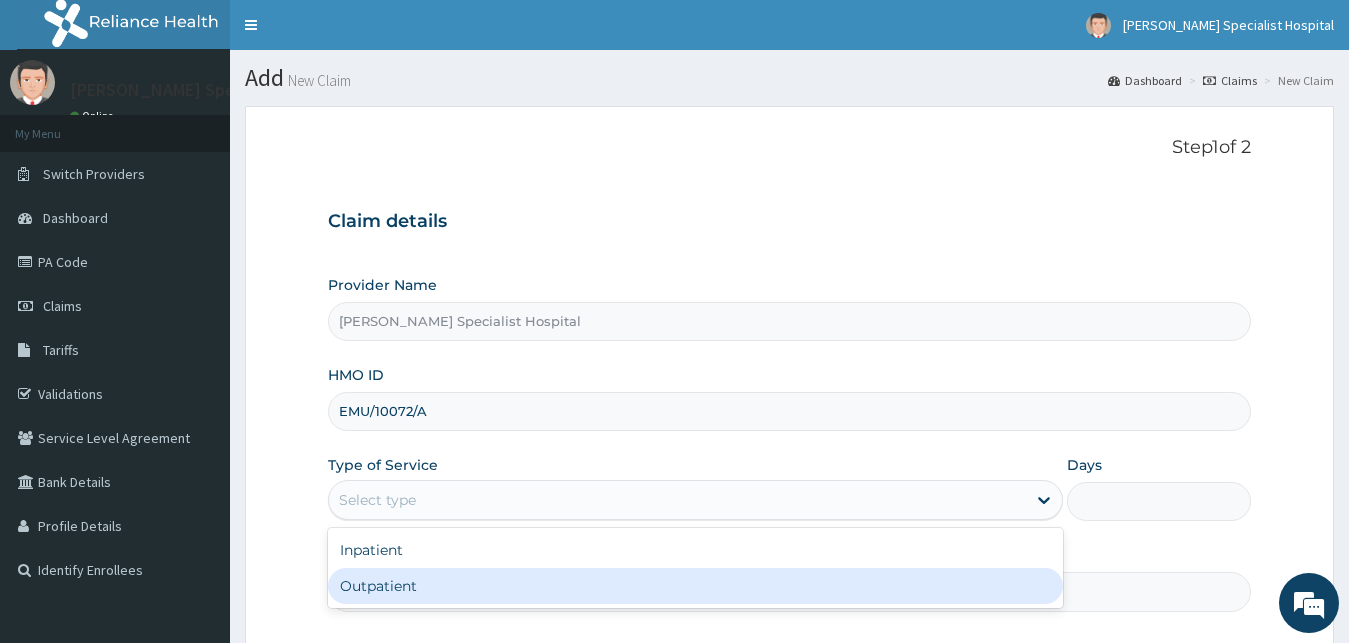 click on "Outpatient" at bounding box center (696, 586) 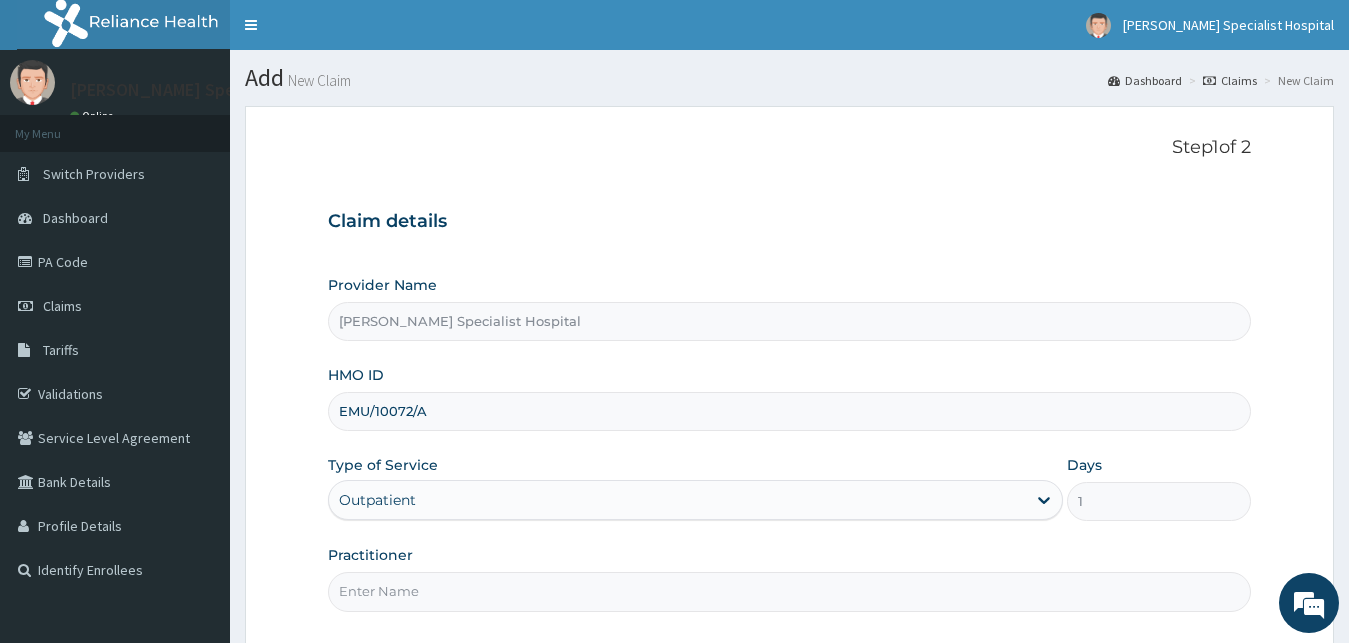 click on "Practitioner" at bounding box center (790, 591) 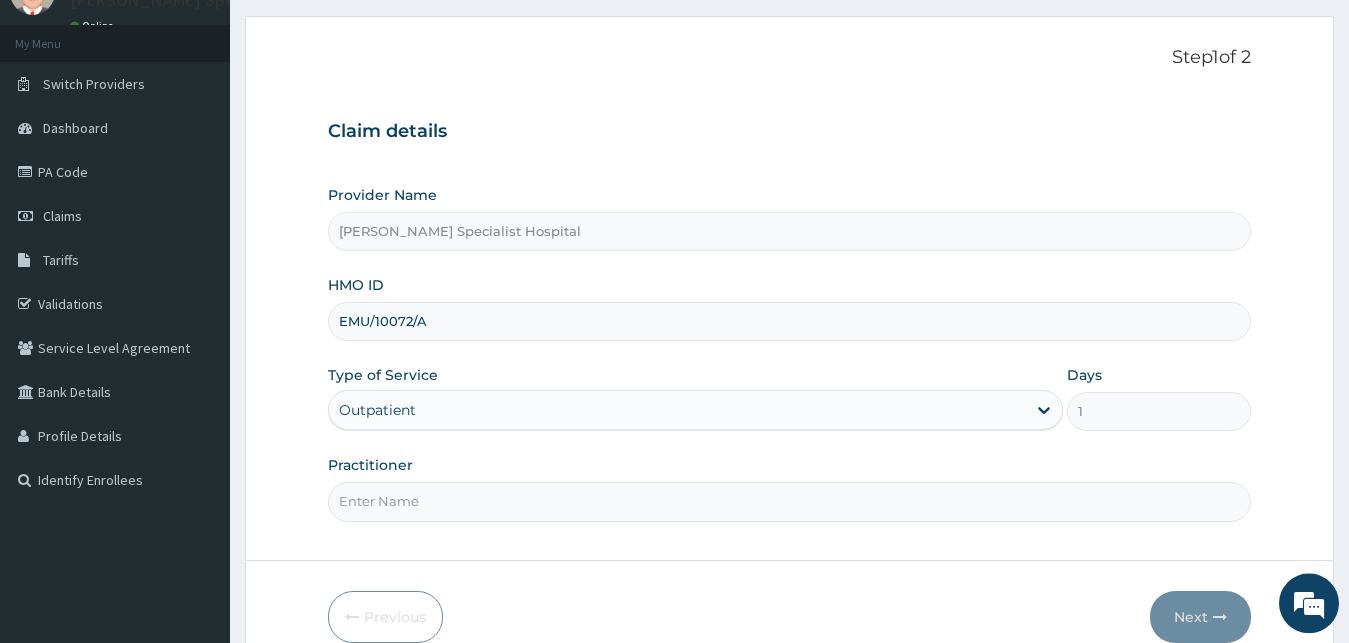scroll, scrollTop: 96, scrollLeft: 0, axis: vertical 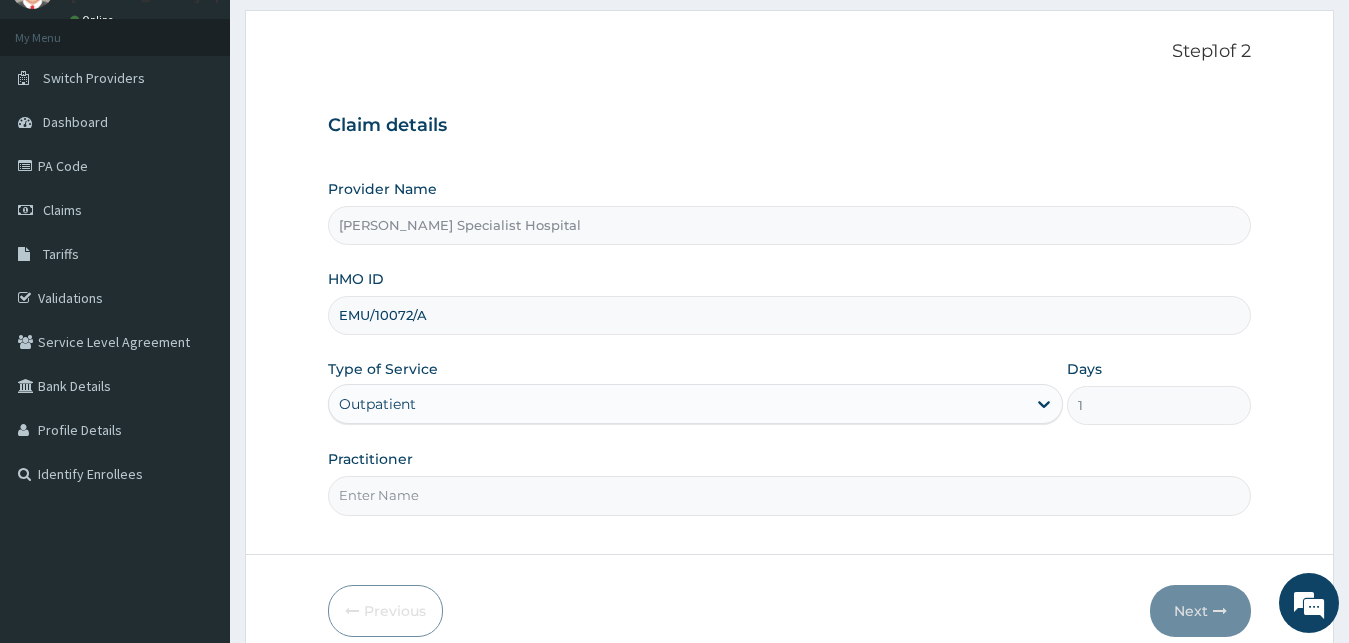 click on "Practitioner" at bounding box center (790, 495) 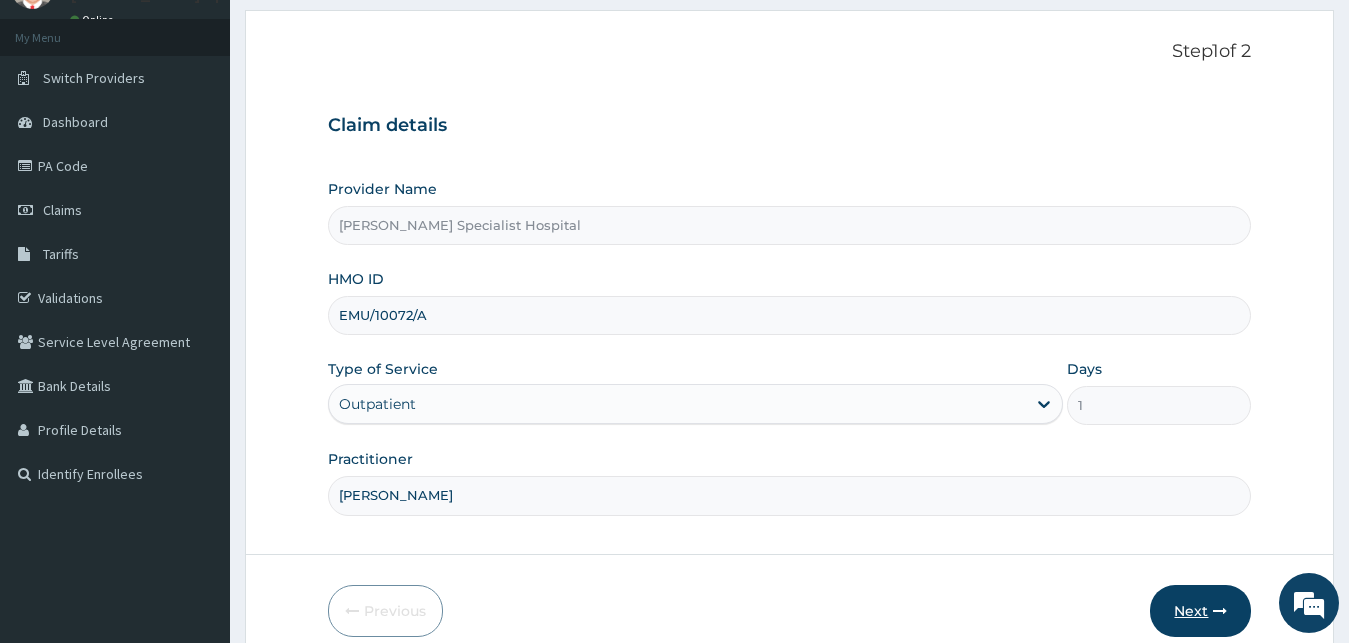 type on "[PERSON_NAME]" 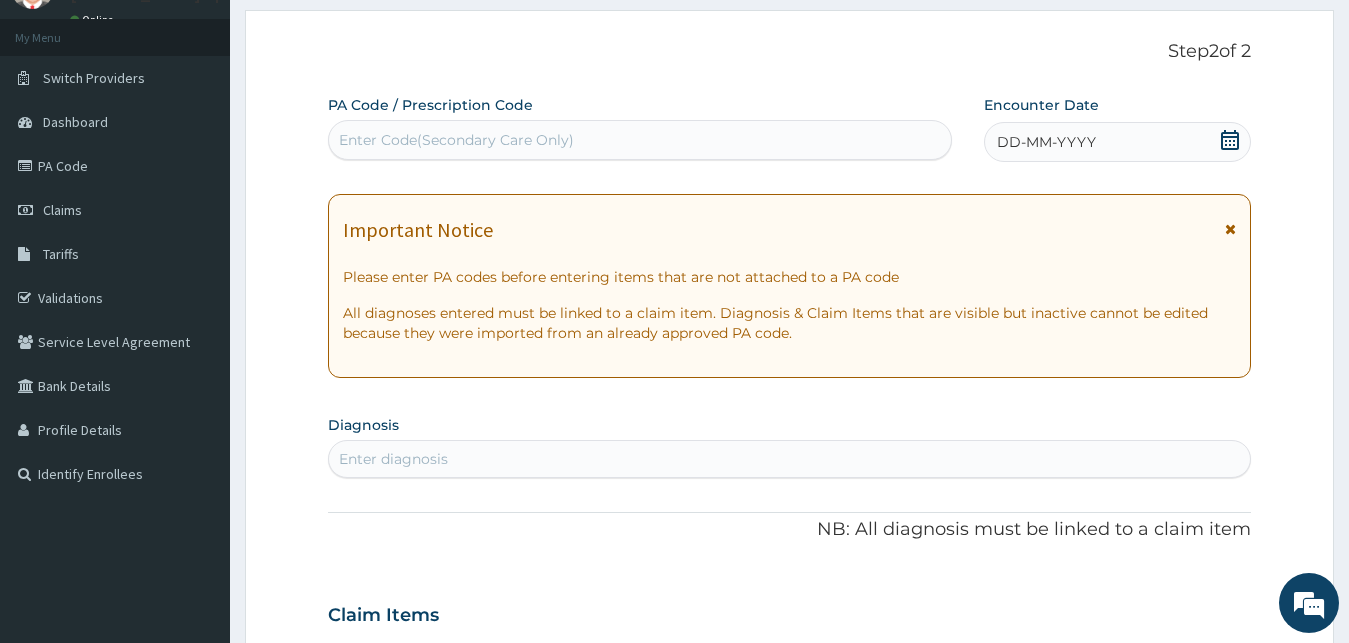 click 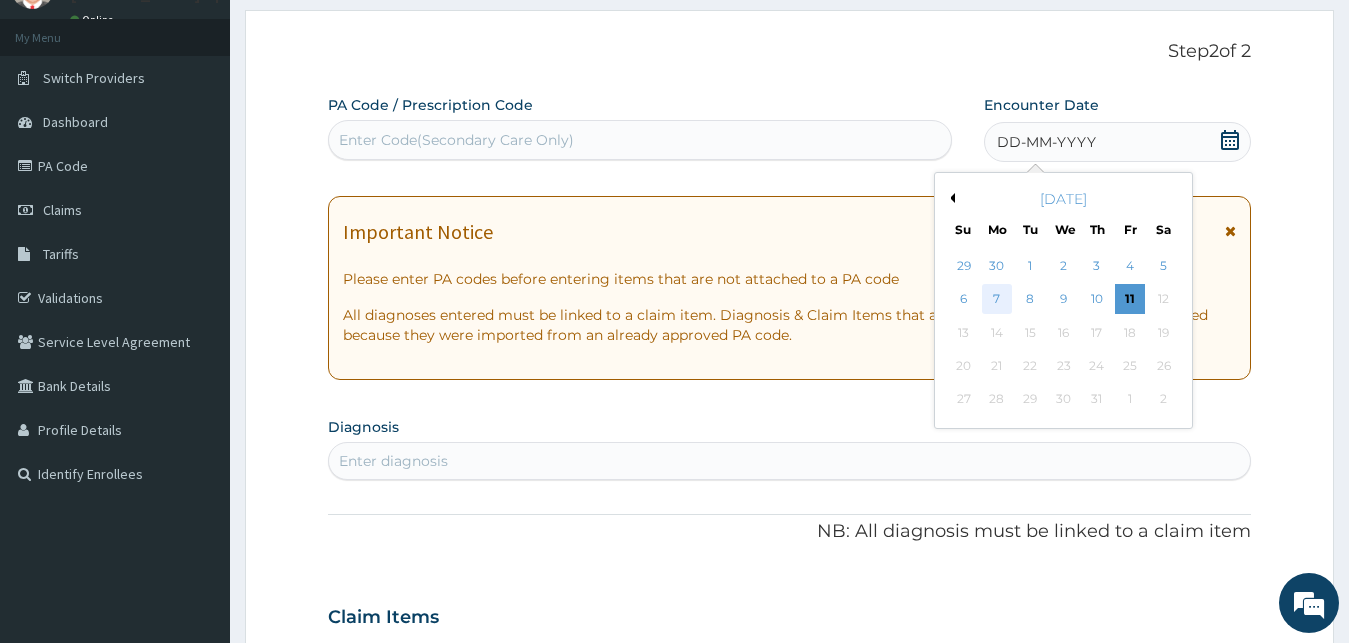 click on "7" at bounding box center (997, 300) 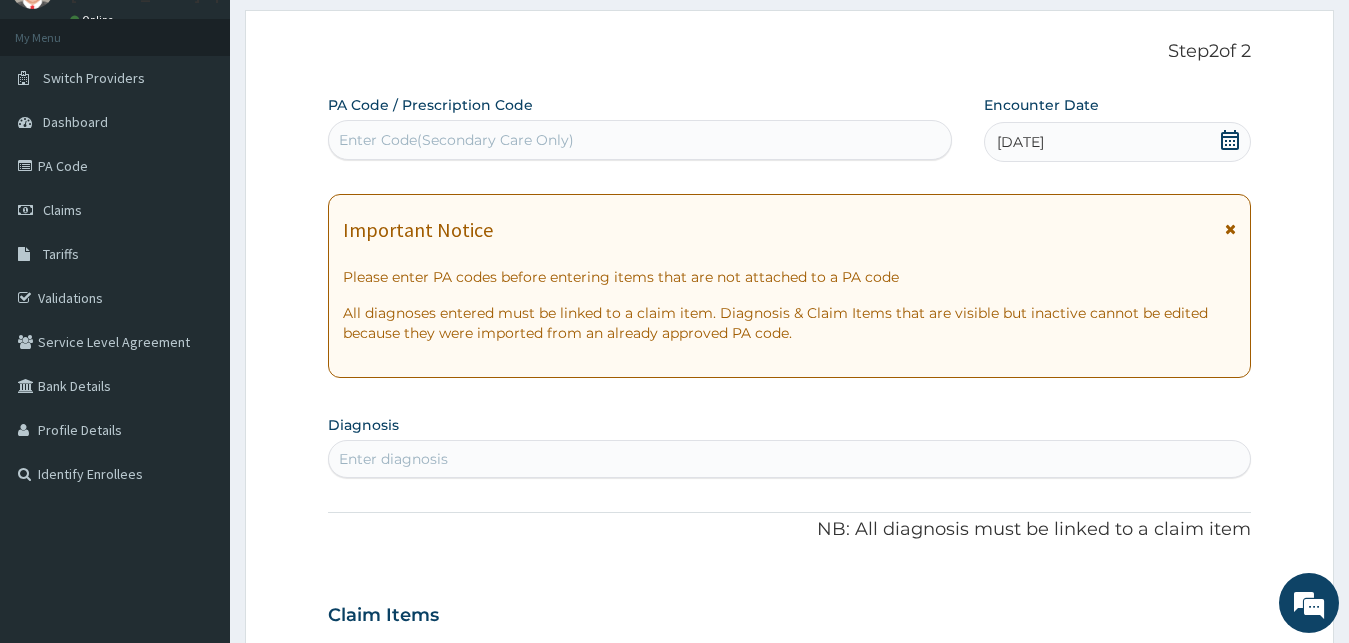 click on "Enter diagnosis" at bounding box center [790, 459] 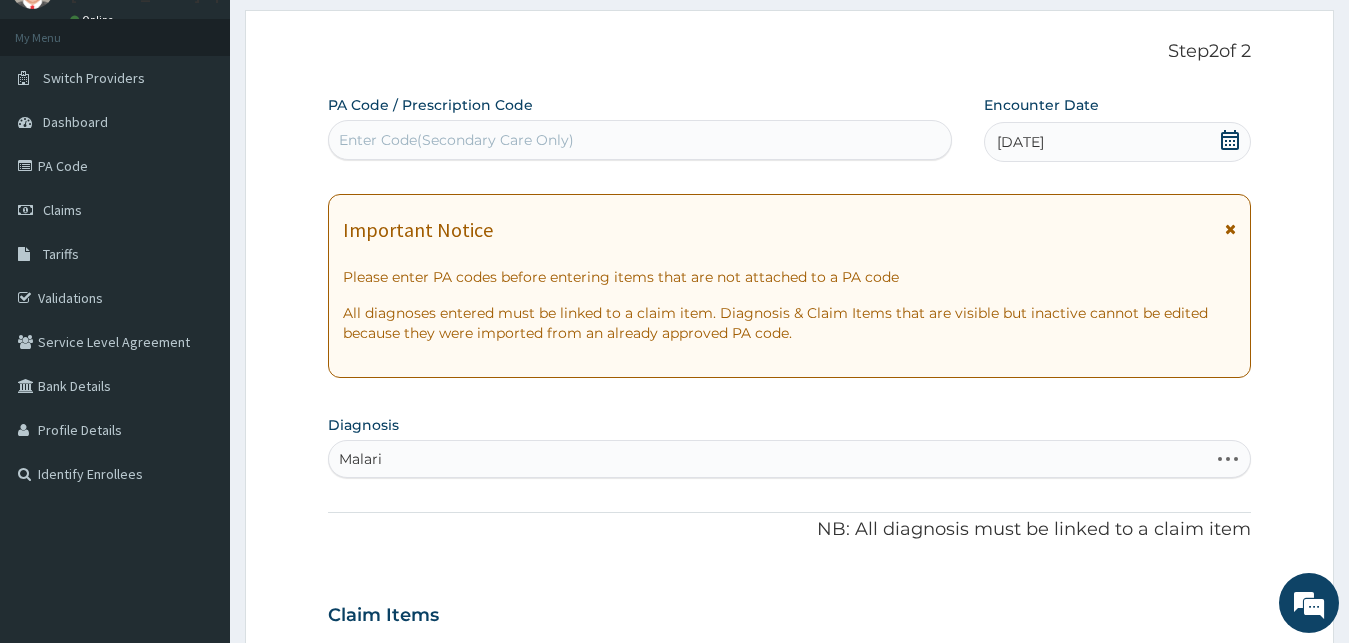 type on "Malaria" 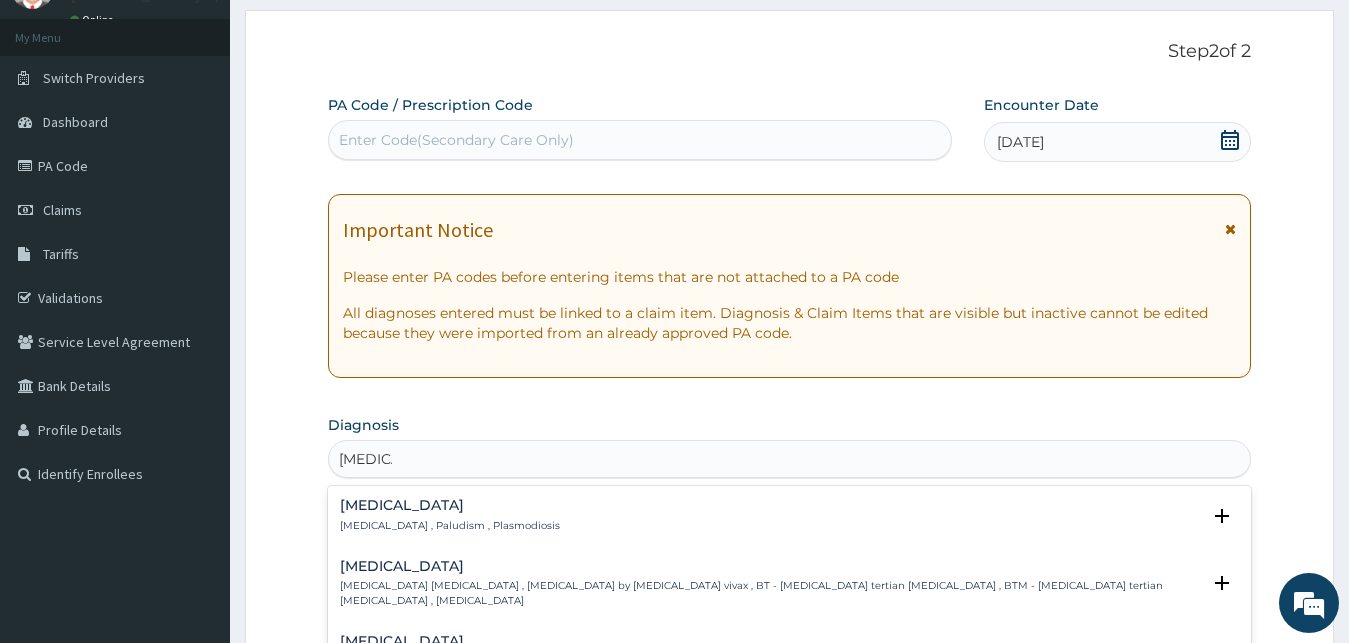 click on "Malaria , Paludism , Plasmodiosis" at bounding box center (450, 526) 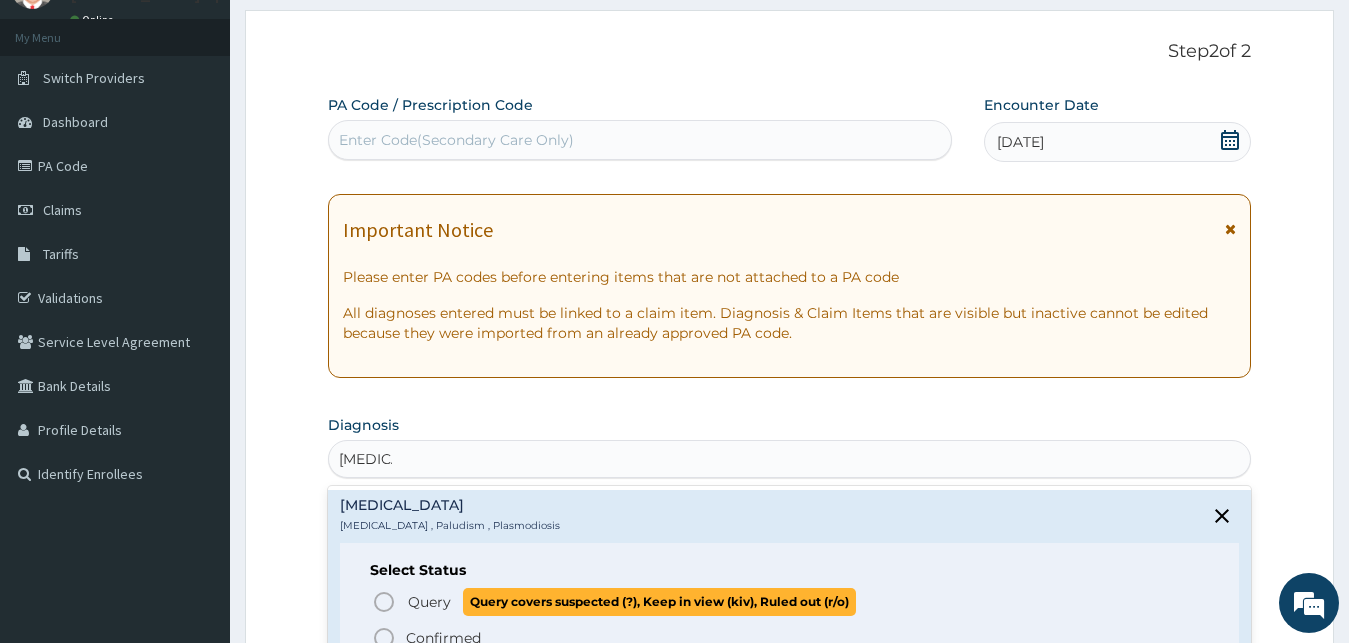 click 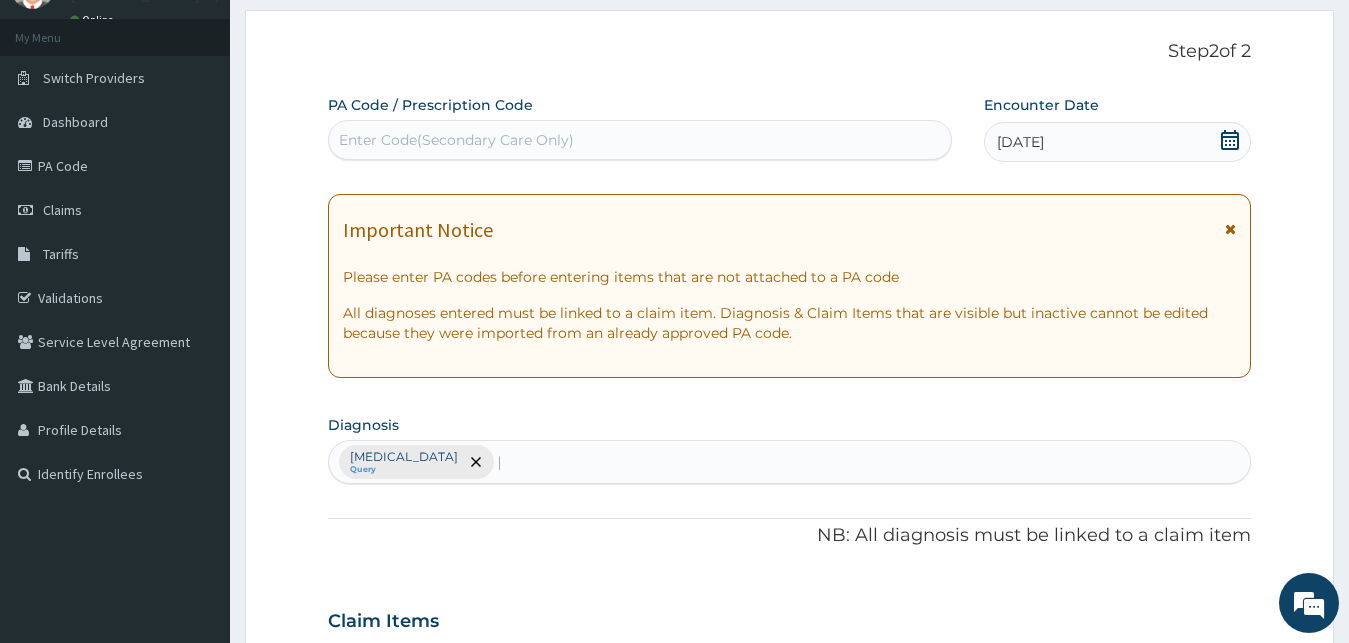 type 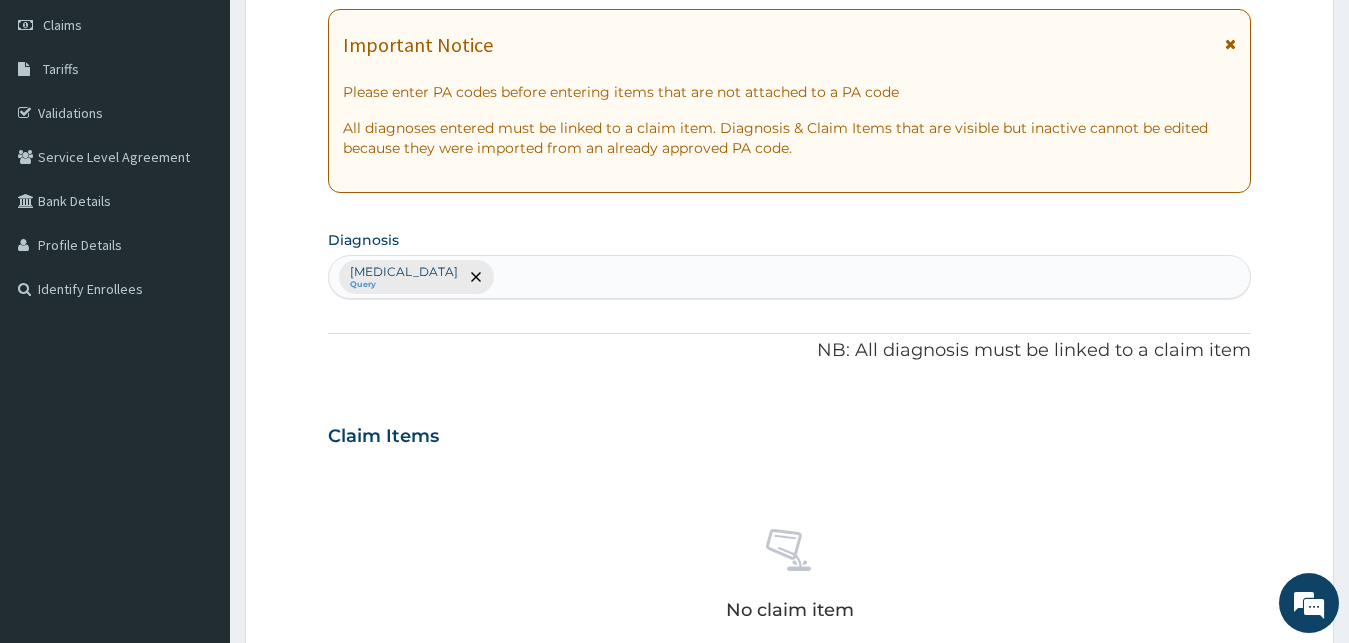 scroll, scrollTop: 295, scrollLeft: 0, axis: vertical 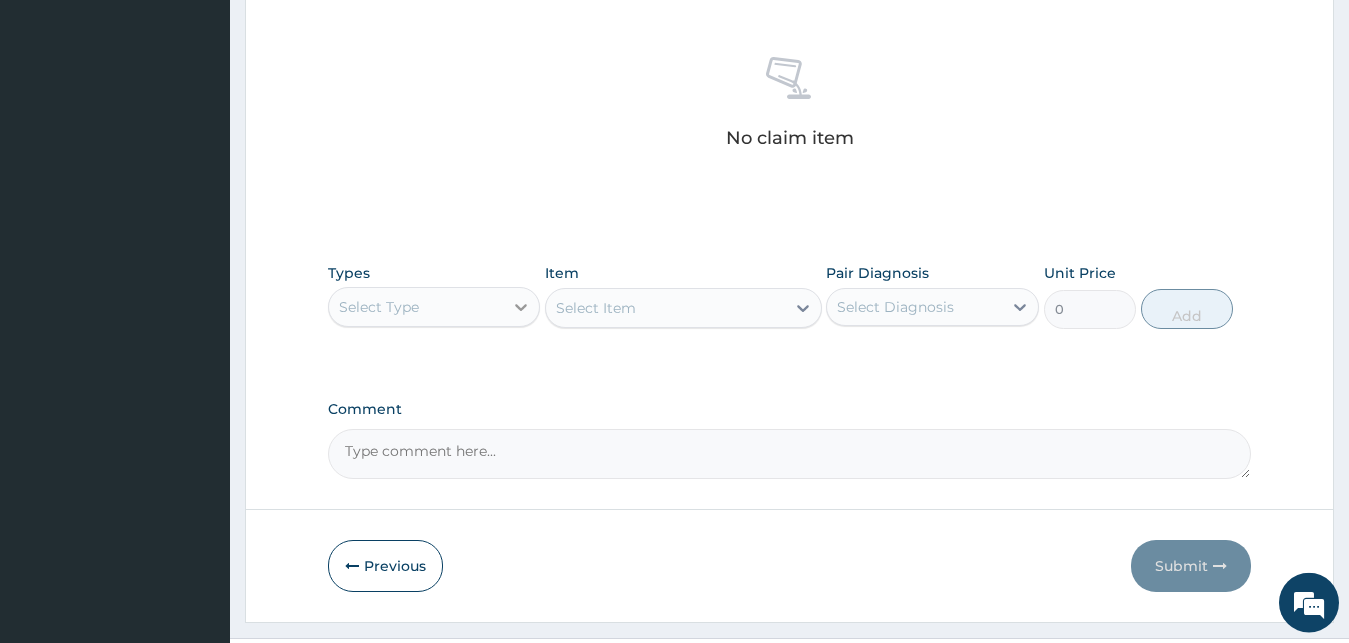 click at bounding box center [521, 307] 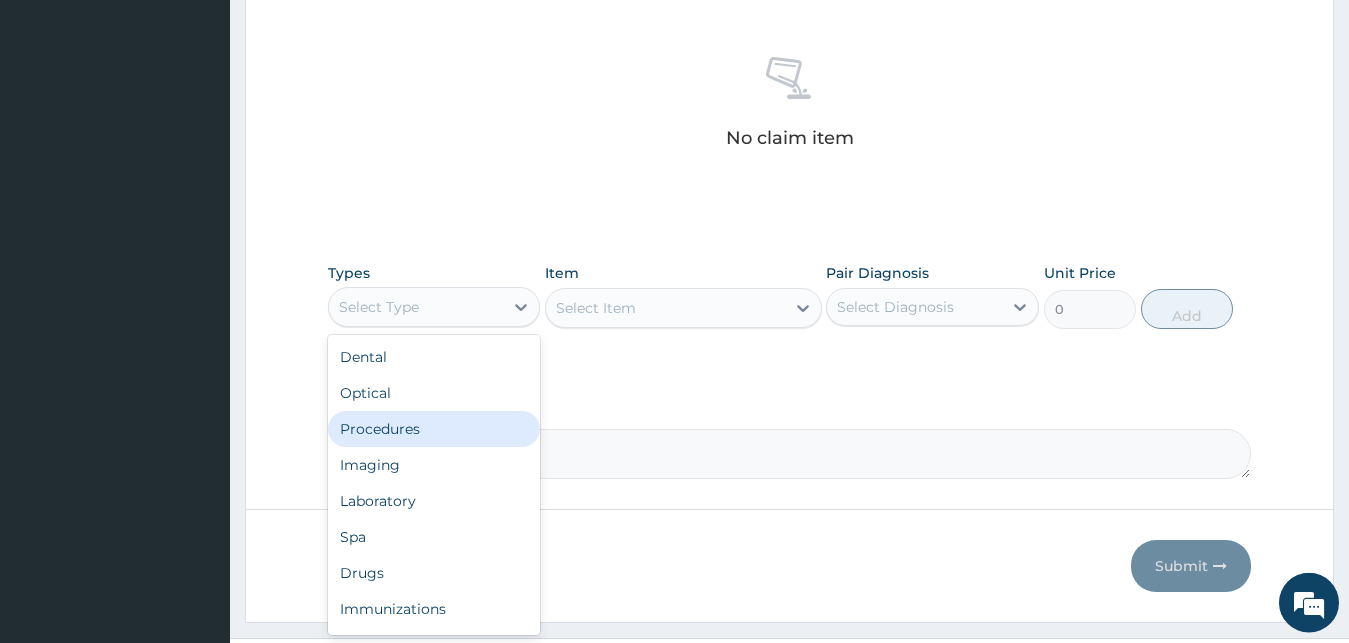 click on "Procedures" at bounding box center (434, 429) 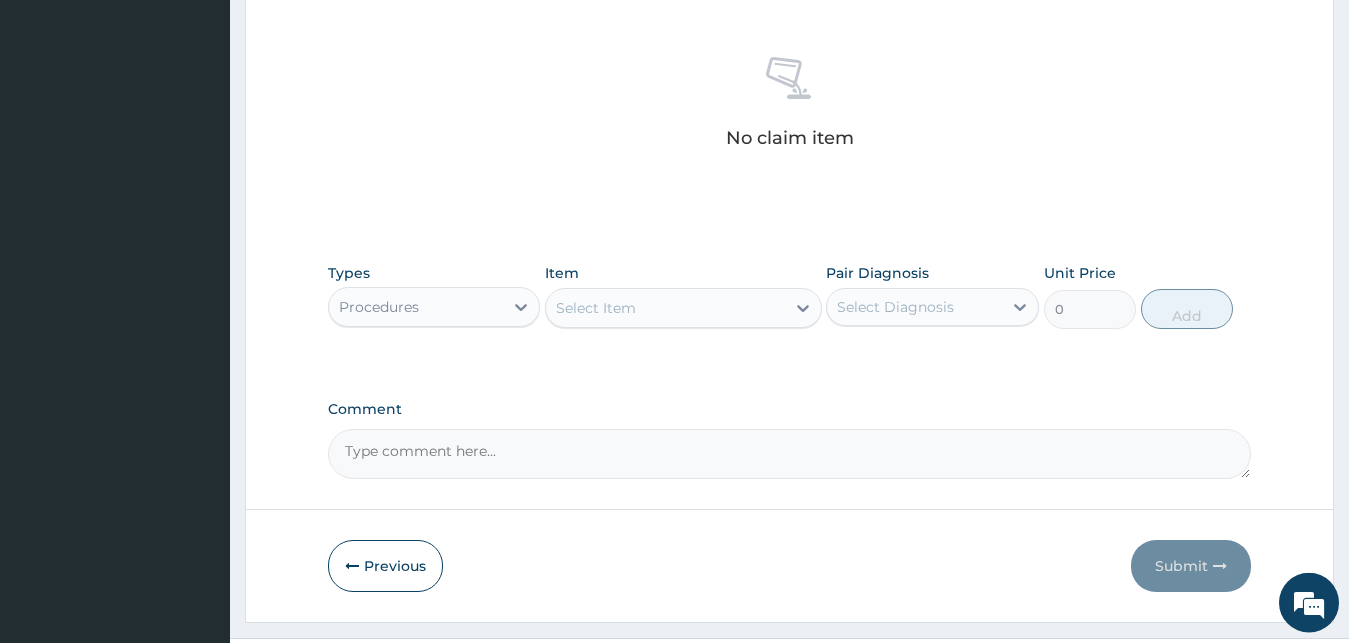 click on "Select Item" at bounding box center (665, 308) 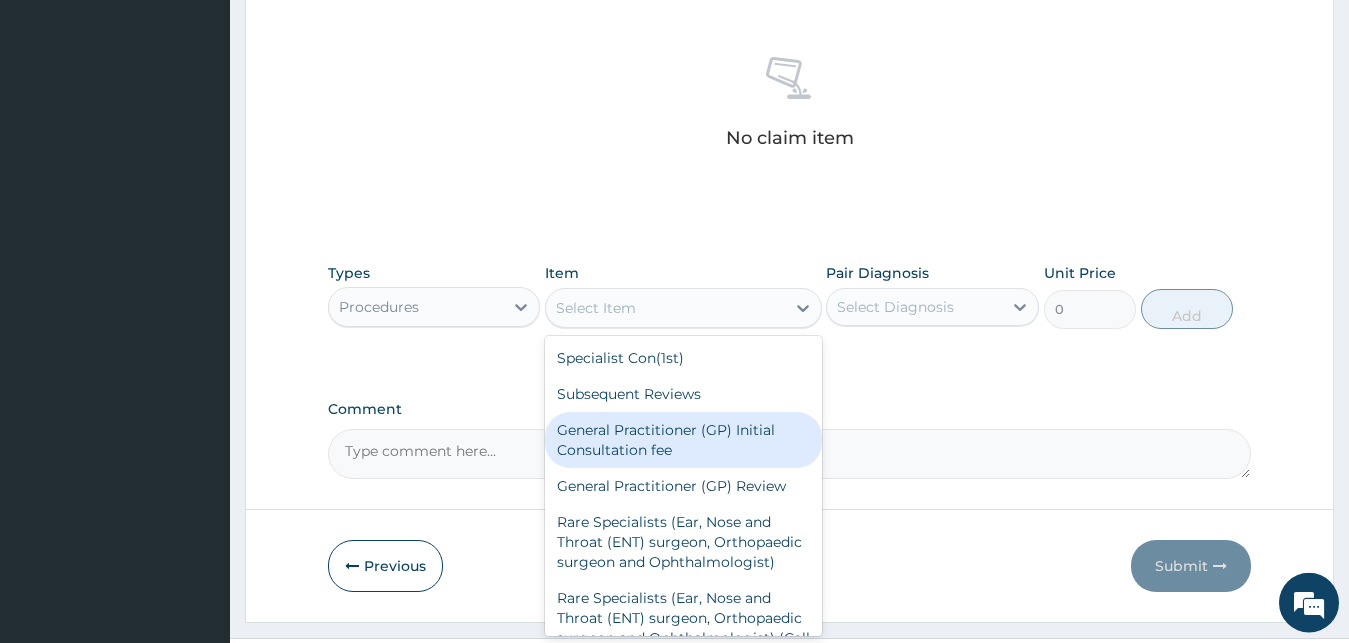 click on "General Practitioner (GP) Initial Consultation fee" at bounding box center [683, 440] 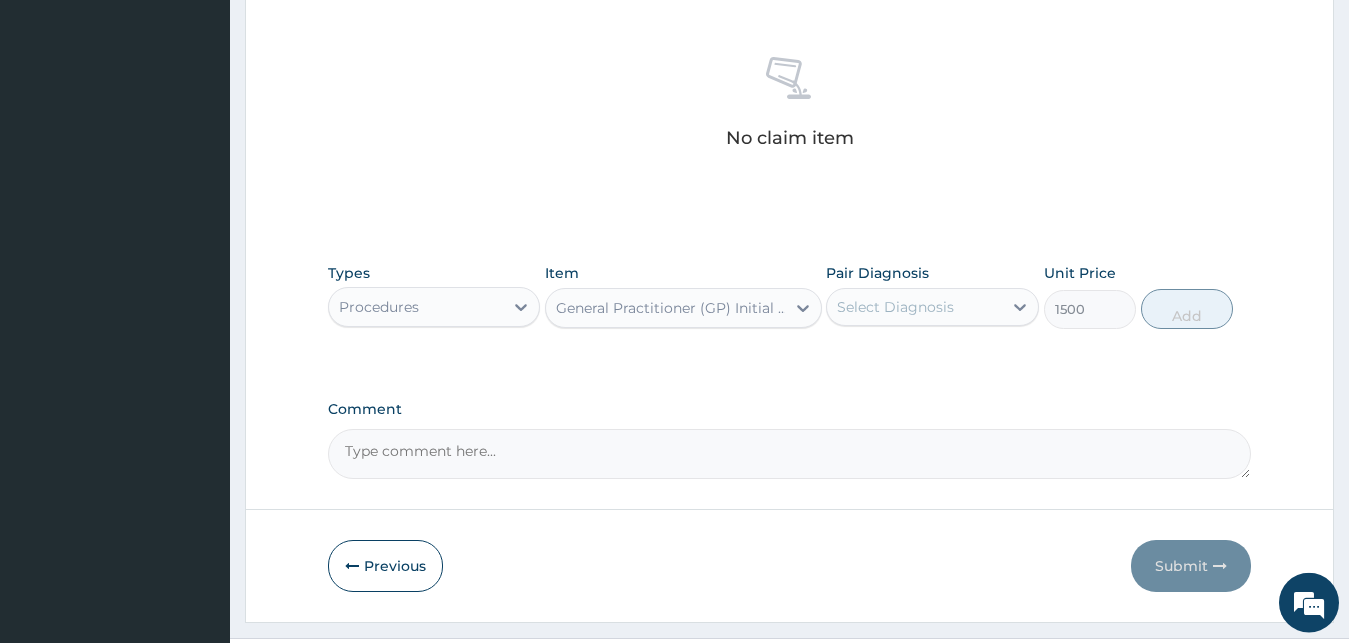 type on "1500" 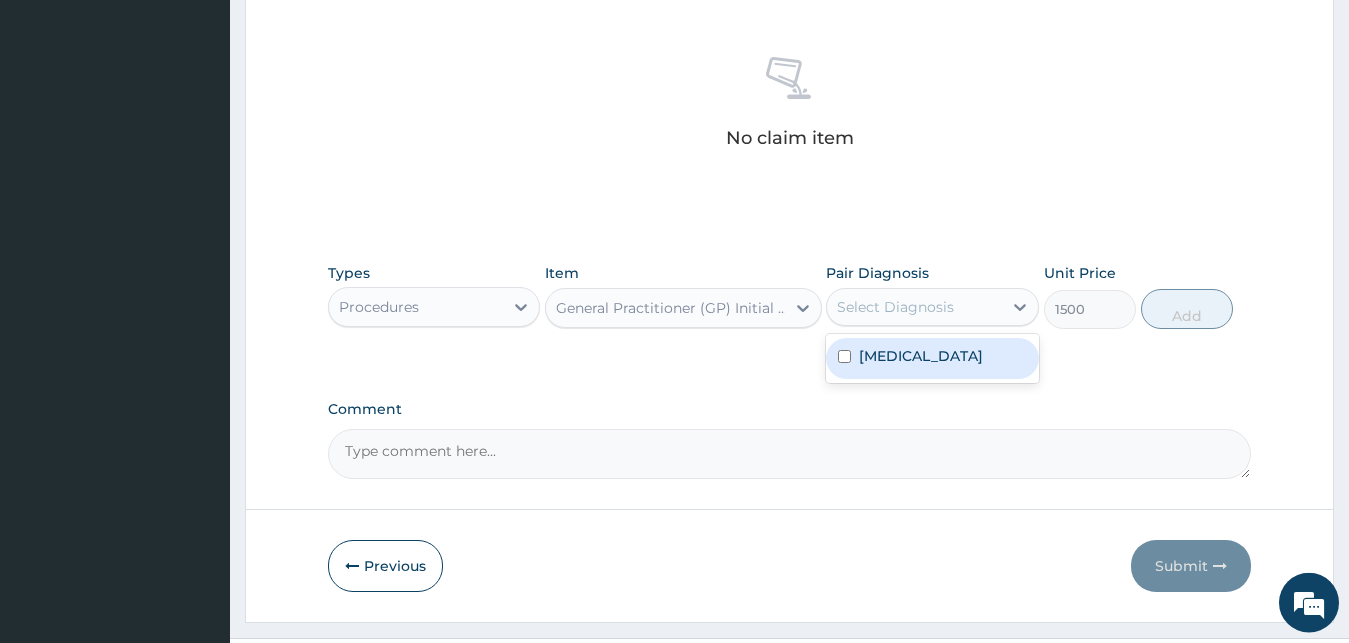 click on "Select Diagnosis" at bounding box center [895, 307] 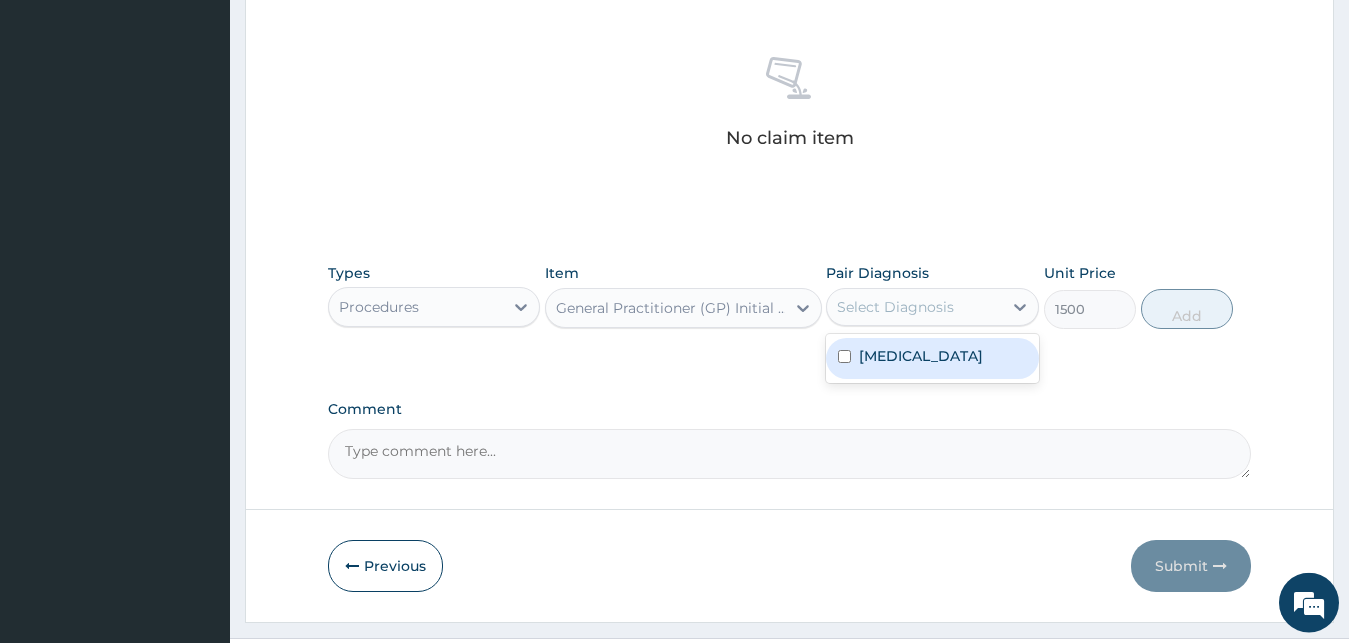 click on "Malaria" at bounding box center (932, 358) 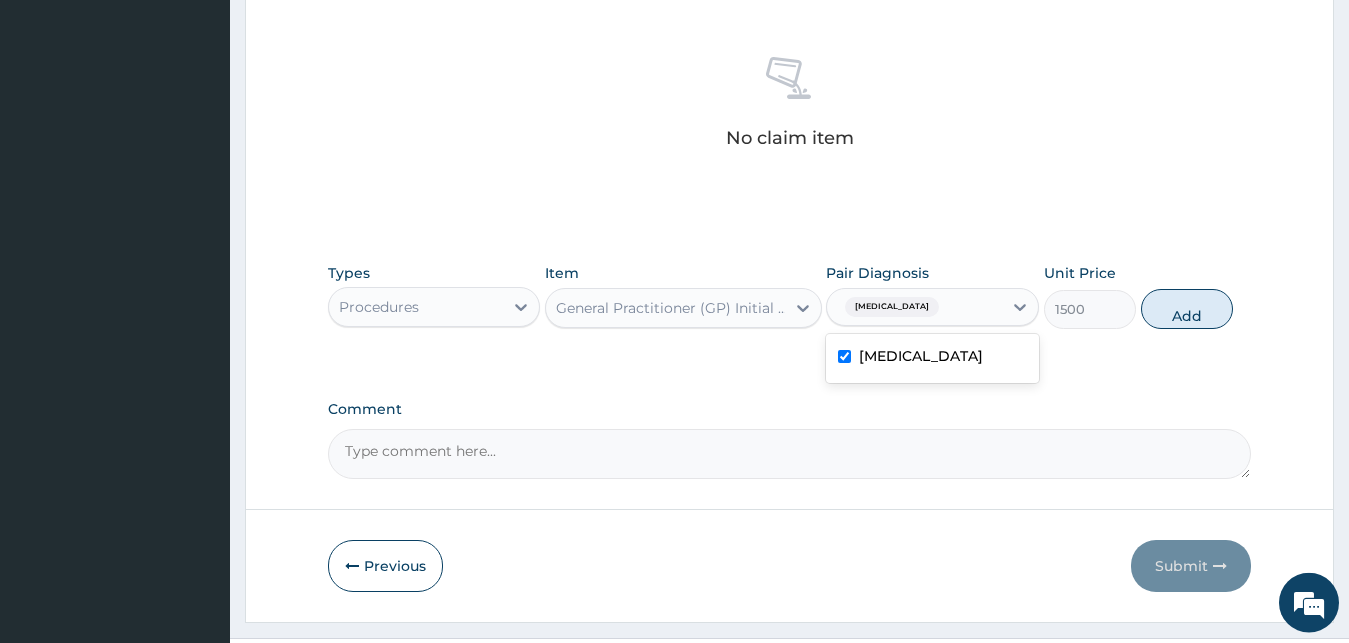 checkbox on "true" 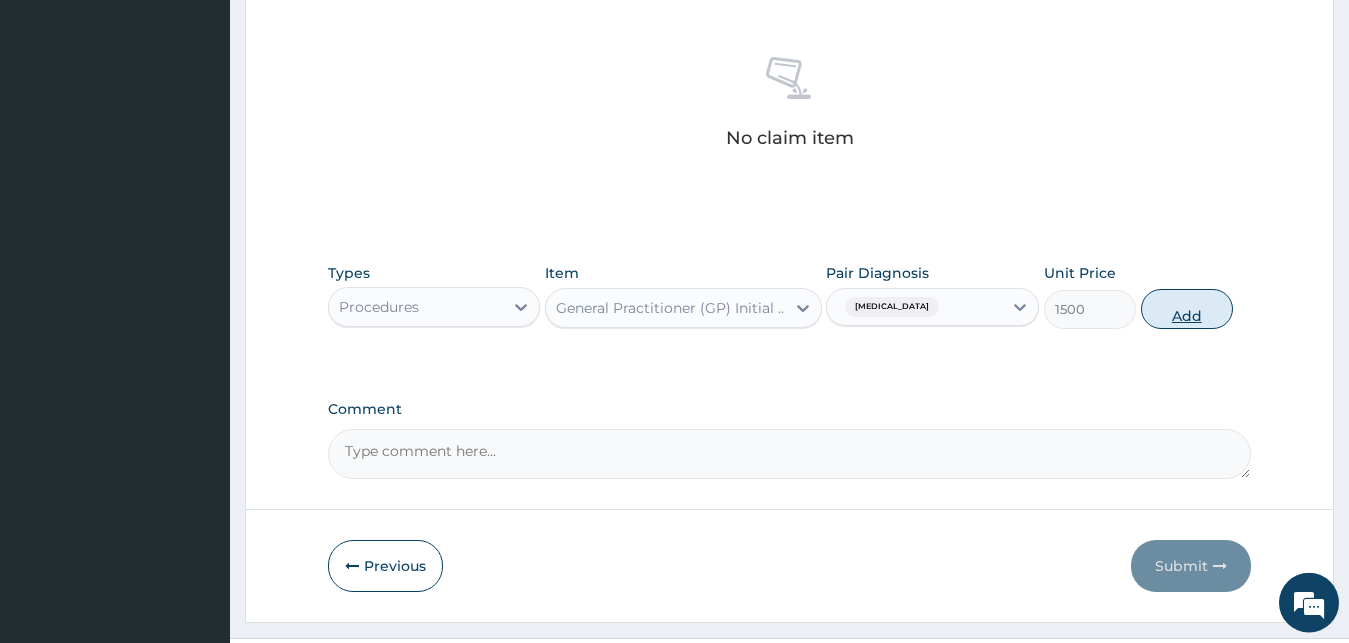 click on "Add" at bounding box center [1187, 309] 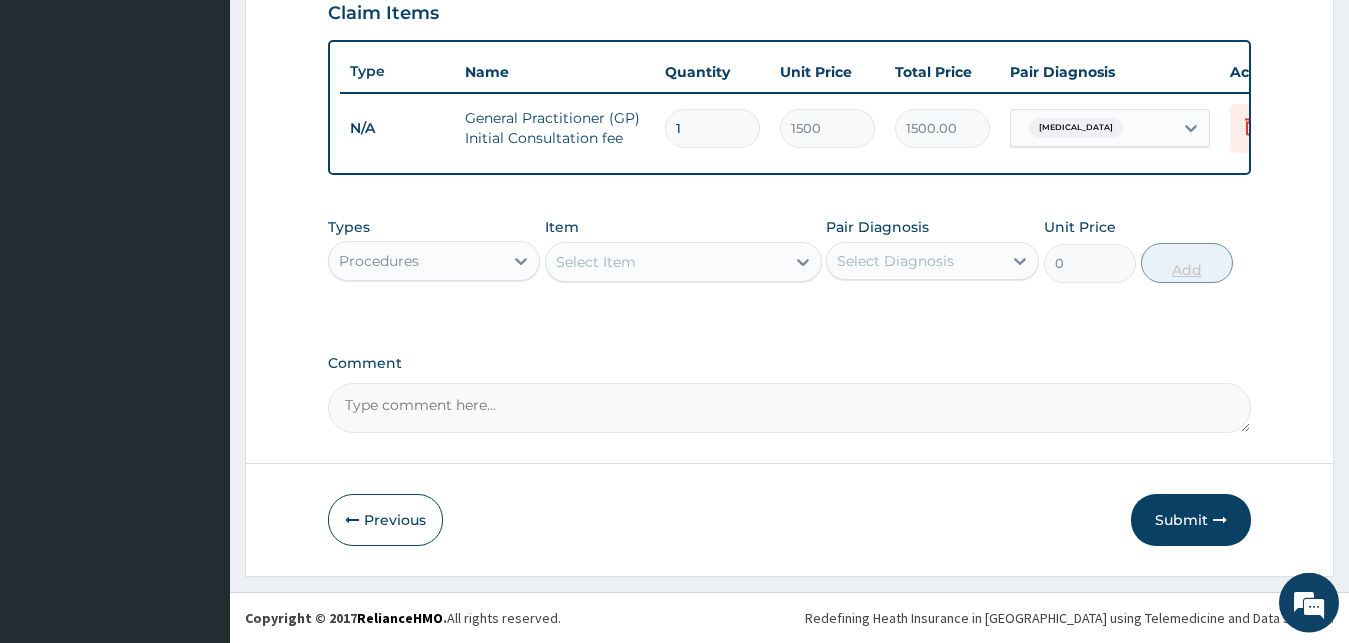scroll, scrollTop: 721, scrollLeft: 0, axis: vertical 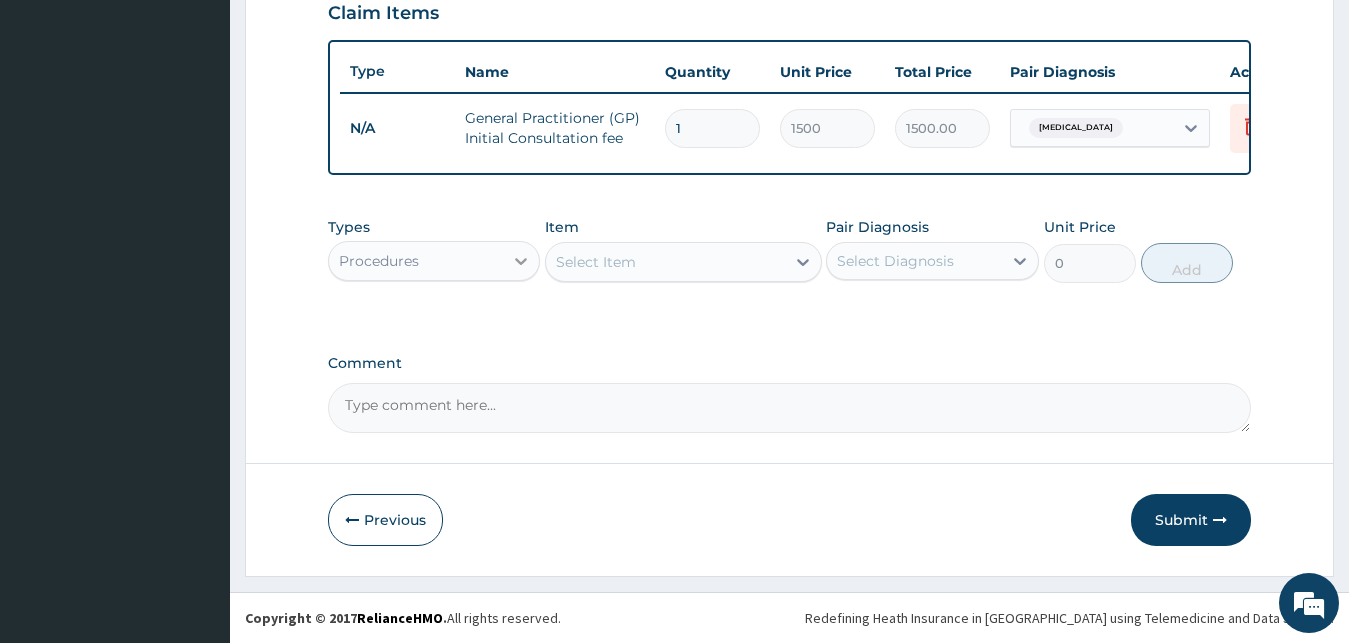click 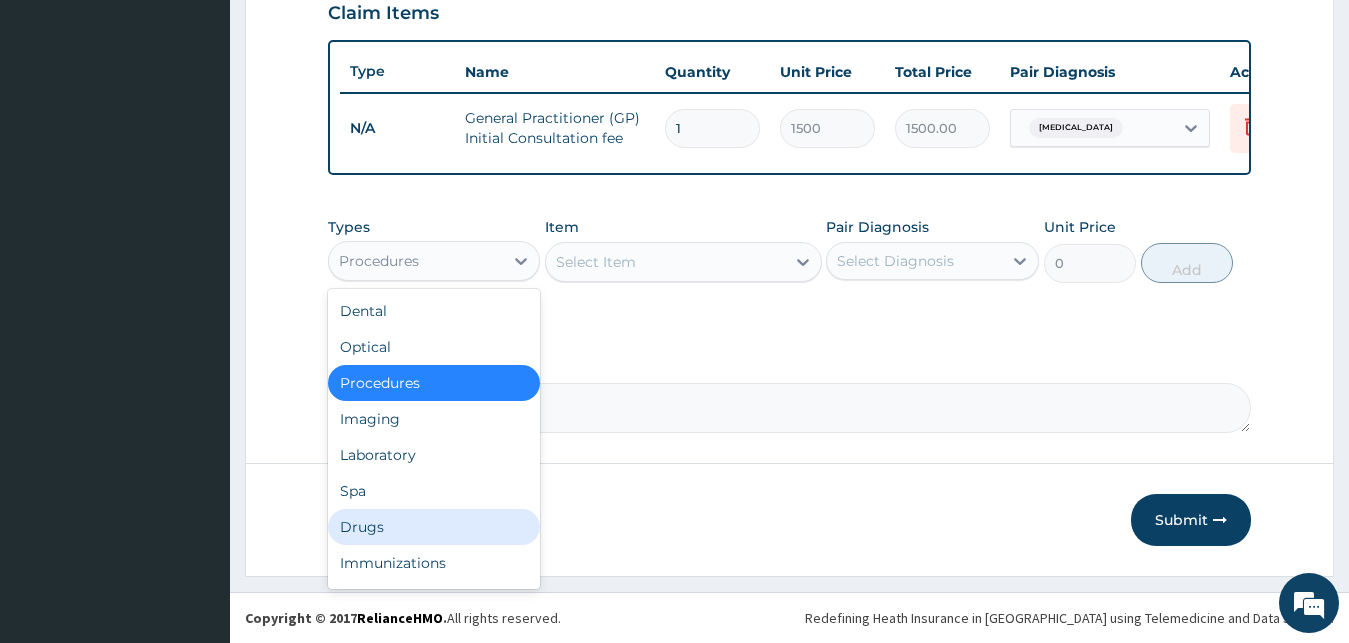 click on "Drugs" at bounding box center [434, 527] 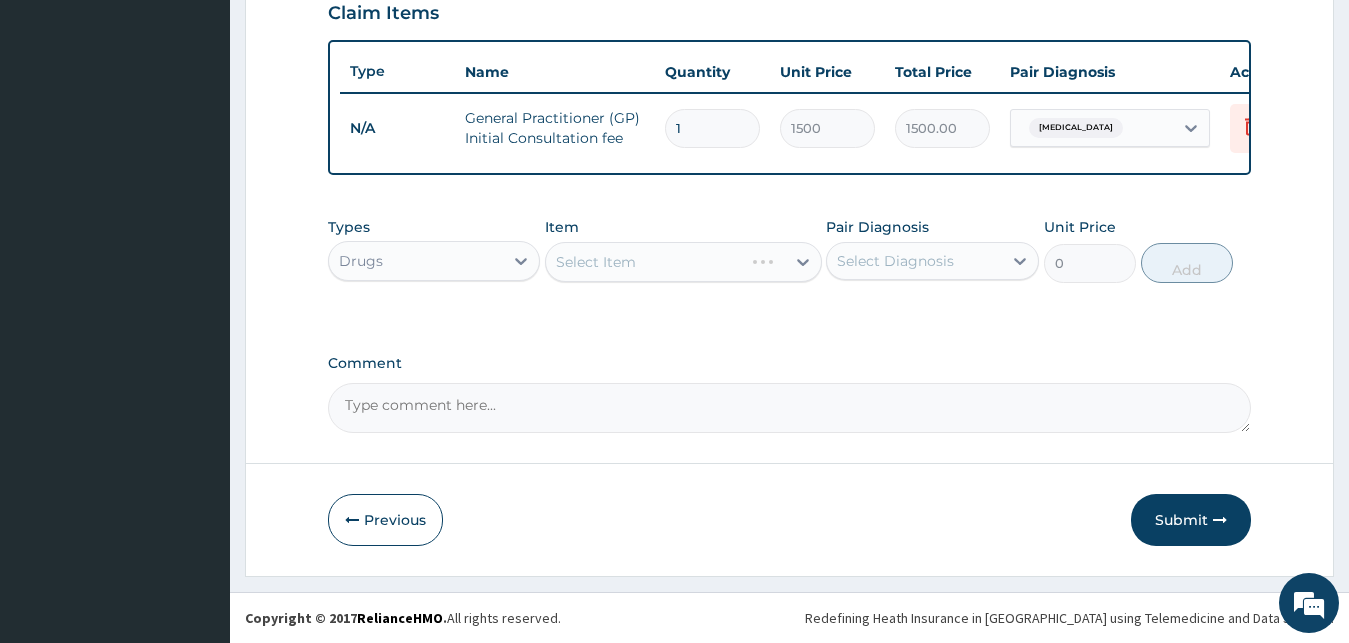 click on "Select Item" at bounding box center [683, 262] 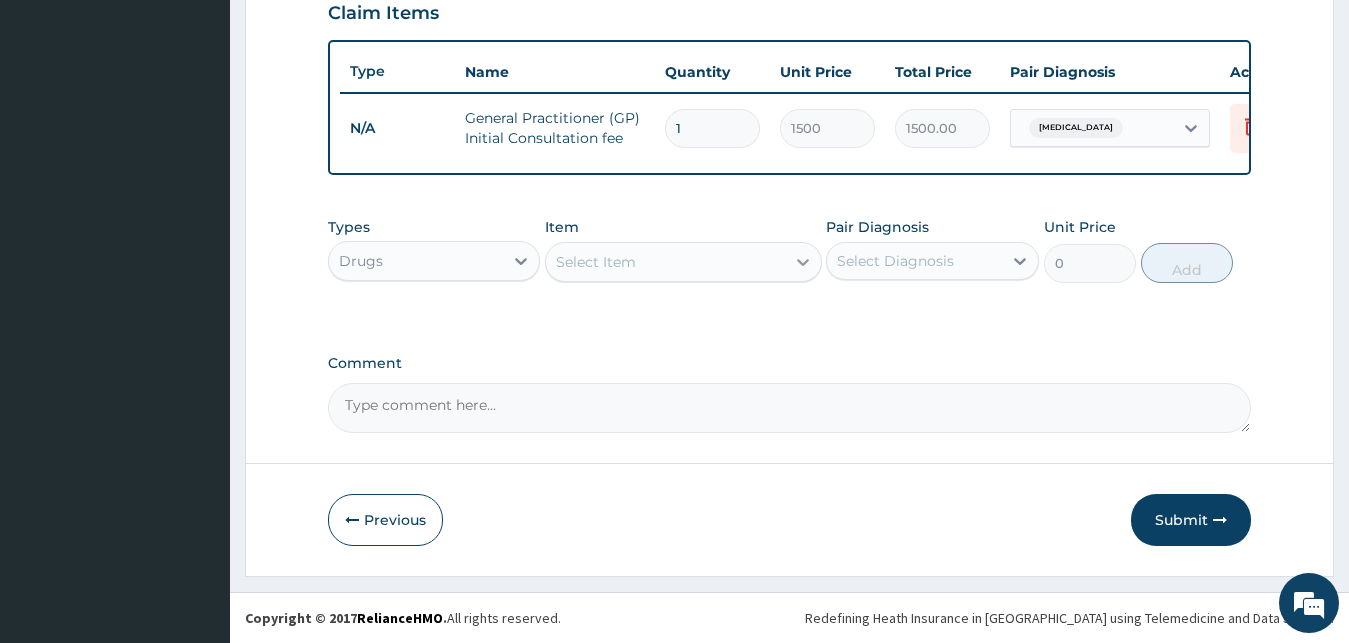 click at bounding box center (803, 262) 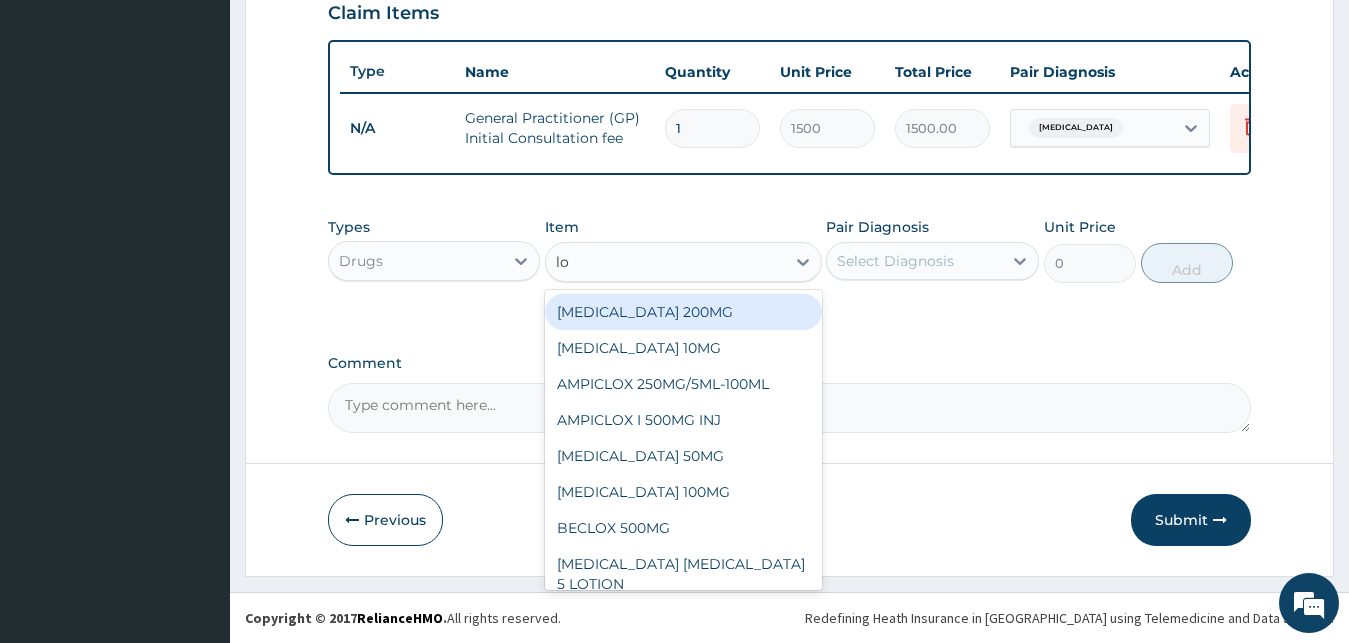 type on "lon" 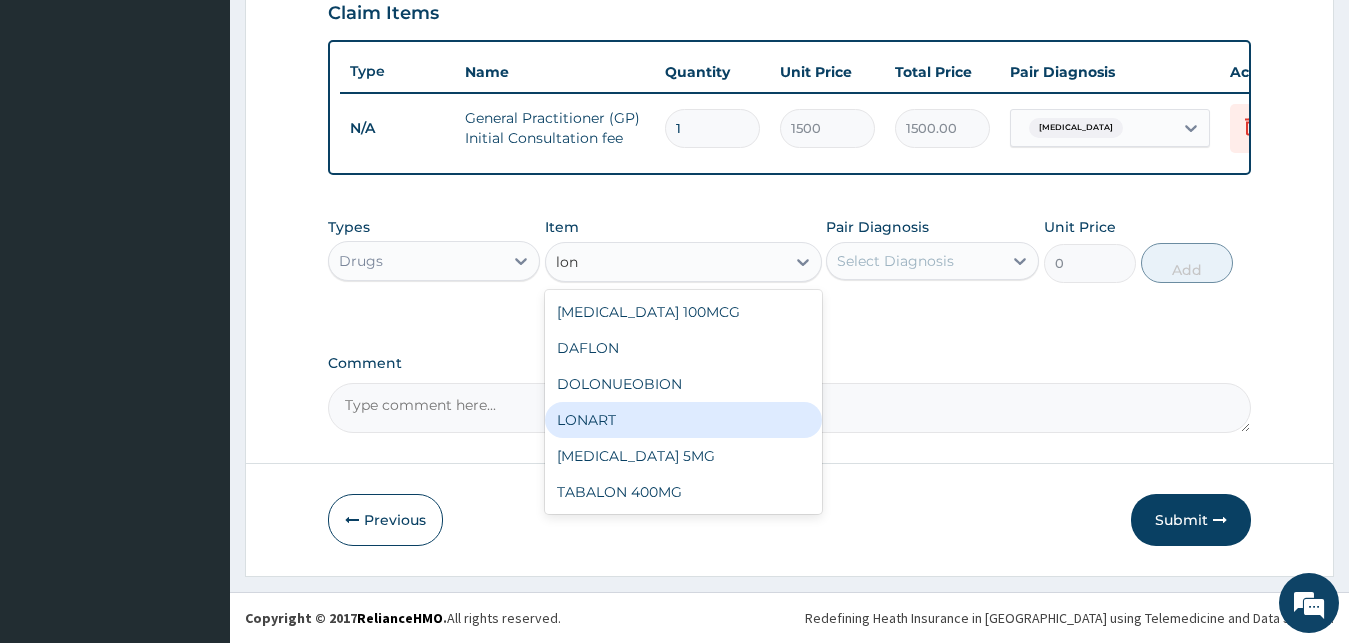 click on "LONART" at bounding box center (683, 420) 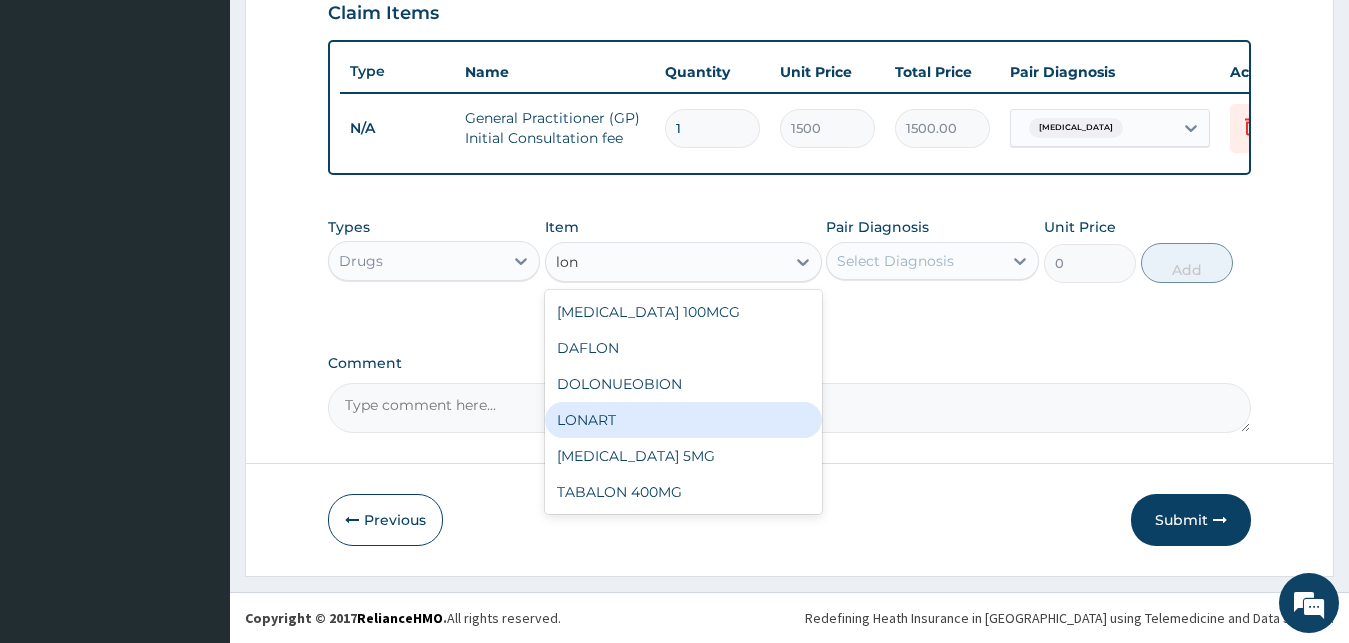 type 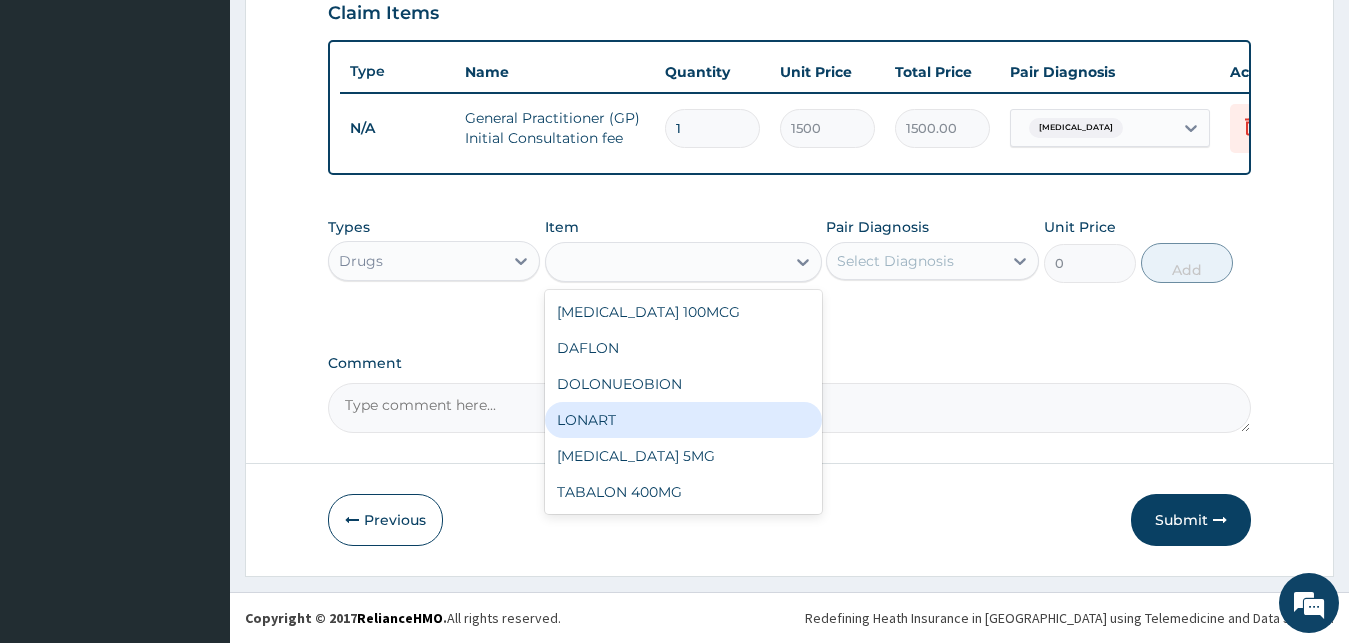type on "450" 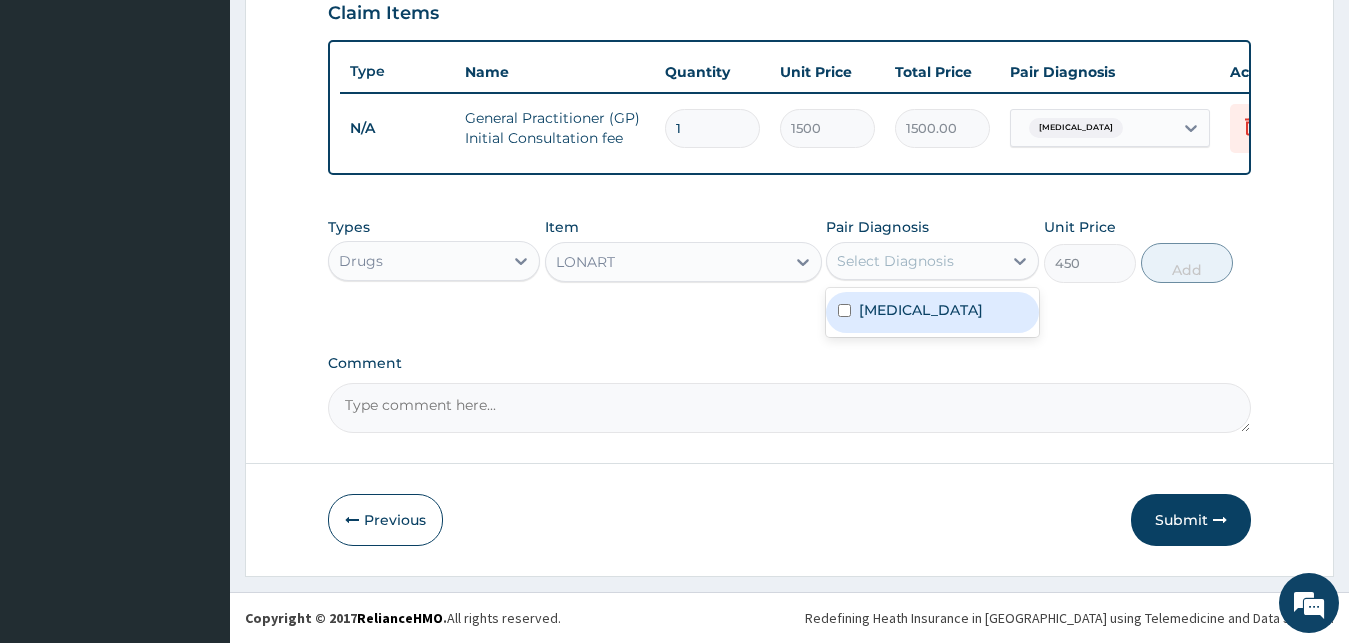 click on "Select Diagnosis" at bounding box center (914, 261) 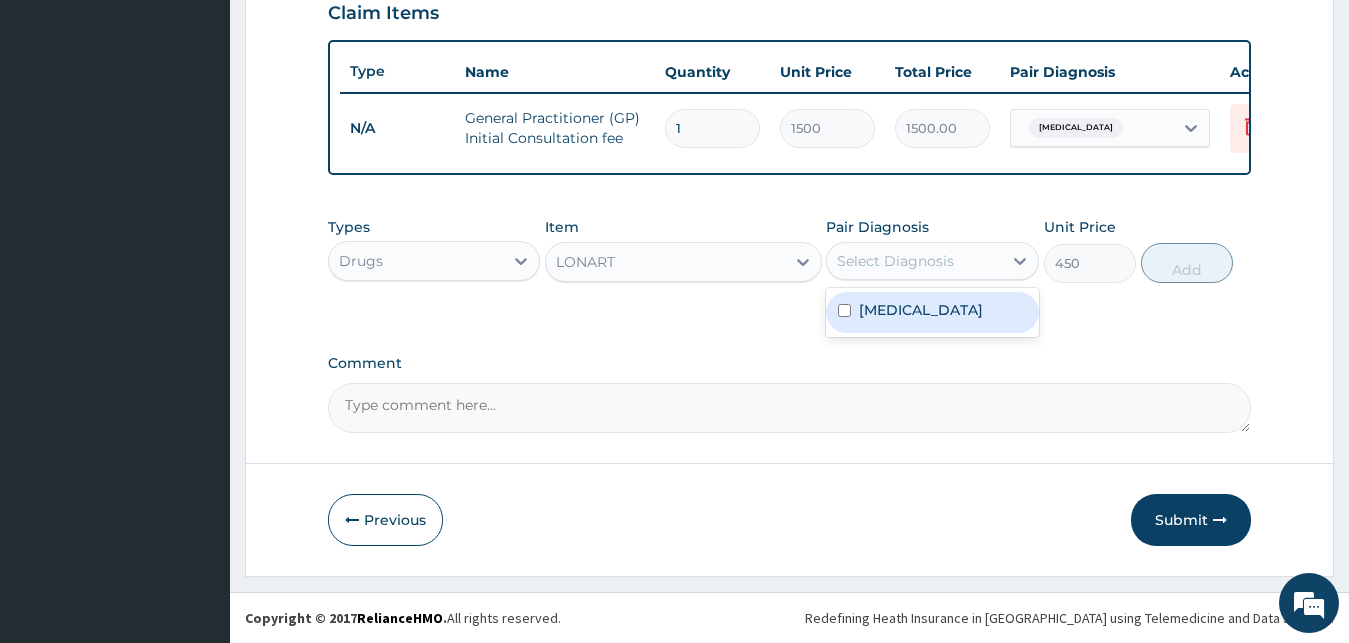 click on "Malaria" at bounding box center [921, 310] 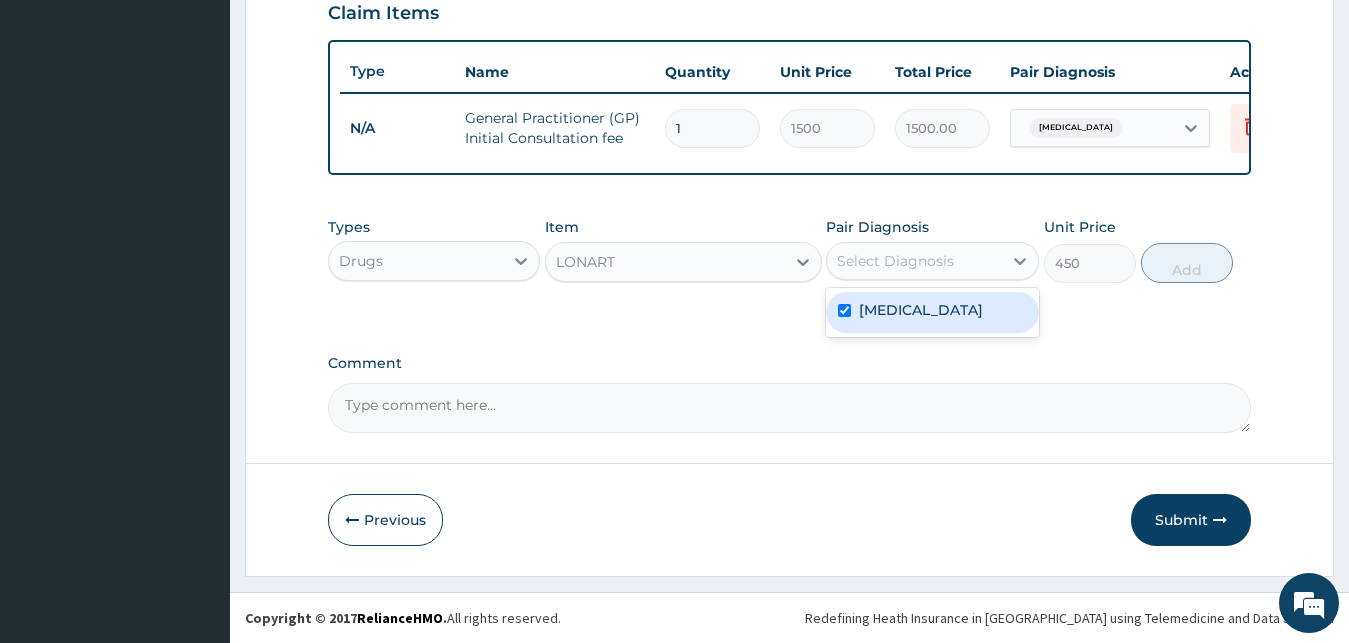 checkbox on "true" 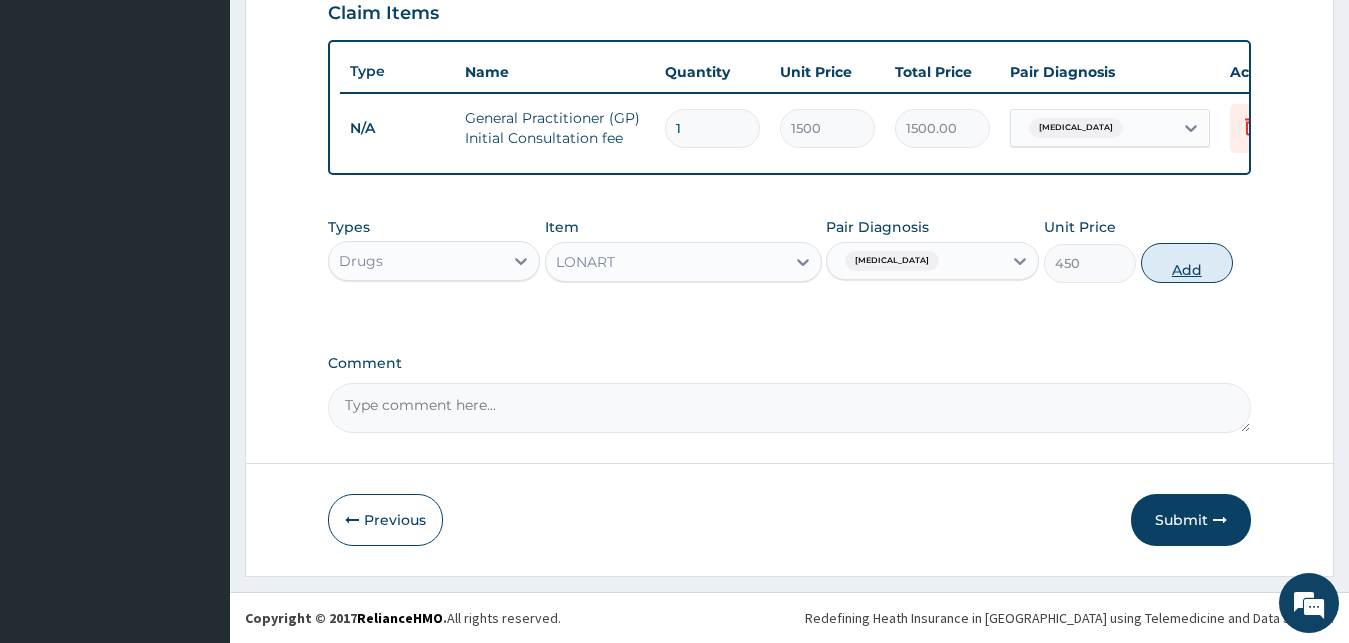click on "Add" at bounding box center [1187, 263] 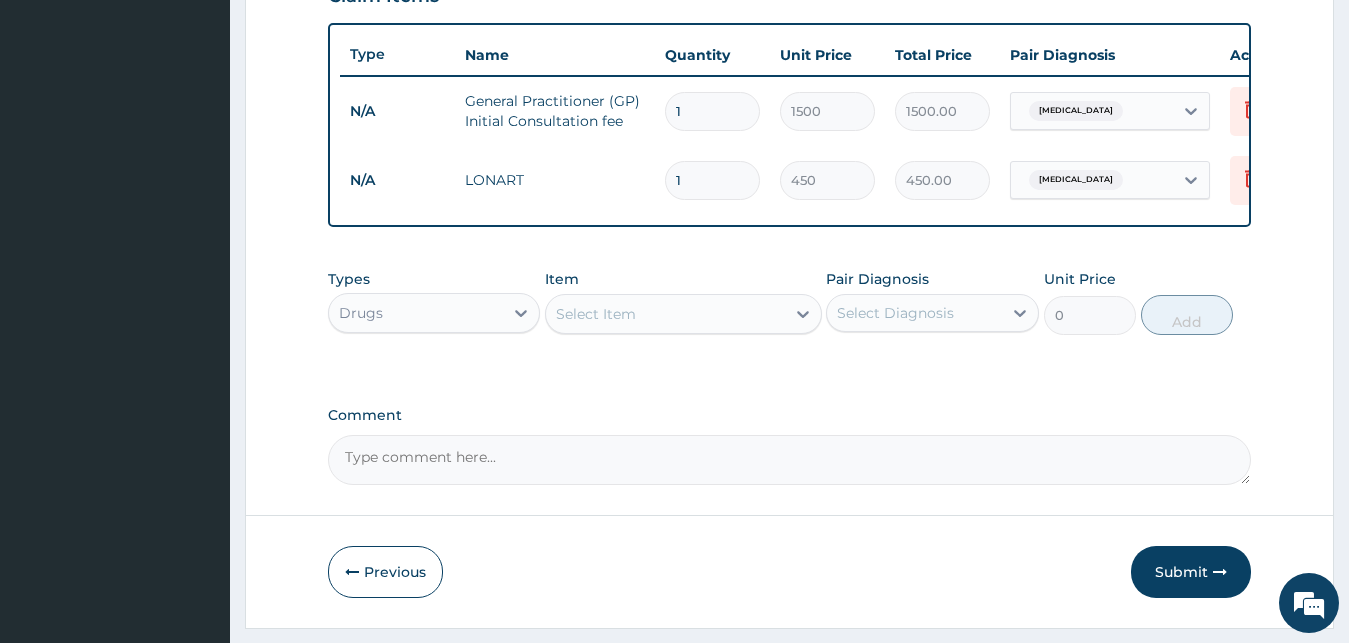 type 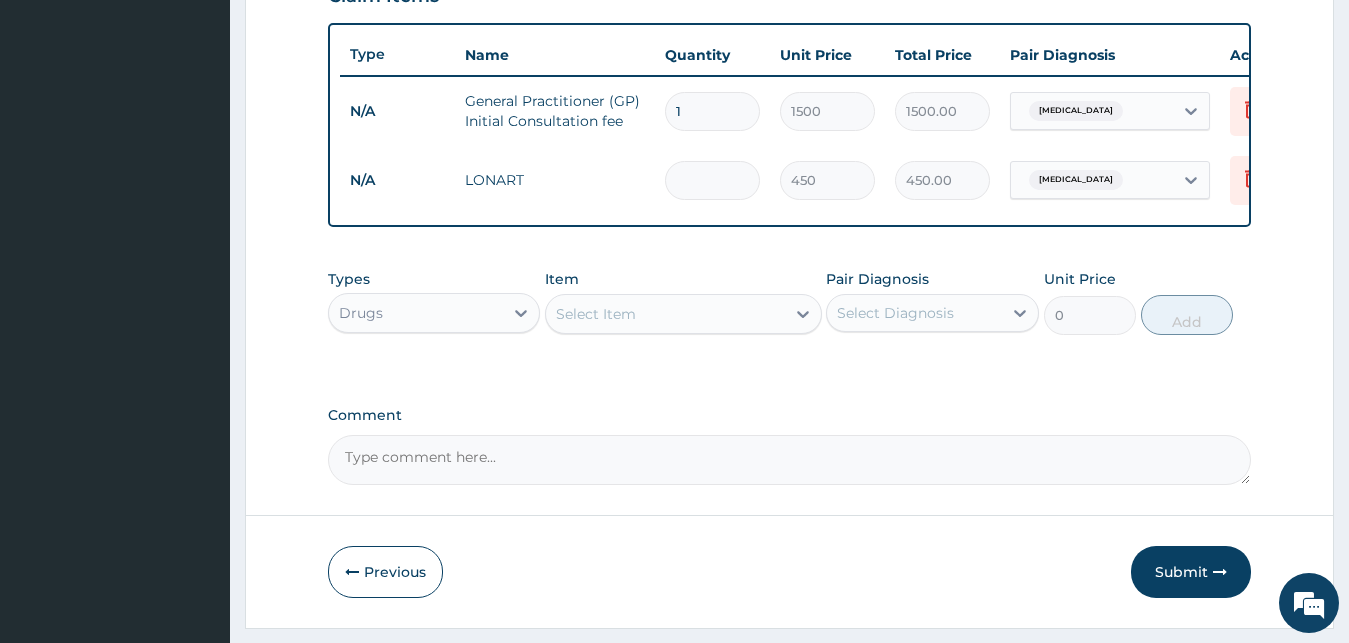 type on "0.00" 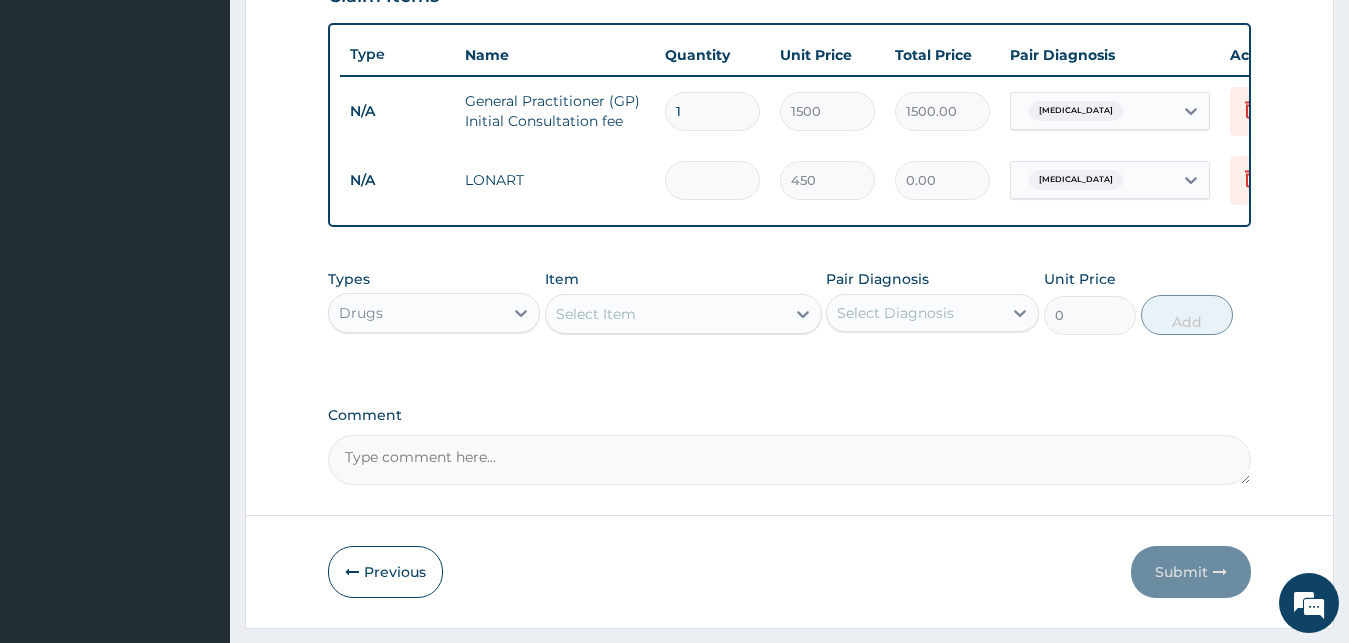 type on "6" 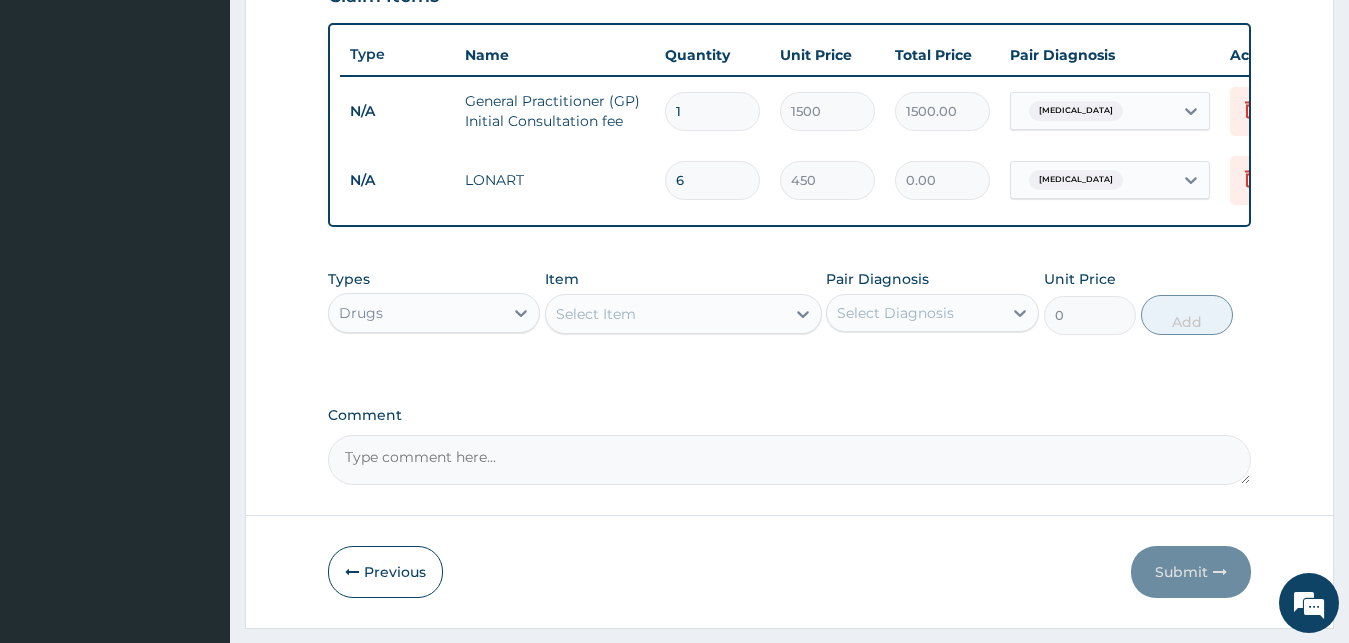 type on "2700.00" 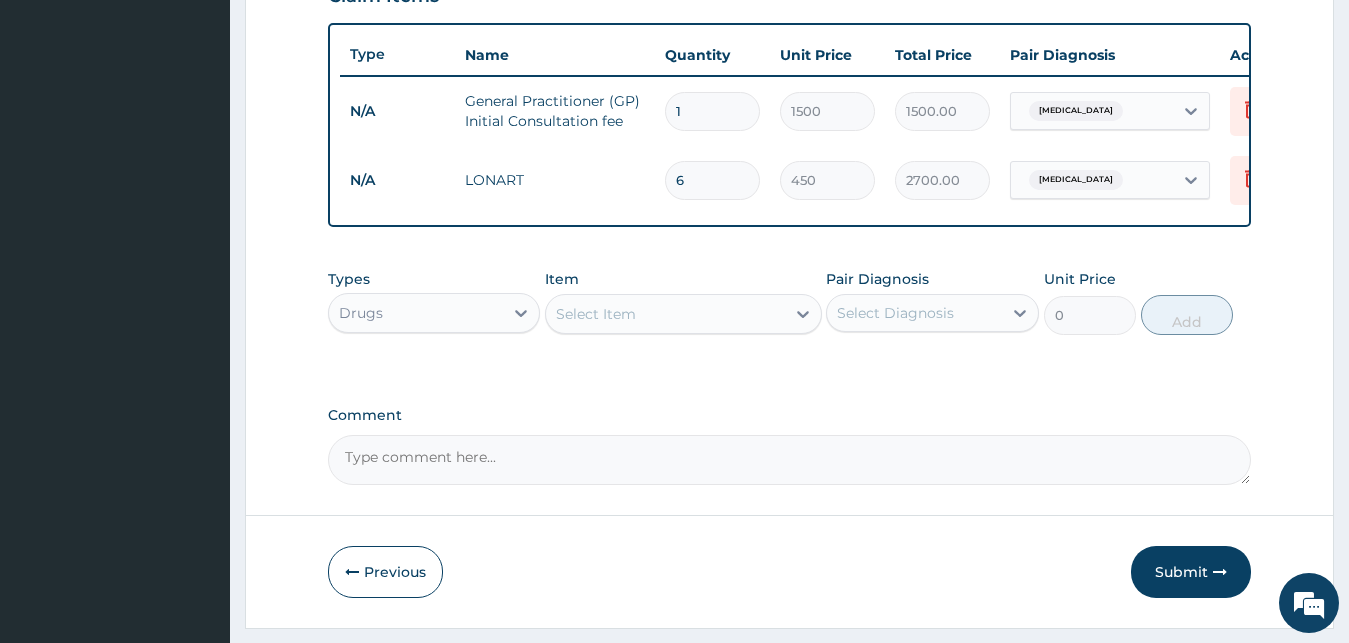 type on "6" 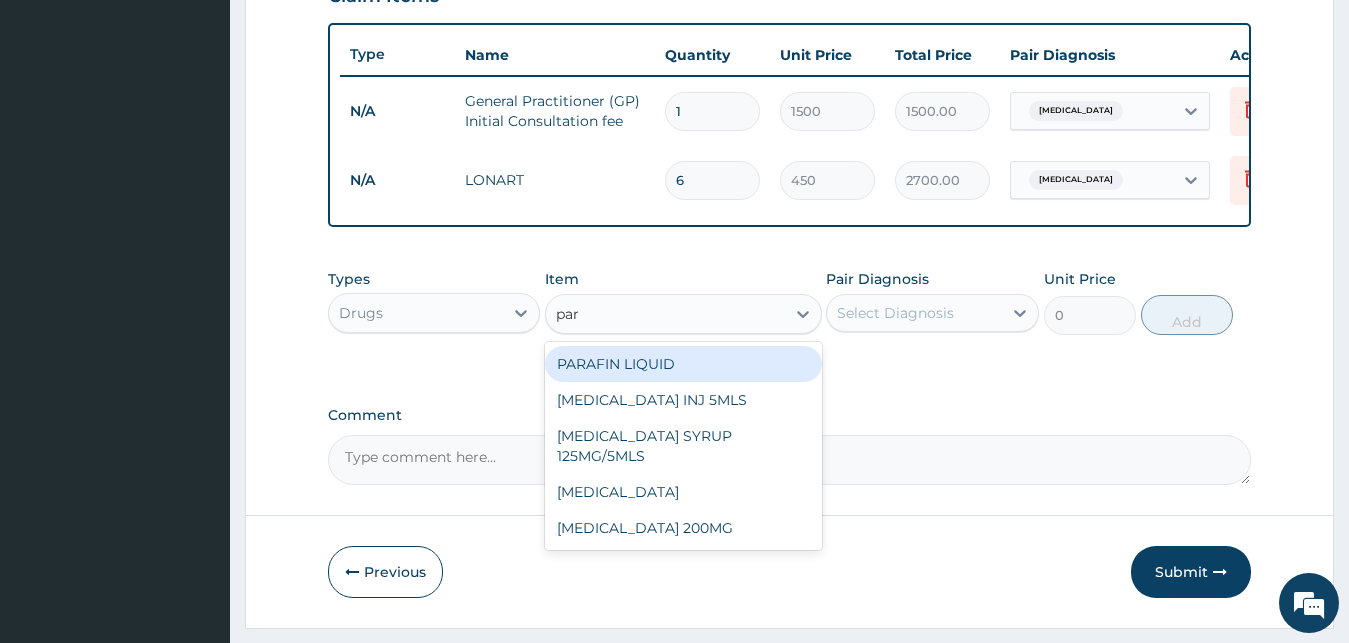 type on "para" 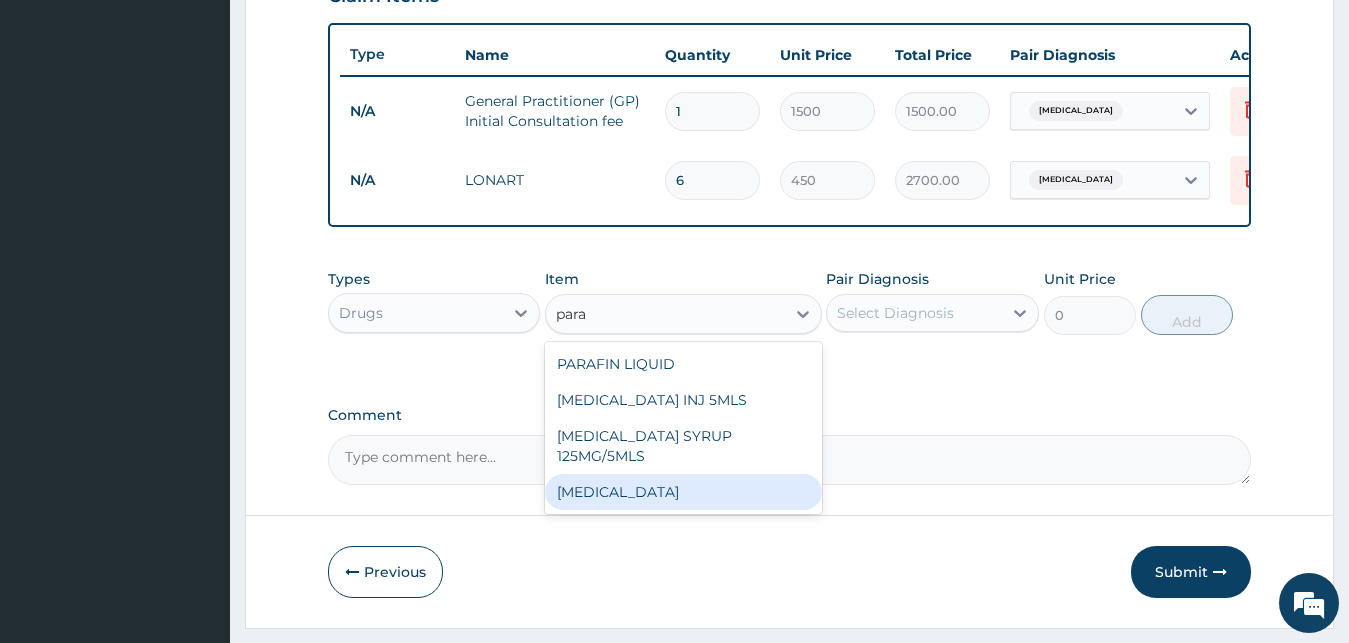 click on "[MEDICAL_DATA]" at bounding box center [683, 492] 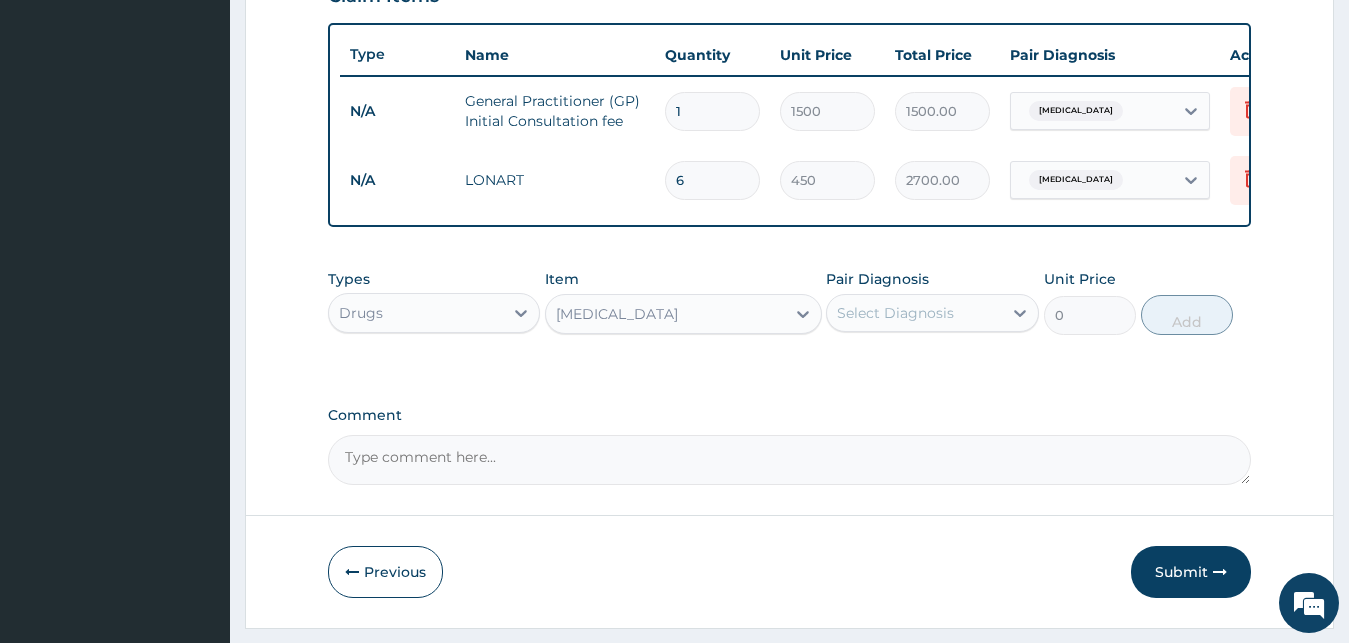 type 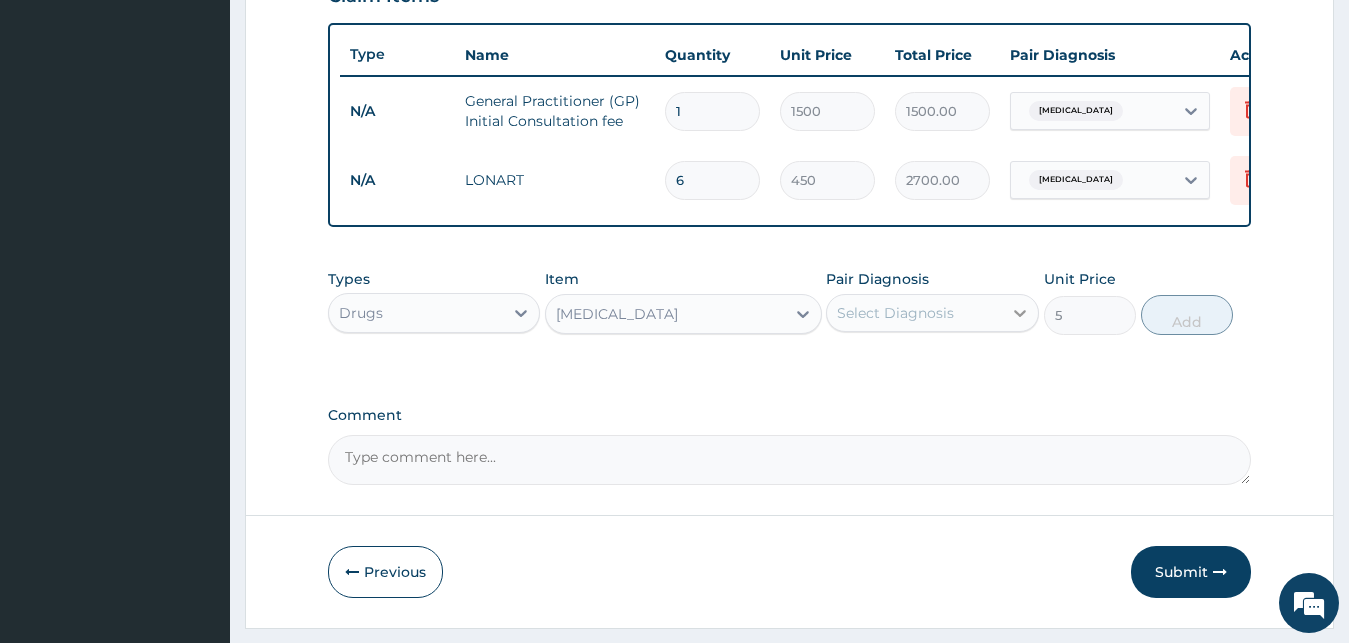 click at bounding box center [1020, 313] 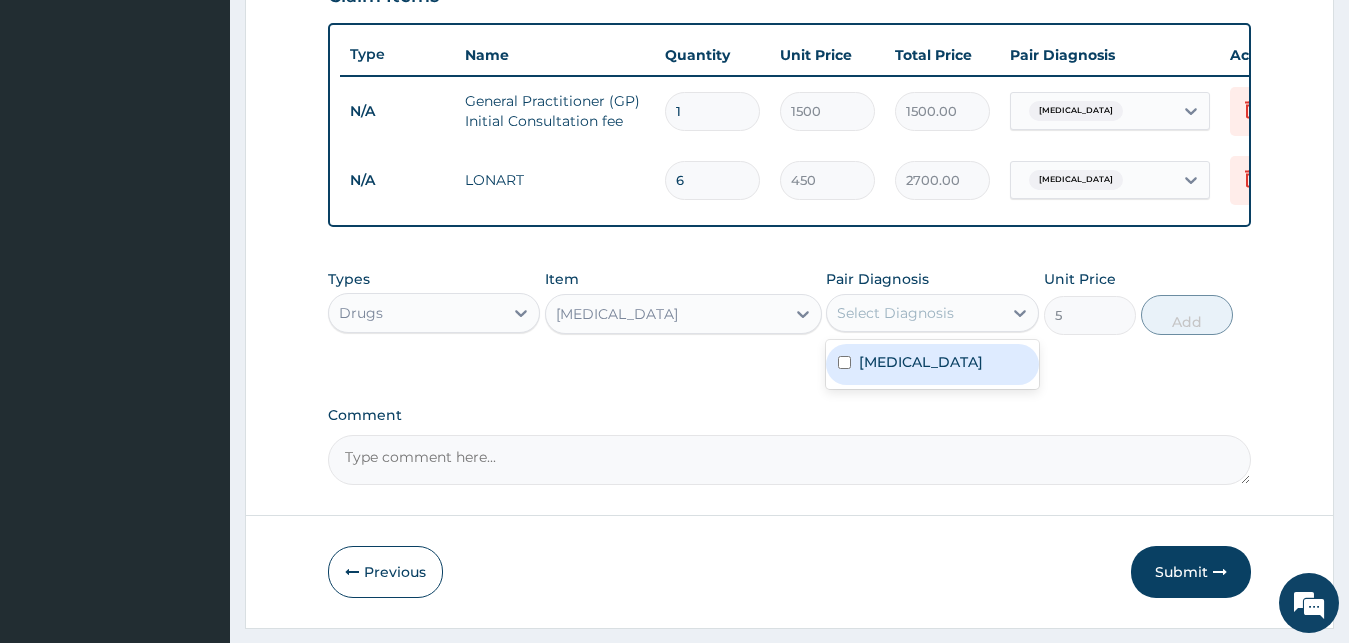 click on "Malaria" at bounding box center (921, 362) 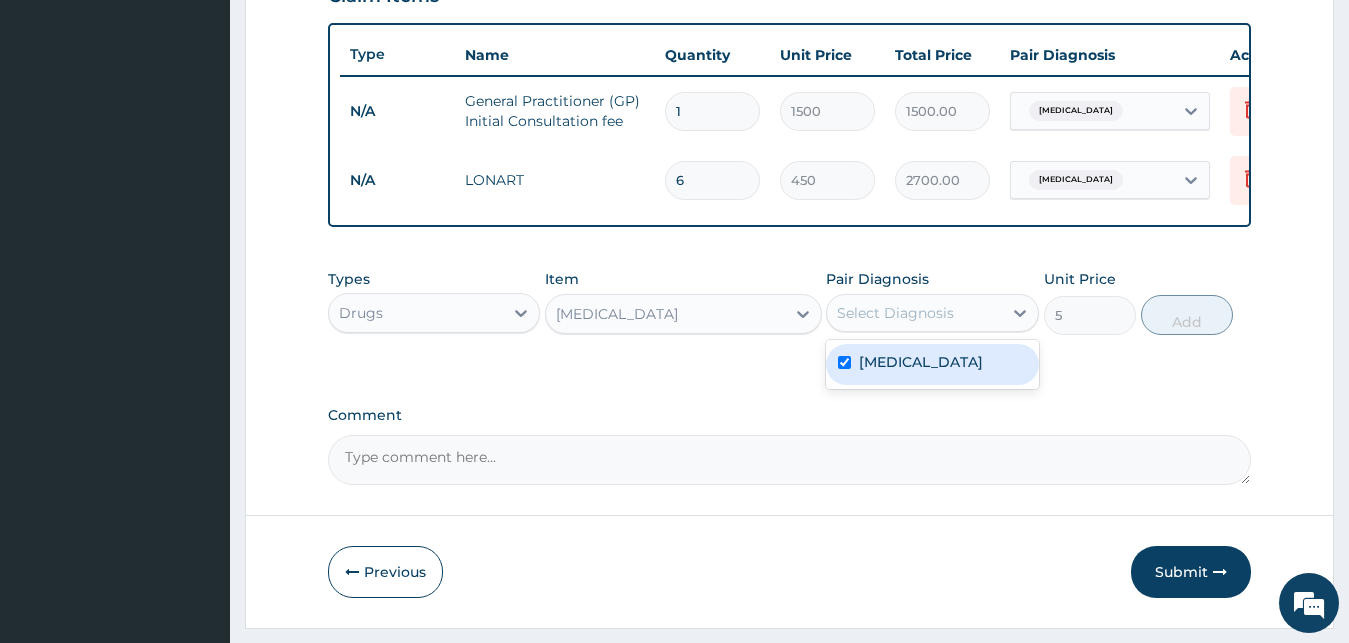 checkbox on "true" 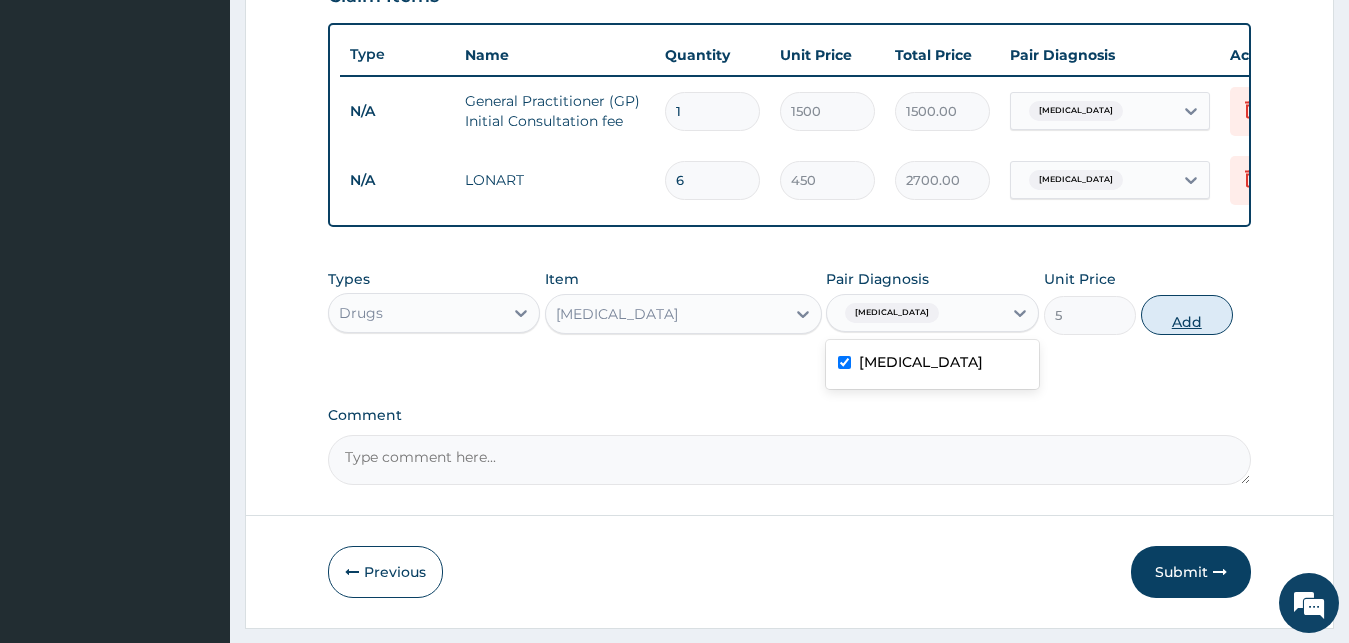 click on "Add" at bounding box center [1187, 315] 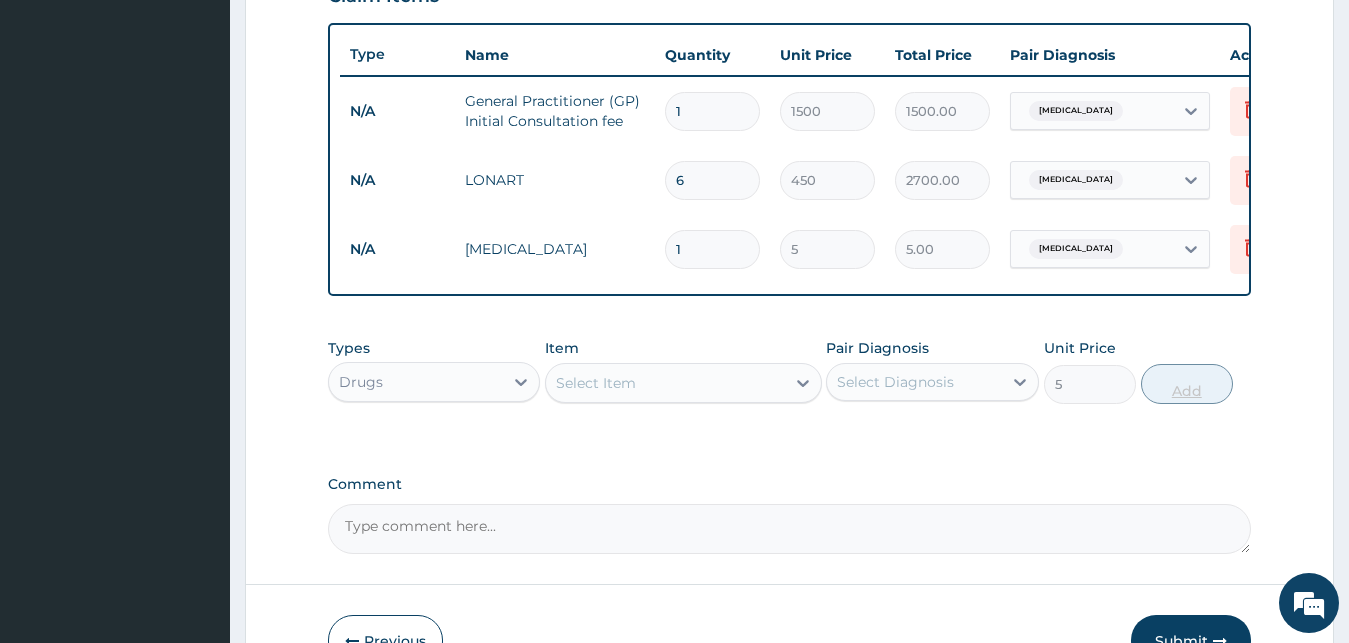 type on "0" 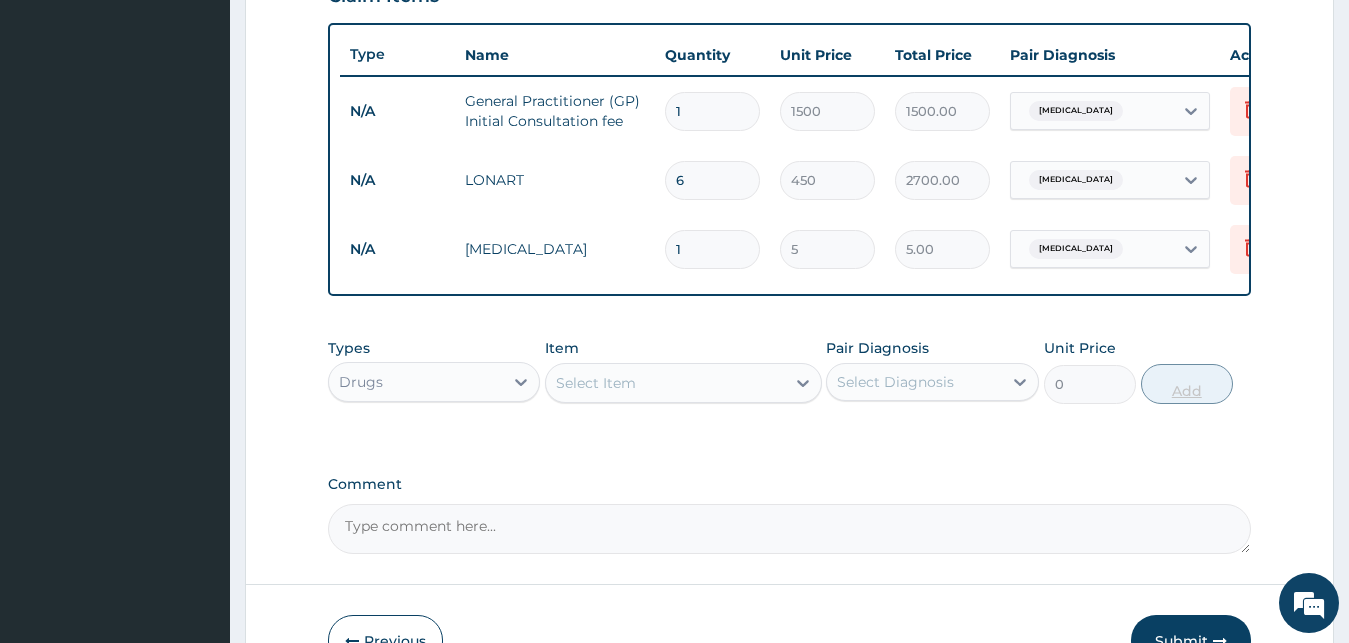 type 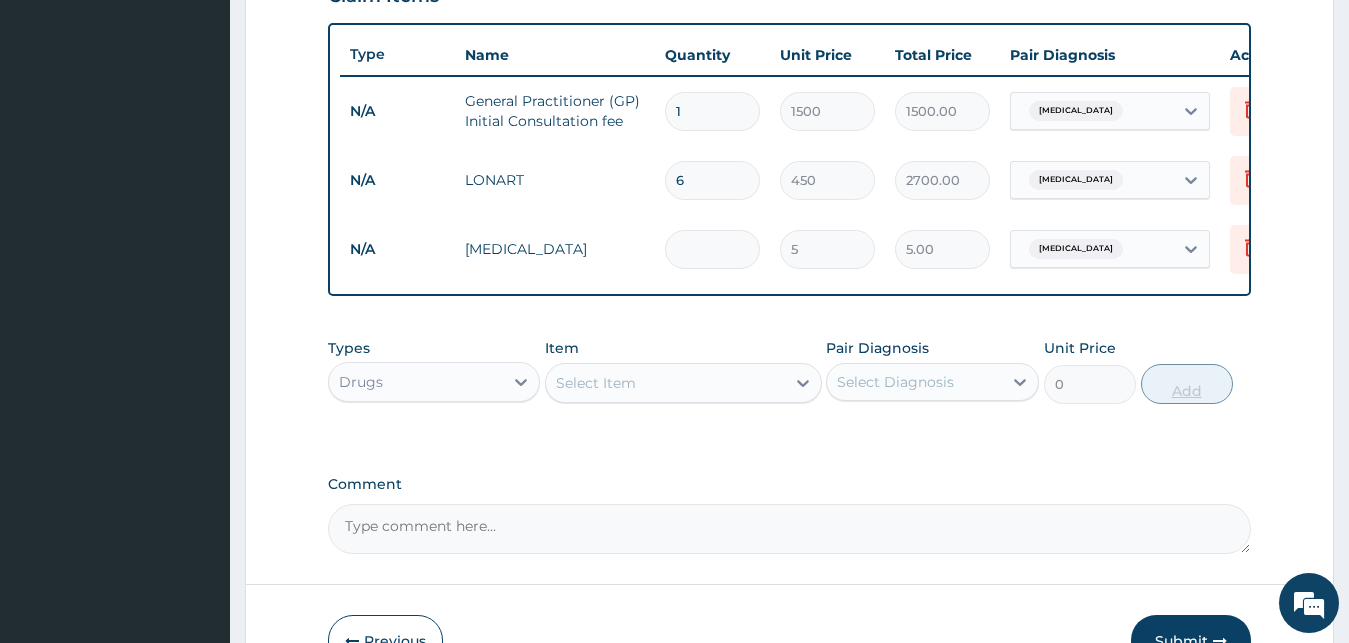 type on "0.00" 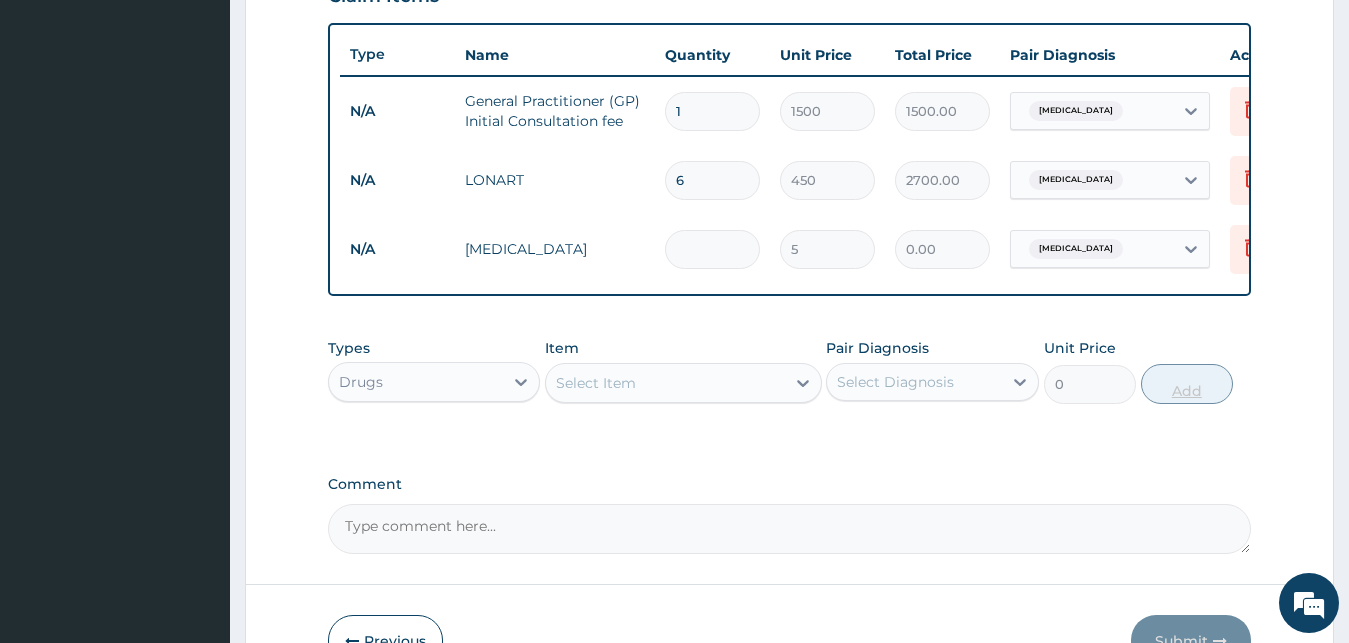 type on "4" 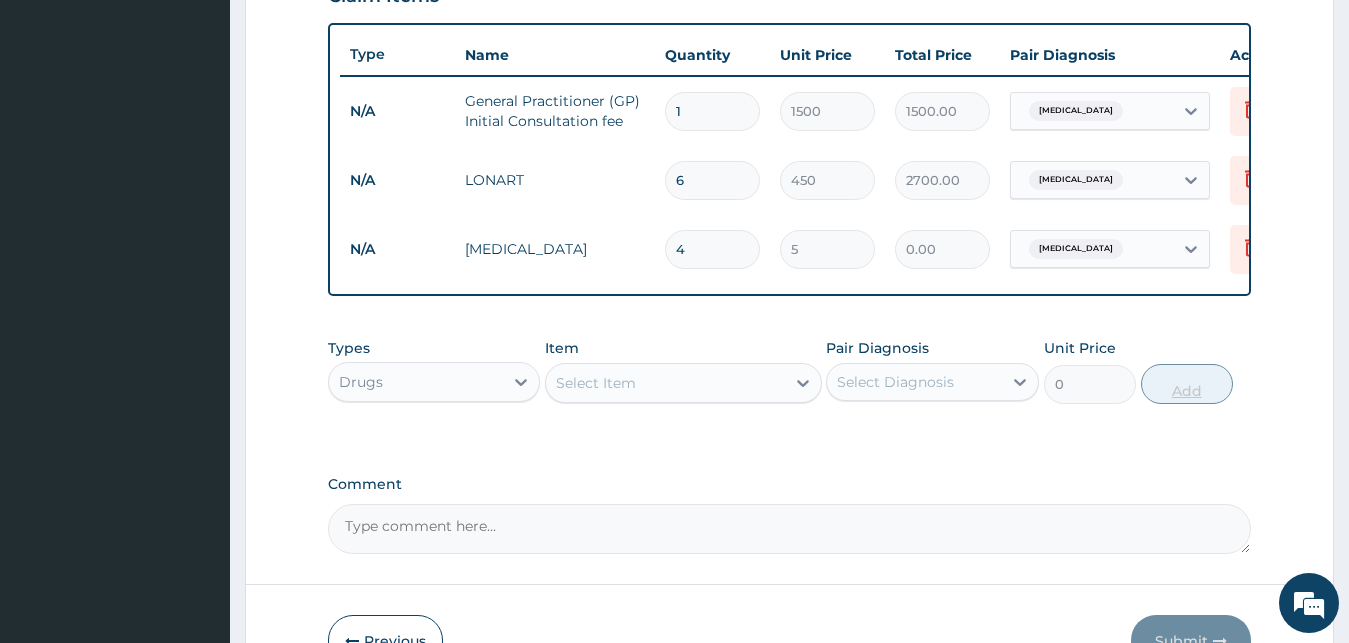 type on "20.00" 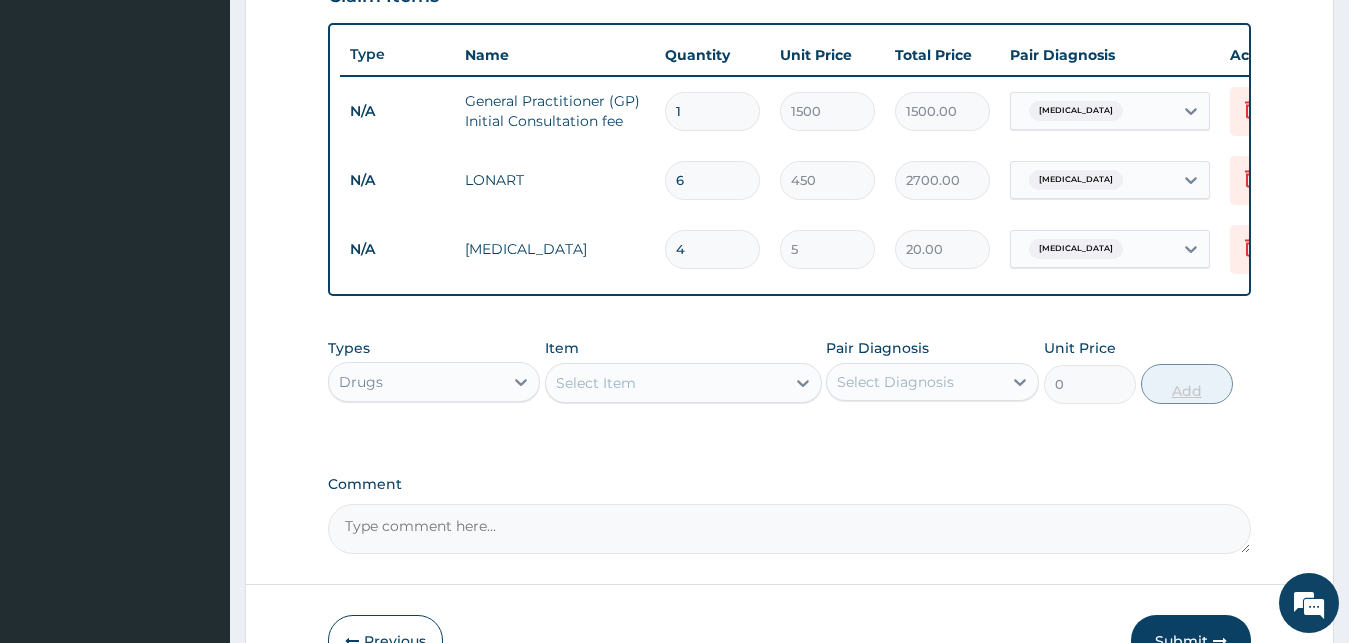 type 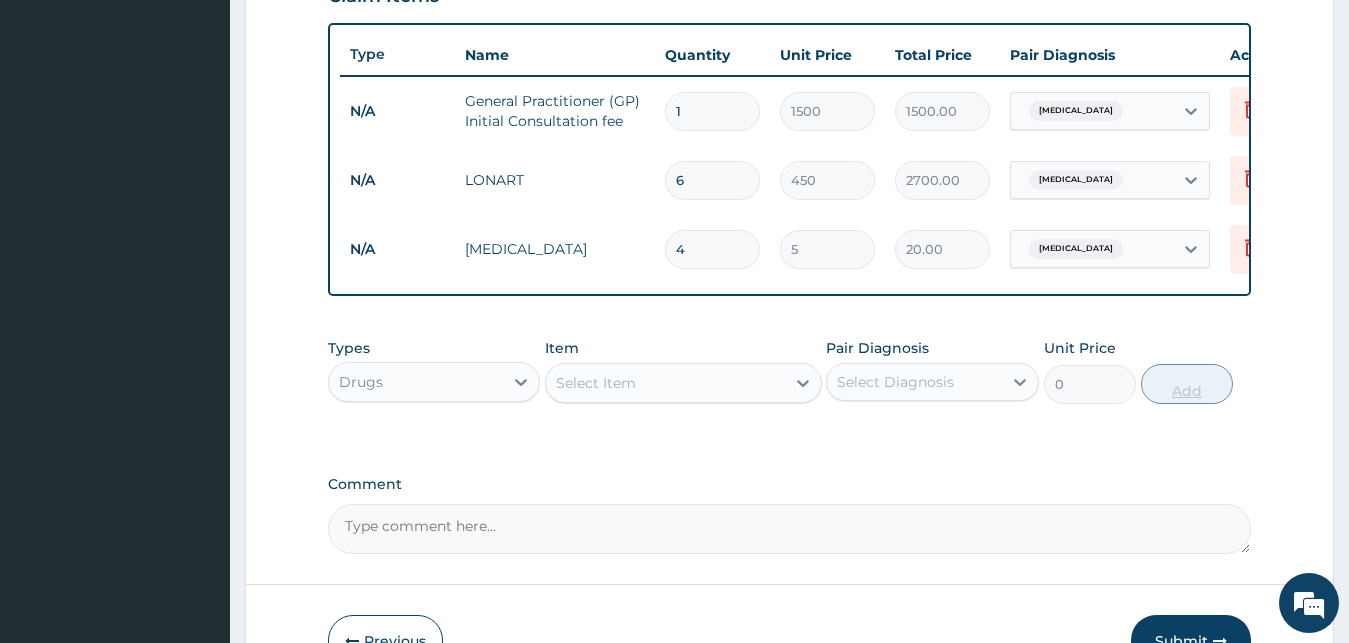 type on "0.00" 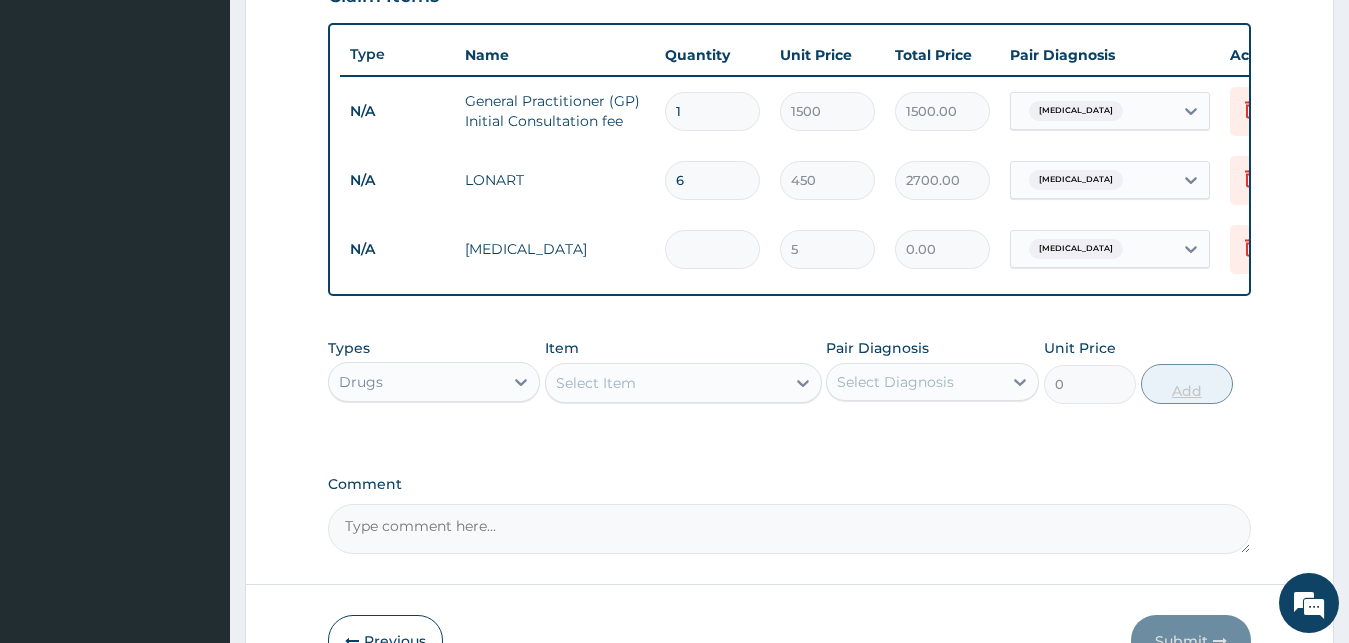 type on "2" 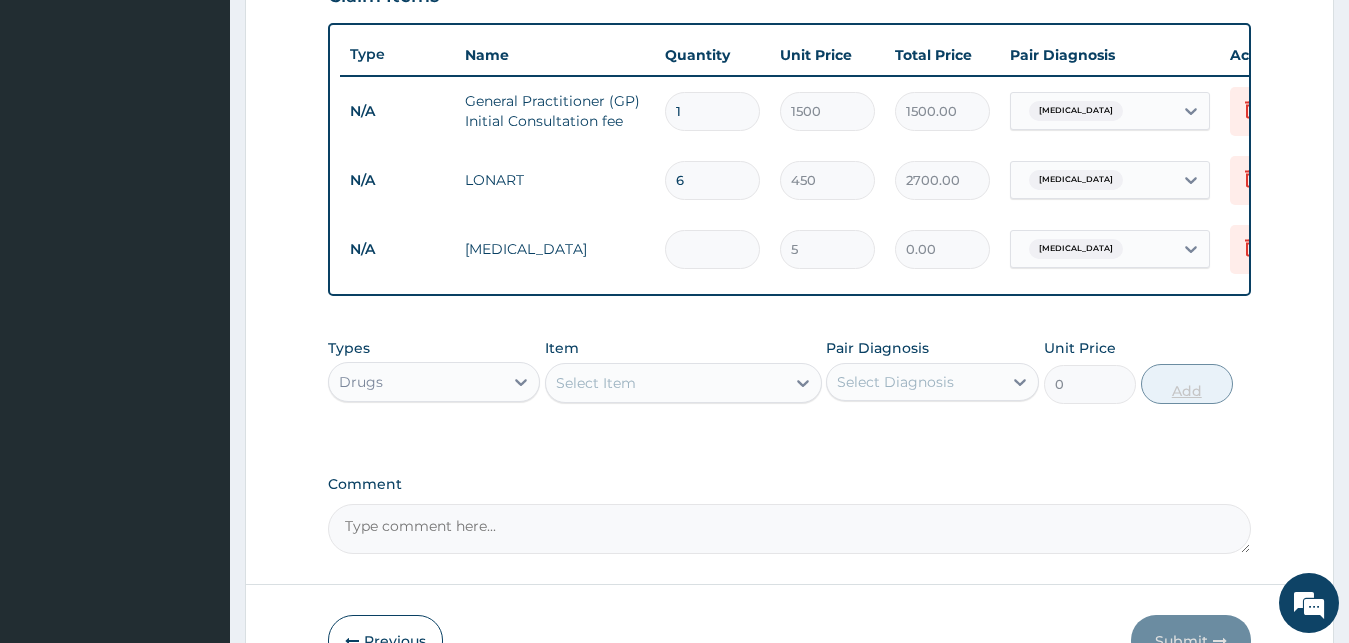 type on "10.00" 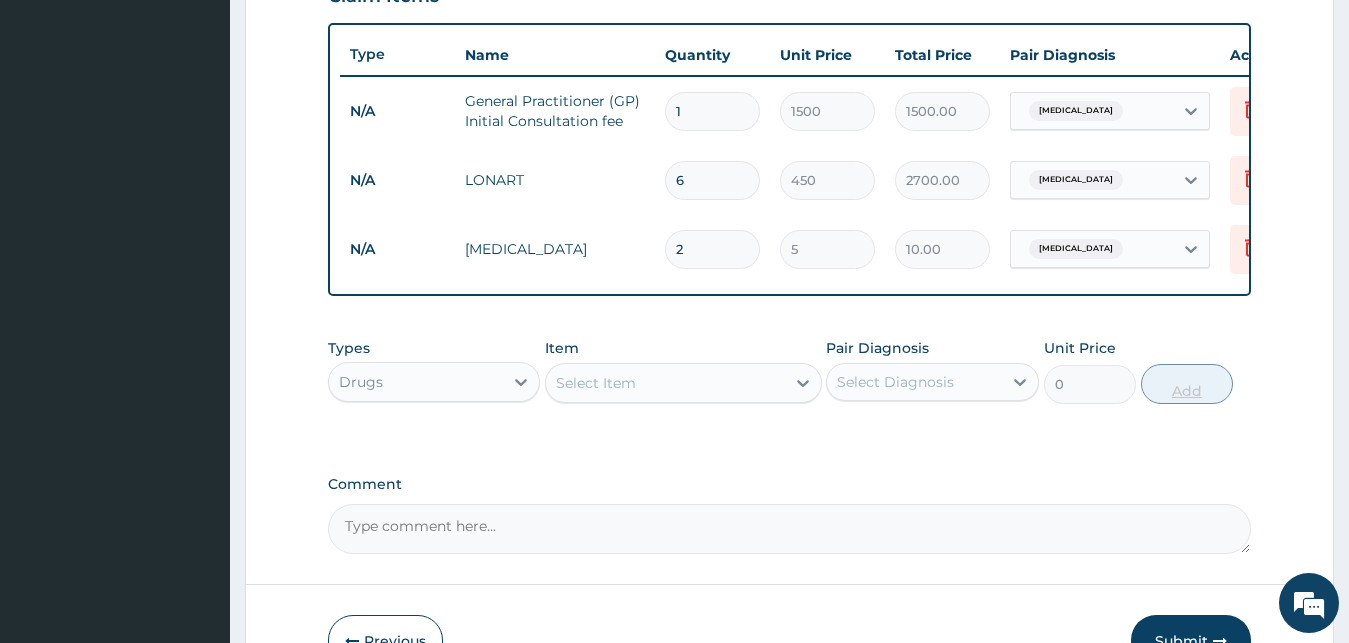 type on "24" 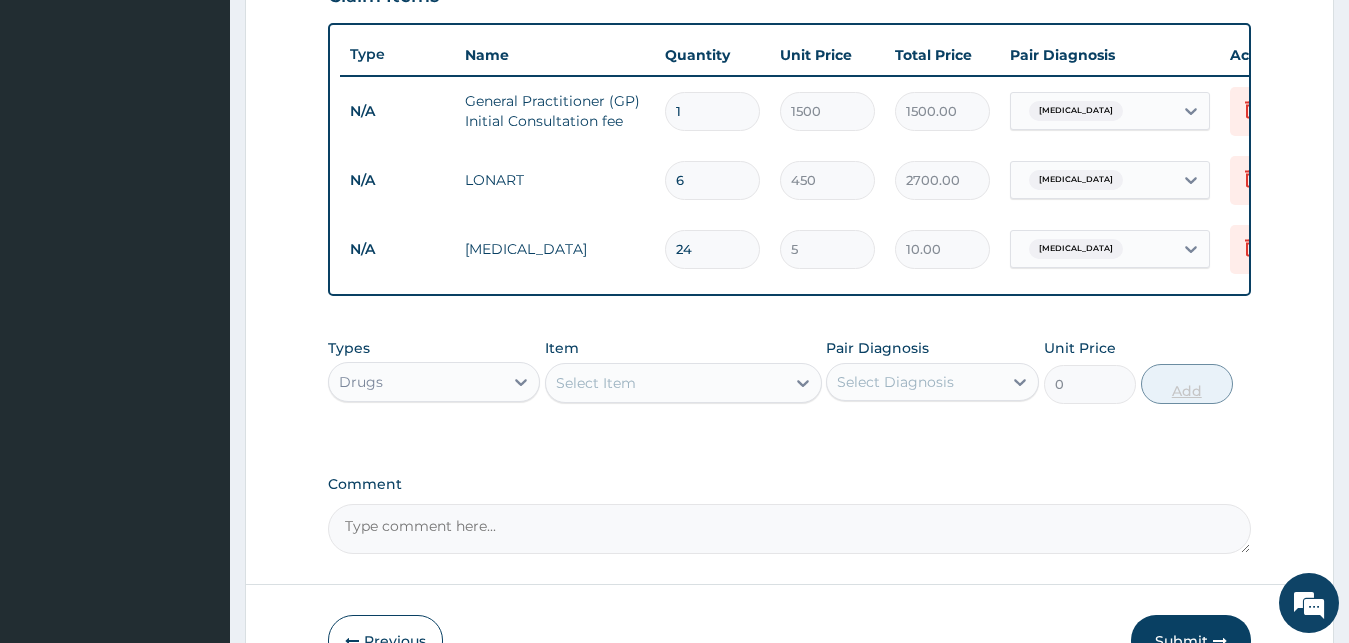 type on "120.00" 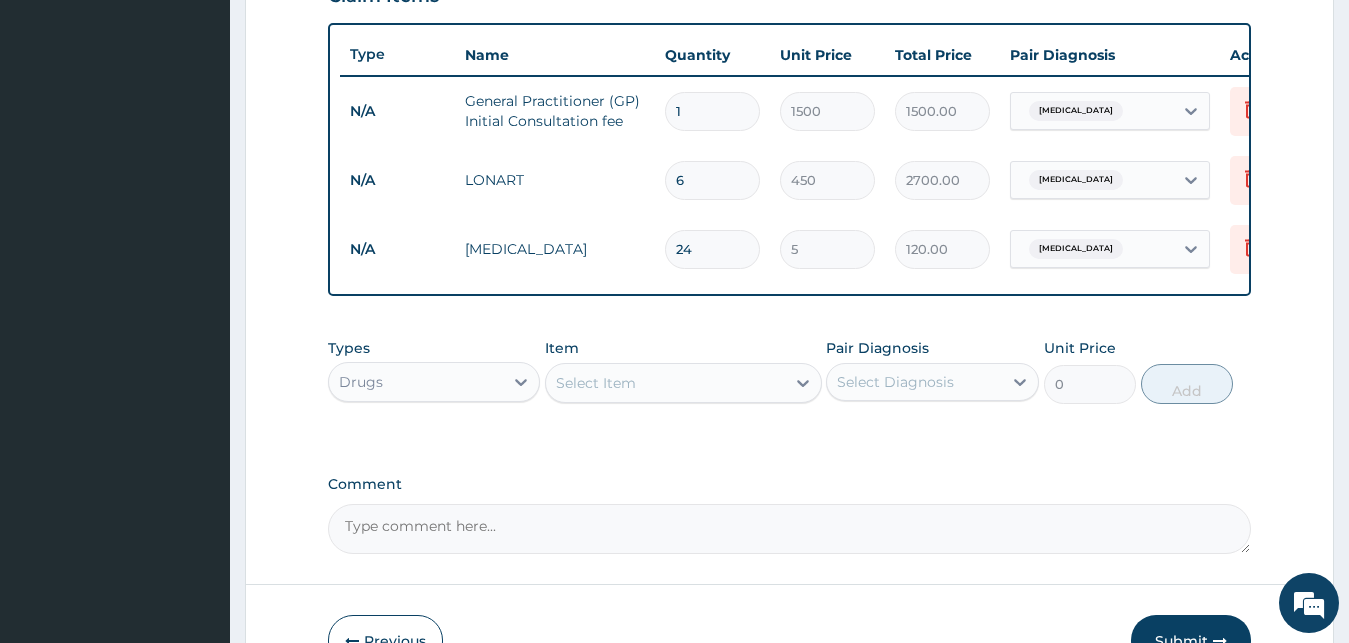 type on "24" 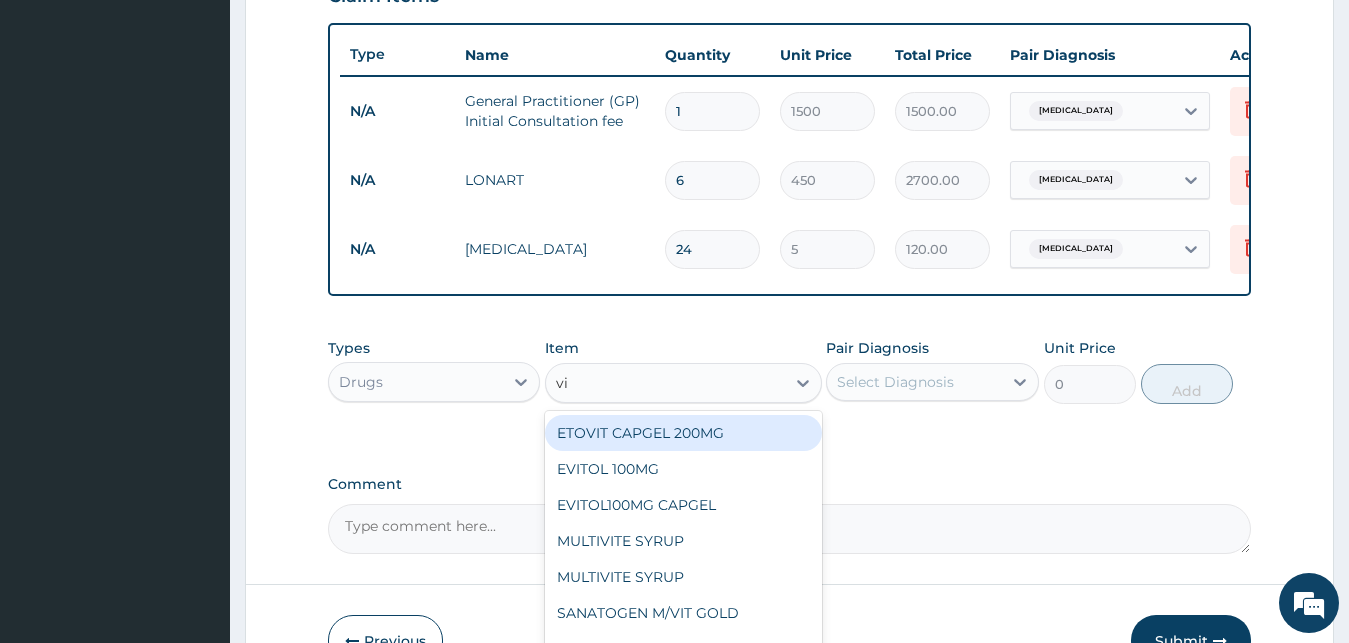 type on "vit" 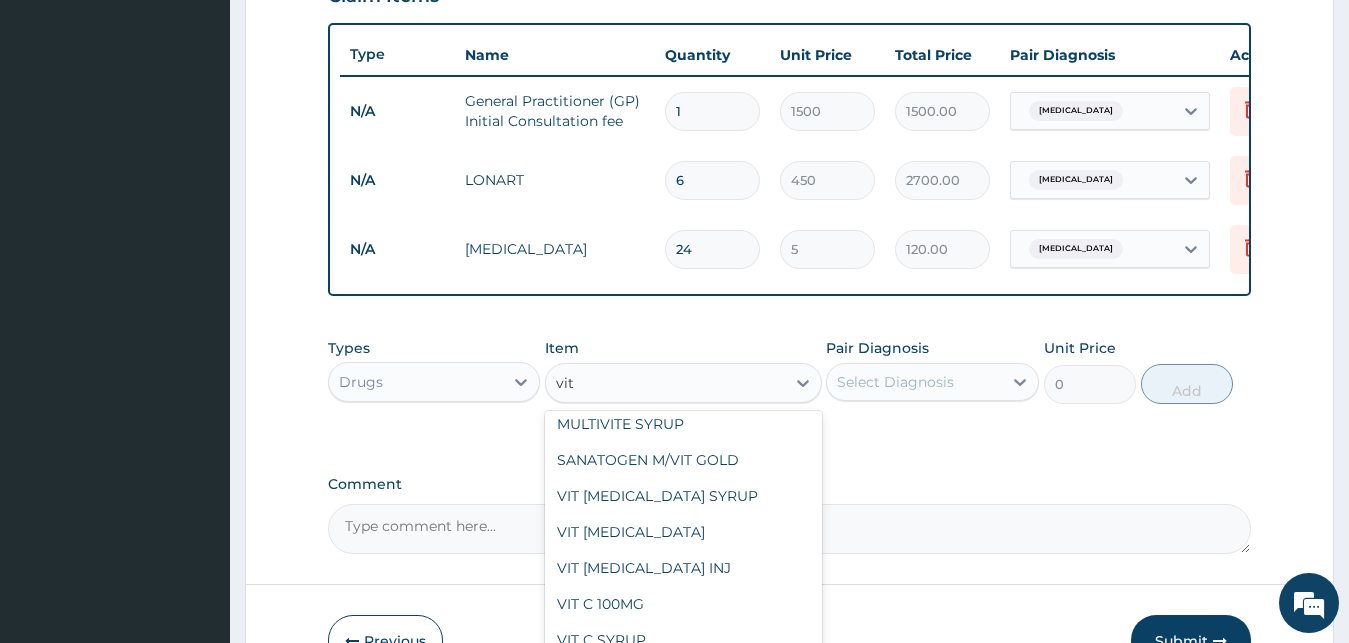 scroll, scrollTop: 165, scrollLeft: 0, axis: vertical 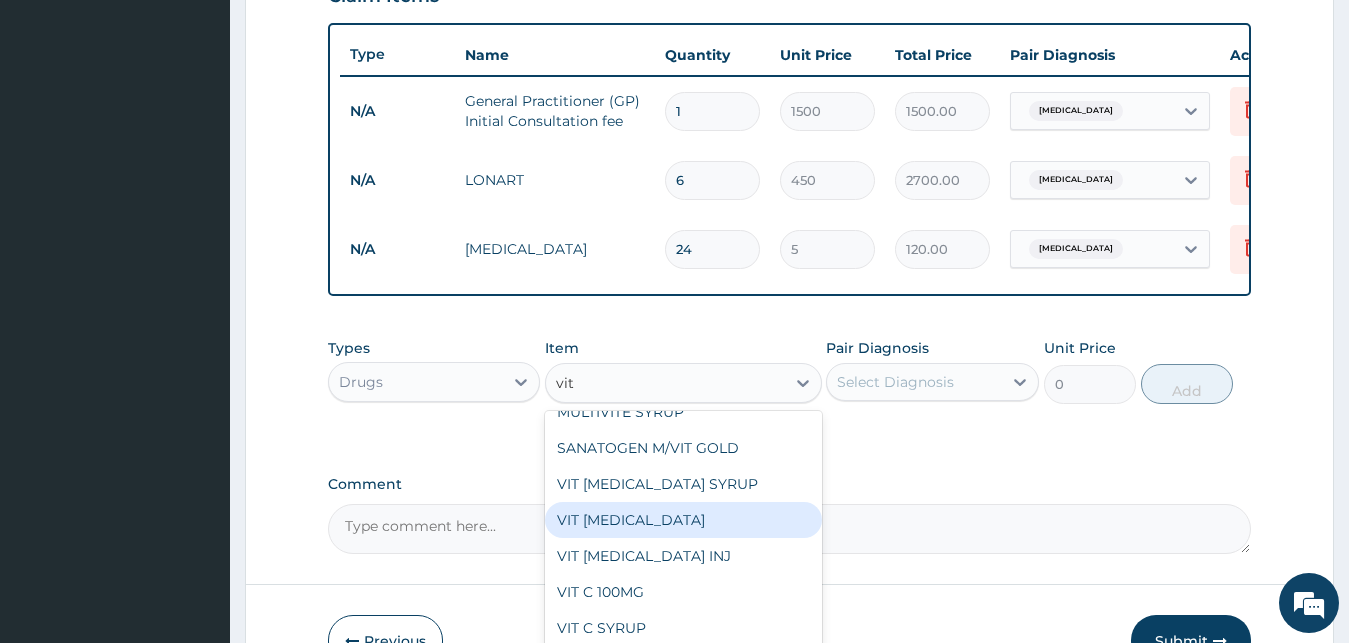 click on "VIT [MEDICAL_DATA]" at bounding box center [683, 520] 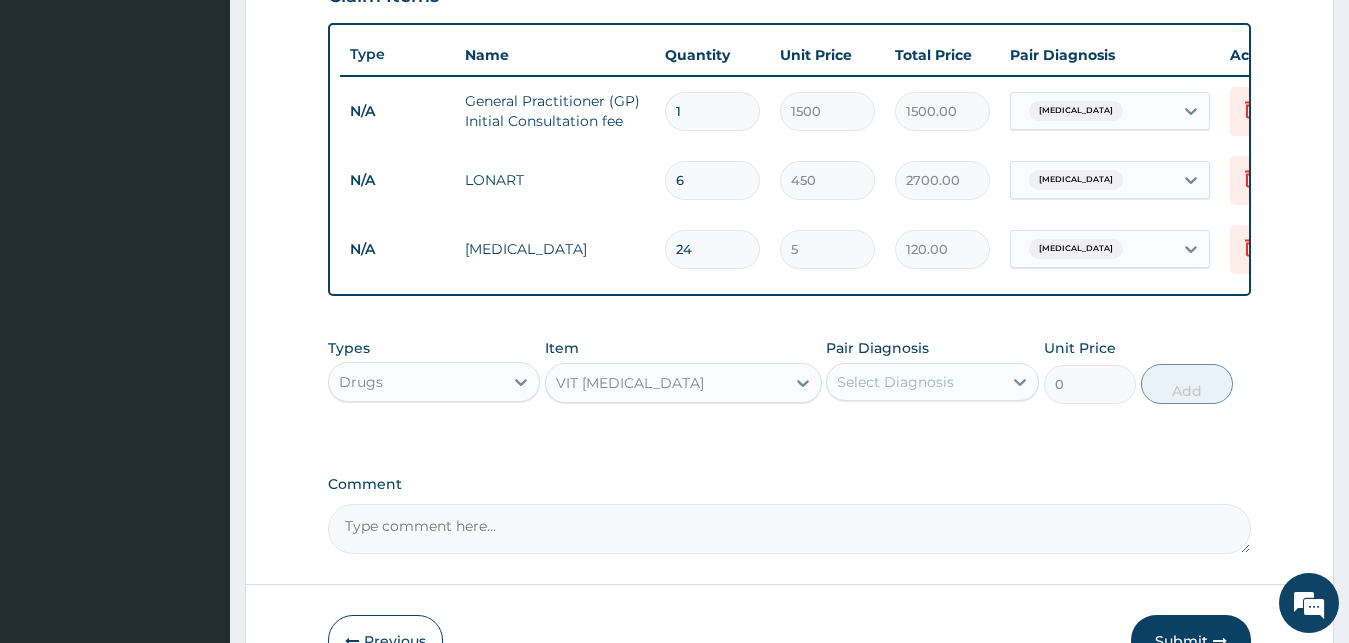 type 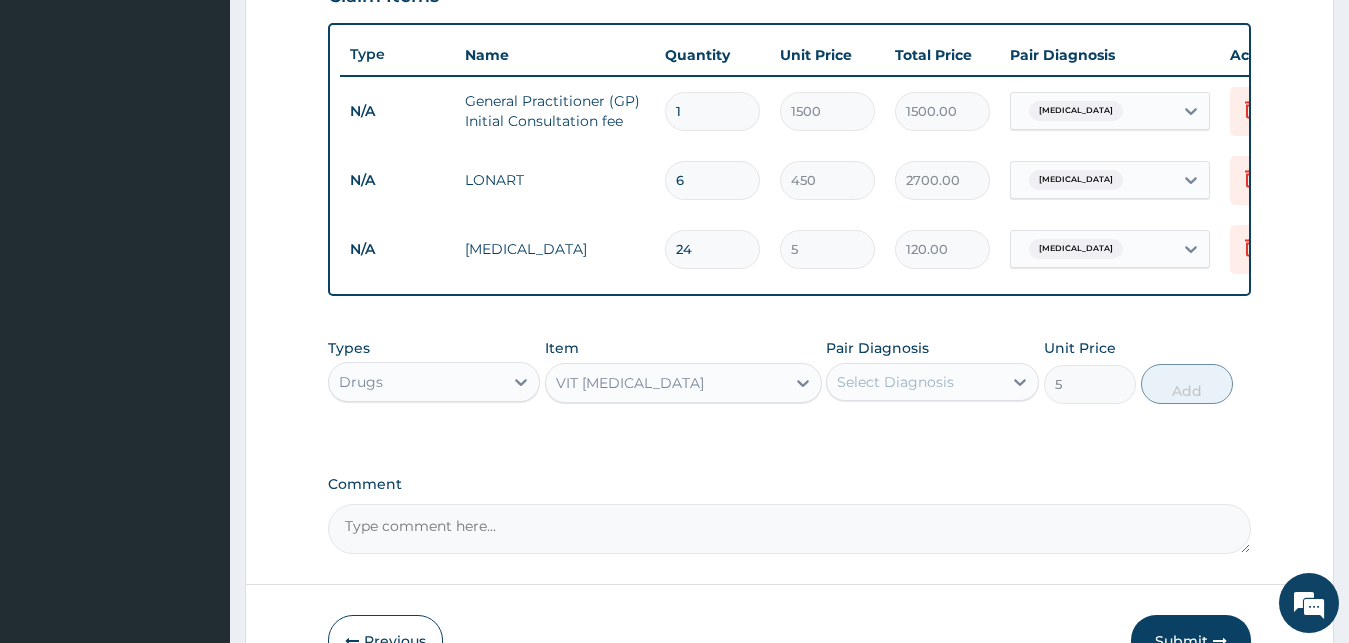 click on "Select Diagnosis" at bounding box center [914, 382] 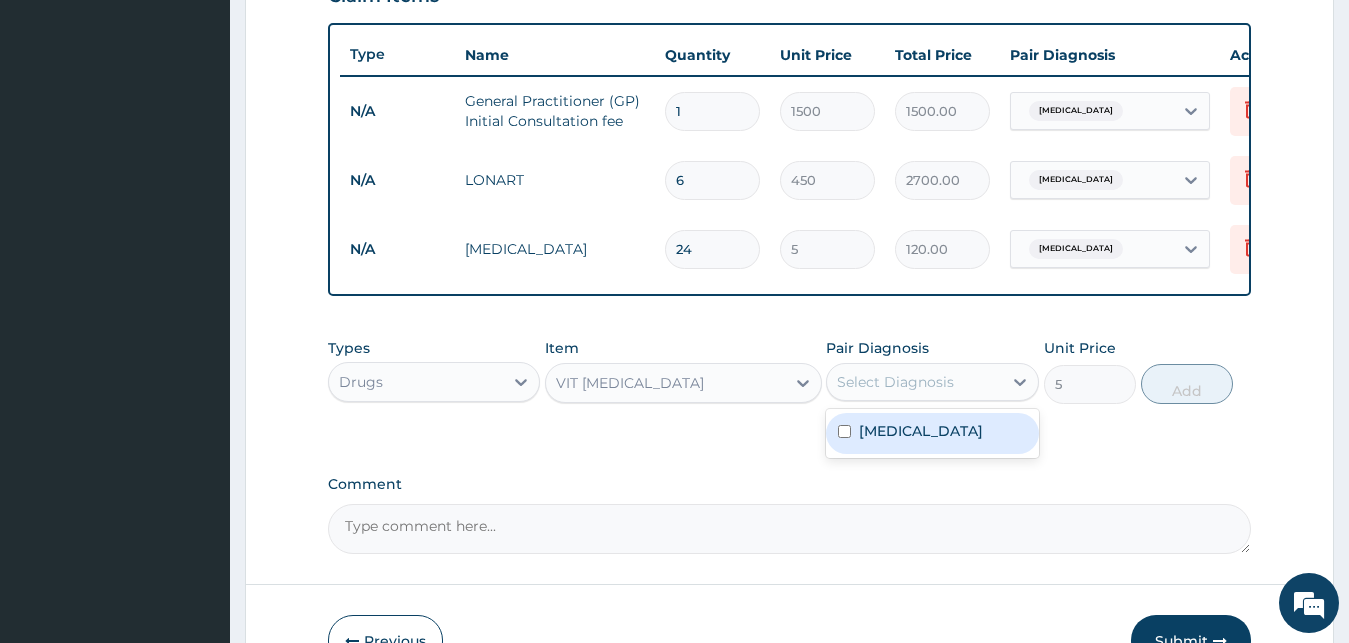 click at bounding box center [844, 431] 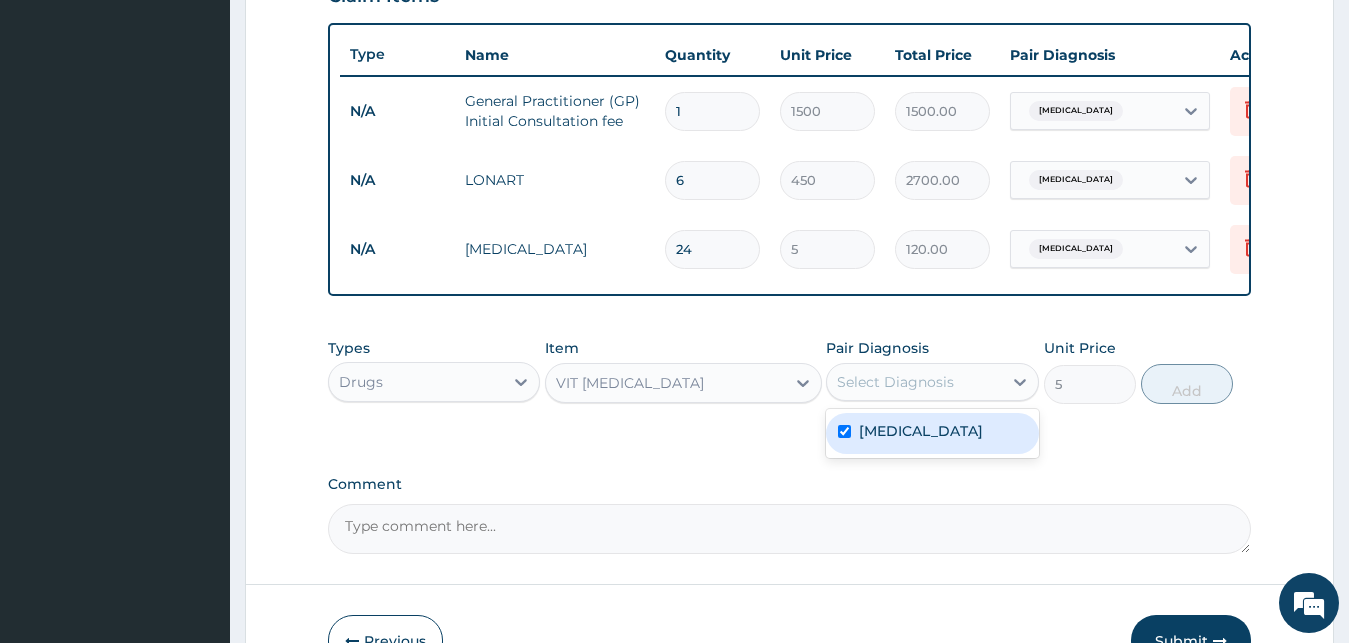 checkbox on "true" 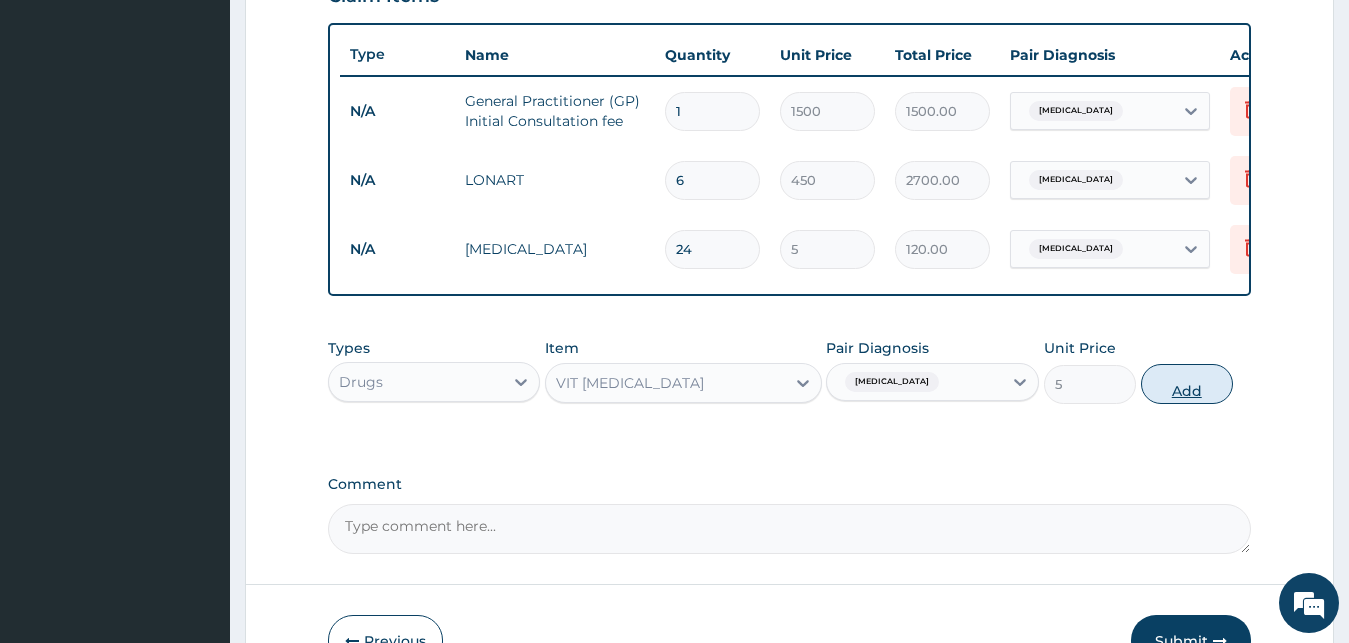 click on "Add" at bounding box center [1187, 384] 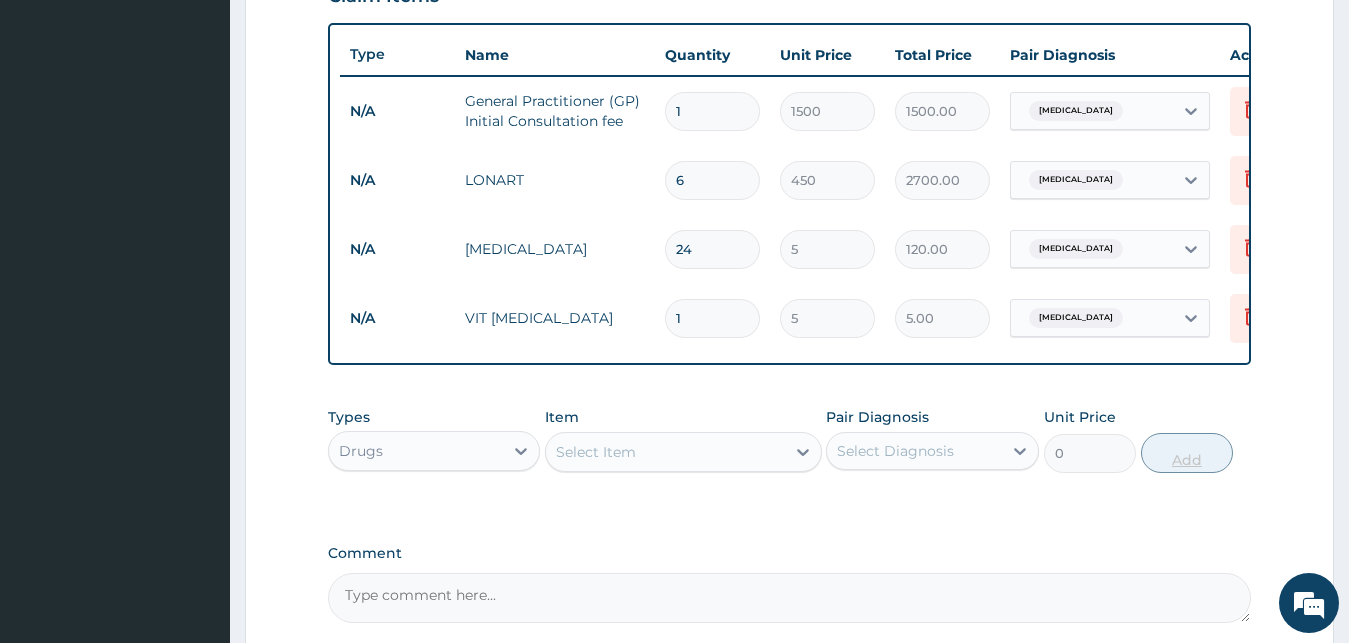 type 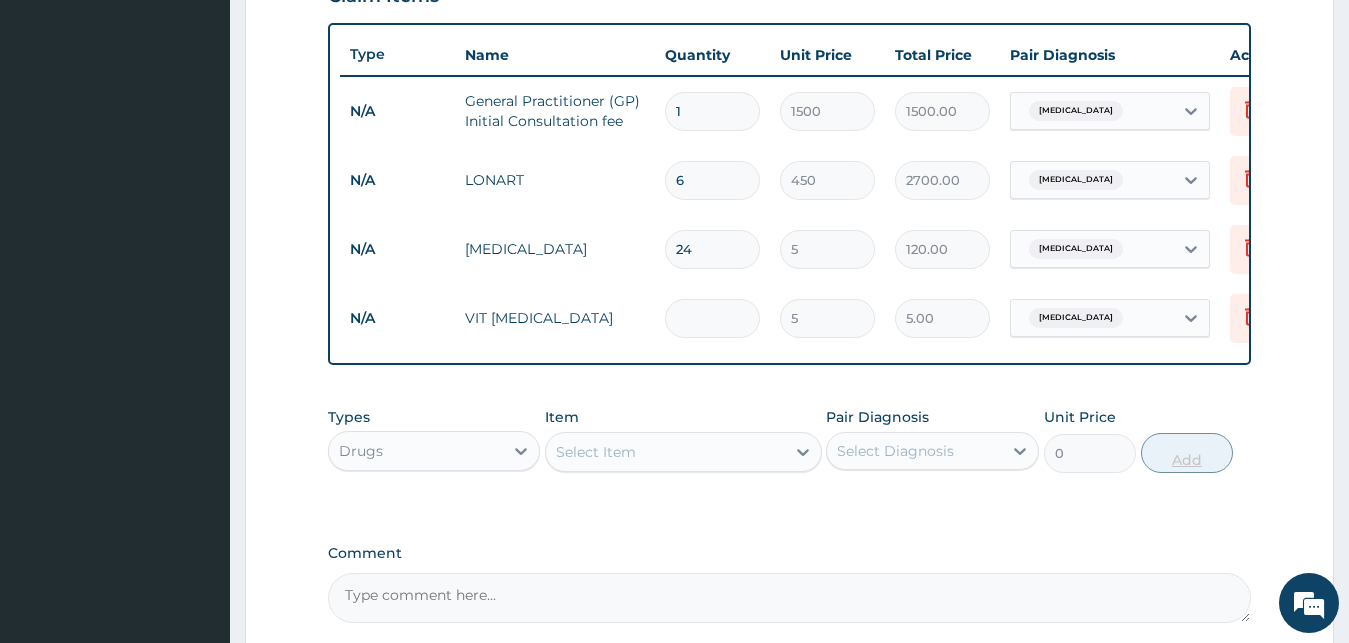 type on "0.00" 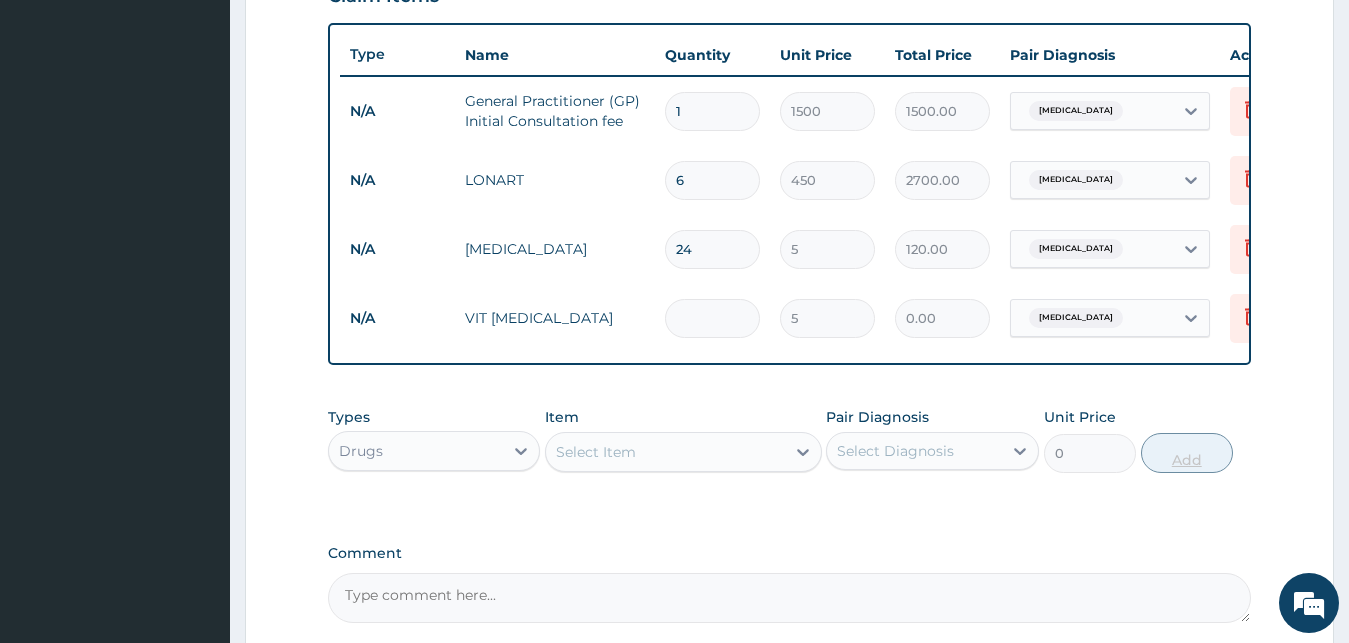 type on "2" 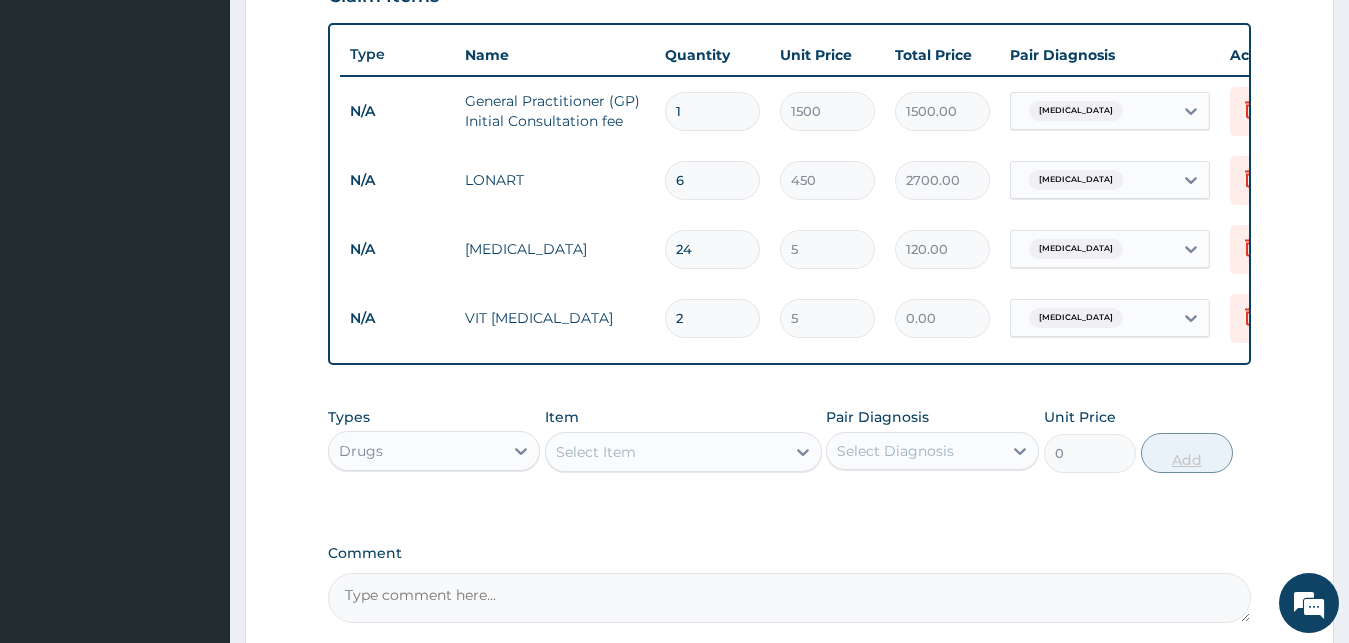 type on "10.00" 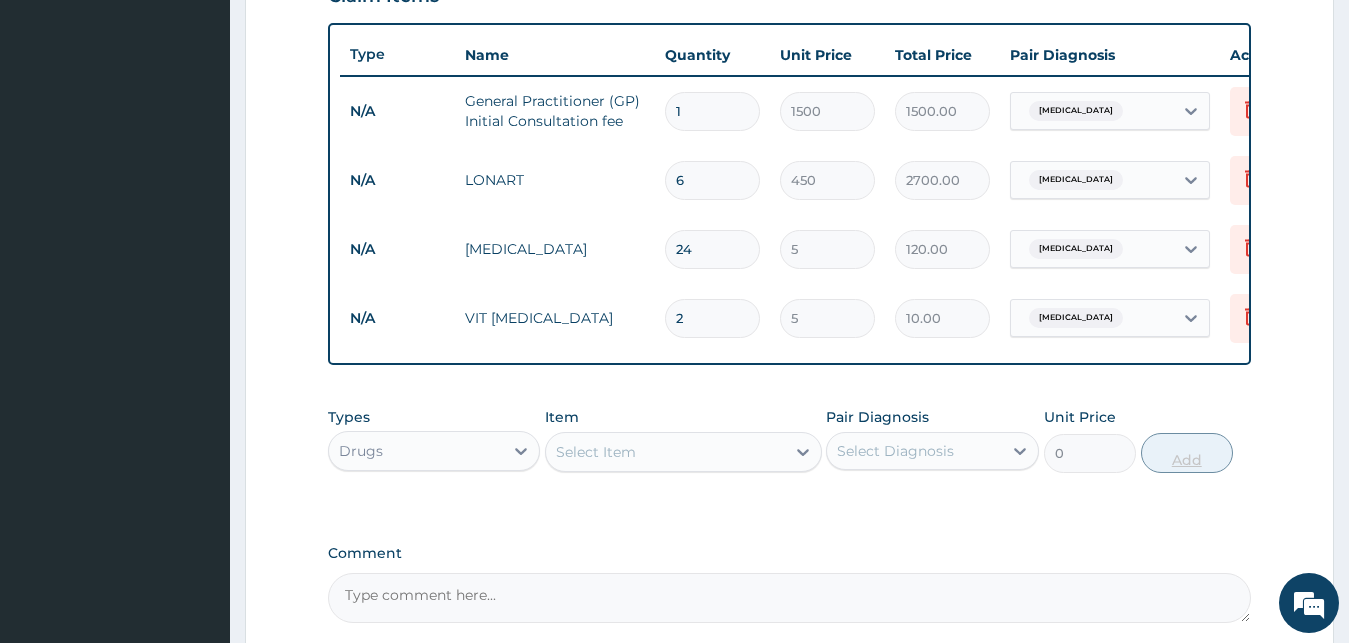 type on "21" 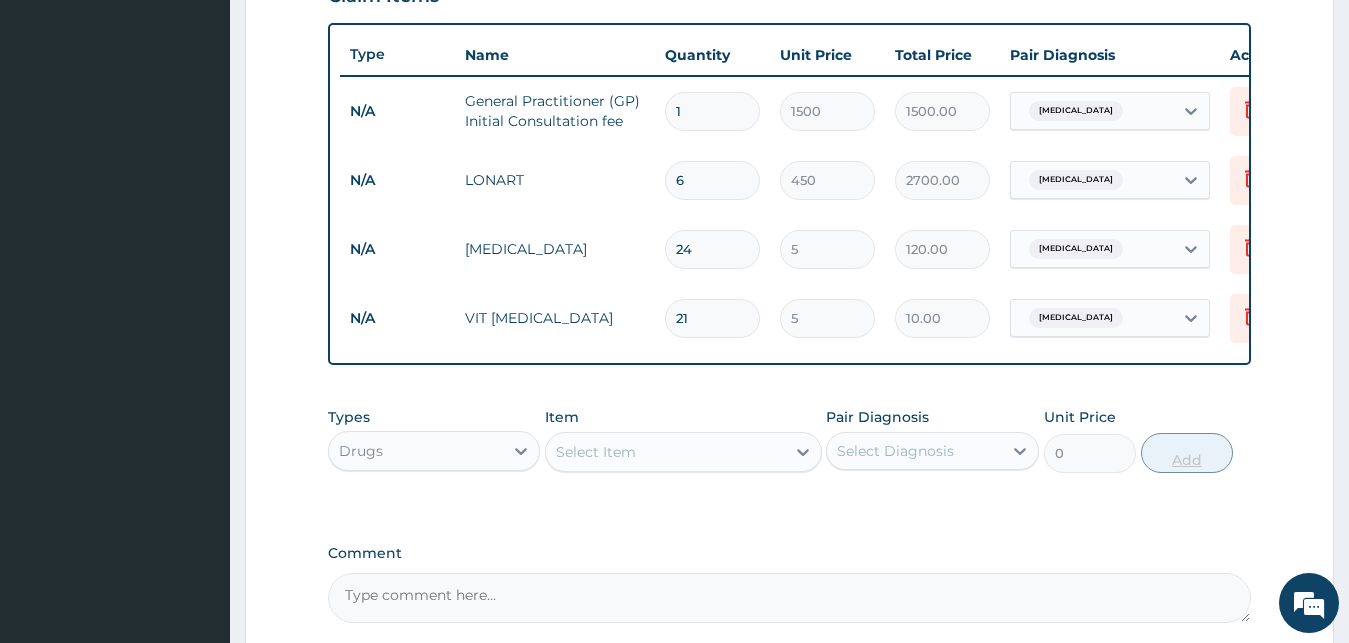 type on "105.00" 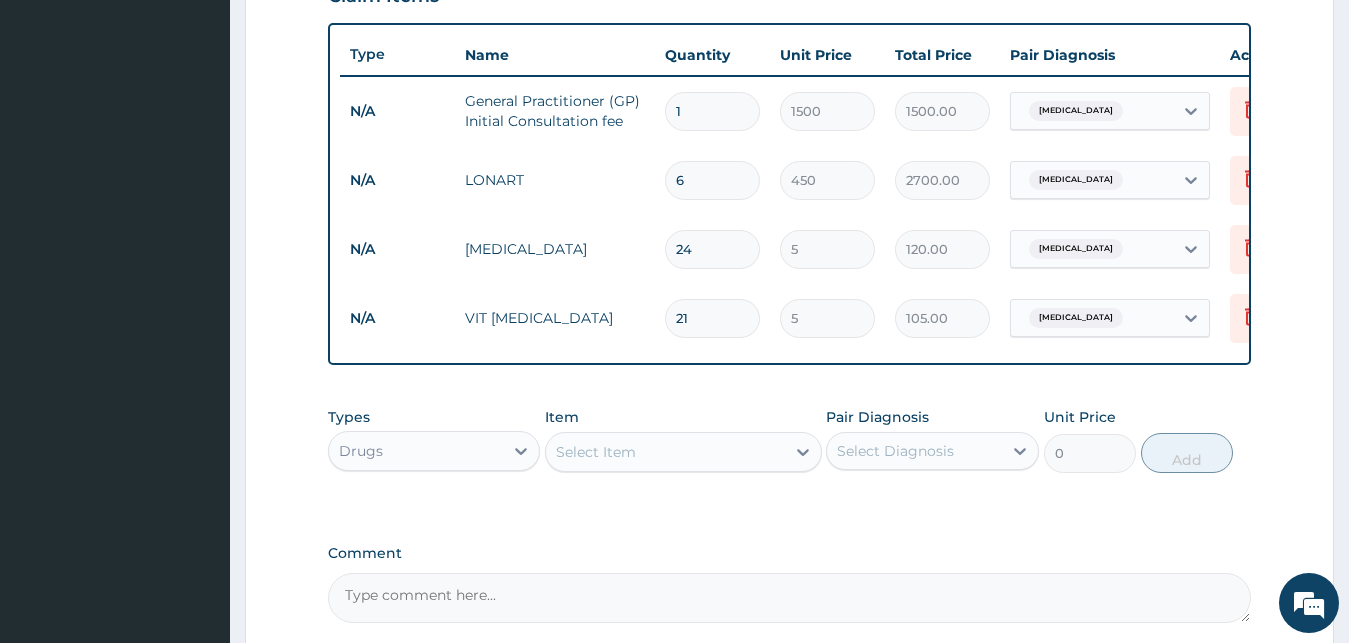 type on "21" 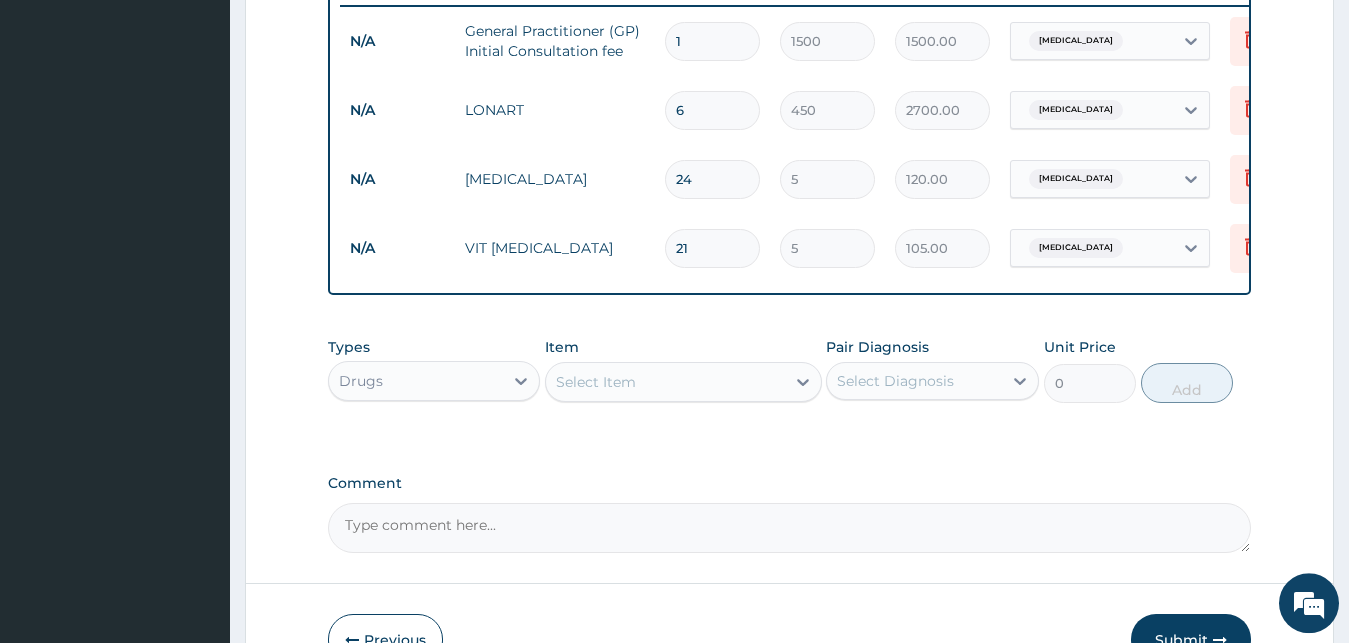 scroll, scrollTop: 801, scrollLeft: 0, axis: vertical 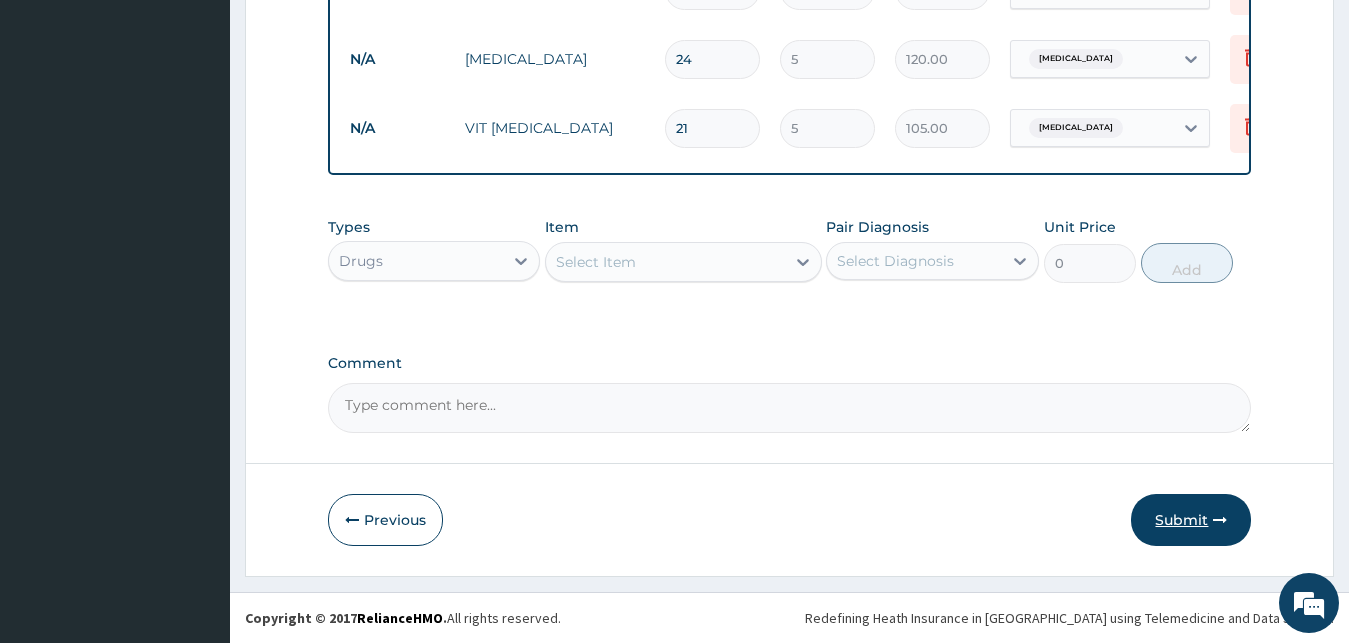 click on "Submit" at bounding box center (1191, 520) 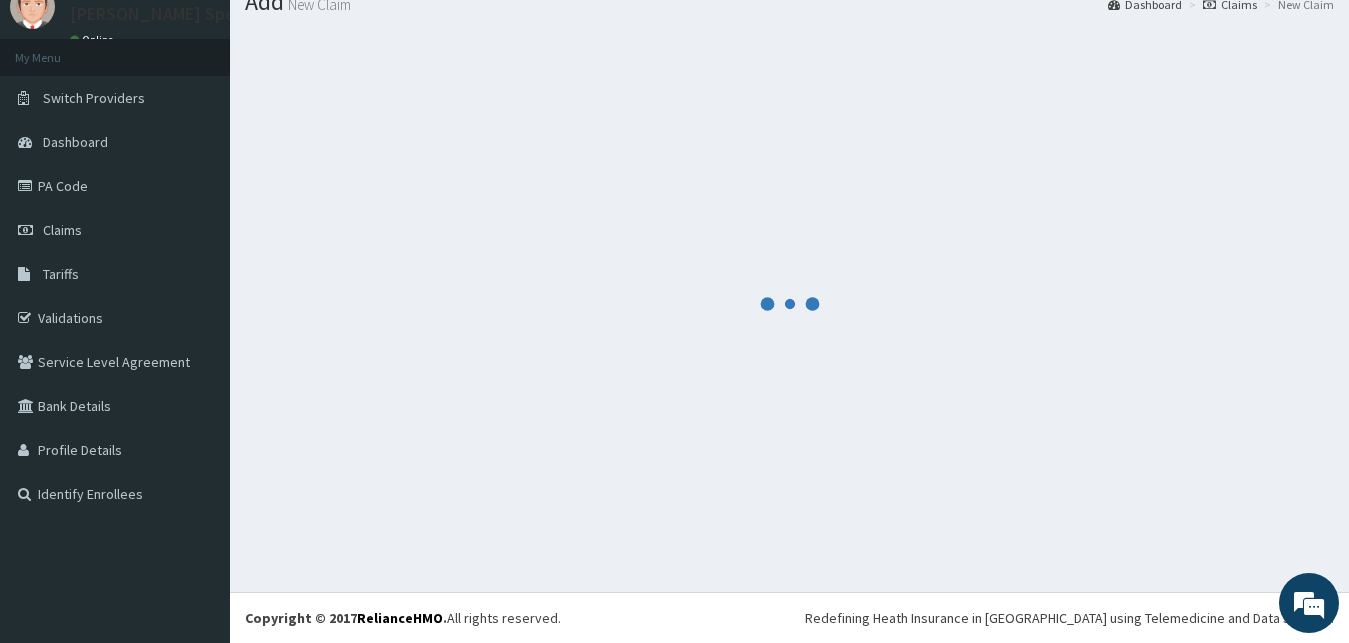 scroll, scrollTop: 76, scrollLeft: 0, axis: vertical 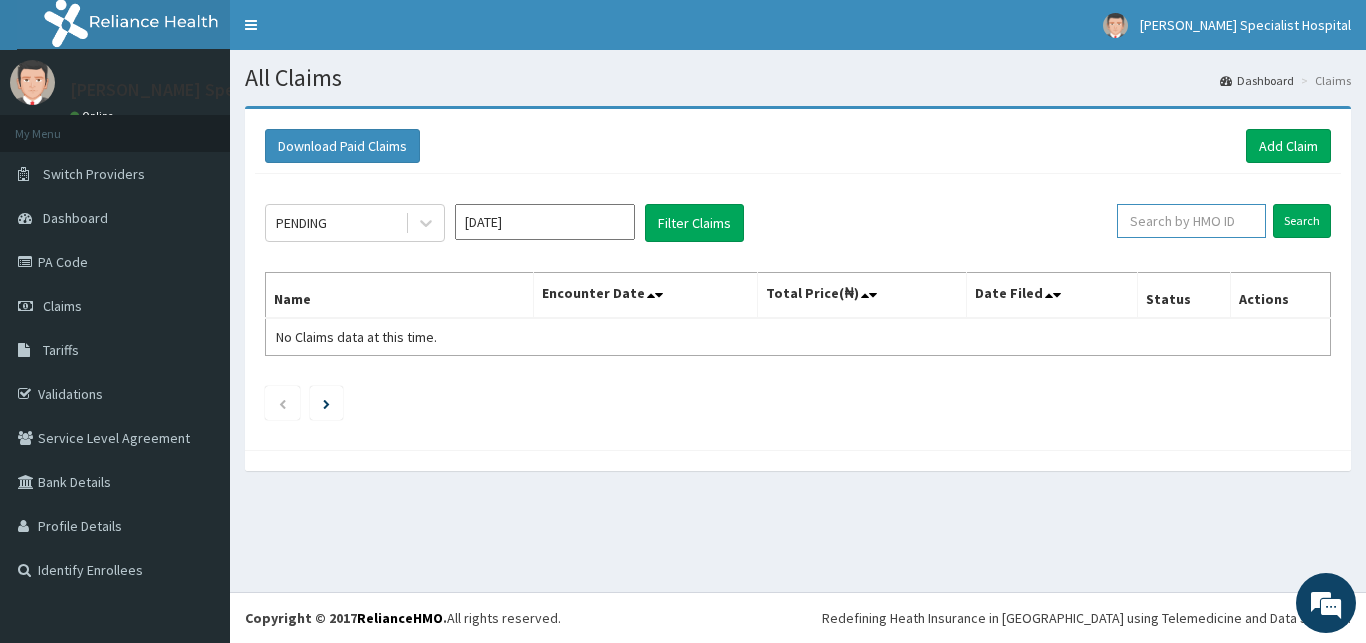 click at bounding box center (1191, 221) 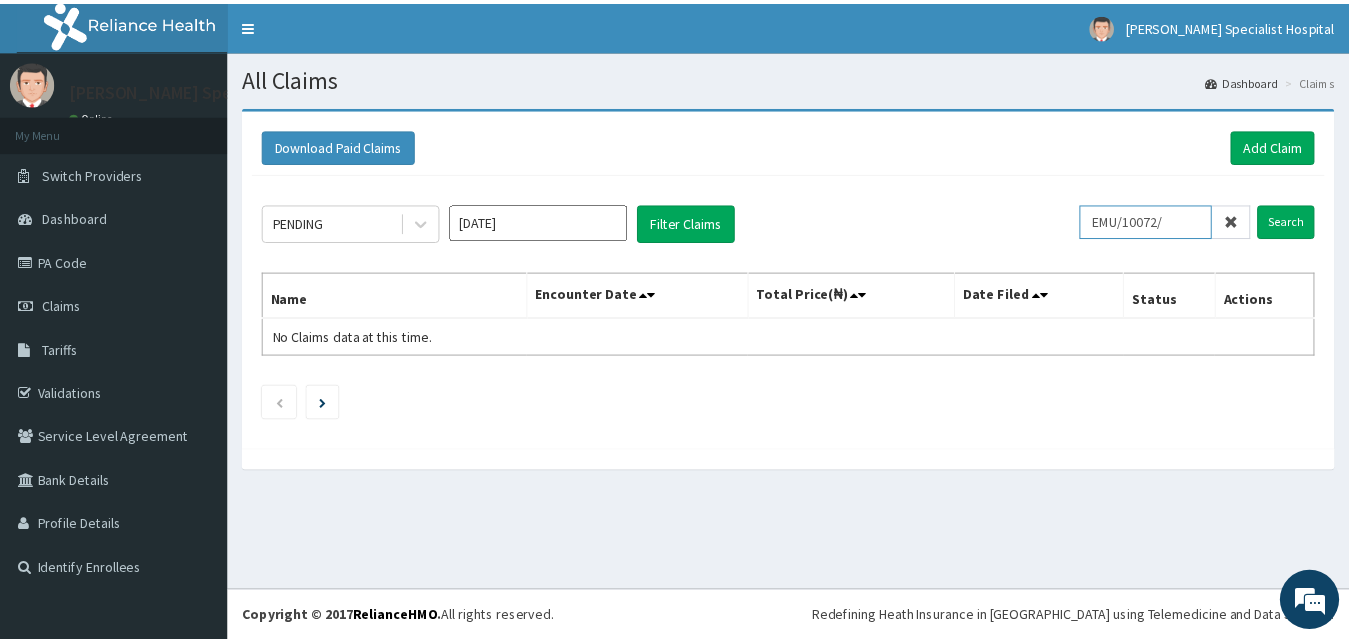 scroll, scrollTop: 0, scrollLeft: 0, axis: both 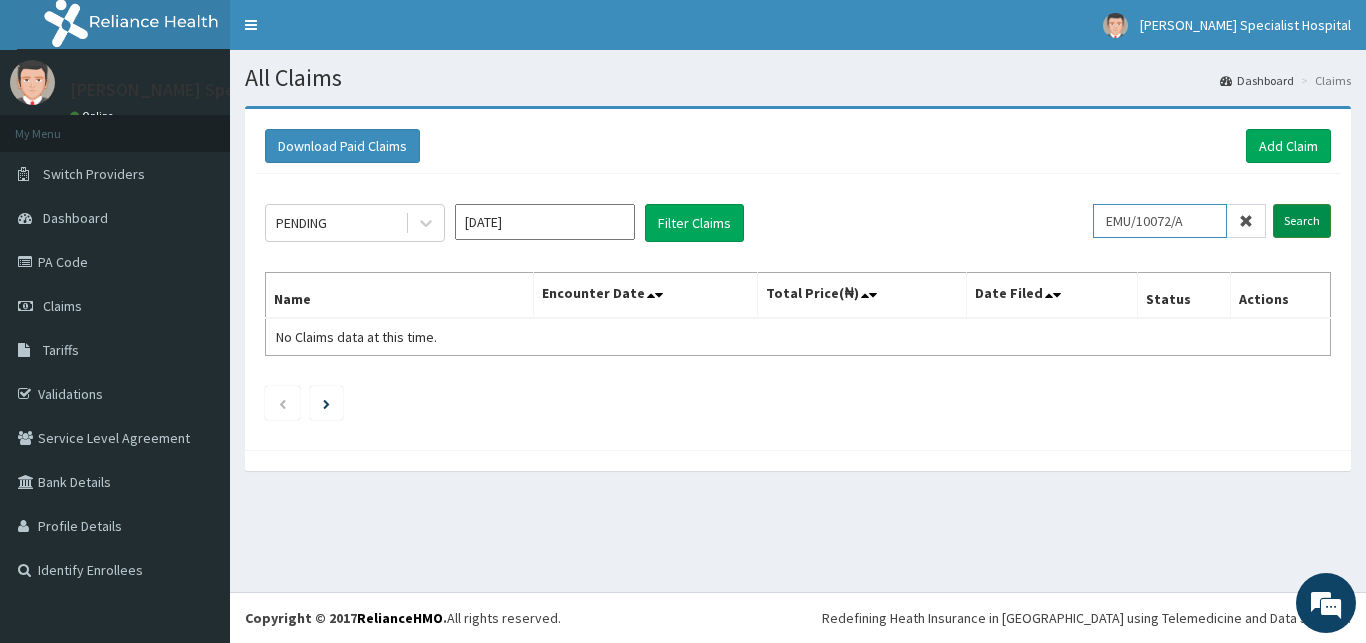 type on "EMU/10072/A" 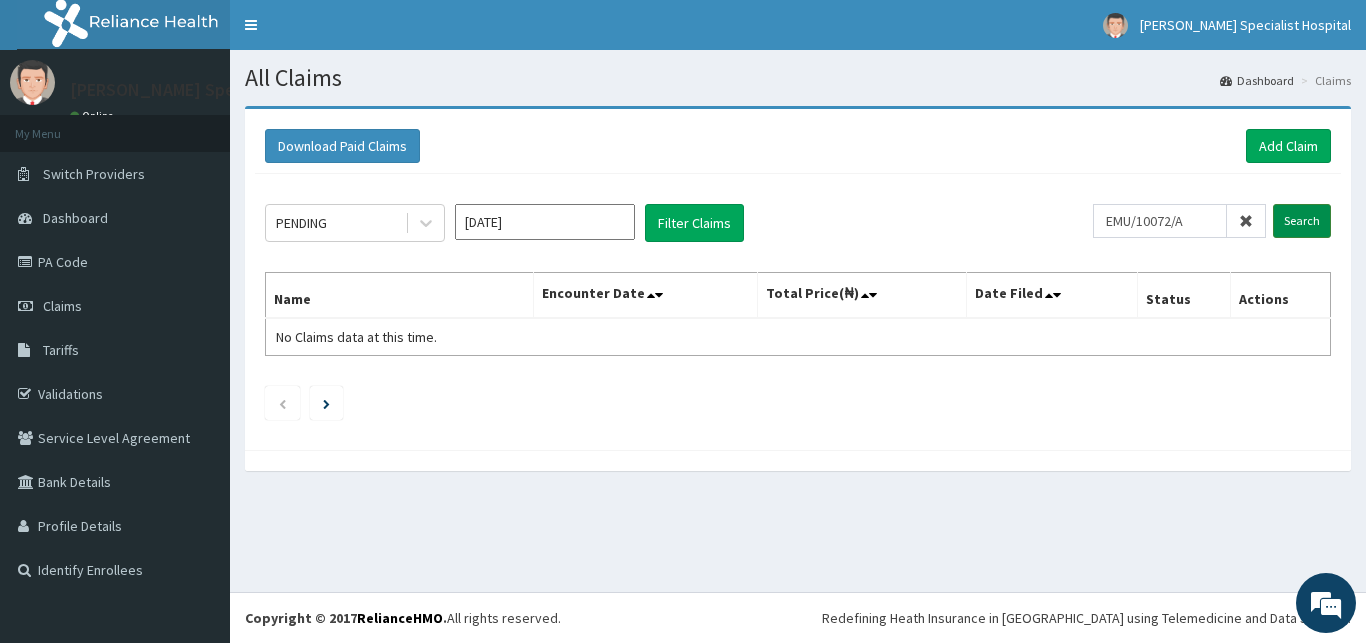 click on "Search" at bounding box center (1302, 221) 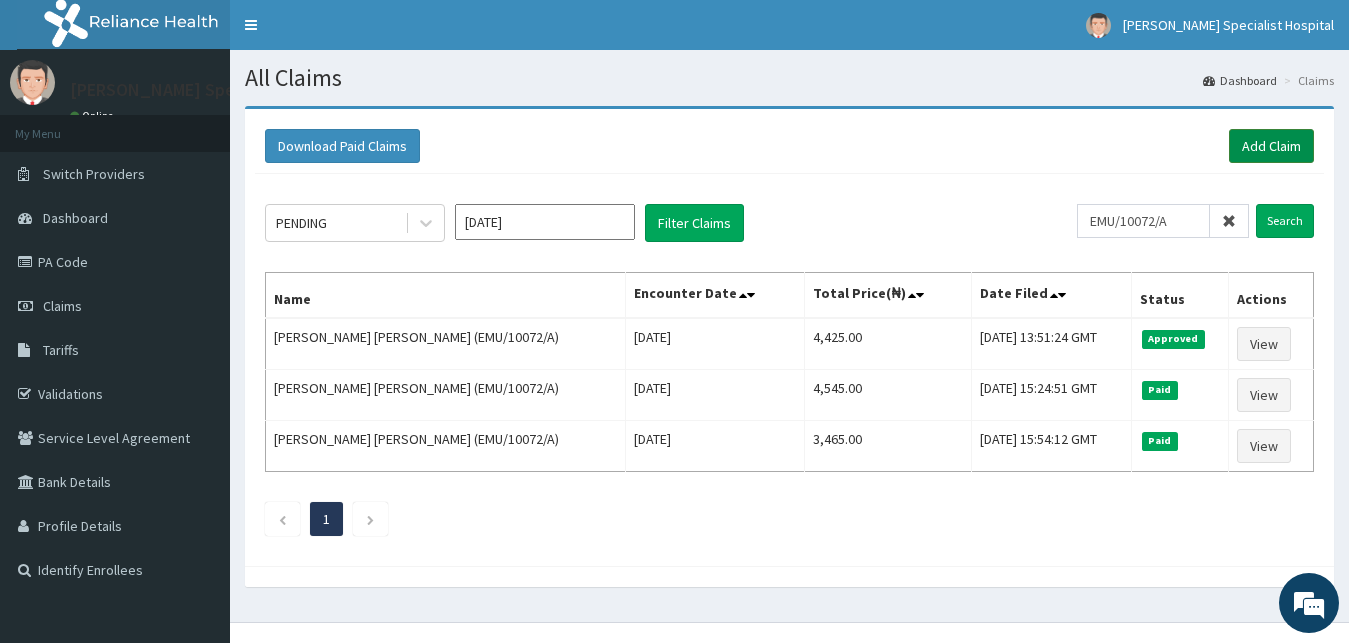 click on "Add Claim" at bounding box center [1271, 146] 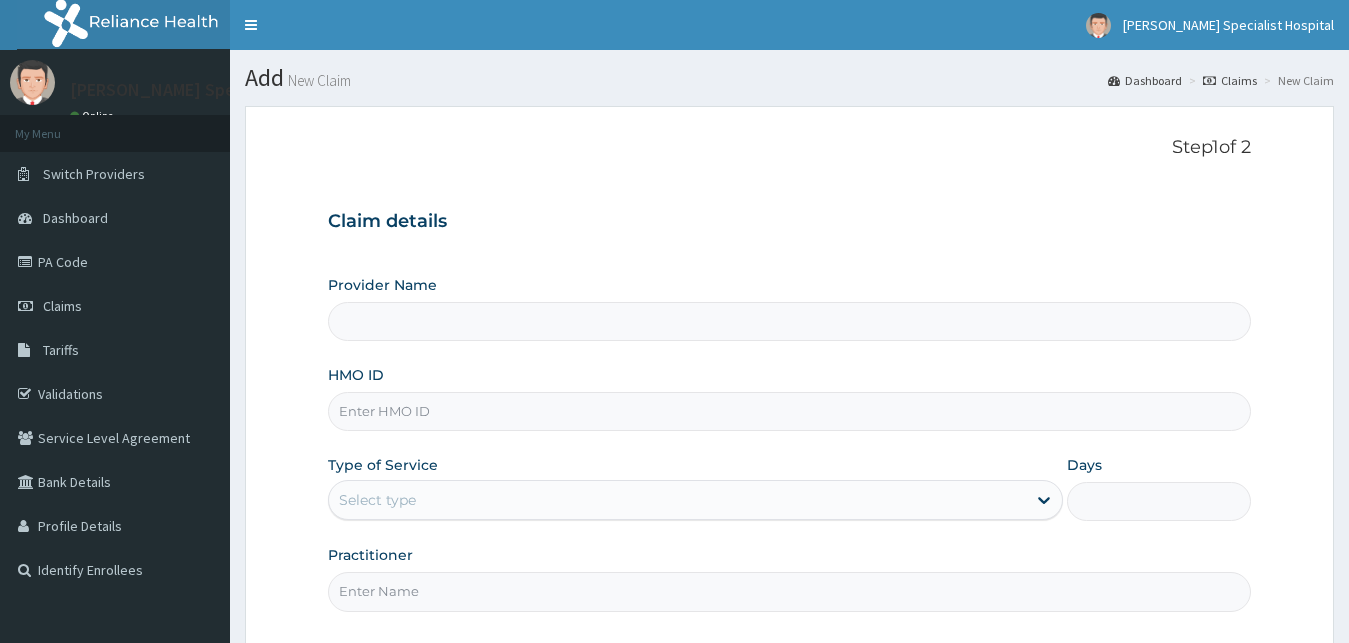 scroll, scrollTop: 0, scrollLeft: 0, axis: both 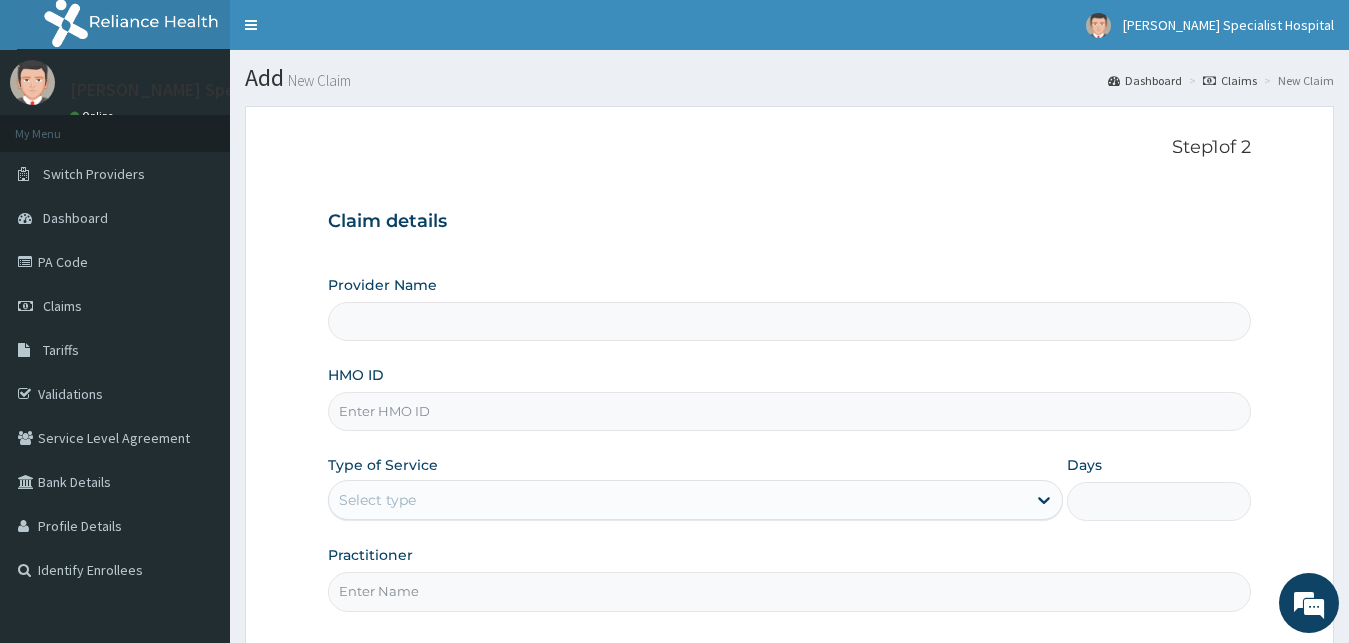 type on "[PERSON_NAME] Specialist Hospital" 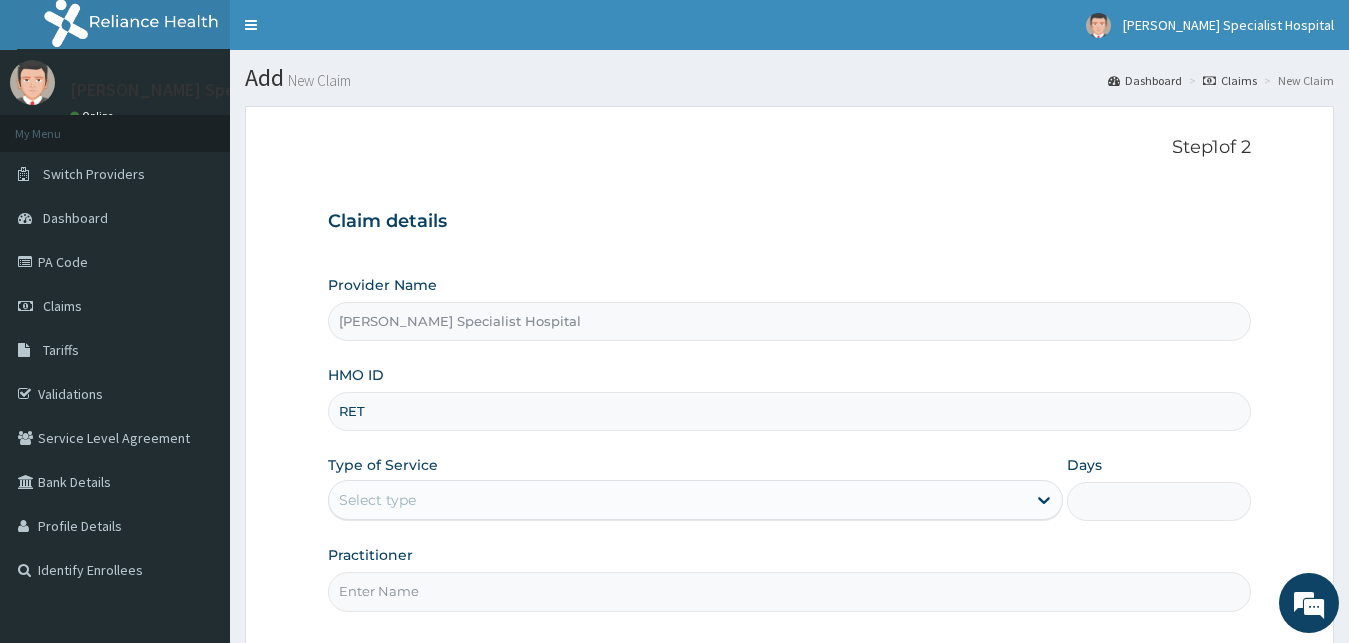 scroll, scrollTop: 0, scrollLeft: 0, axis: both 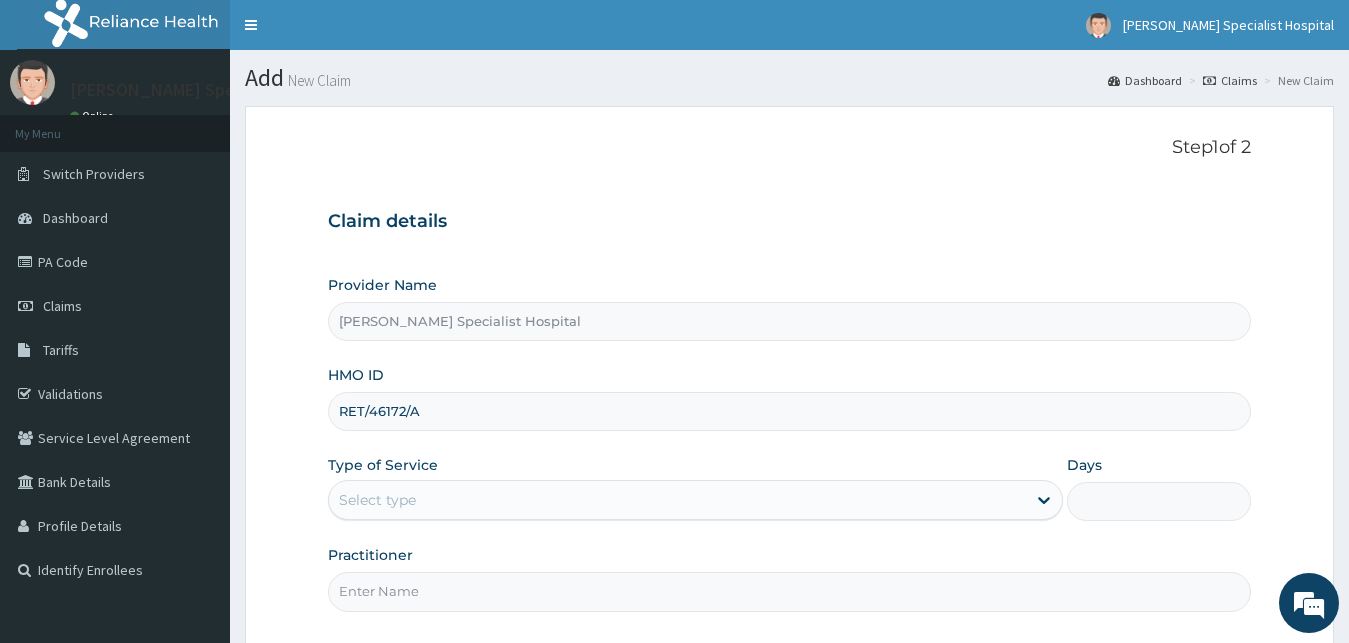 type on "RET/46172/A" 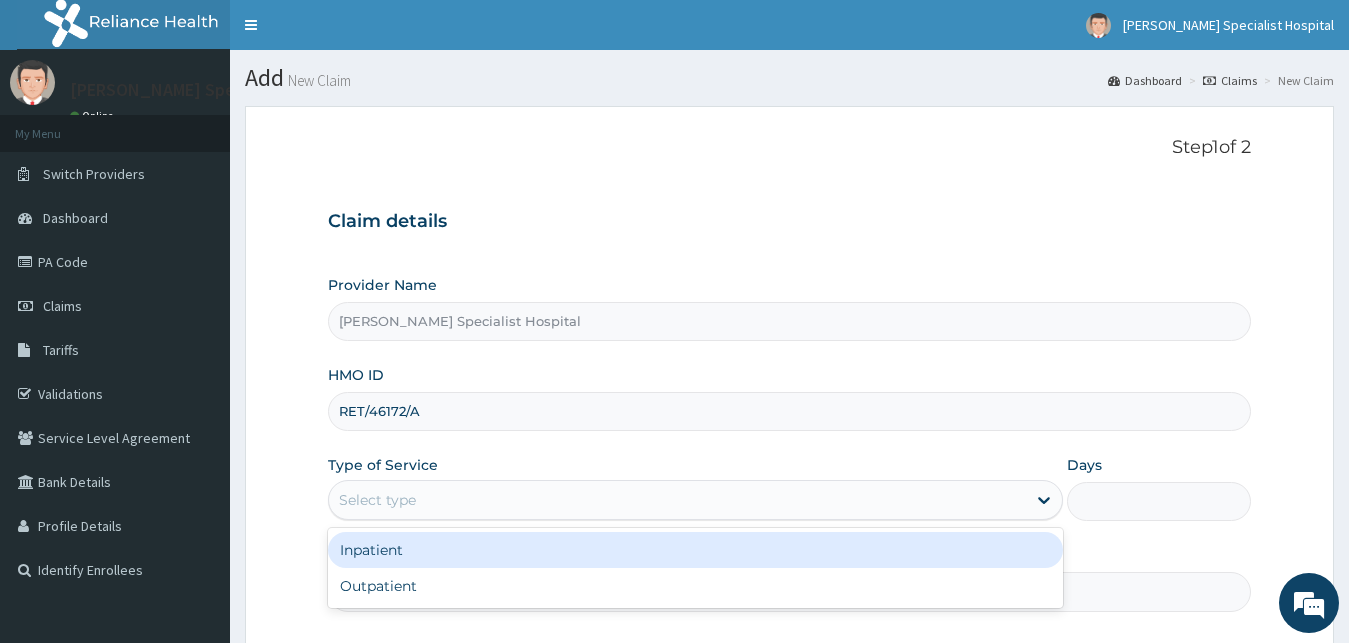 click on "Select type" at bounding box center [678, 500] 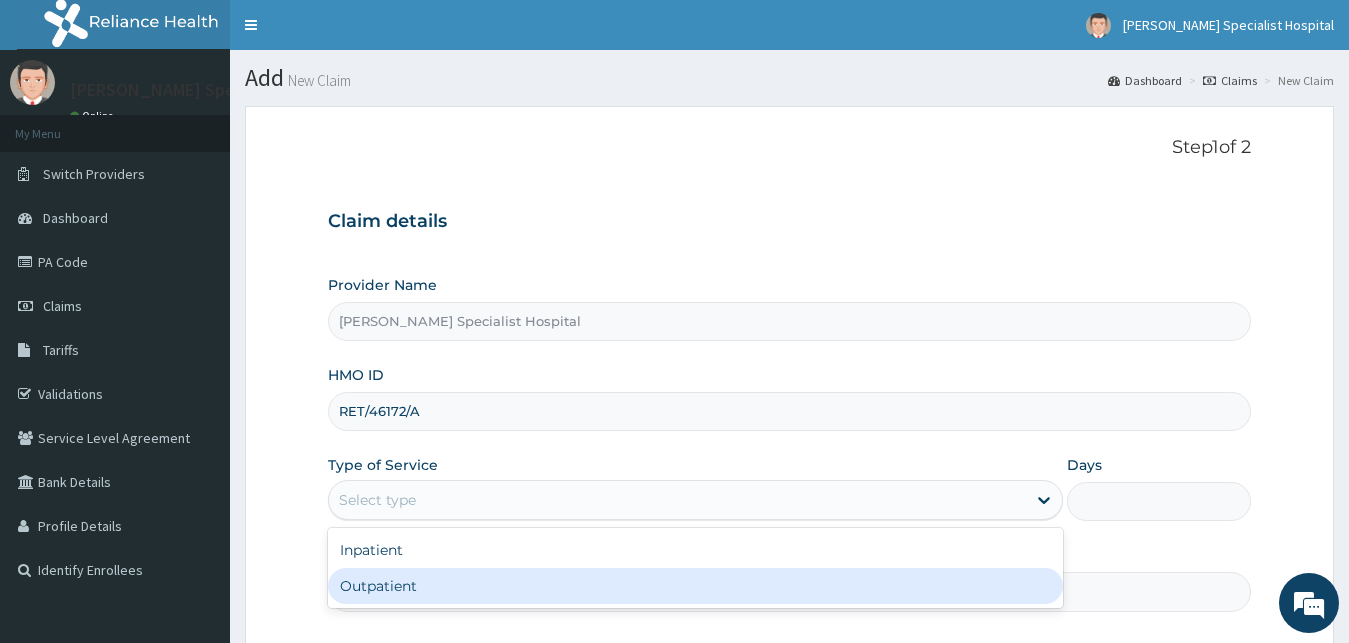 click on "Outpatient" at bounding box center [696, 586] 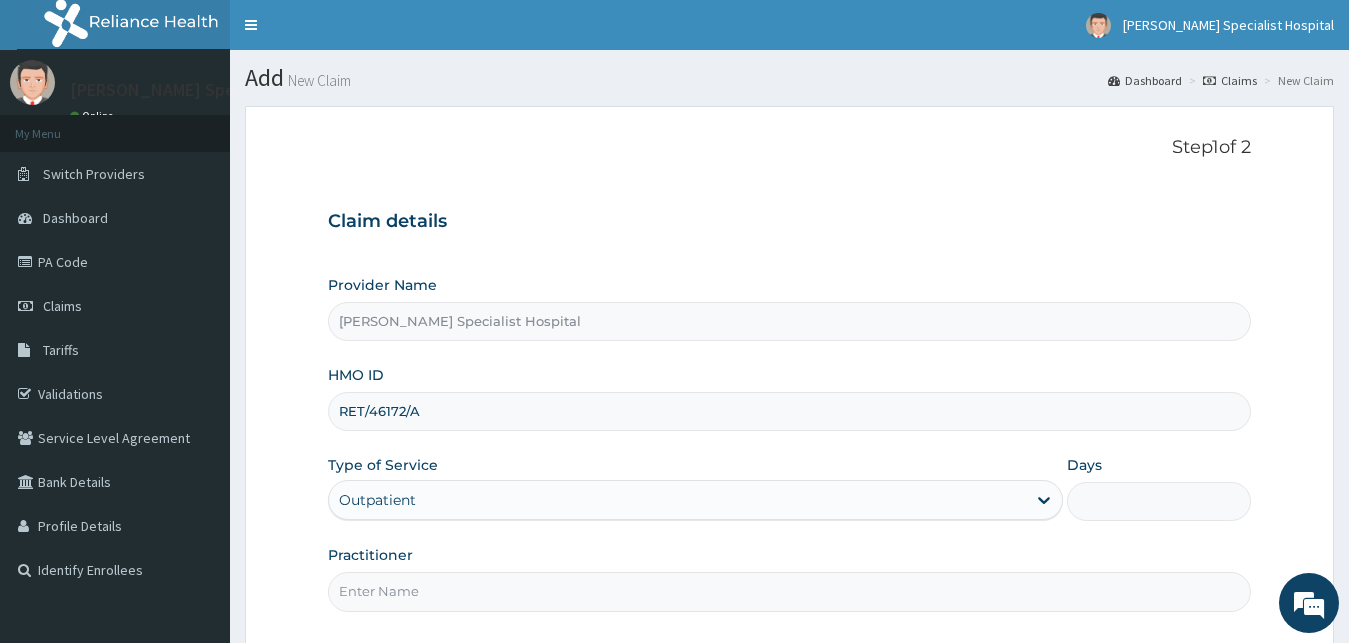 type on "1" 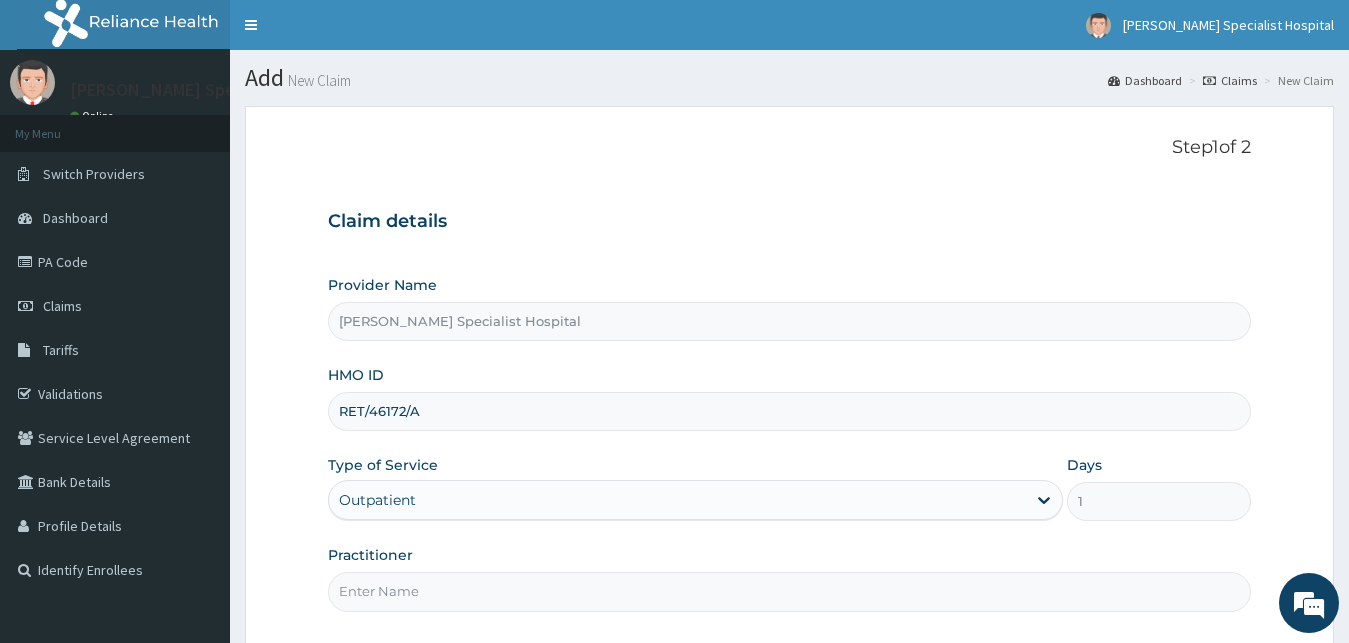 click on "Practitioner" at bounding box center [790, 591] 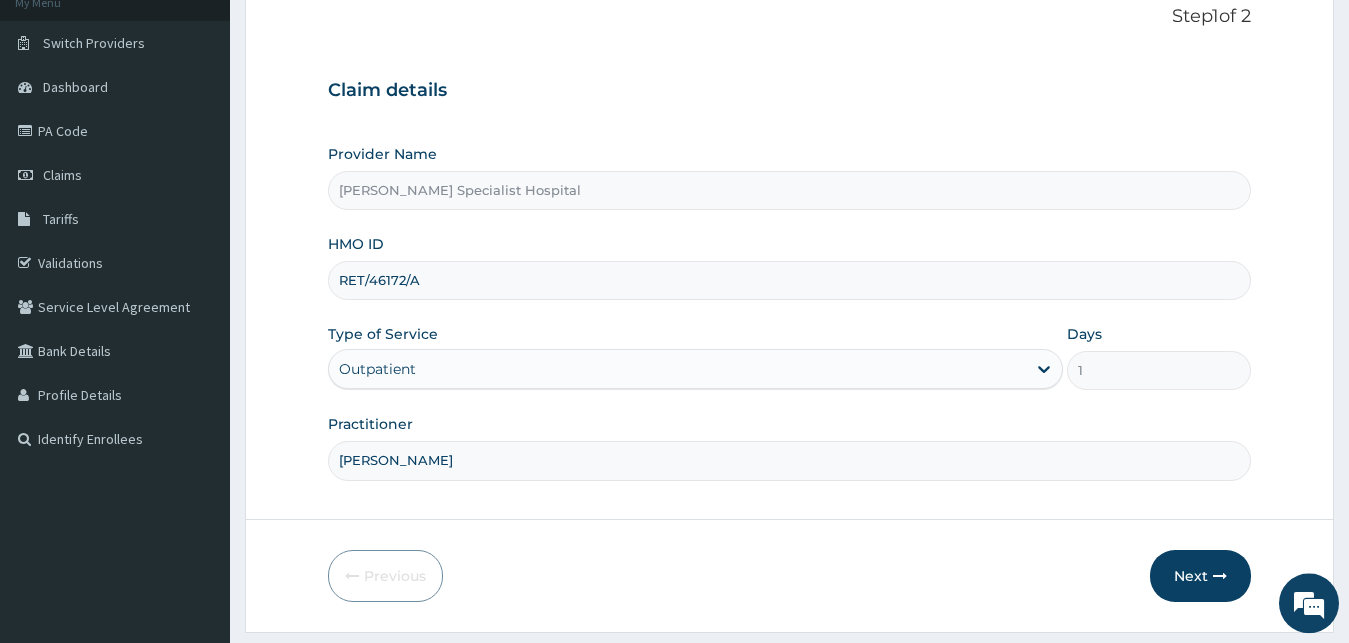 scroll, scrollTop: 187, scrollLeft: 0, axis: vertical 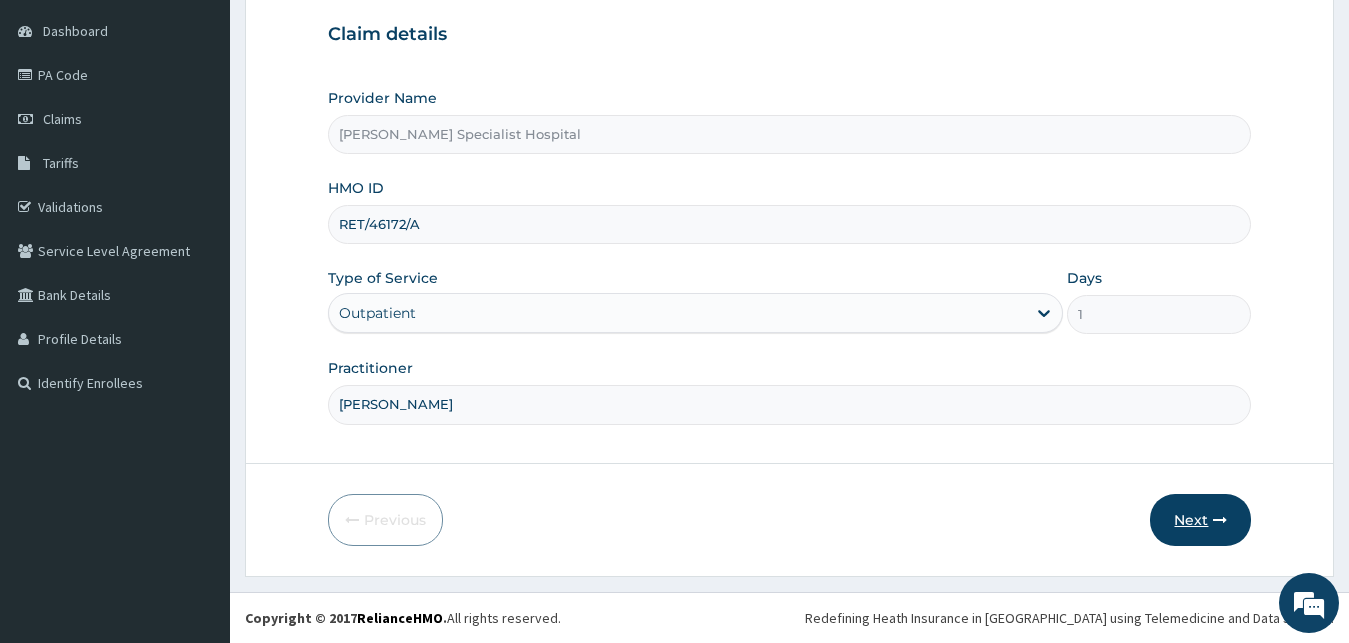 type on "[PERSON_NAME]" 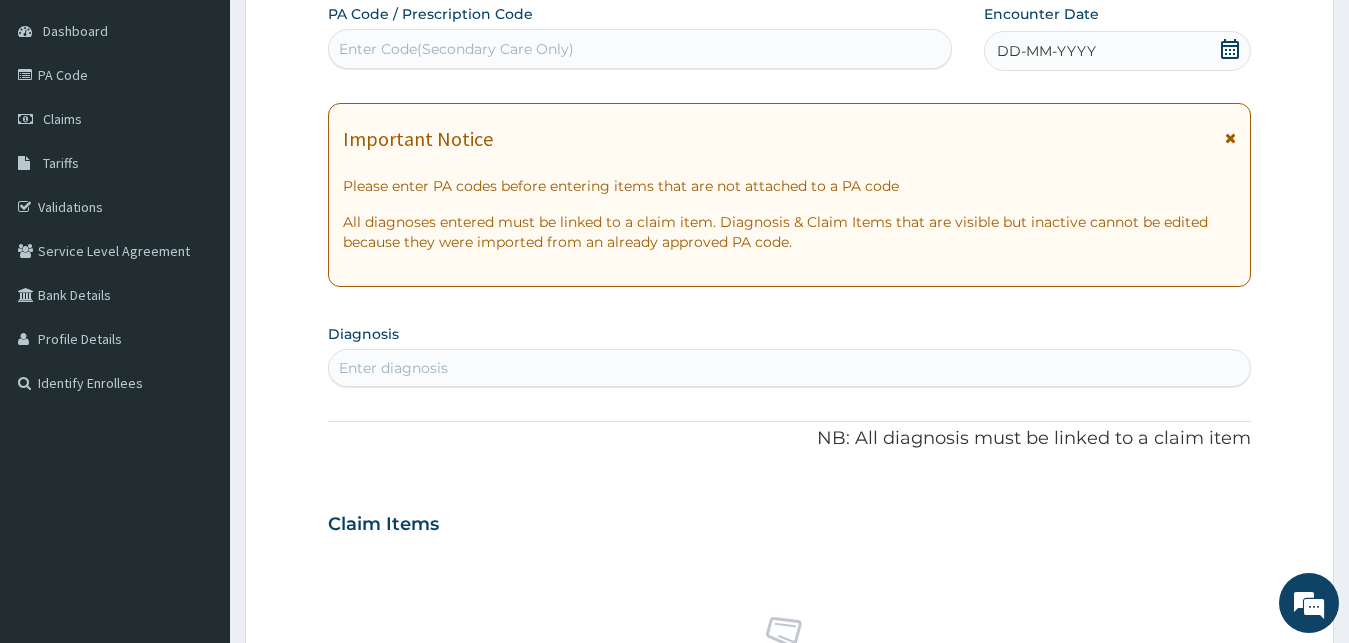 click on "Enter diagnosis" at bounding box center [790, 368] 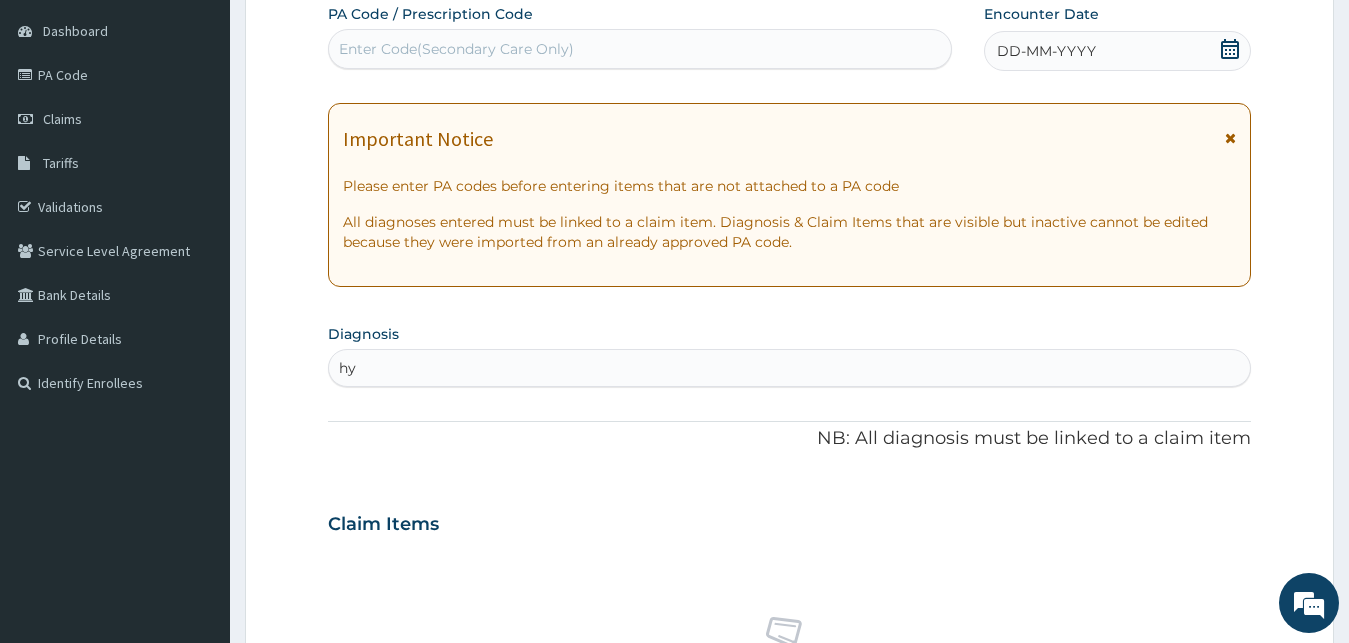 type on "h" 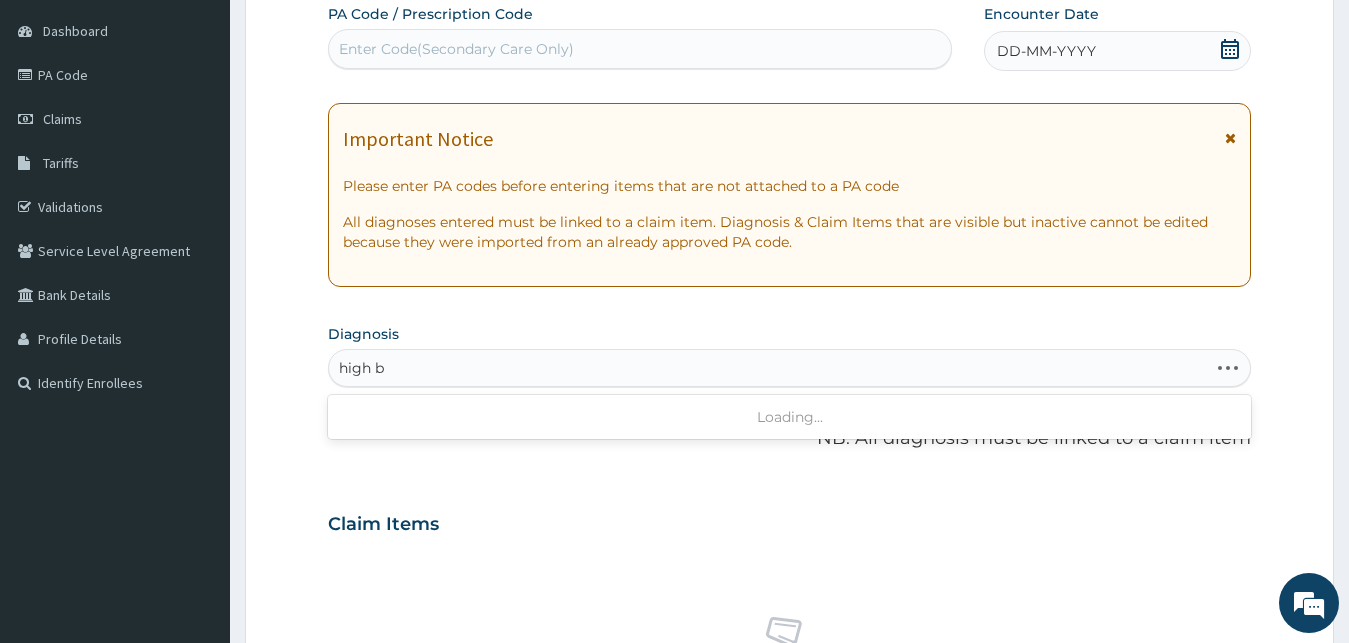 type on "high bp" 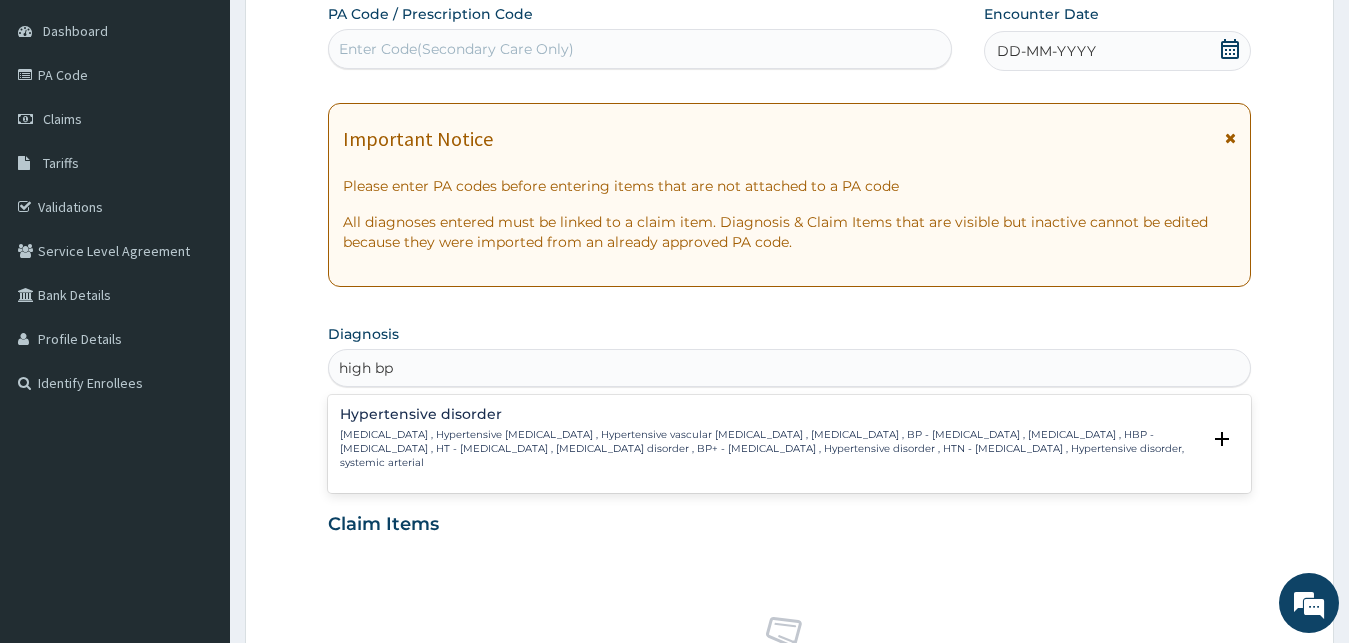 click on "Hypertensive disorder" at bounding box center [770, 414] 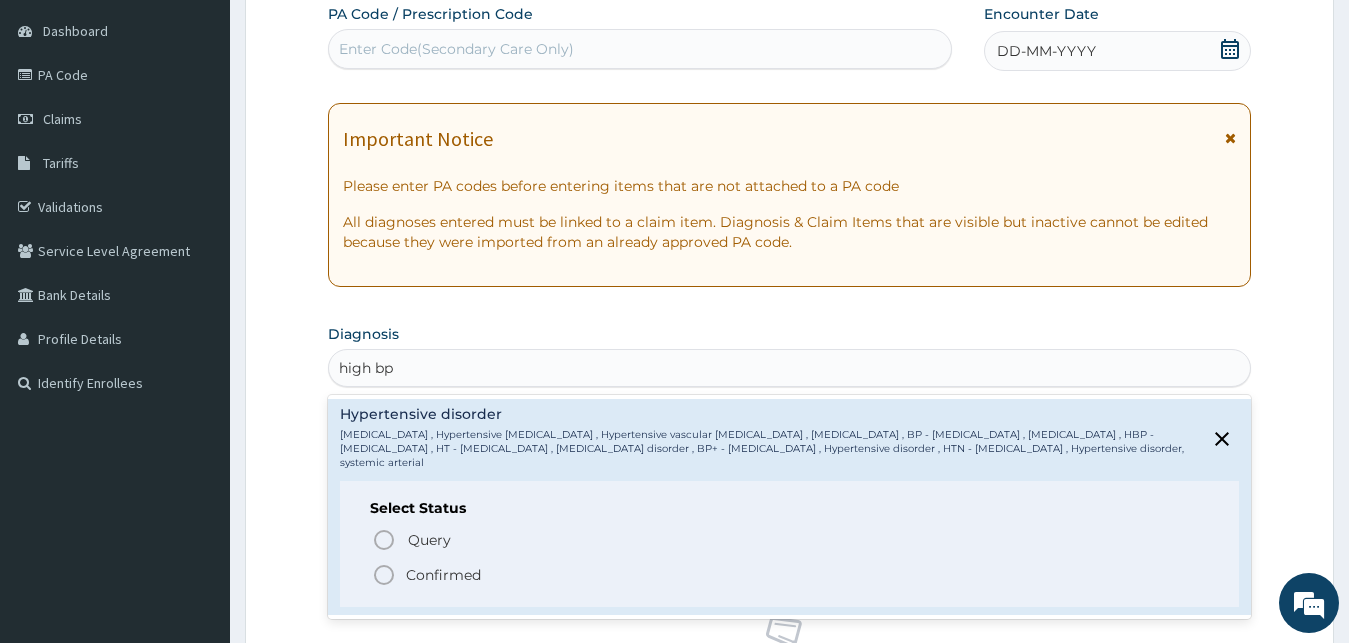 click on "Select Status Query Query covers suspected (?), Keep in view (kiv), Ruled out (r/o) Confirmed" at bounding box center [790, 544] 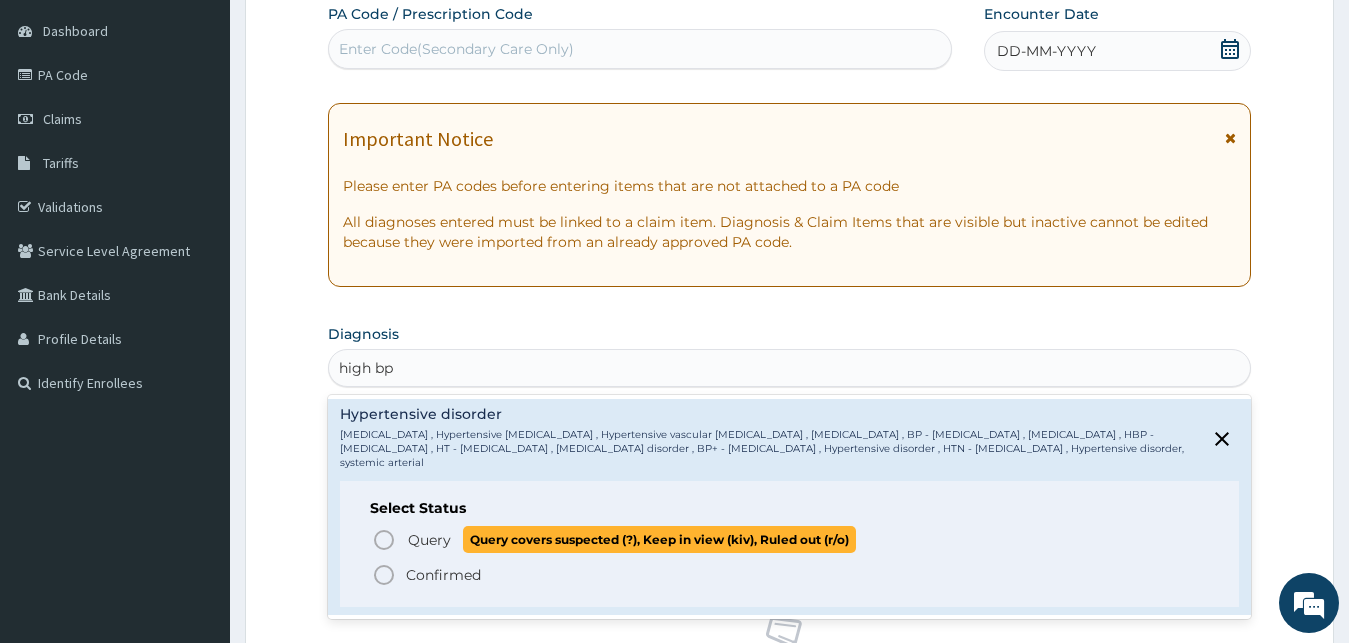 click 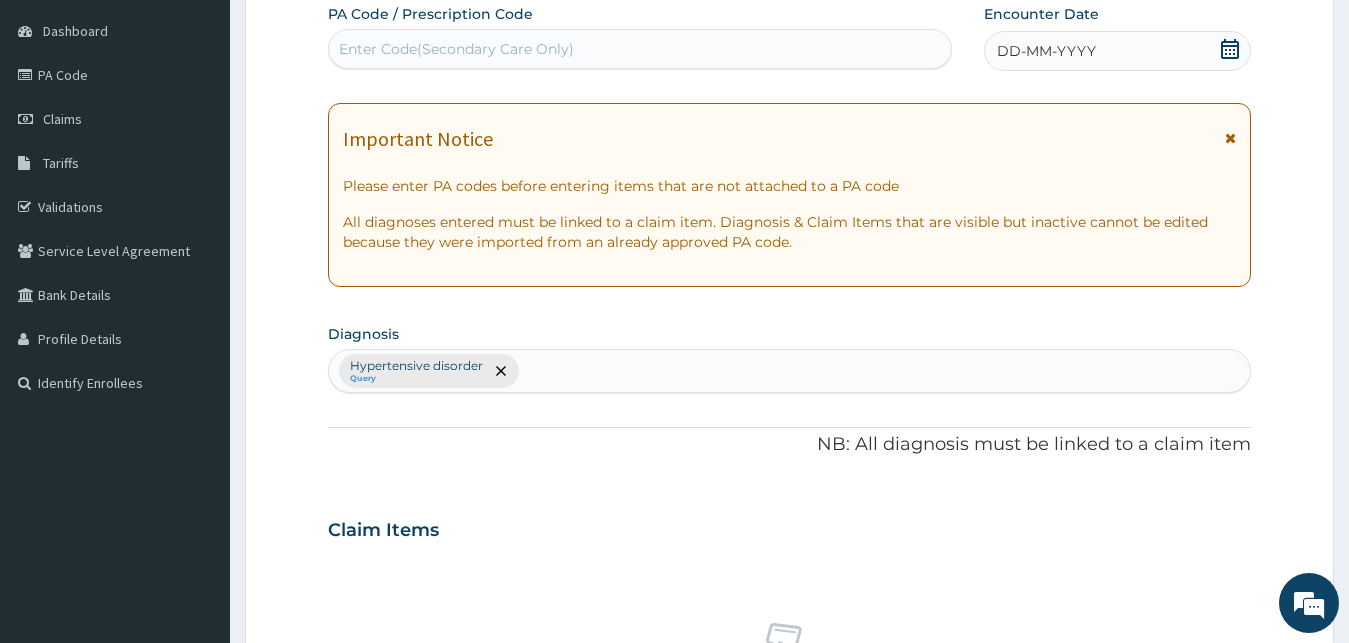 click 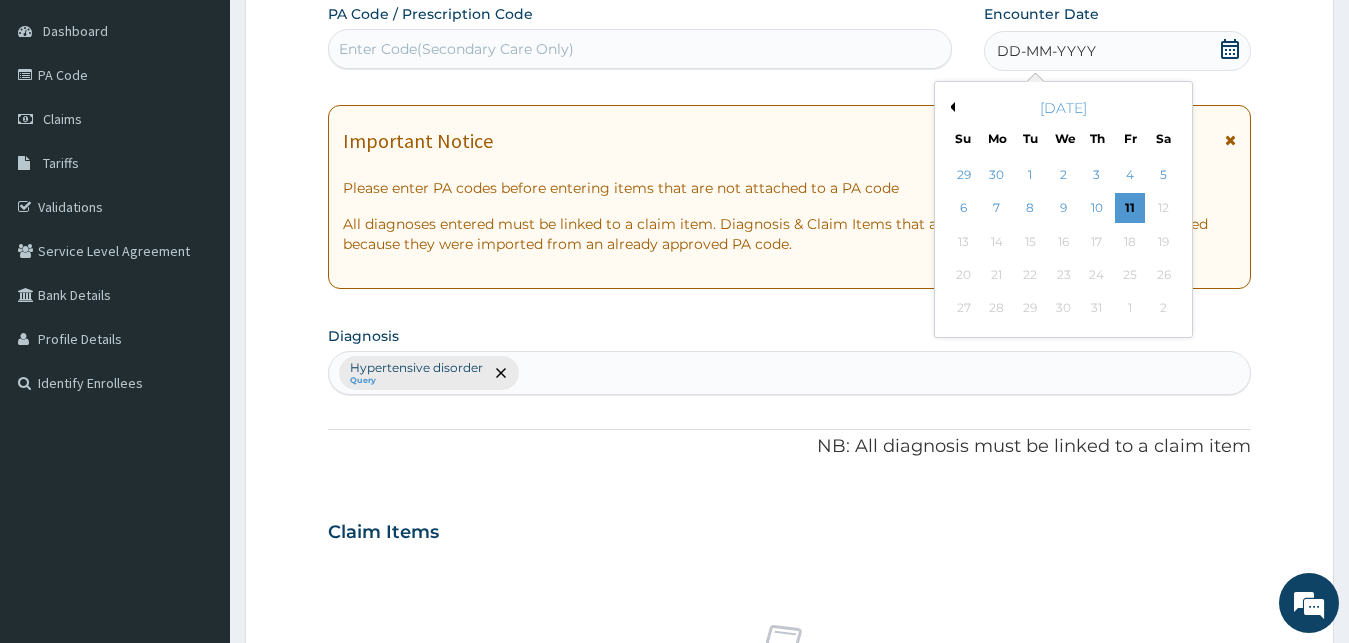 click on "Previous Month" at bounding box center (950, 107) 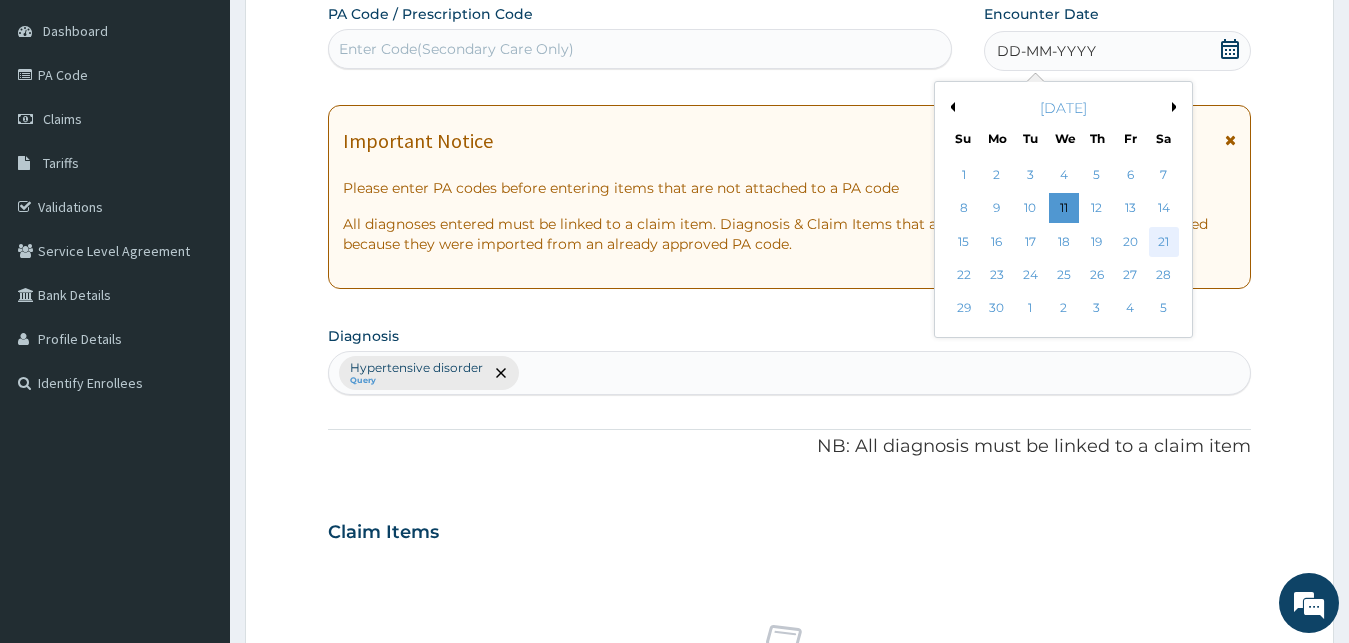 click on "21" at bounding box center [1163, 242] 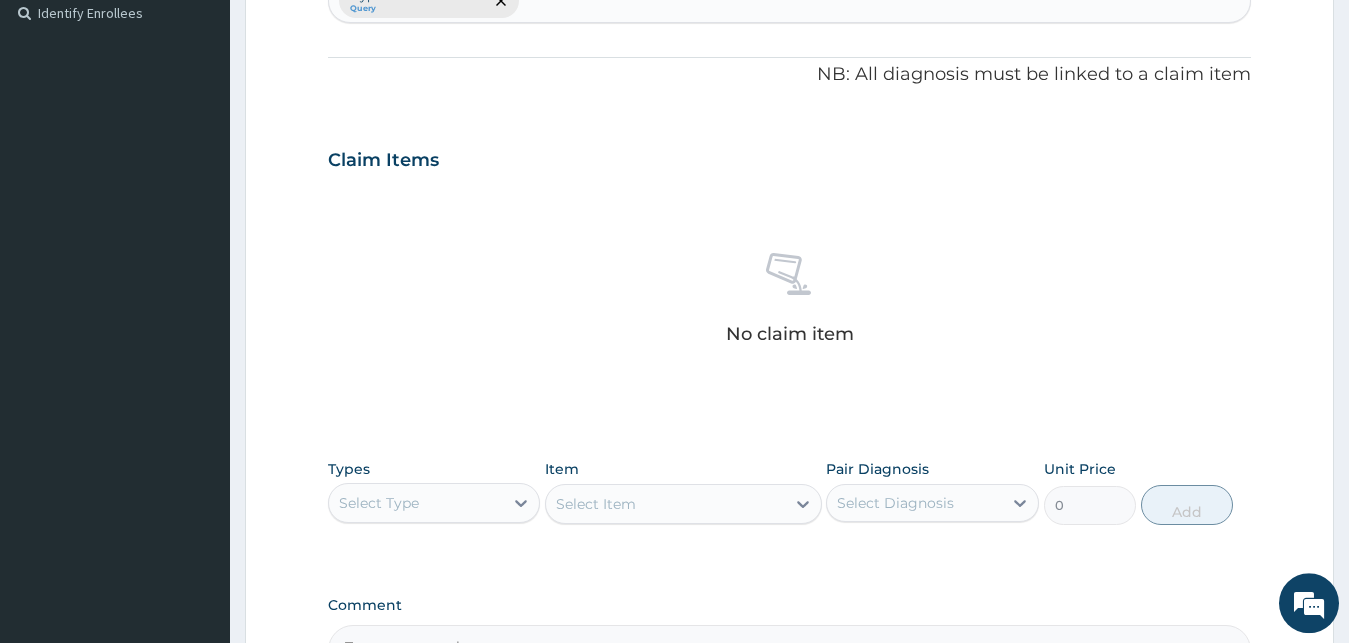 scroll, scrollTop: 566, scrollLeft: 0, axis: vertical 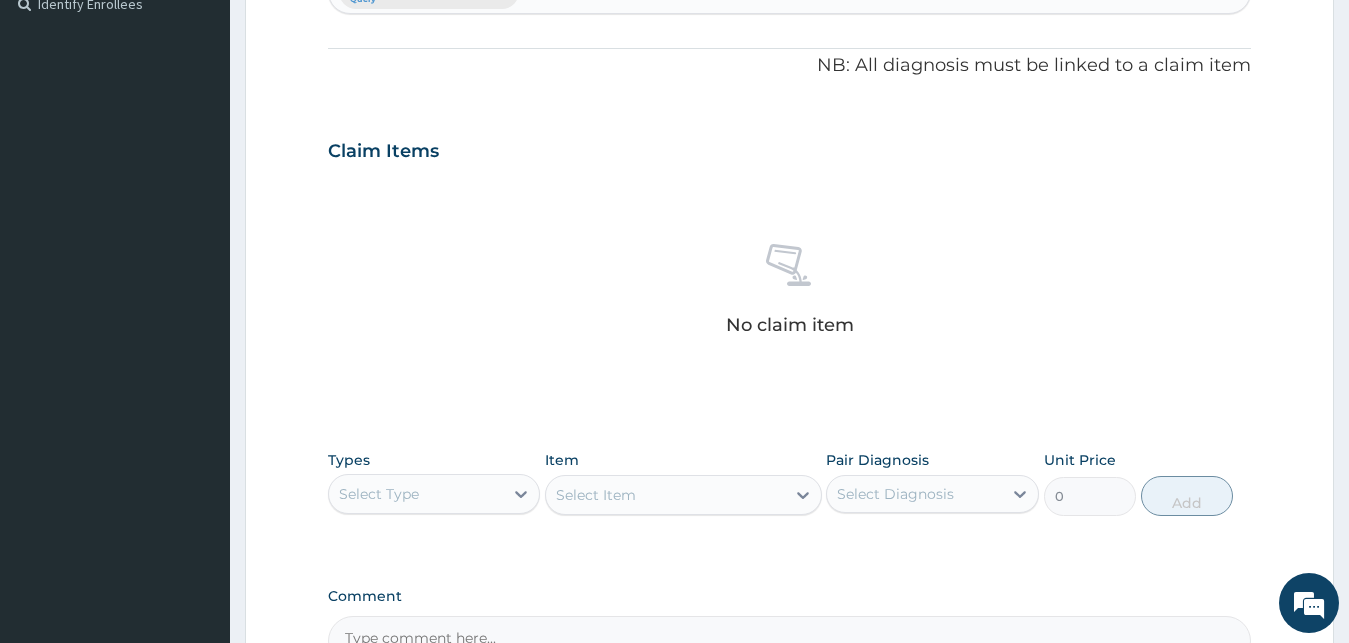 click on "Select Type" at bounding box center (416, 494) 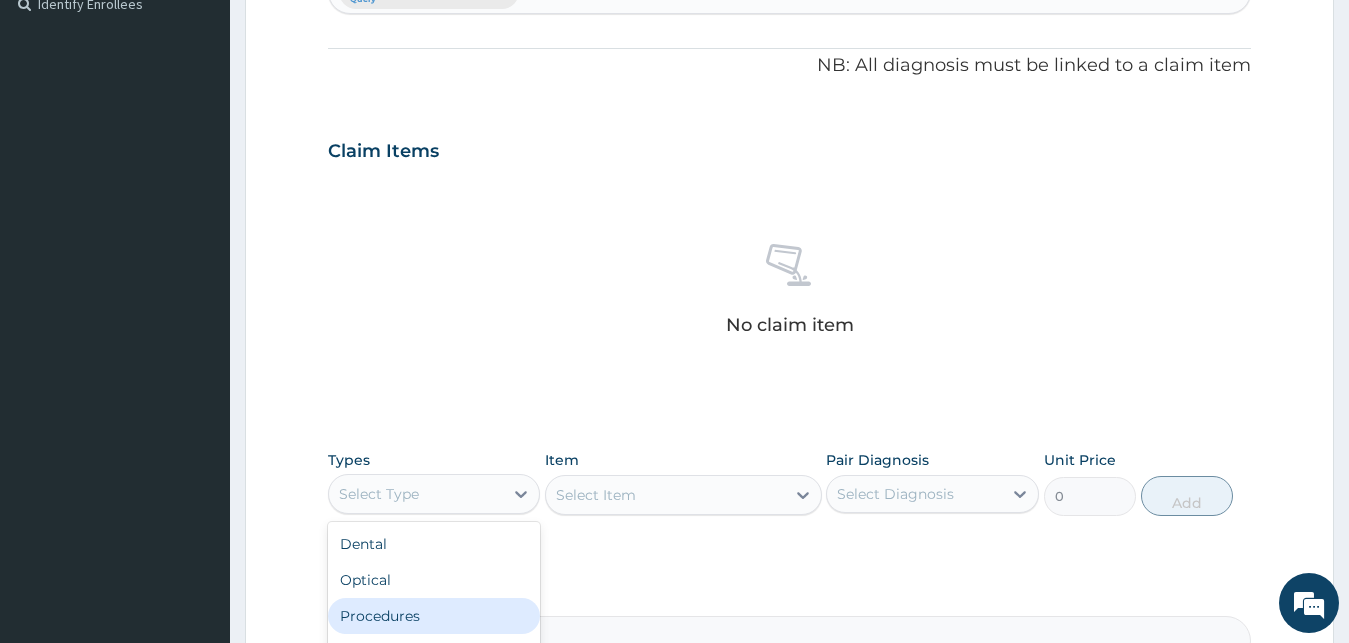 click on "Procedures" at bounding box center [434, 616] 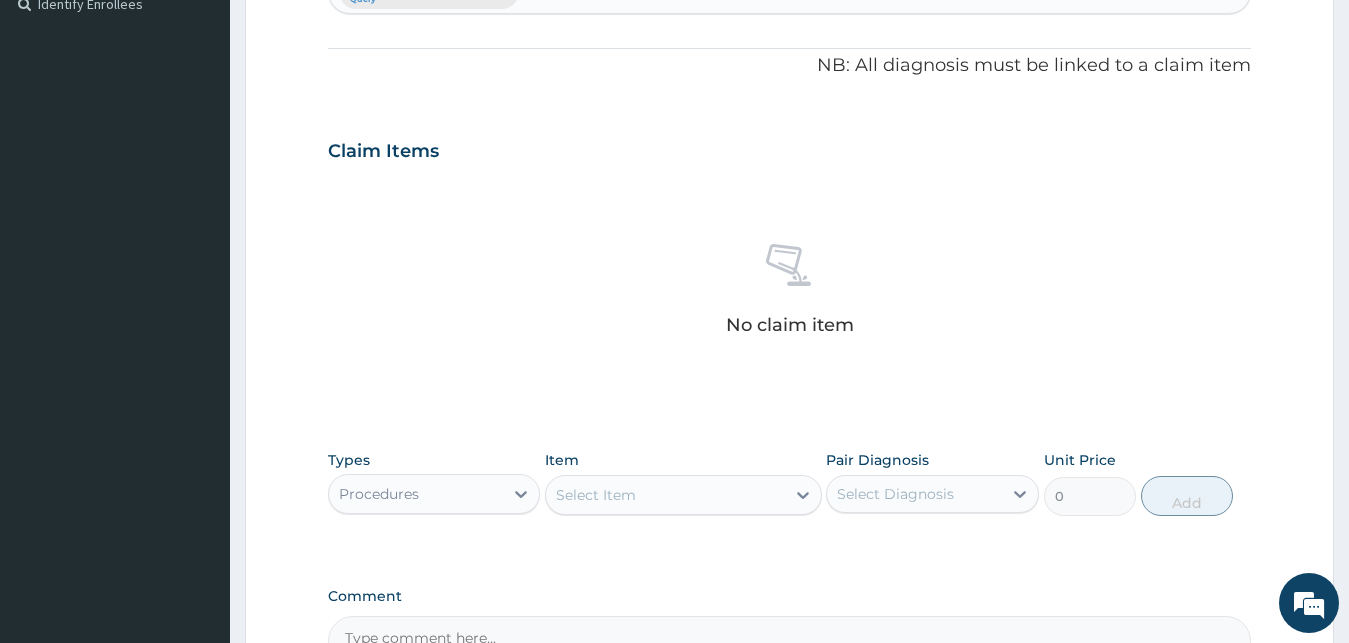 click on "Select Item" at bounding box center (665, 495) 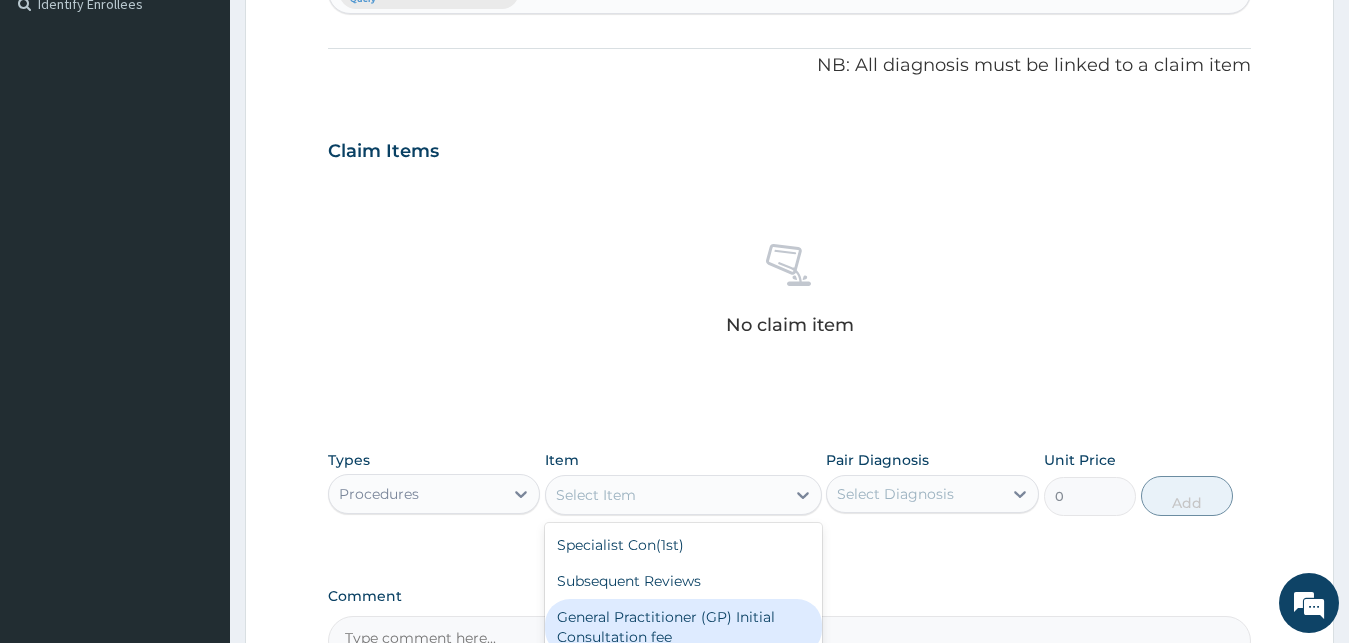 click on "General Practitioner (GP) Initial Consultation fee" at bounding box center (683, 627) 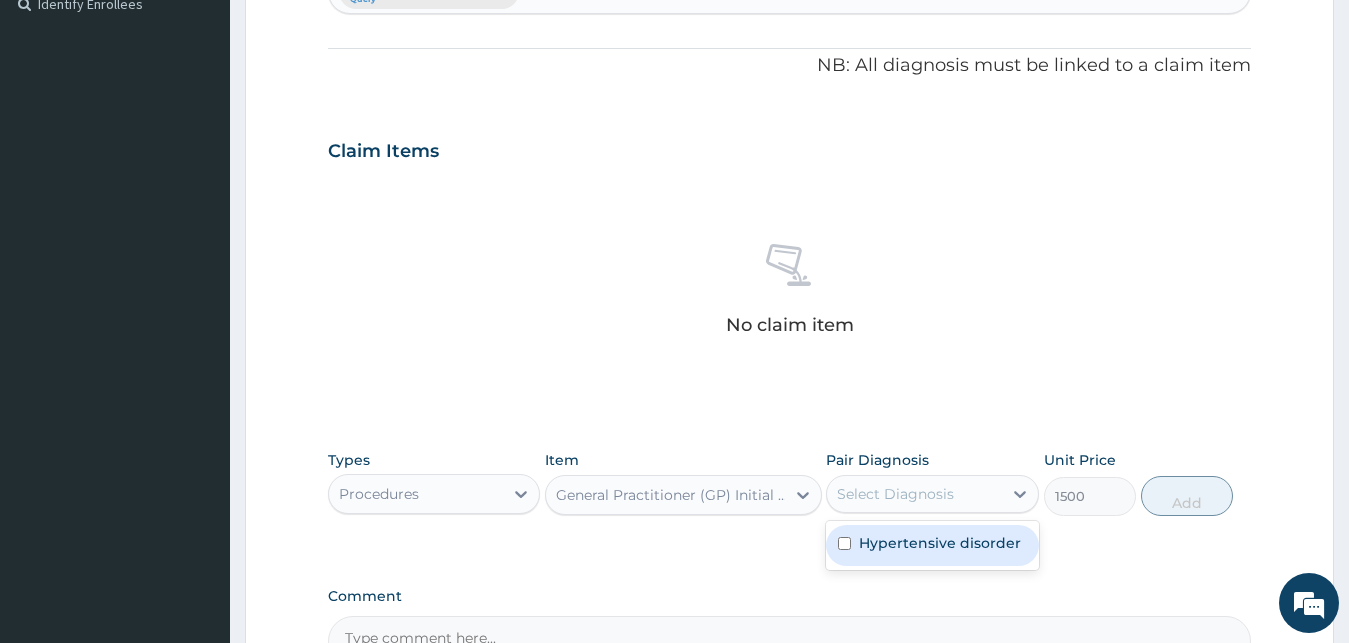 click on "Select Diagnosis" at bounding box center (895, 494) 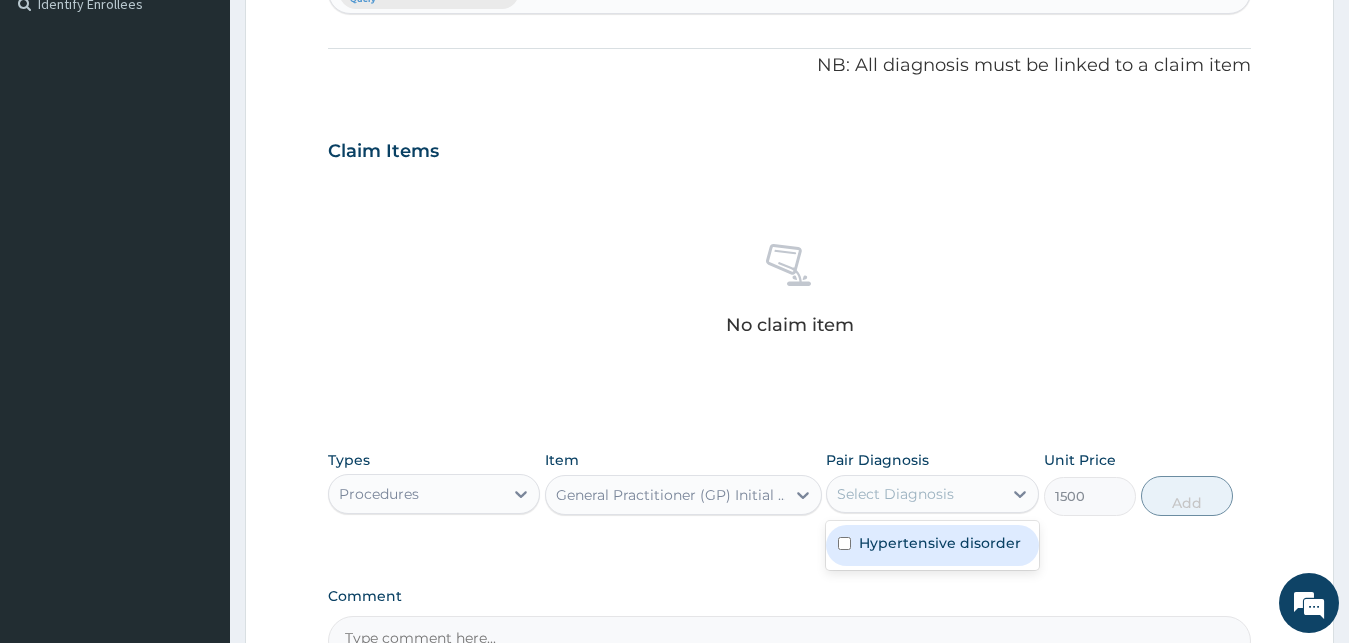 click on "Hypertensive disorder" at bounding box center [932, 545] 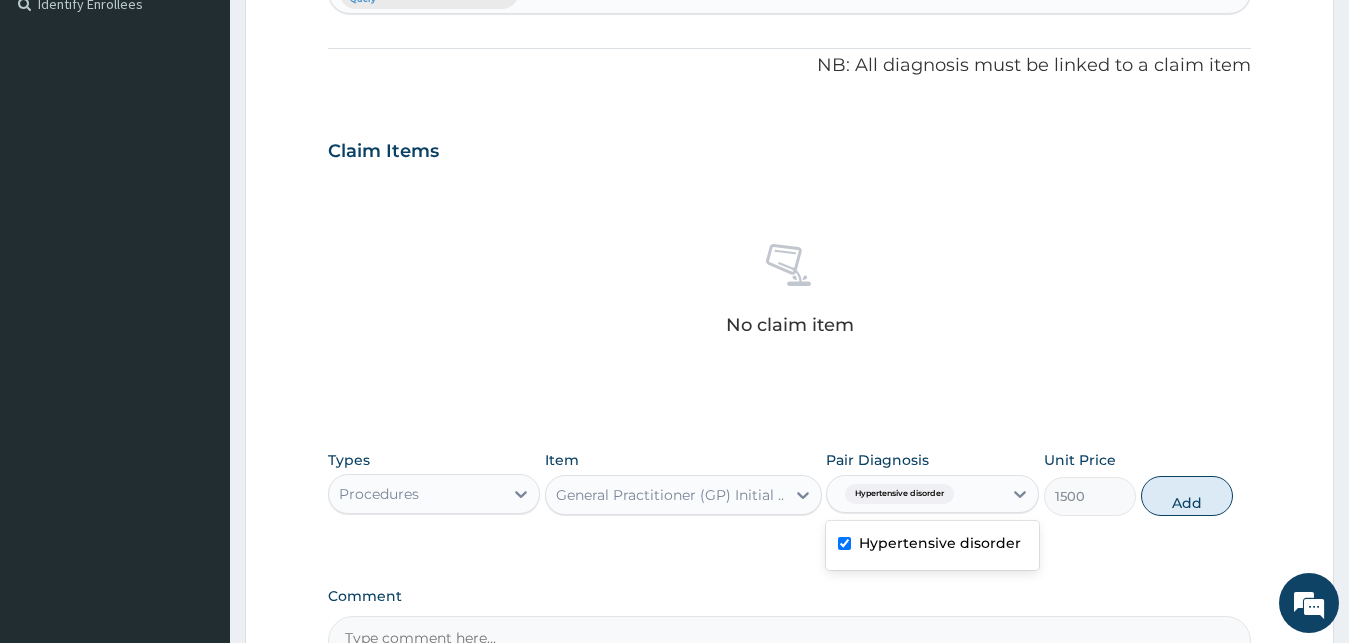 checkbox on "true" 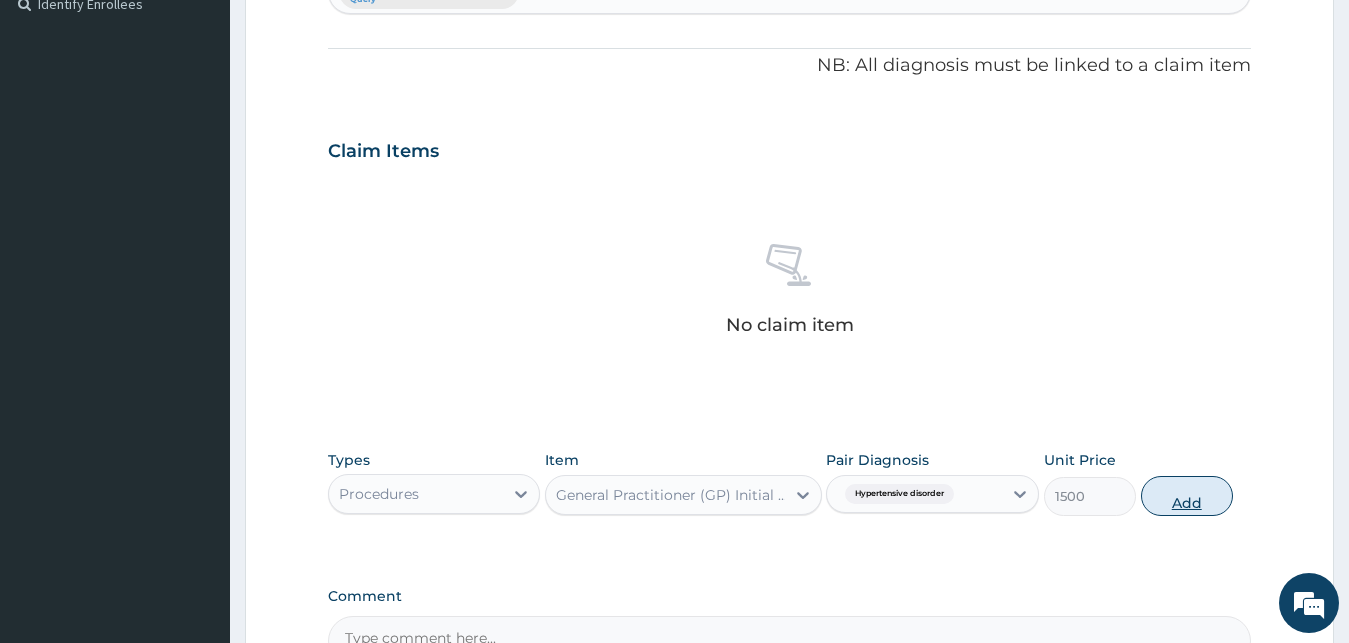 click on "Add" at bounding box center (1187, 496) 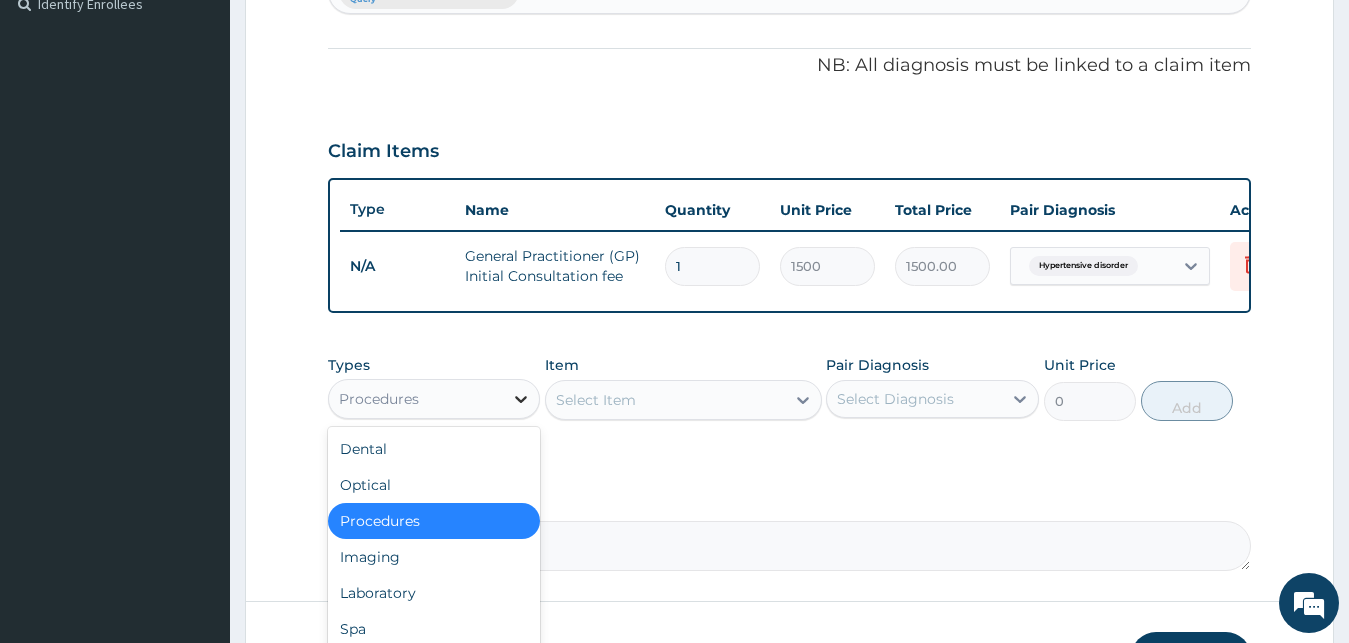click 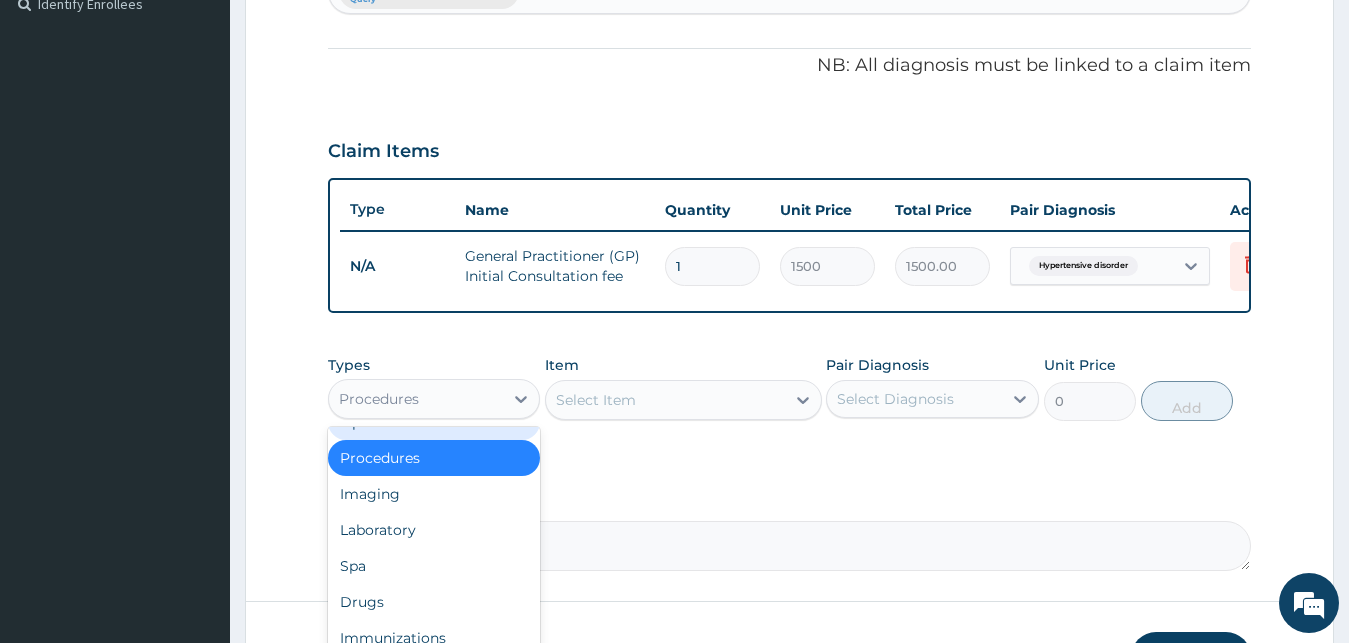 scroll, scrollTop: 68, scrollLeft: 0, axis: vertical 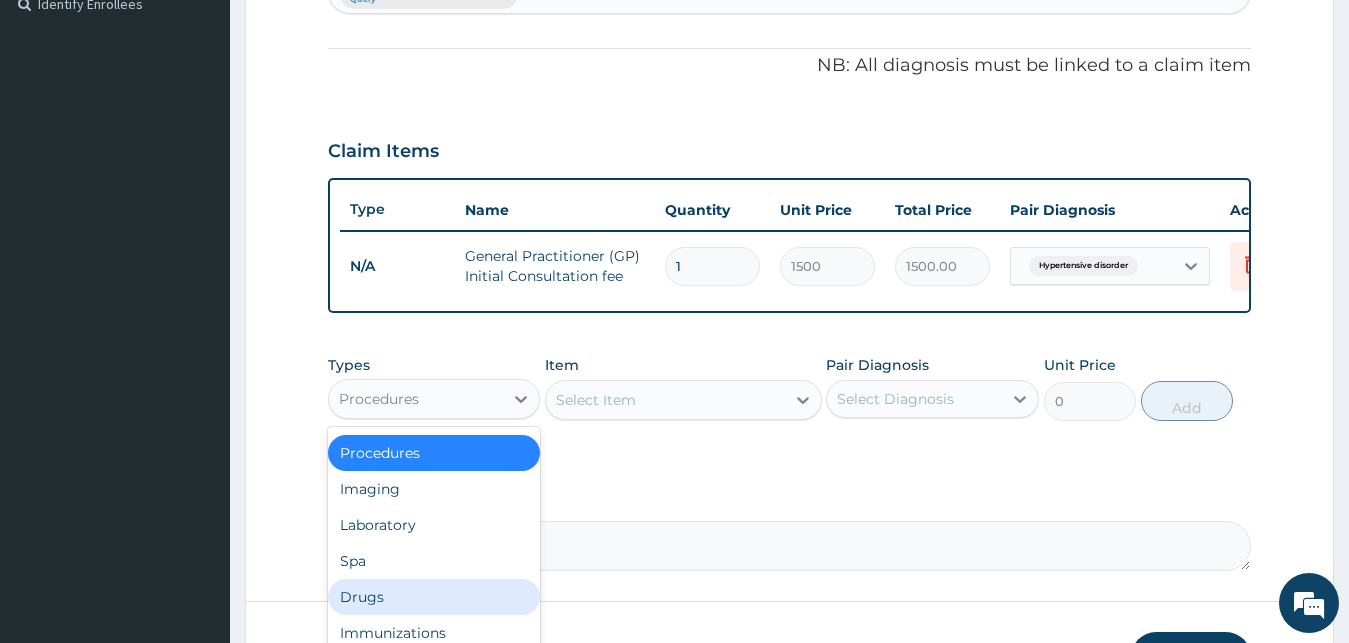 click on "Drugs" at bounding box center (434, 597) 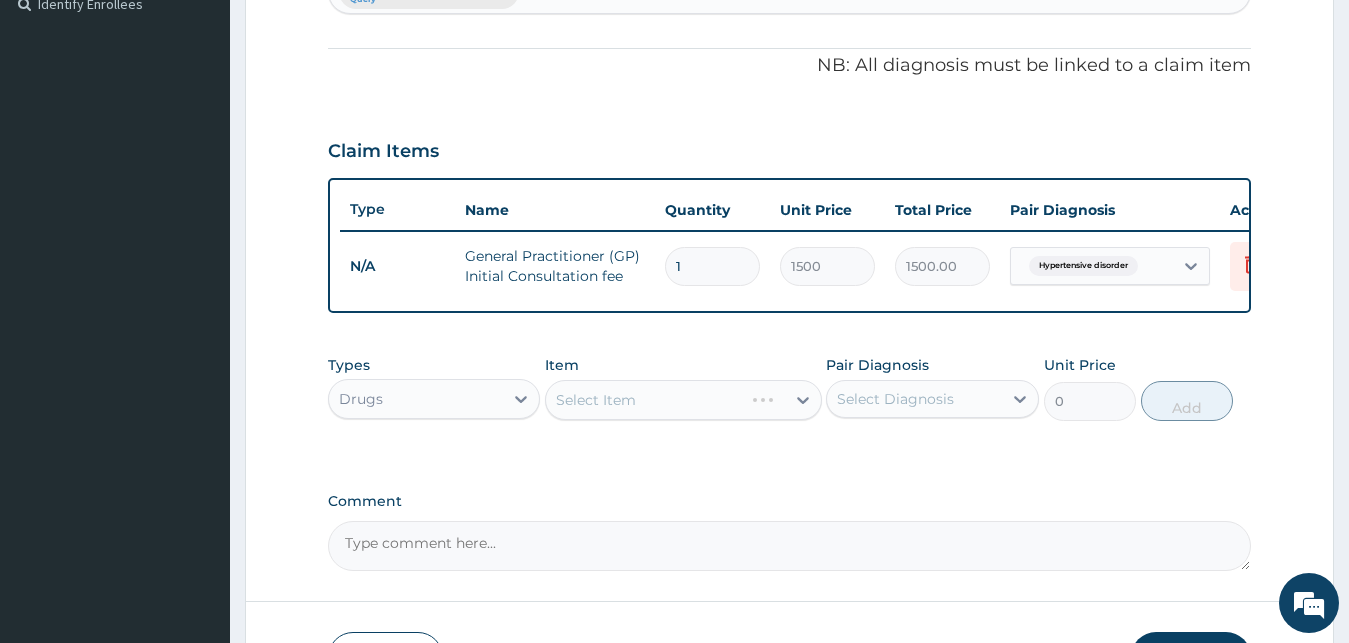 click on "Select Item" at bounding box center [683, 400] 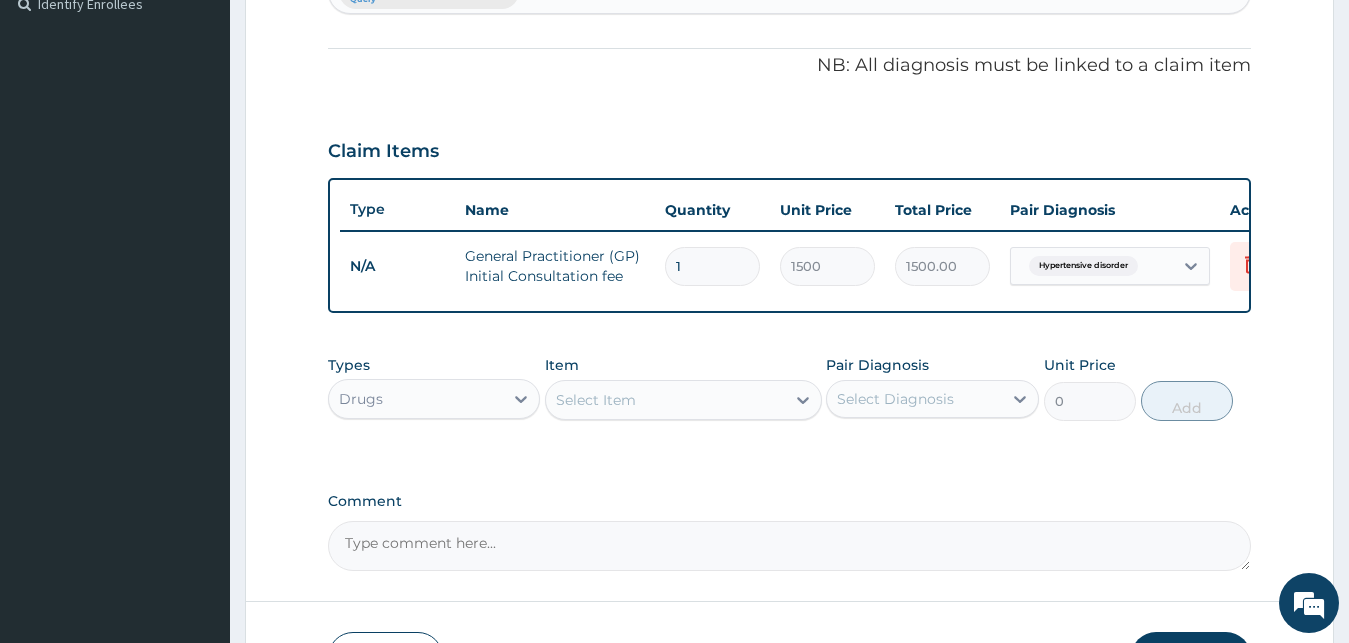 click on "Select Item" at bounding box center [665, 400] 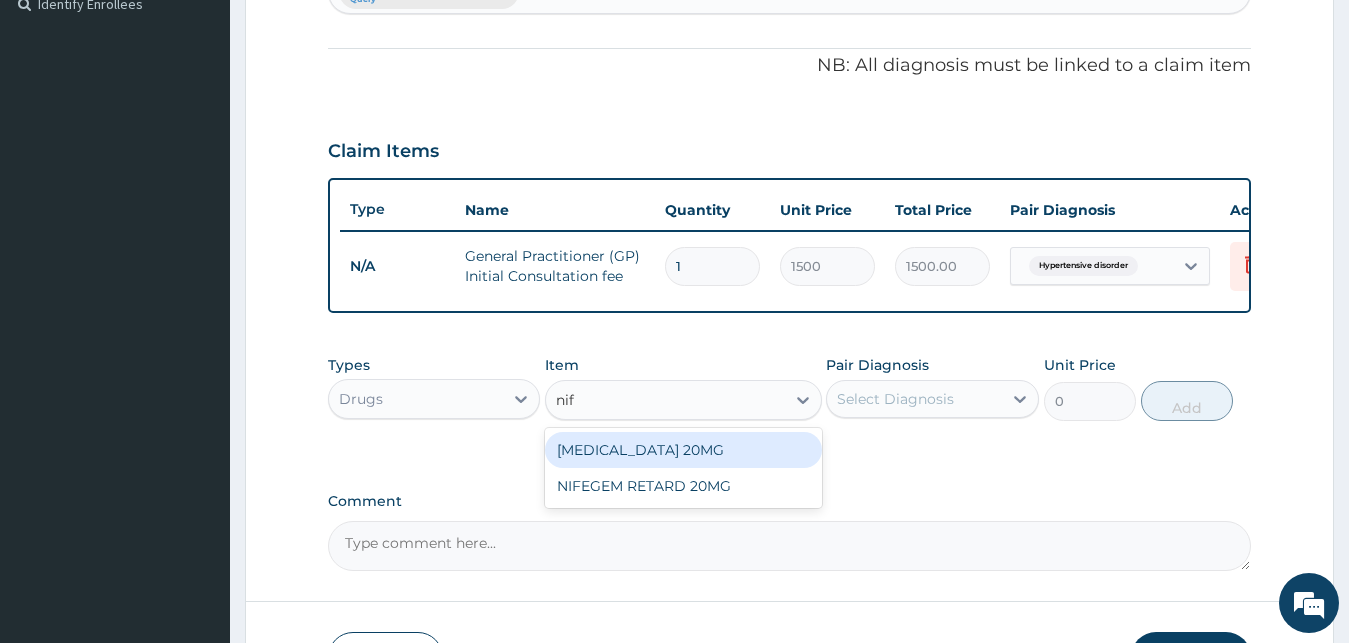 type on "nife" 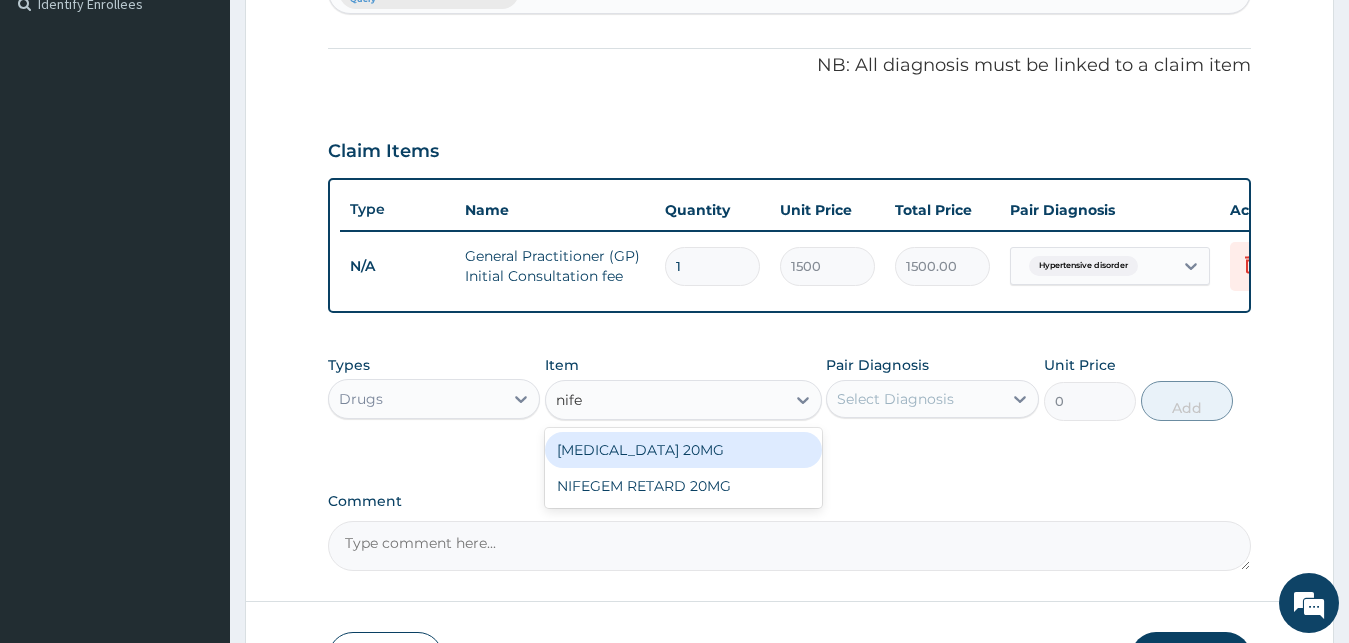 click on "[MEDICAL_DATA] 20MG" at bounding box center (683, 450) 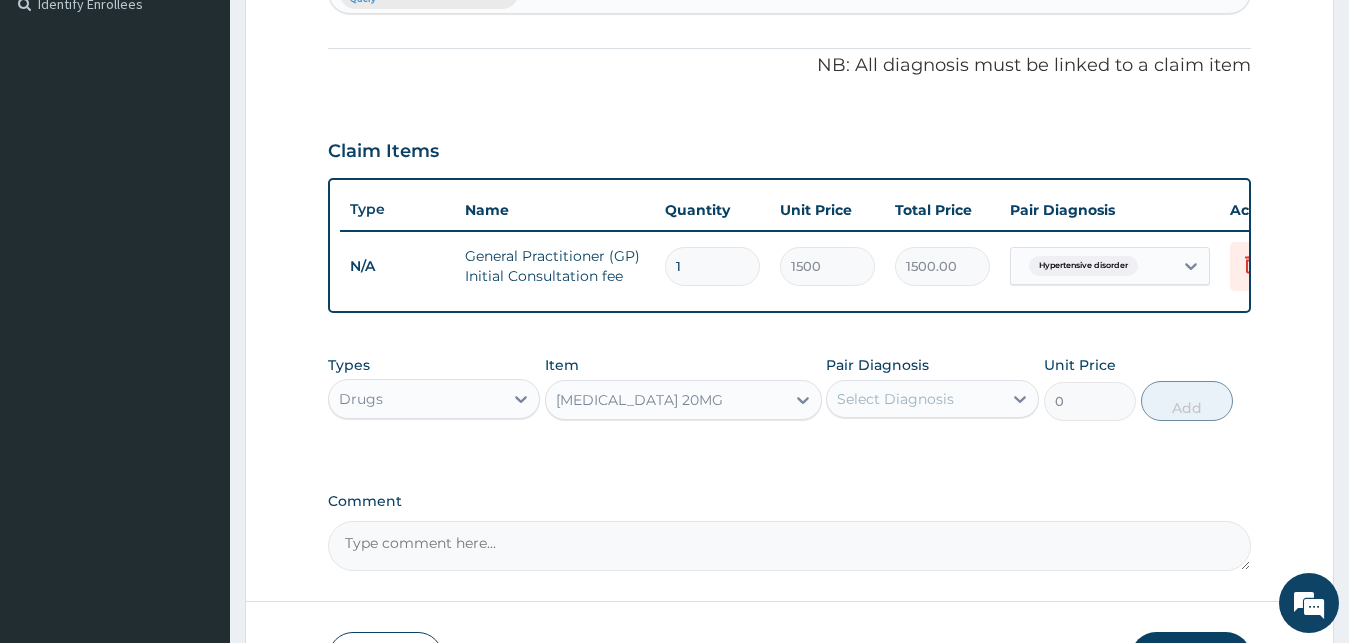 type 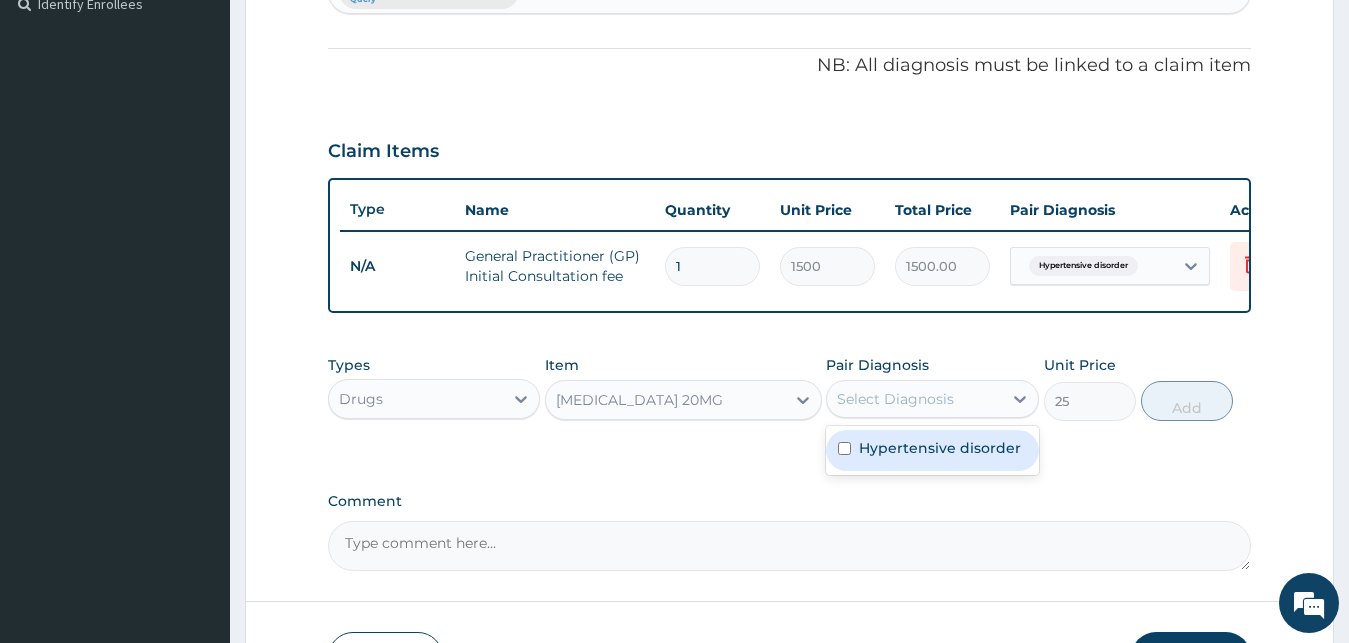 click on "Select Diagnosis" at bounding box center [914, 399] 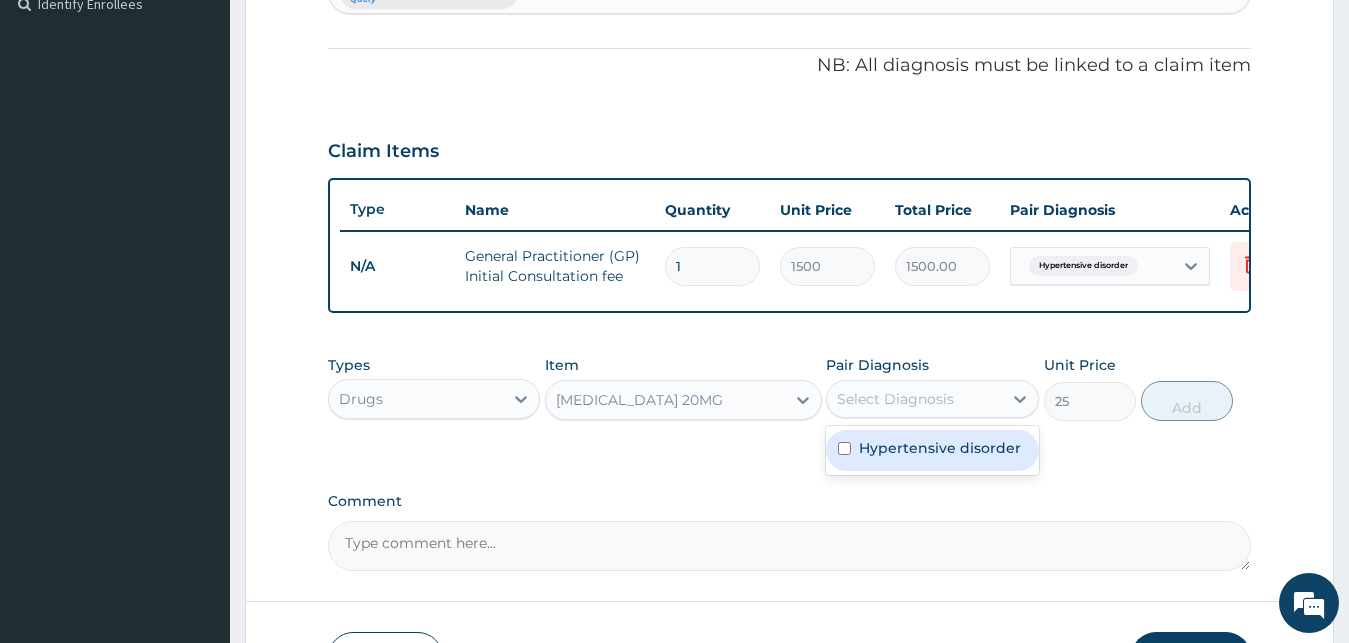 click at bounding box center [844, 448] 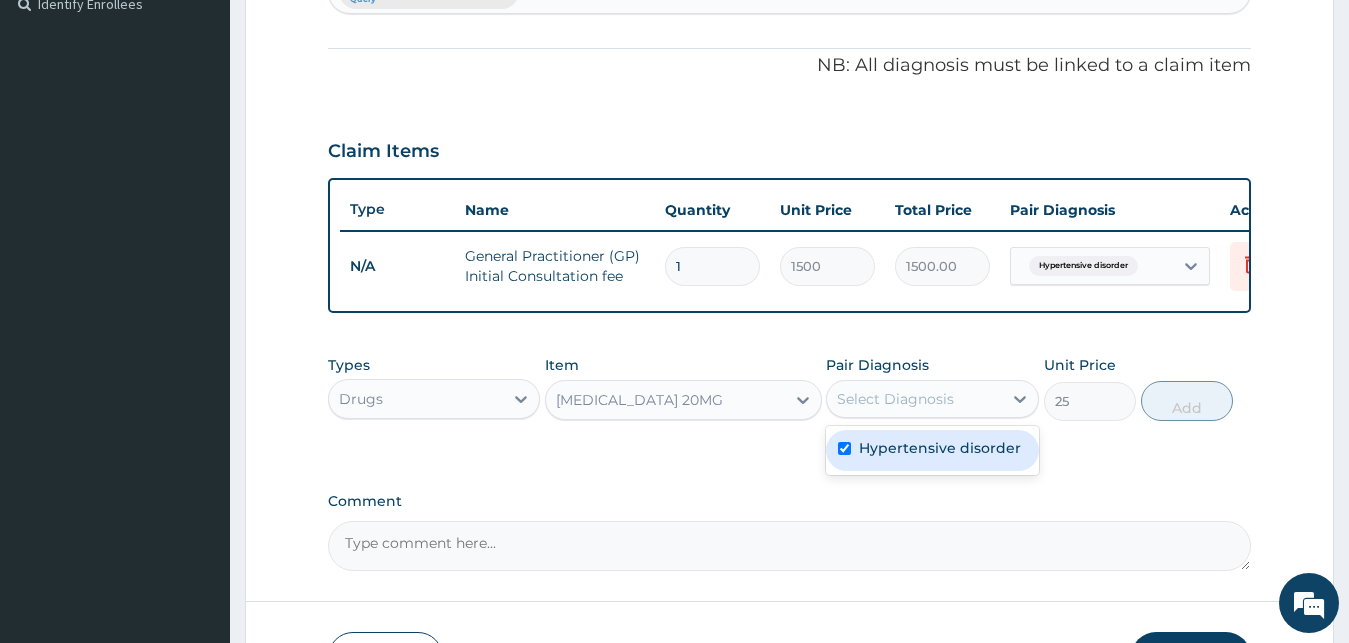 checkbox on "true" 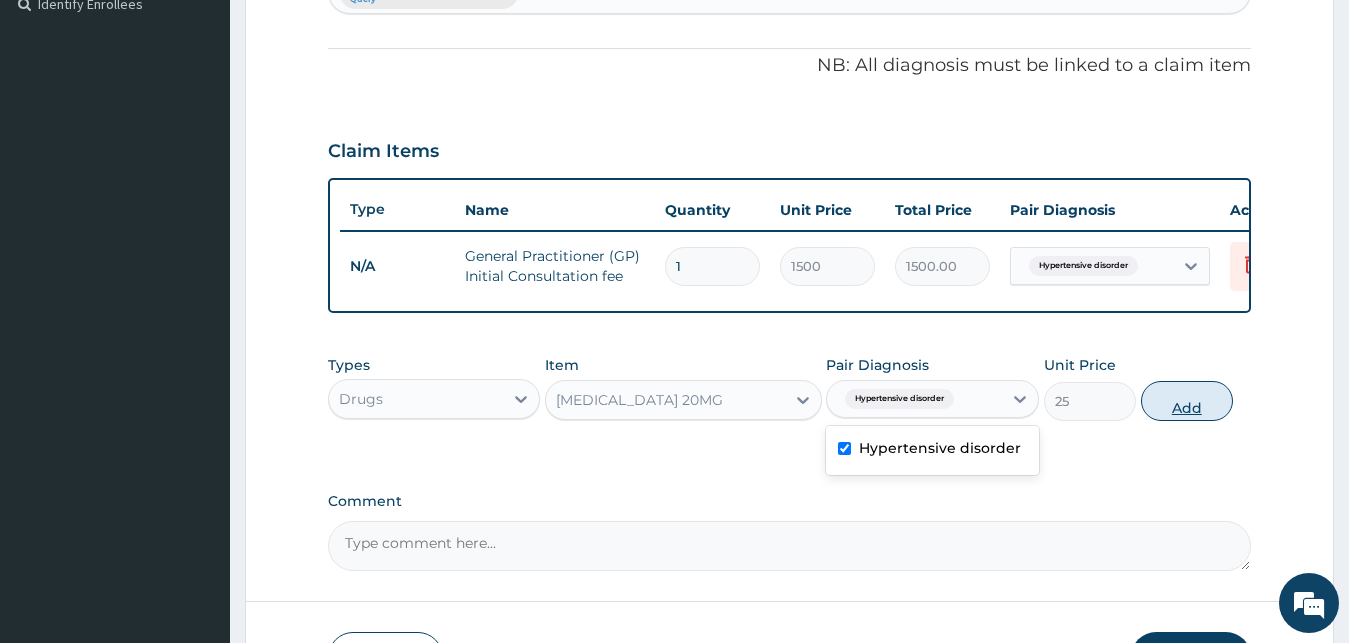 click on "Add" at bounding box center (1187, 401) 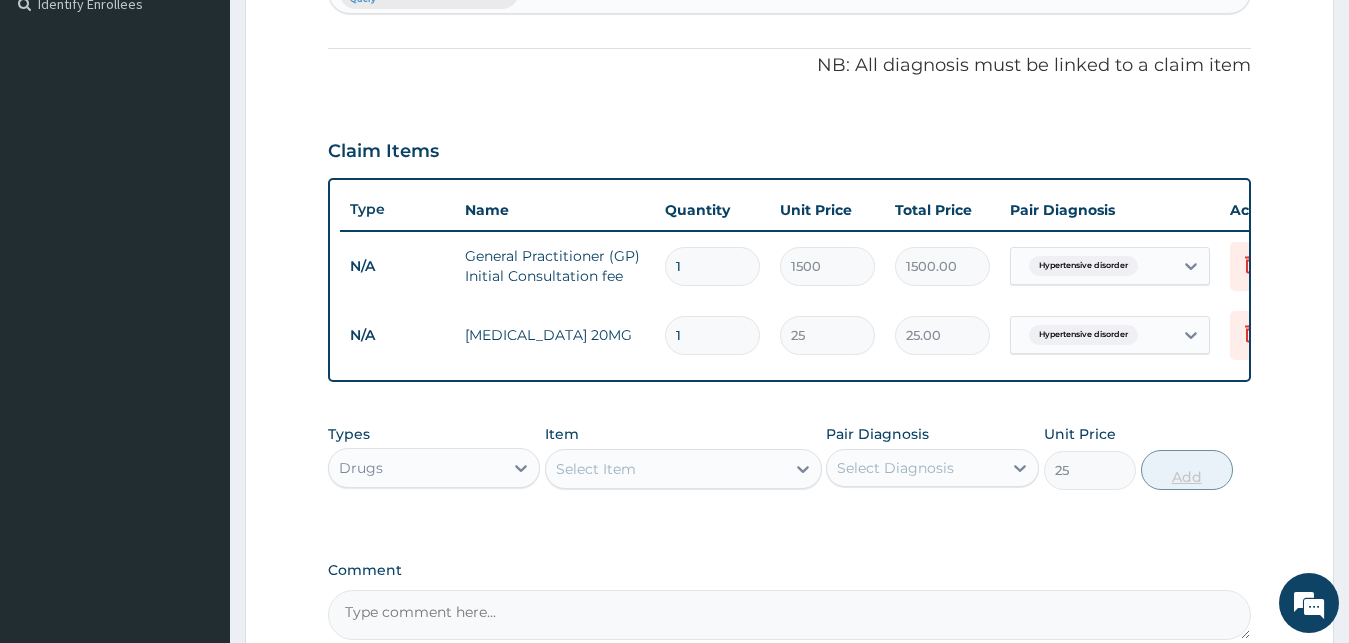 type on "0" 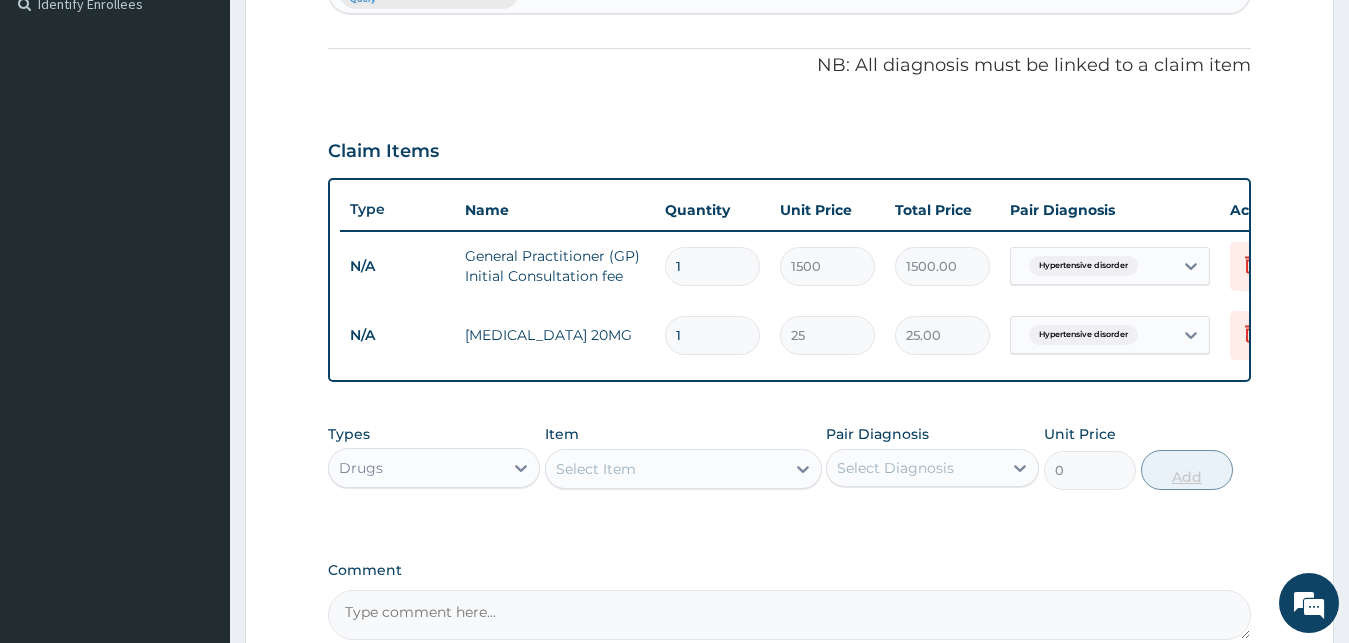 type 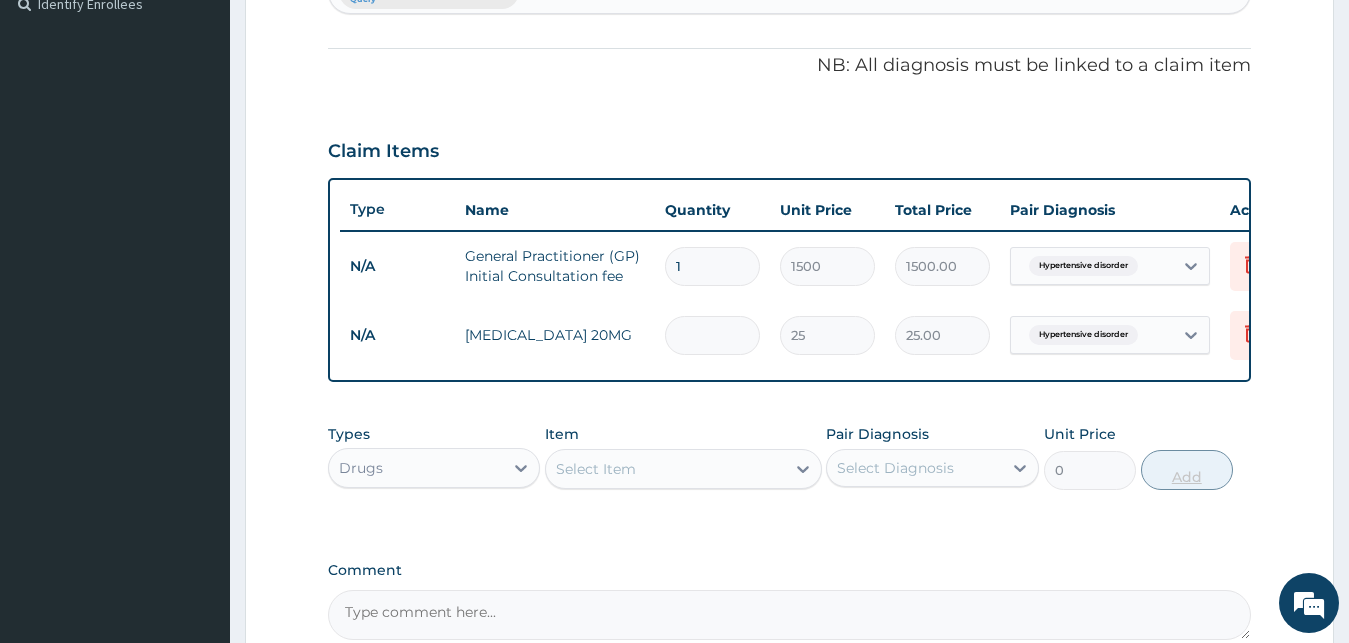 type on "0.00" 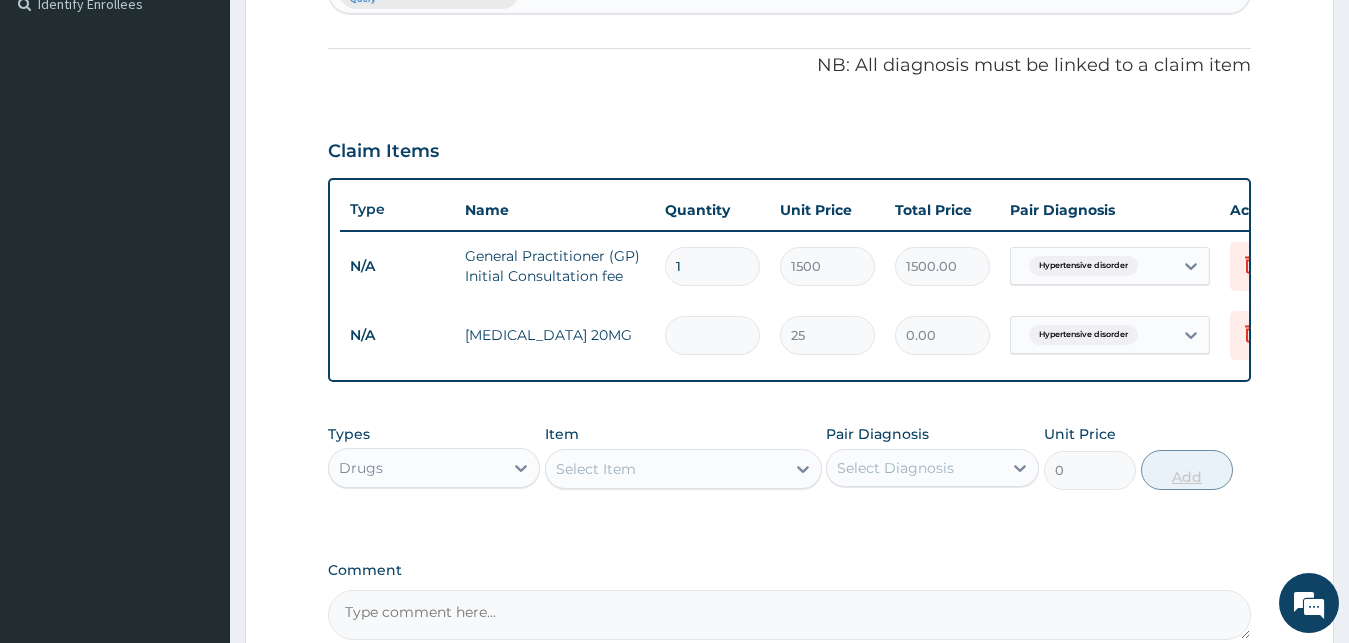 type on "8" 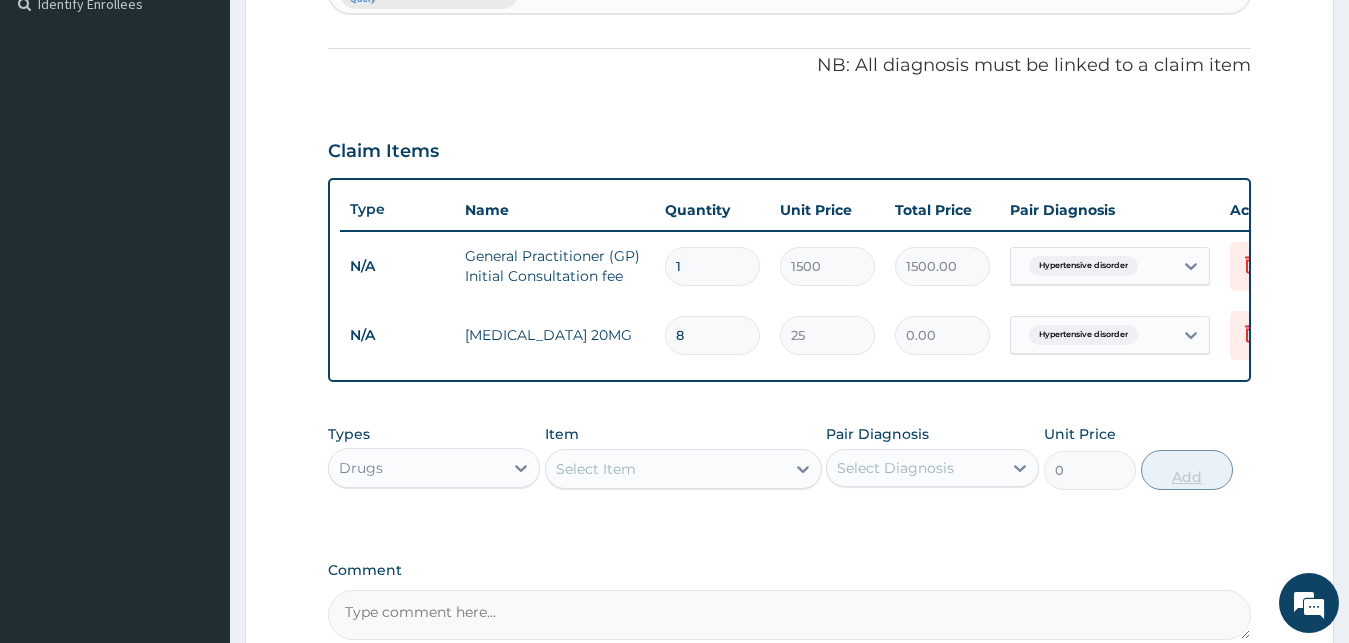 type on "200.00" 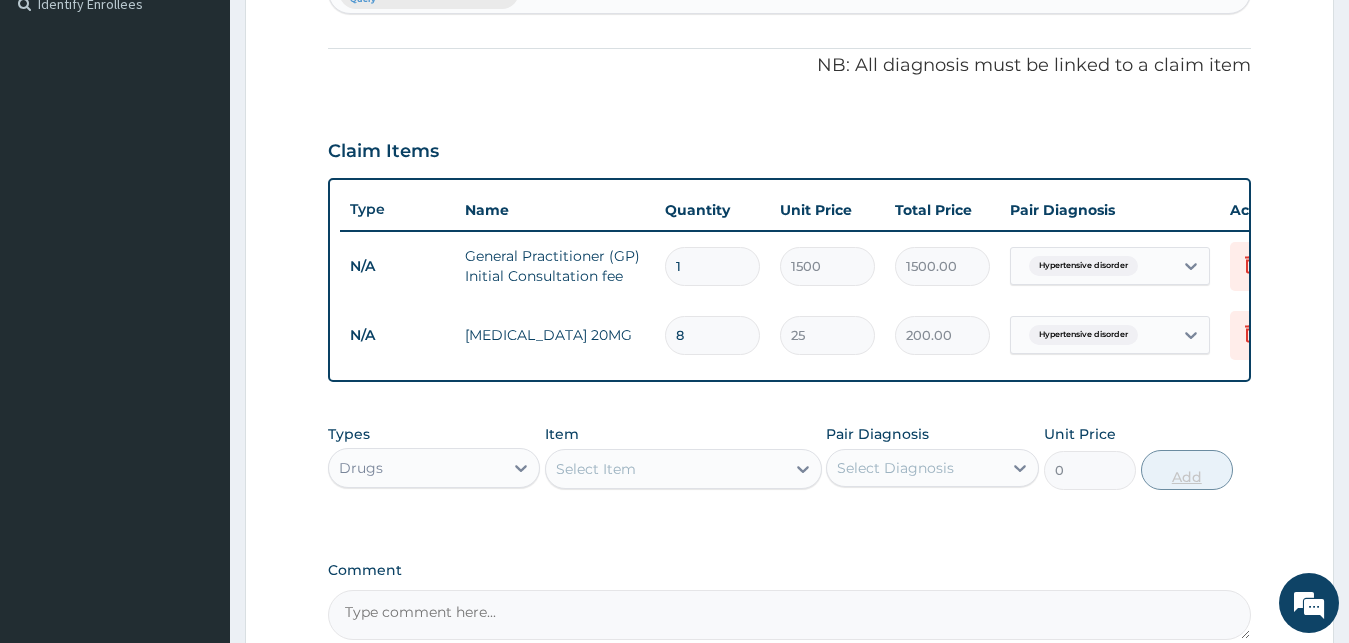 type 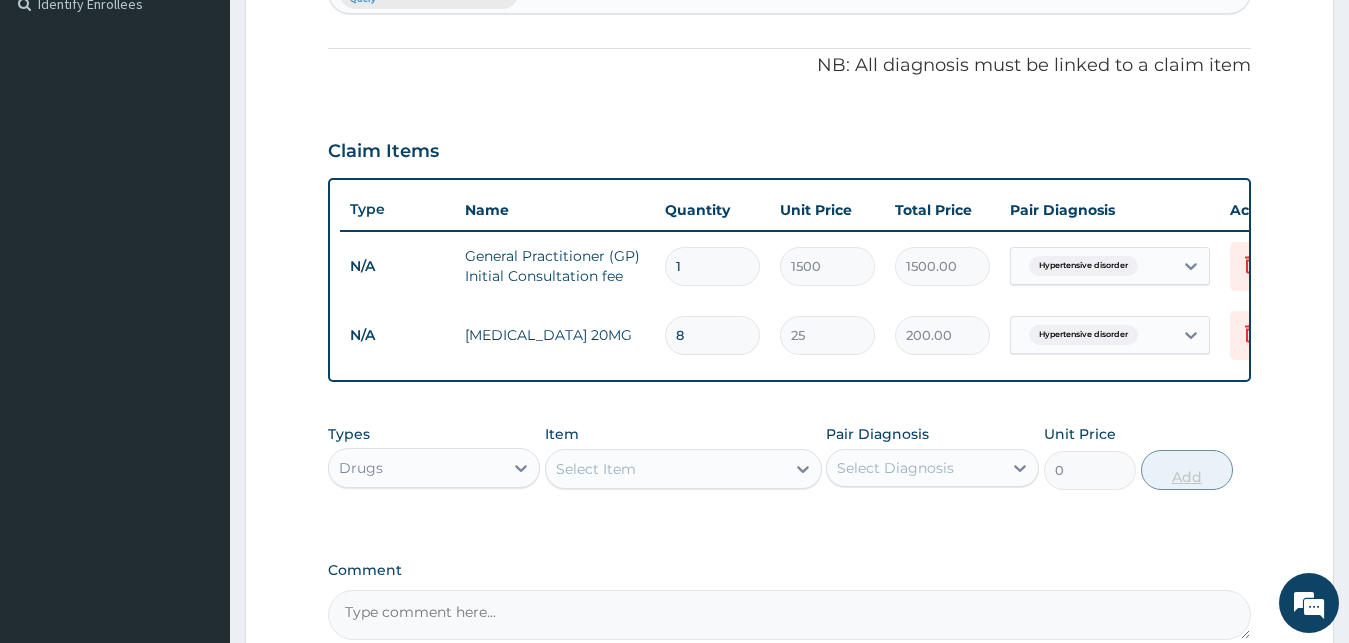 type on "0.00" 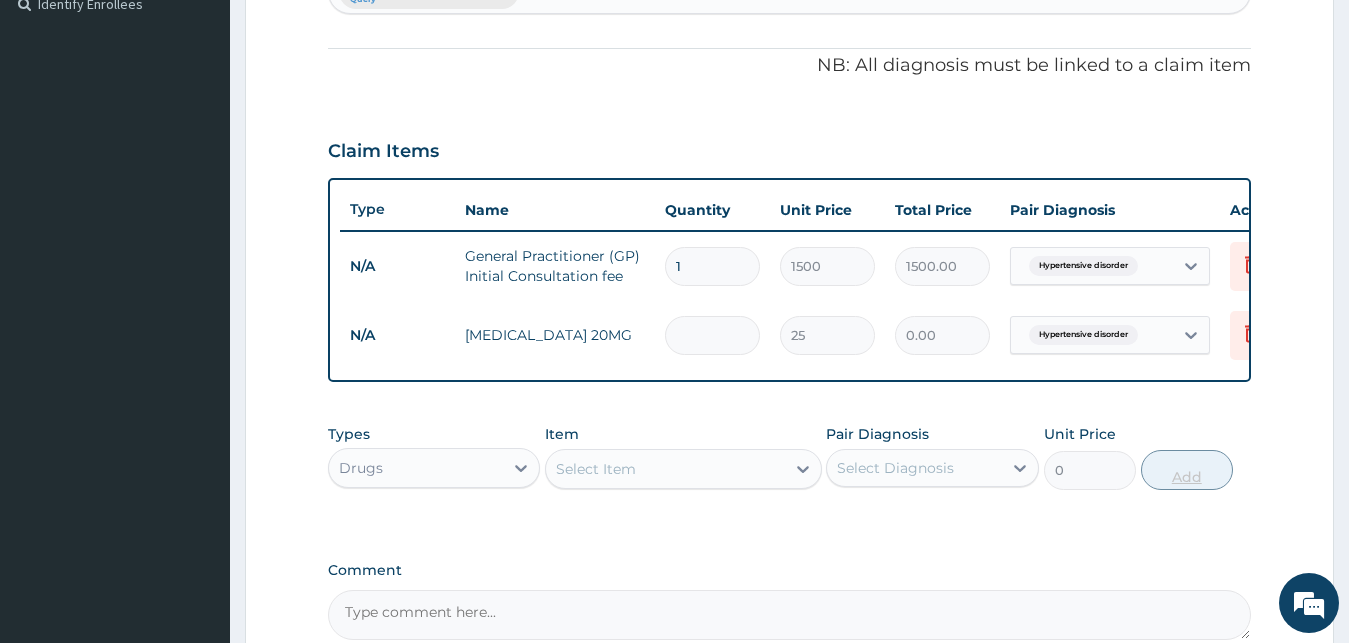 type on "2" 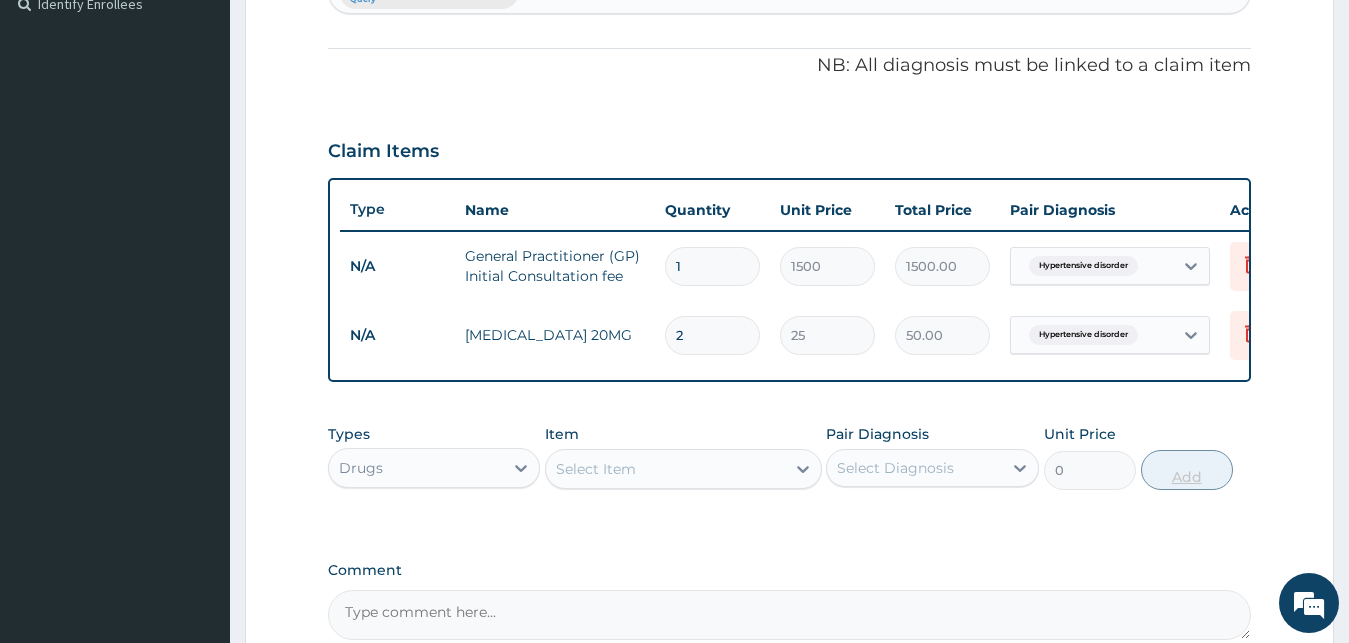 type on "28" 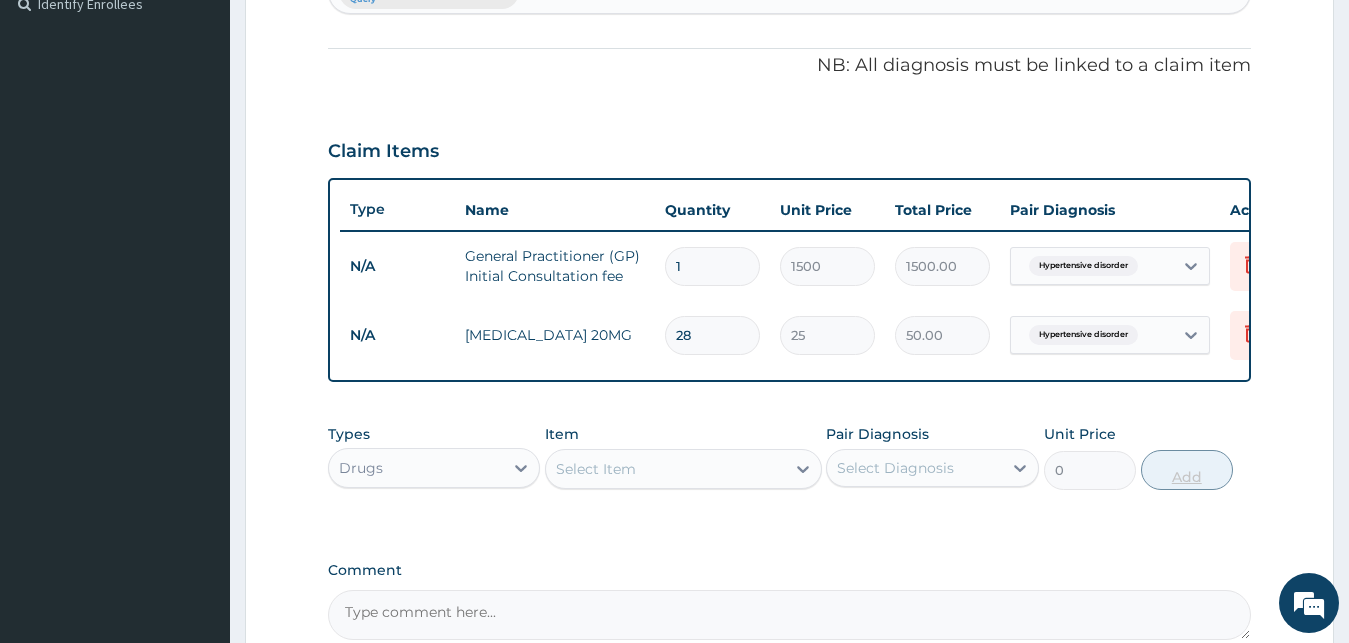 type on "700.00" 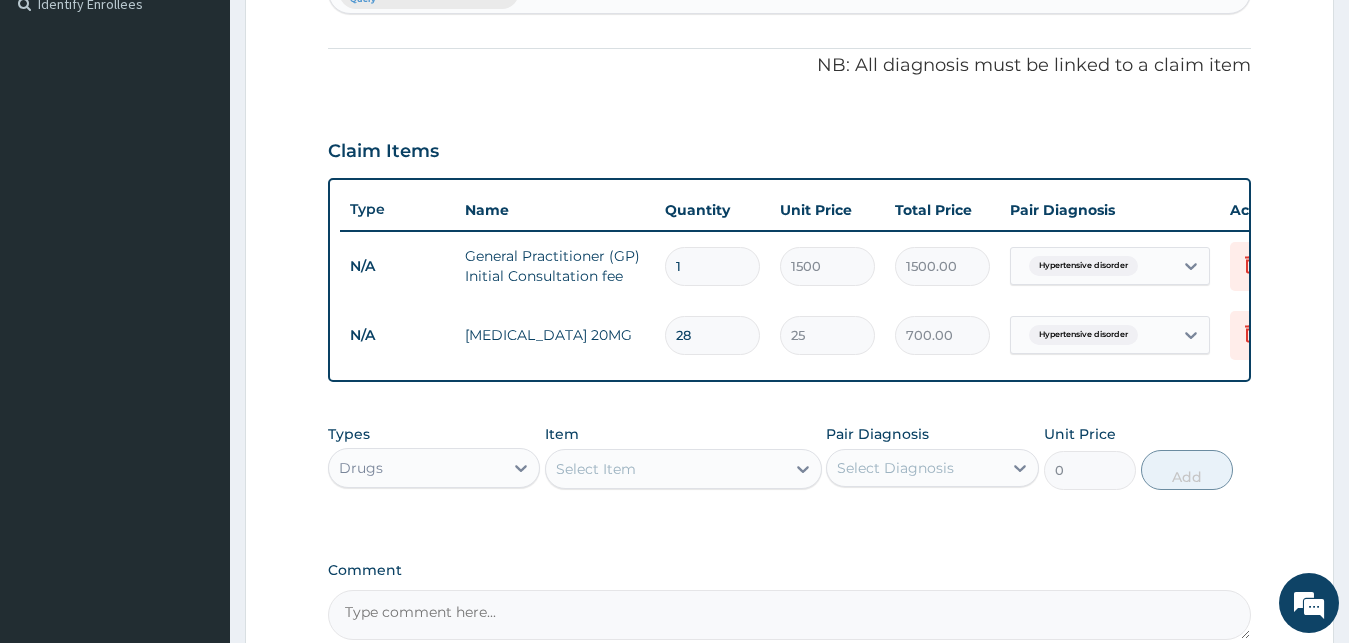 type on "28" 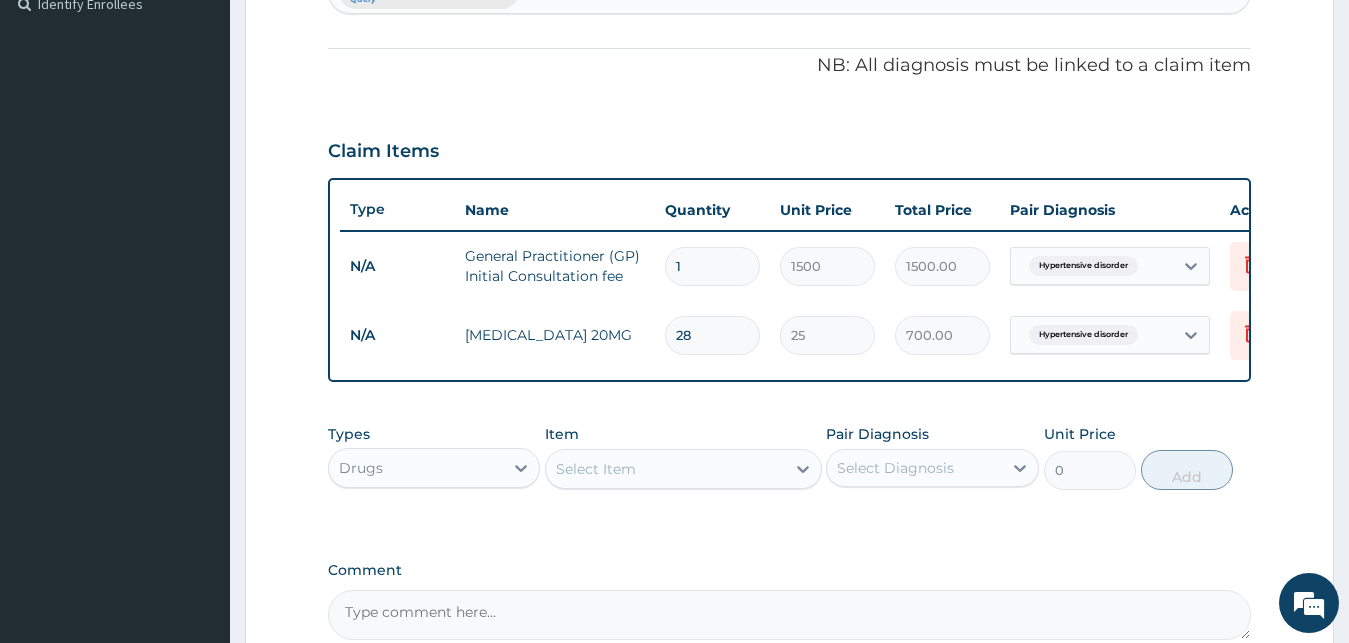 click on "PA Code / Prescription Code Enter Code(Secondary Care Only) Encounter Date 21-06-2025 Important Notice Please enter PA codes before entering items that are not attached to a PA code   All diagnoses entered must be linked to a claim item. Diagnosis & Claim Items that are visible but inactive cannot be edited because they were imported from an already approved PA code. Diagnosis Hypertensive disorder Query NB: All diagnosis must be linked to a claim item Claim Items Type Name Quantity Unit Price Total Price Pair Diagnosis Actions N/A General Practitioner (GP) Initial Consultation fee 1 1500 1500.00 Hypertensive disorder Delete N/A NIFEDIPINE 20MG 28 25 700.00 Hypertensive disorder Delete Types Drugs Item Select Item Pair Diagnosis Select Diagnosis Unit Price 0 Add Comment" at bounding box center (790, 132) 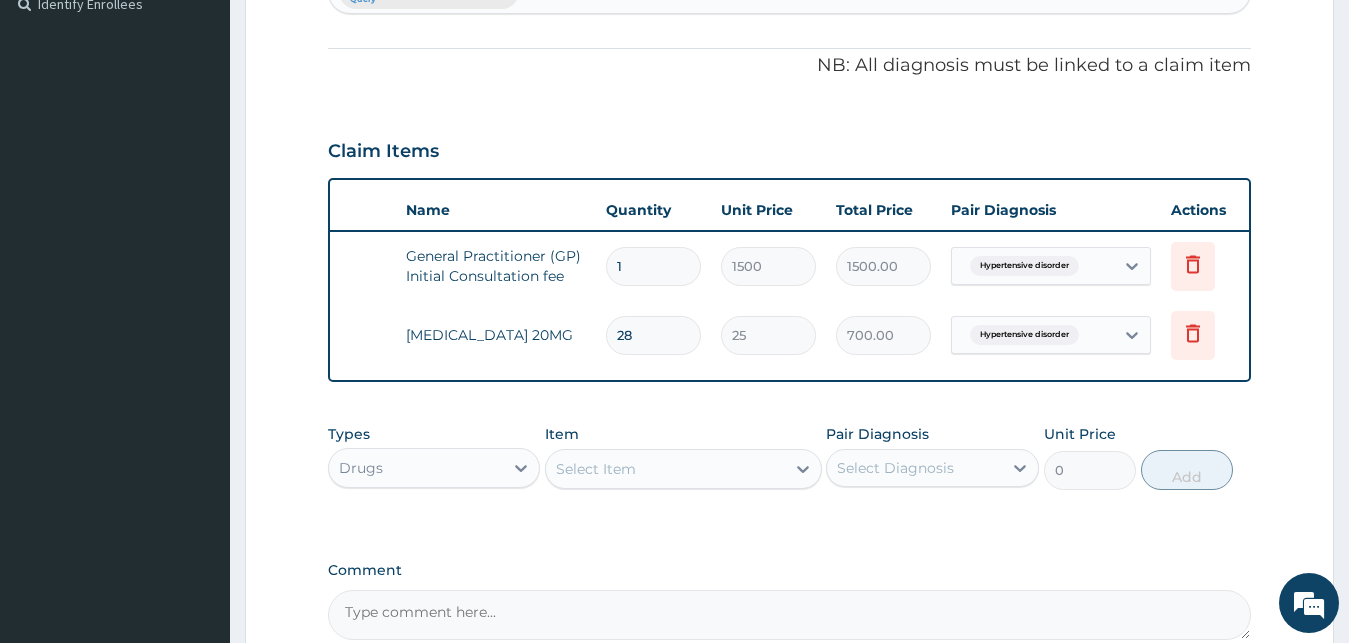 scroll, scrollTop: 0, scrollLeft: 71, axis: horizontal 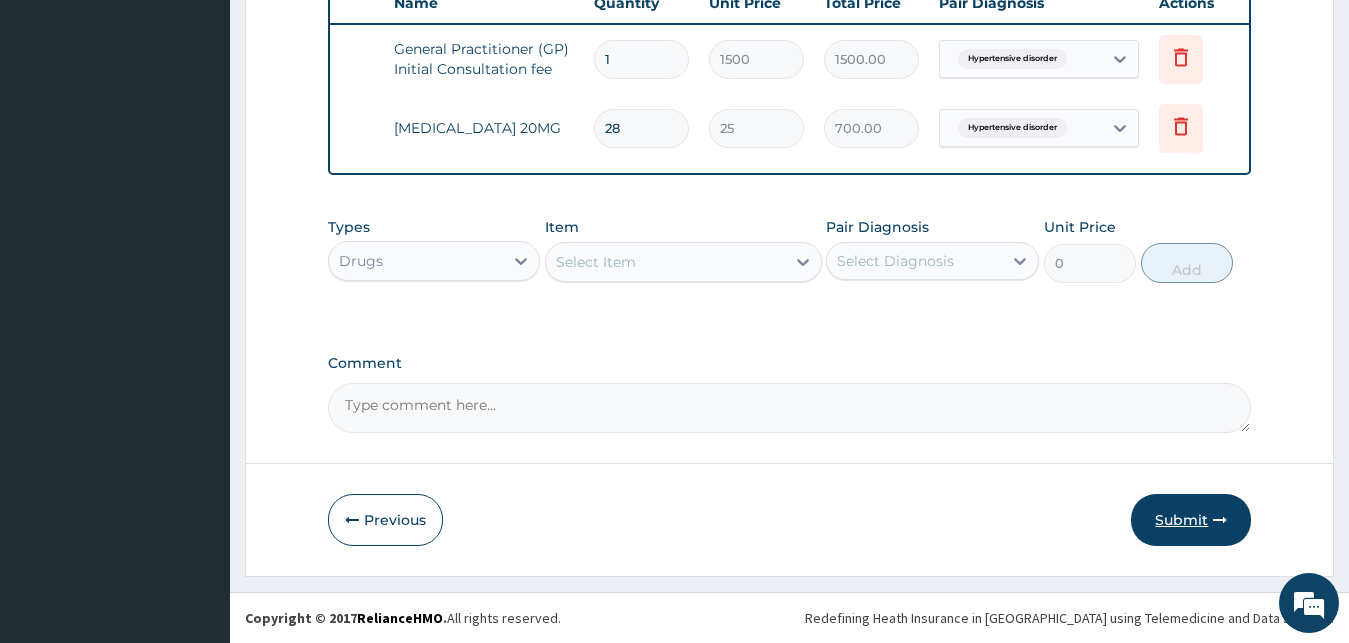 click on "Submit" at bounding box center (1191, 520) 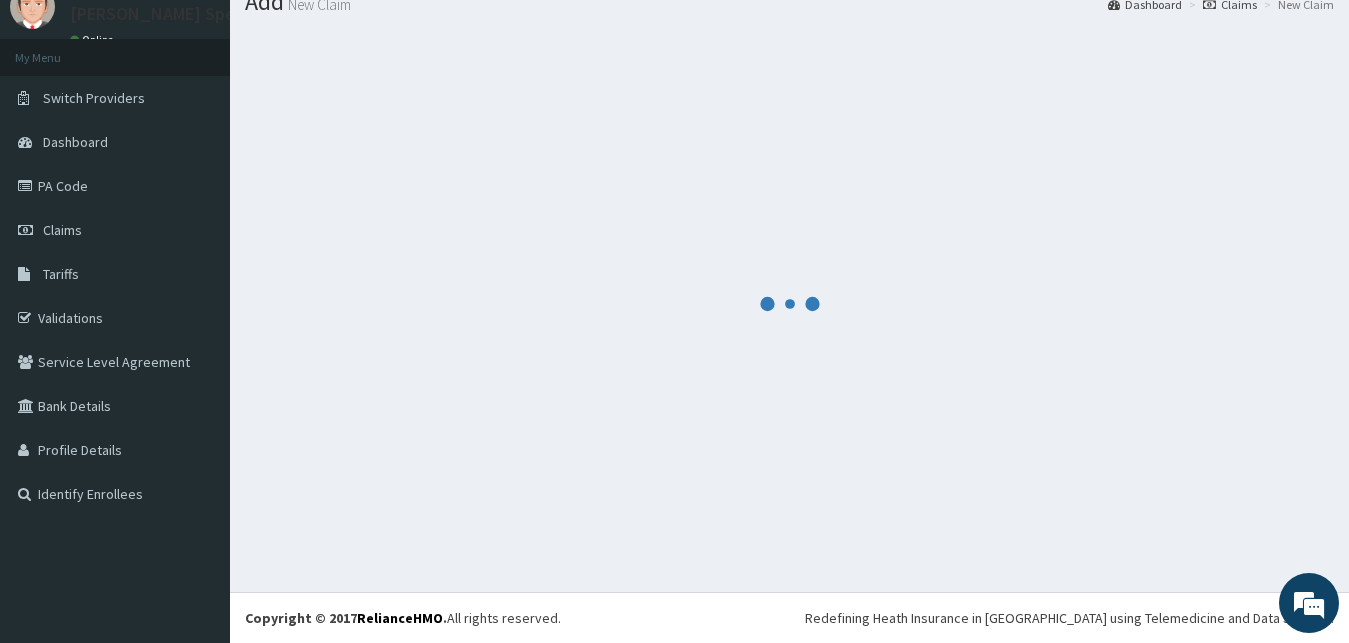 scroll, scrollTop: 76, scrollLeft: 0, axis: vertical 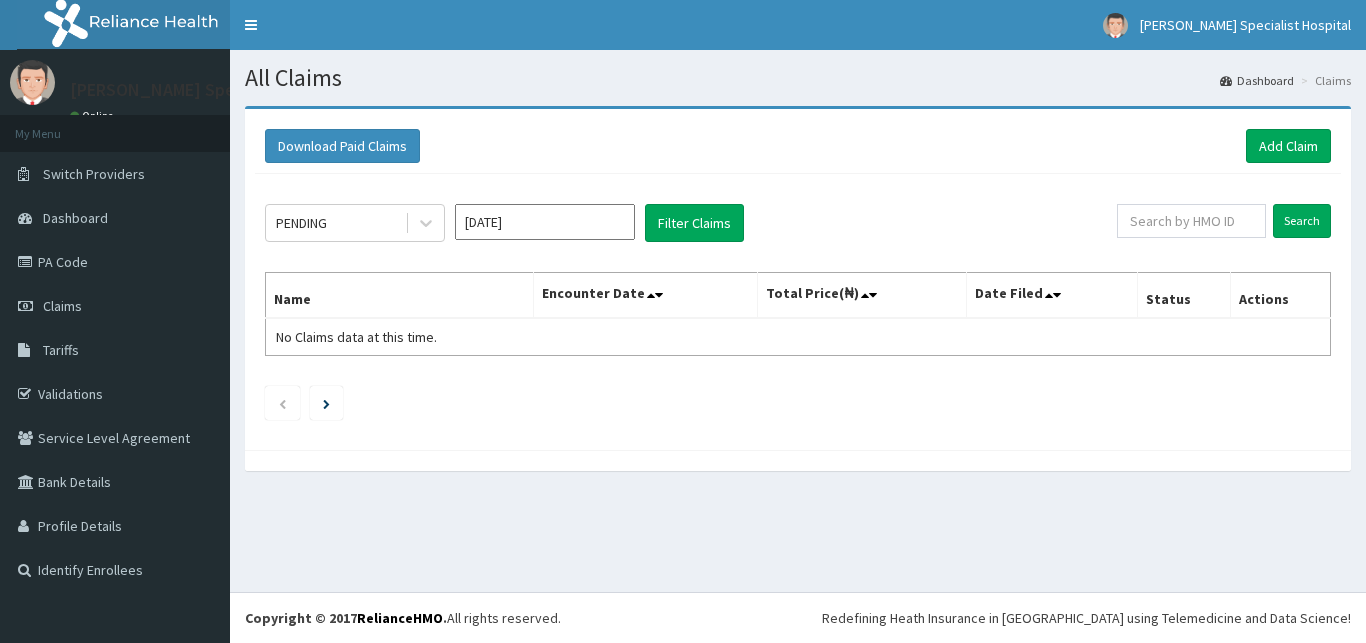 click on "Download Paid Claims Add Claim × Note you can only download claims within a maximum of 1 year and the dates will auto-adjust when you select range that is greater than 1 year From [DATE] To [DATE] Close Download PENDING [DATE] Filter Claims Search Name Encounter Date Total Price(₦) Date Filed Status Actions No Claims data at this time." at bounding box center (798, 298) 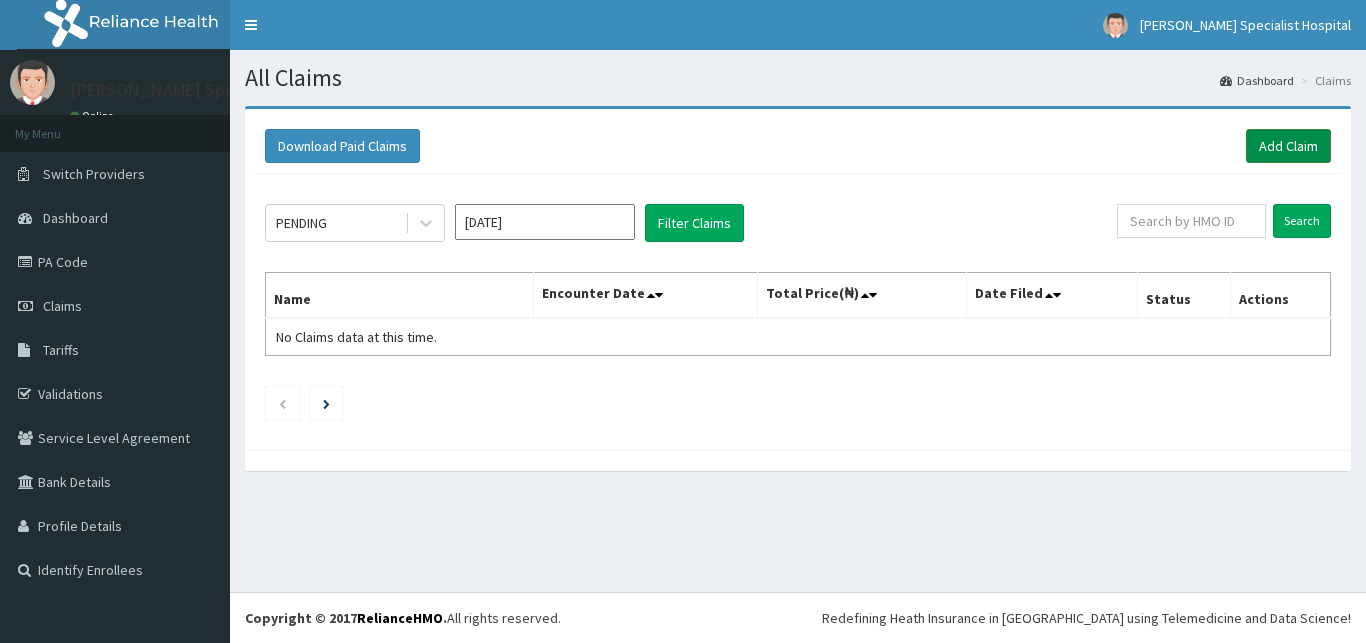 click on "Add Claim" at bounding box center (1288, 146) 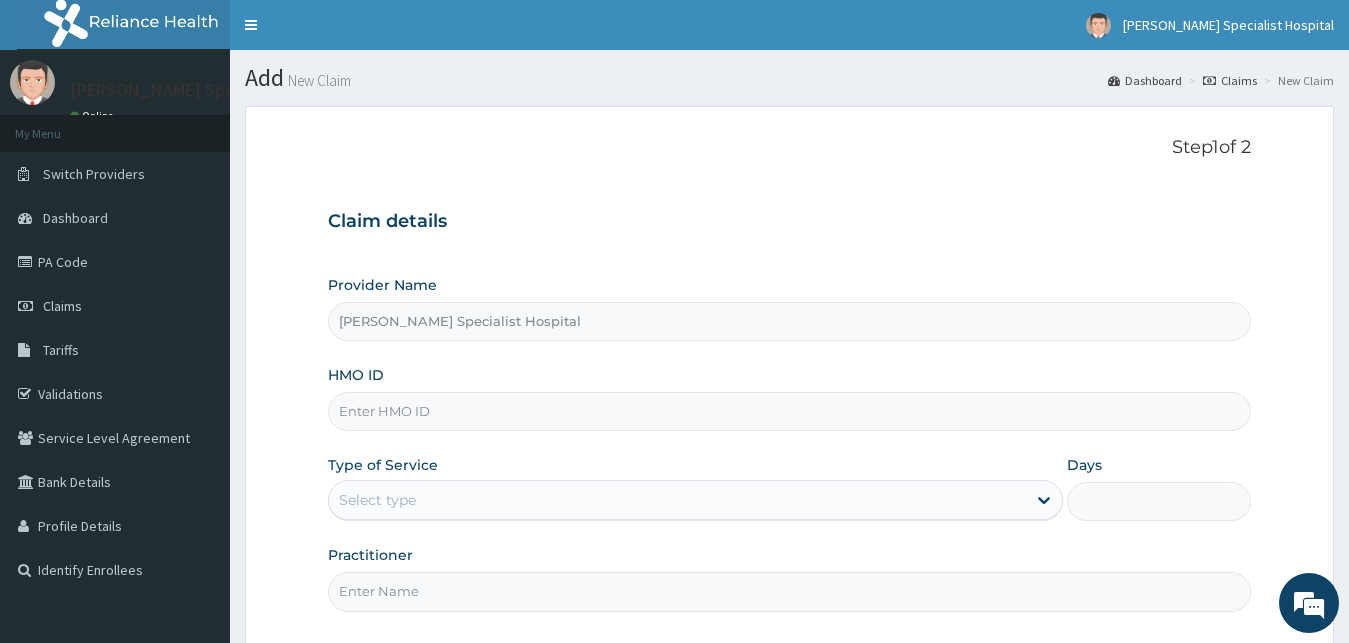 scroll, scrollTop: 0, scrollLeft: 0, axis: both 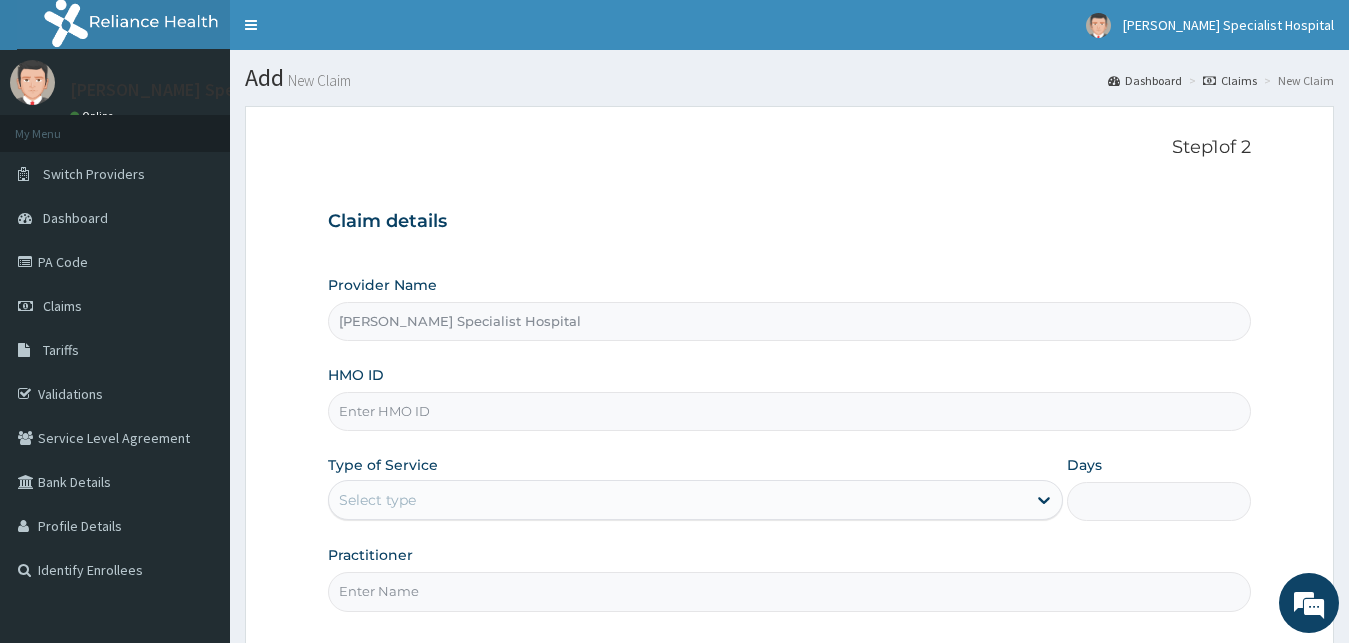 click on "HMO ID" at bounding box center [790, 411] 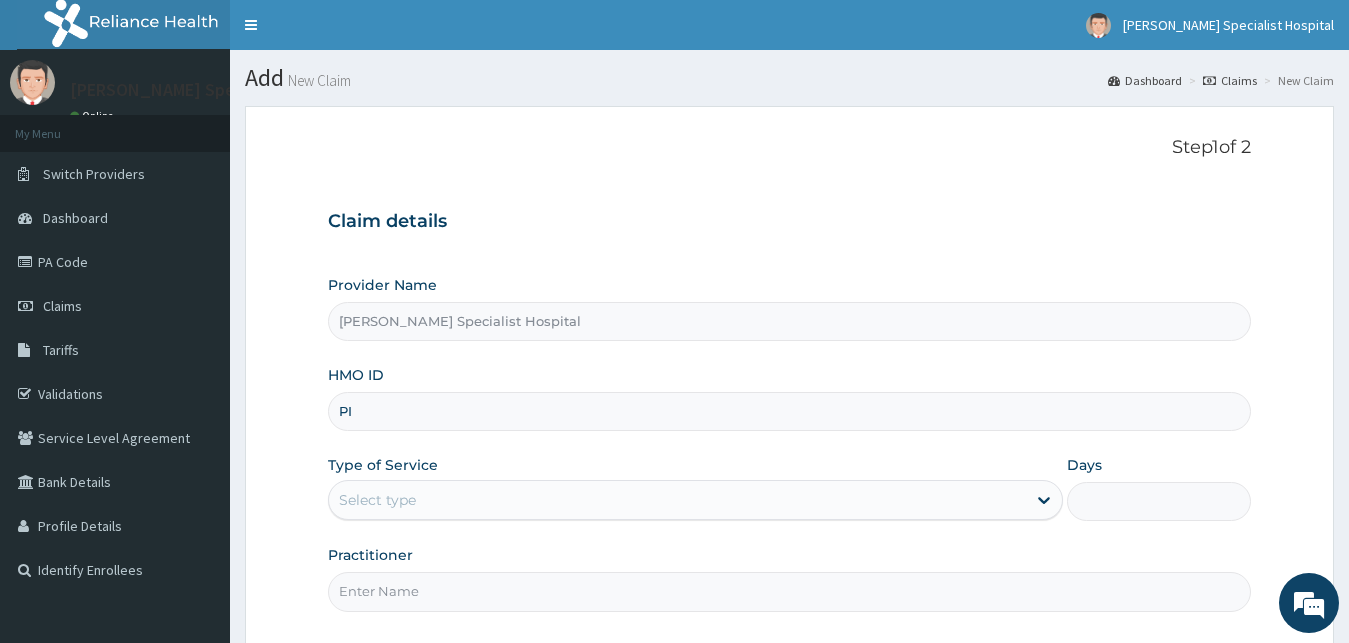 type on "P" 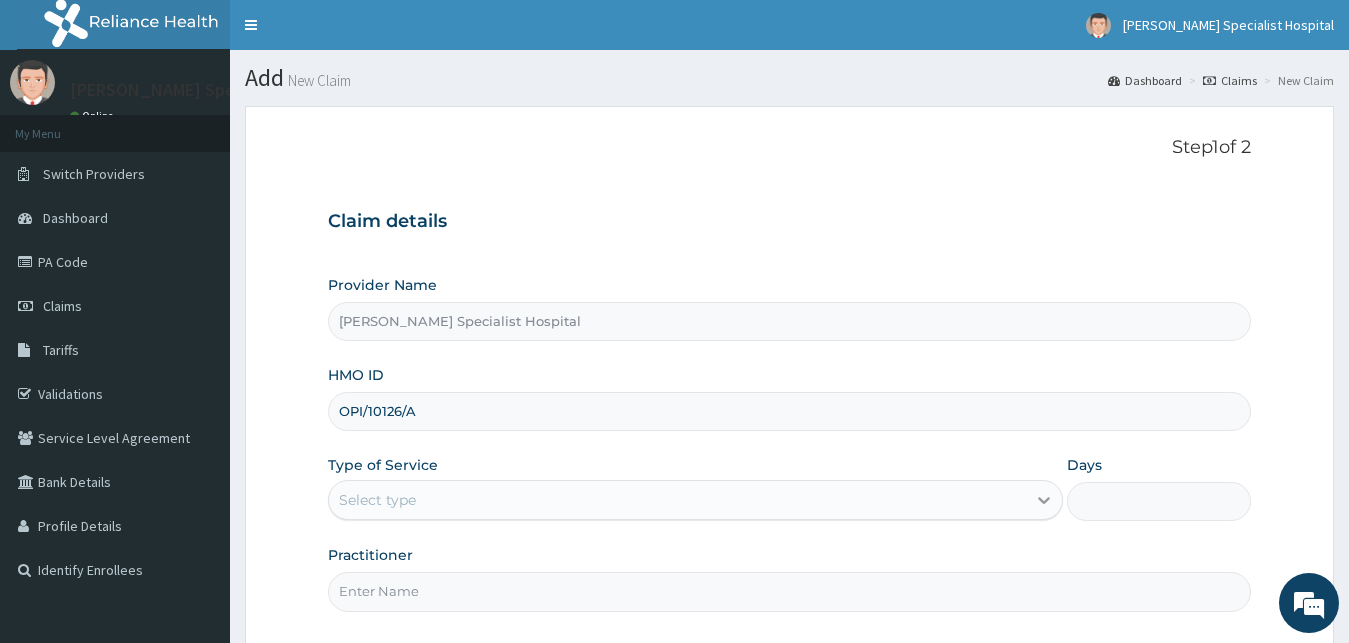 type on "OPI/10126/A" 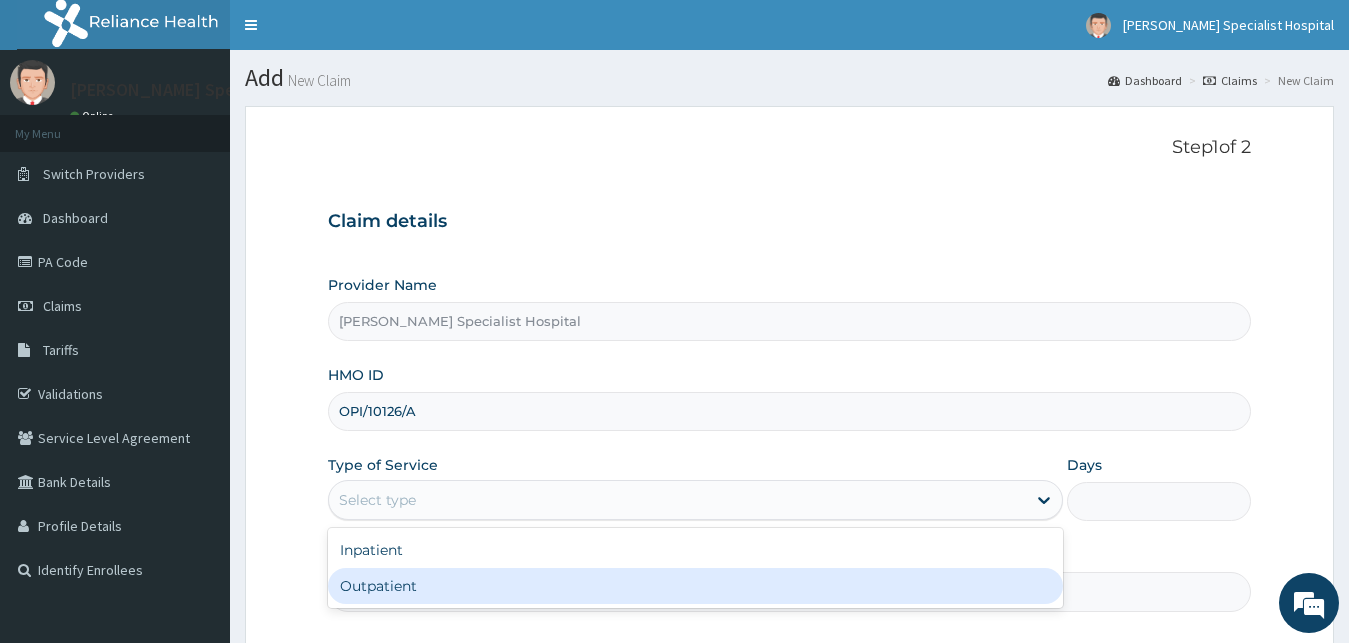 click on "Outpatient" at bounding box center (696, 586) 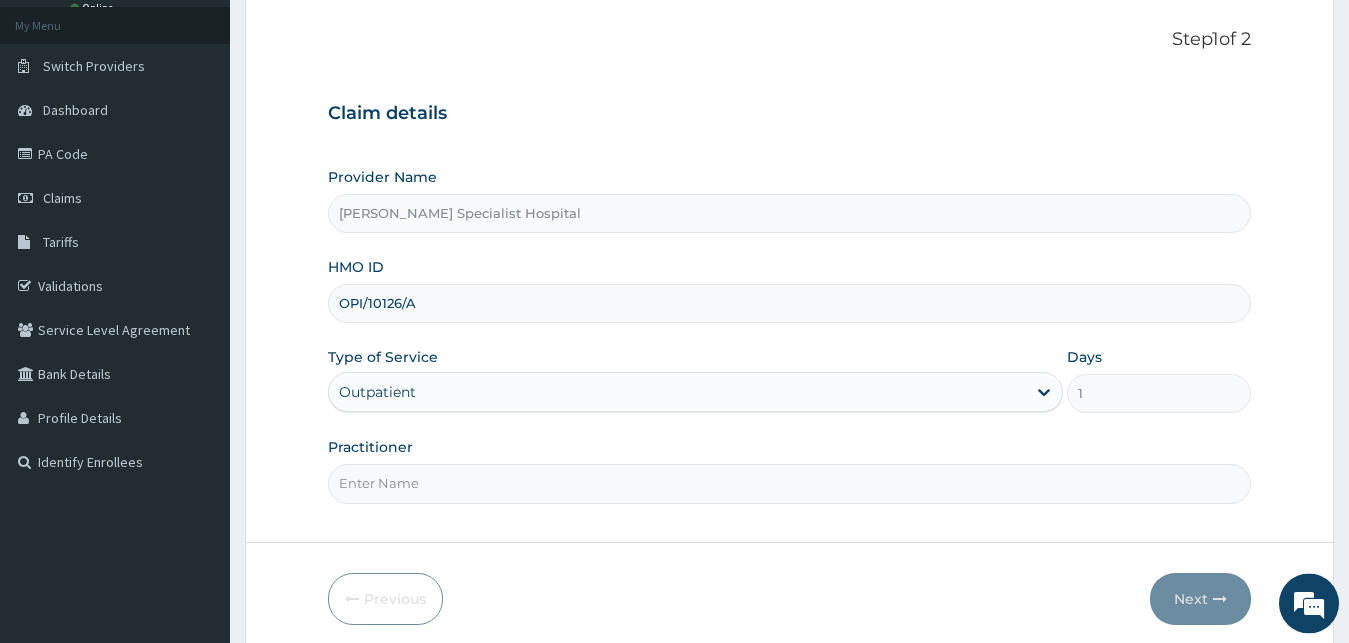 scroll, scrollTop: 114, scrollLeft: 0, axis: vertical 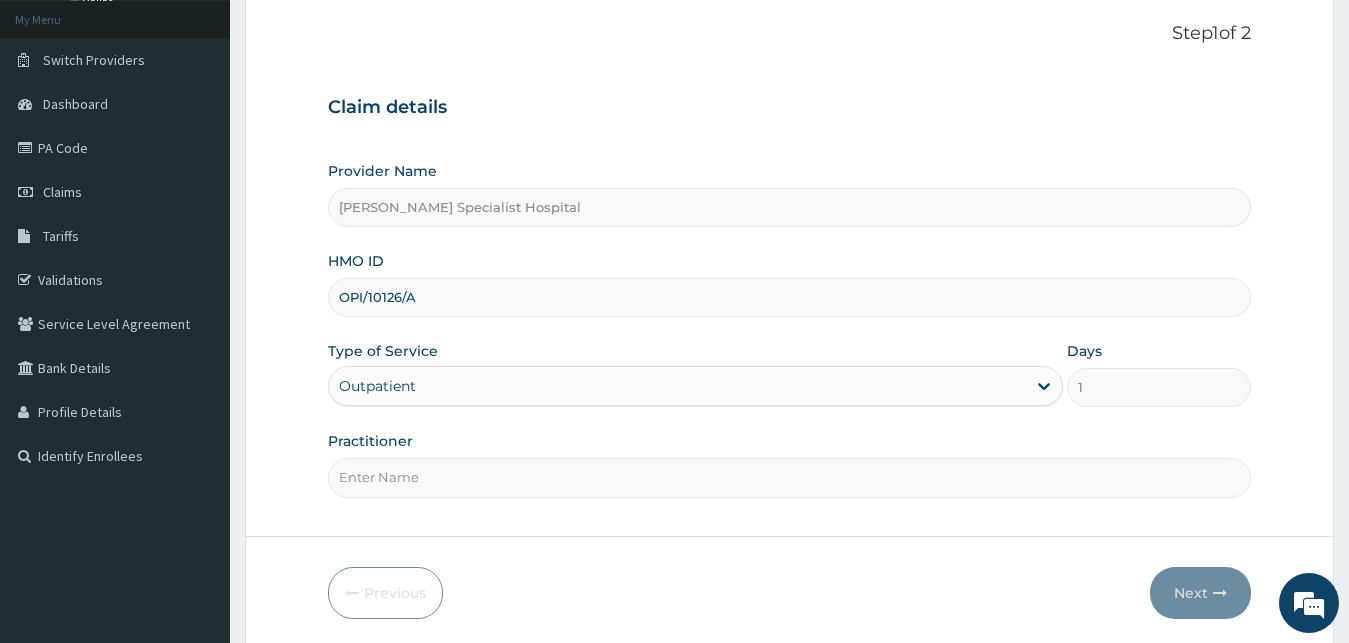 click on "Practitioner" at bounding box center (790, 477) 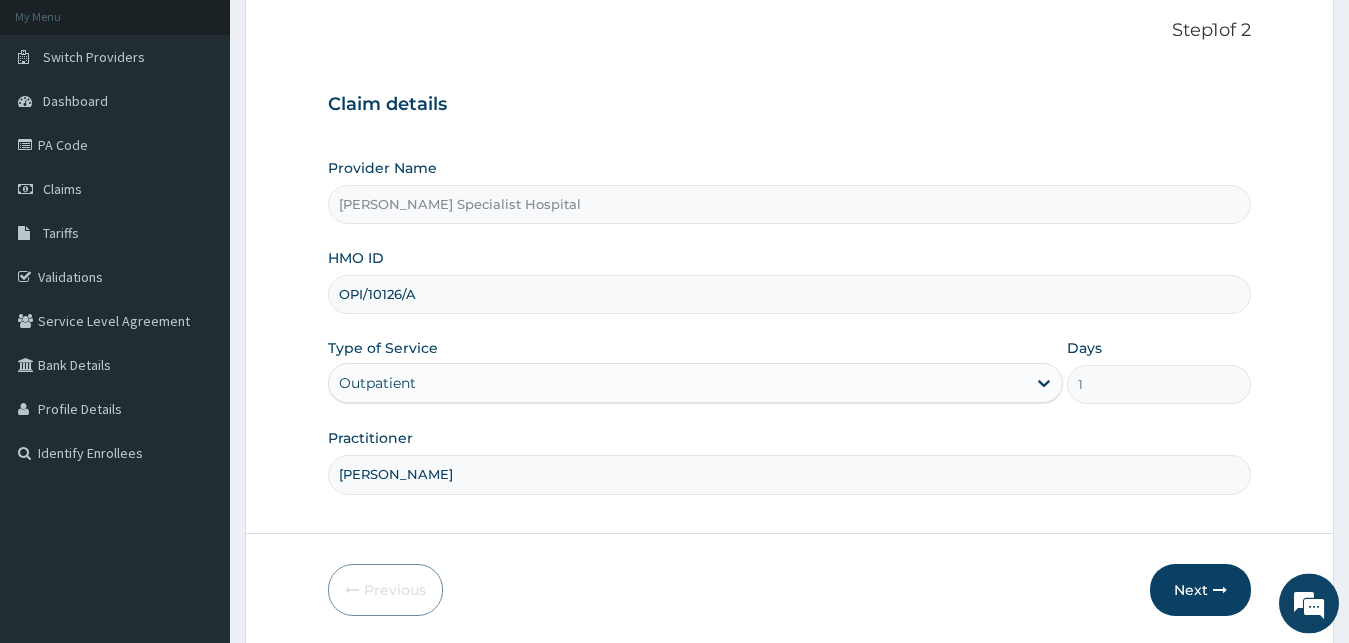 scroll, scrollTop: 118, scrollLeft: 0, axis: vertical 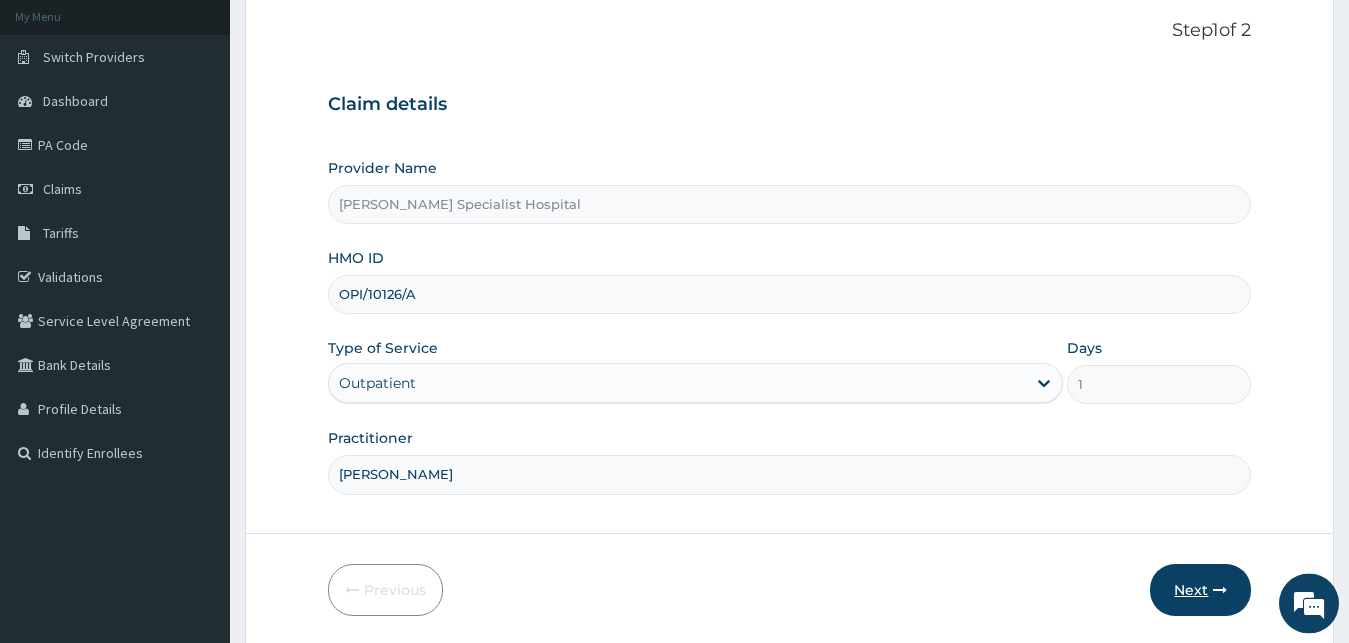 type on "Dr. Bolaji" 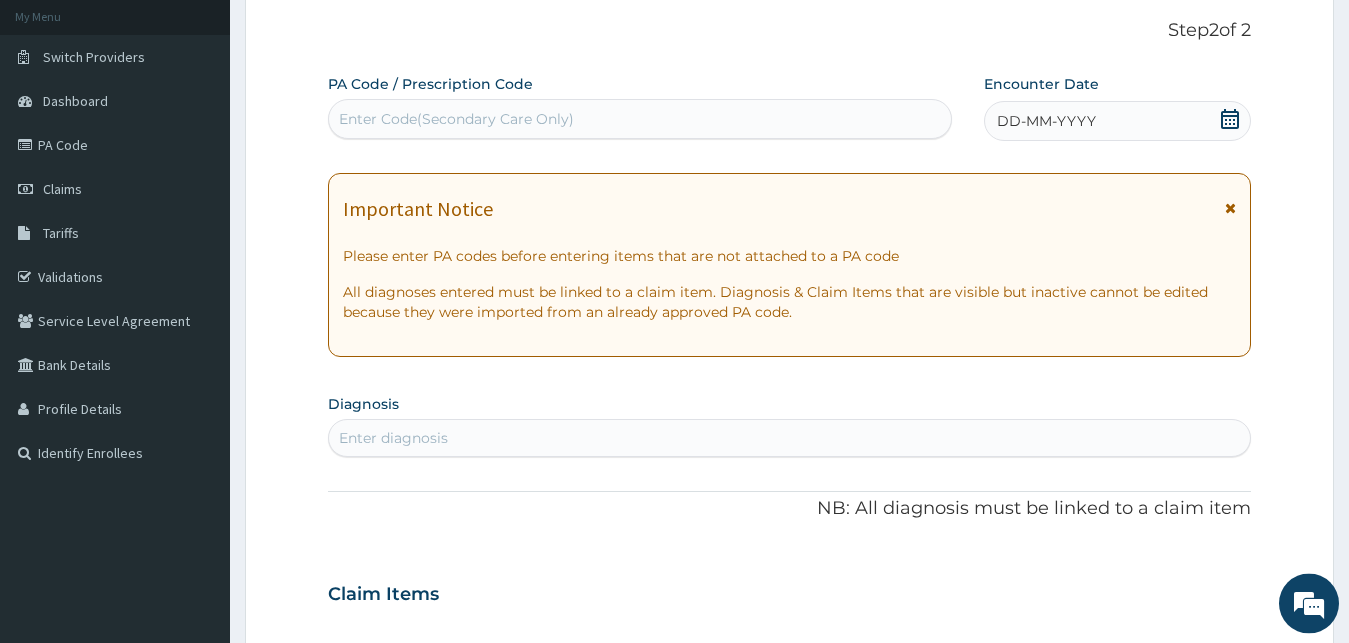 click at bounding box center (1230, 121) 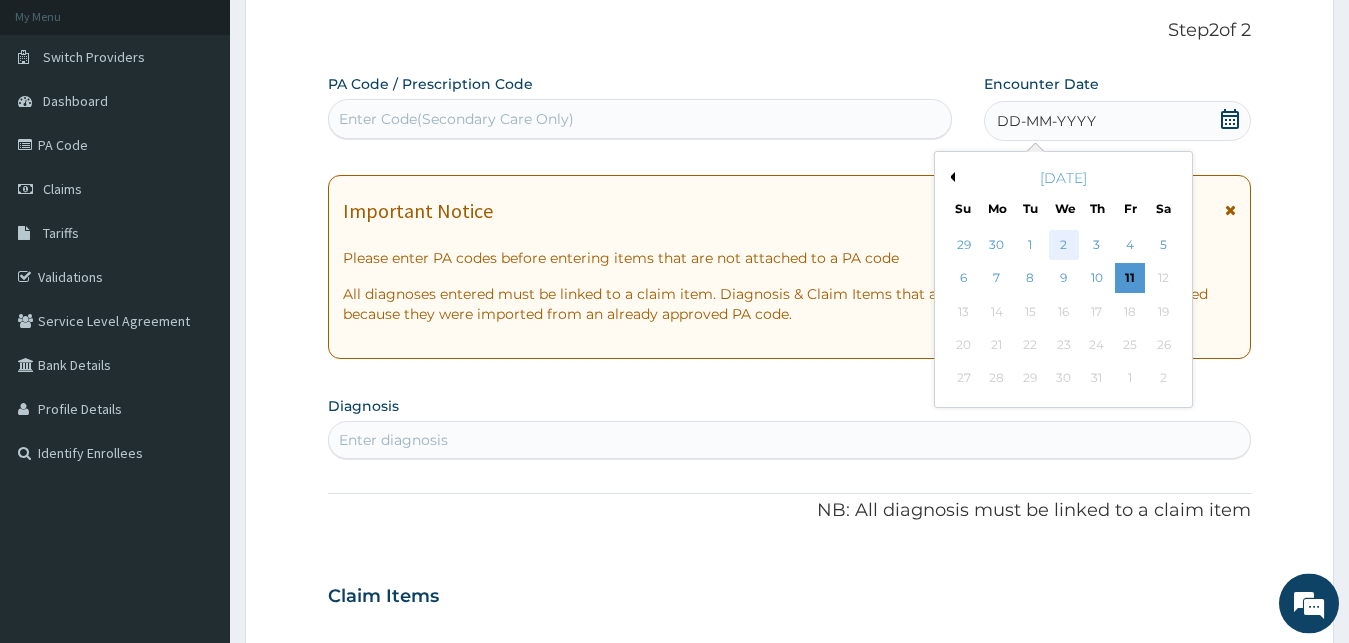click on "2" at bounding box center [1063, 245] 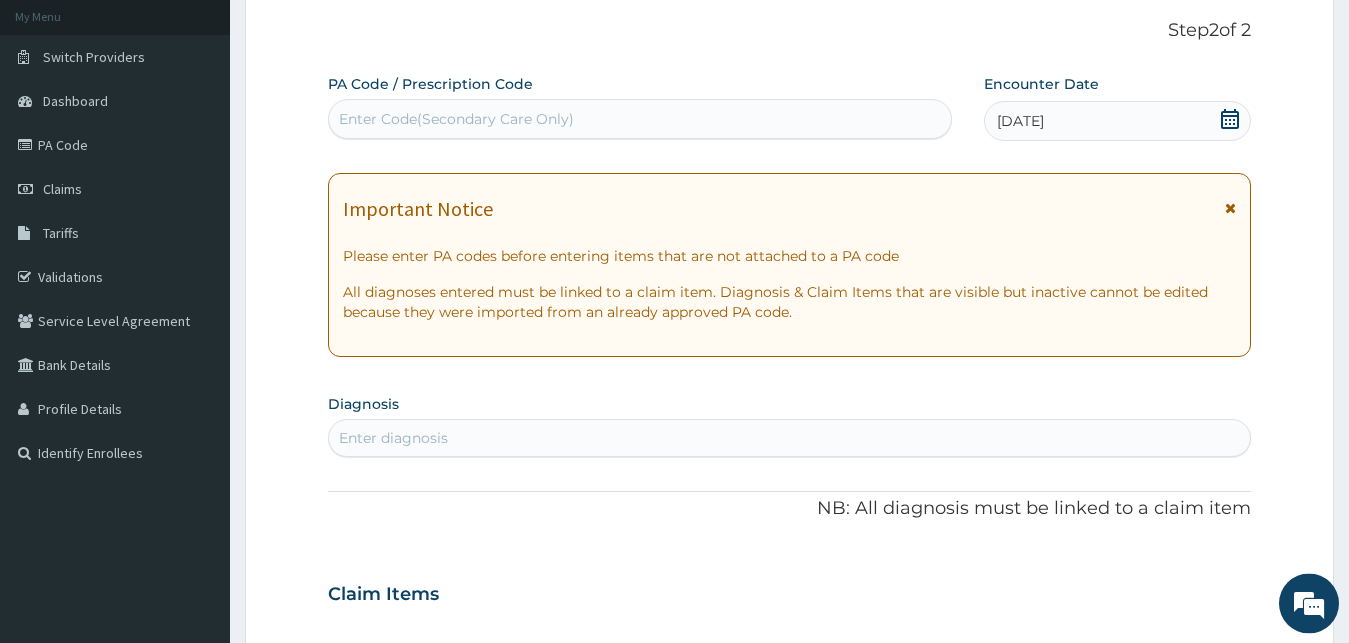 click on "Enter diagnosis" at bounding box center (790, 438) 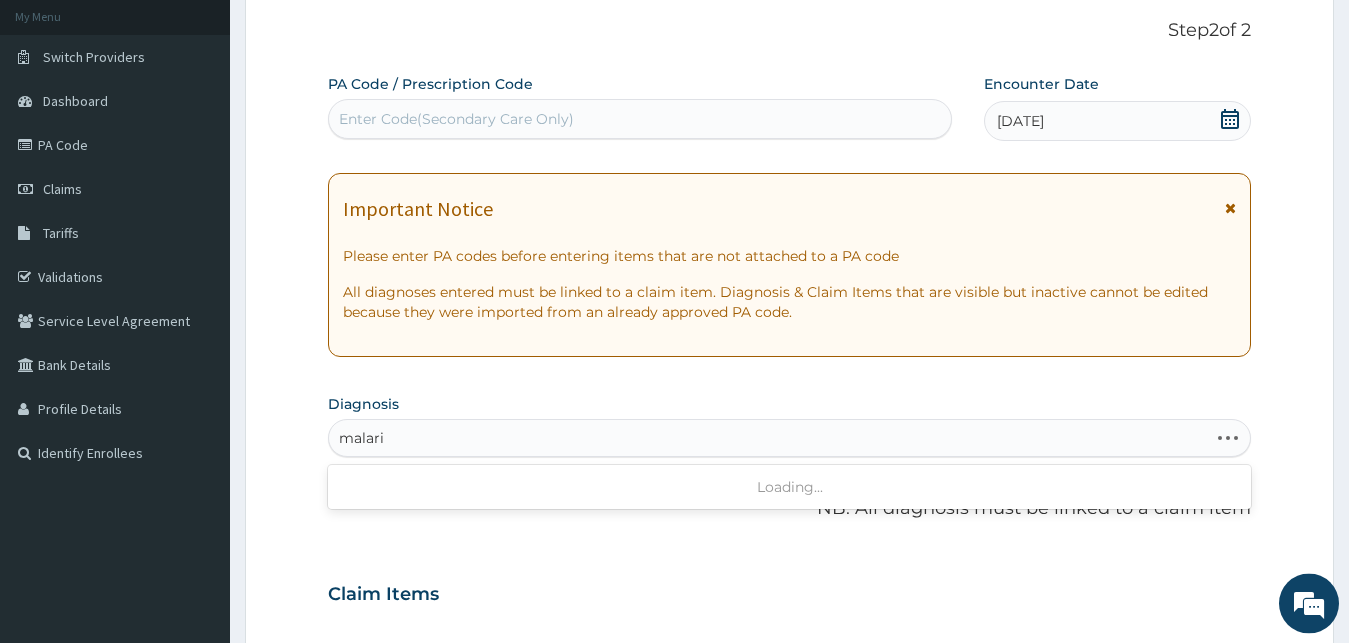 type on "malaria" 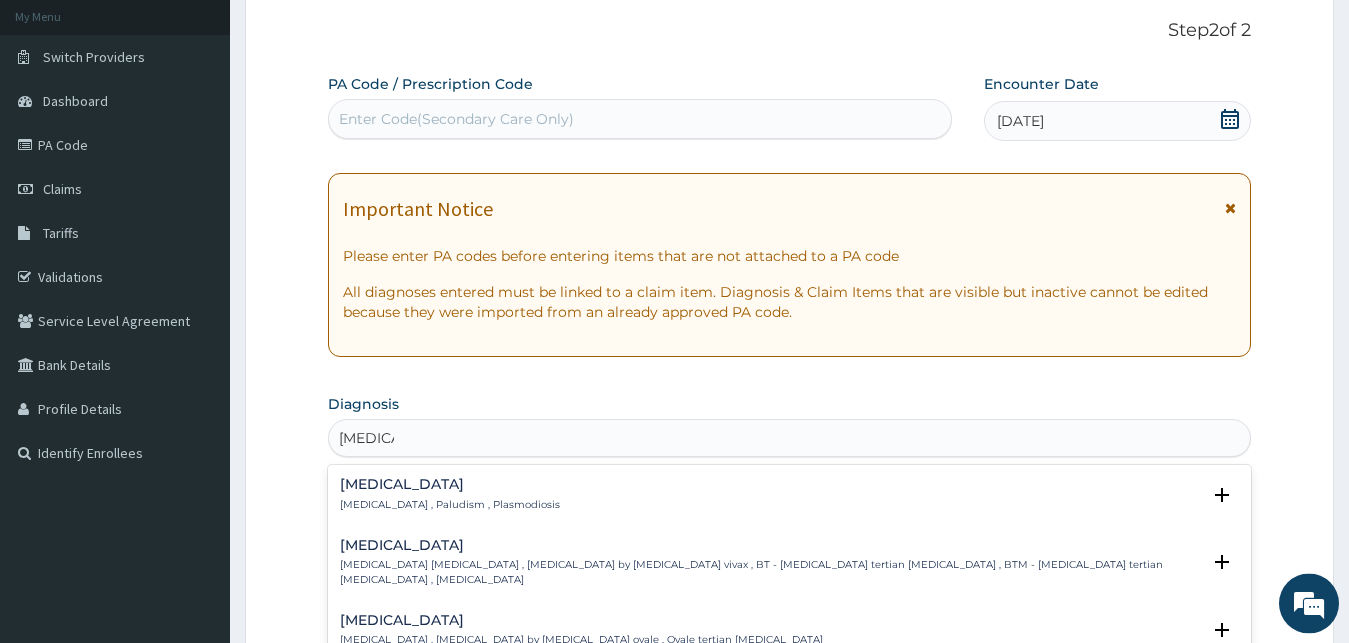 click on "Malaria Malaria , Paludism , Plasmodiosis" at bounding box center (450, 494) 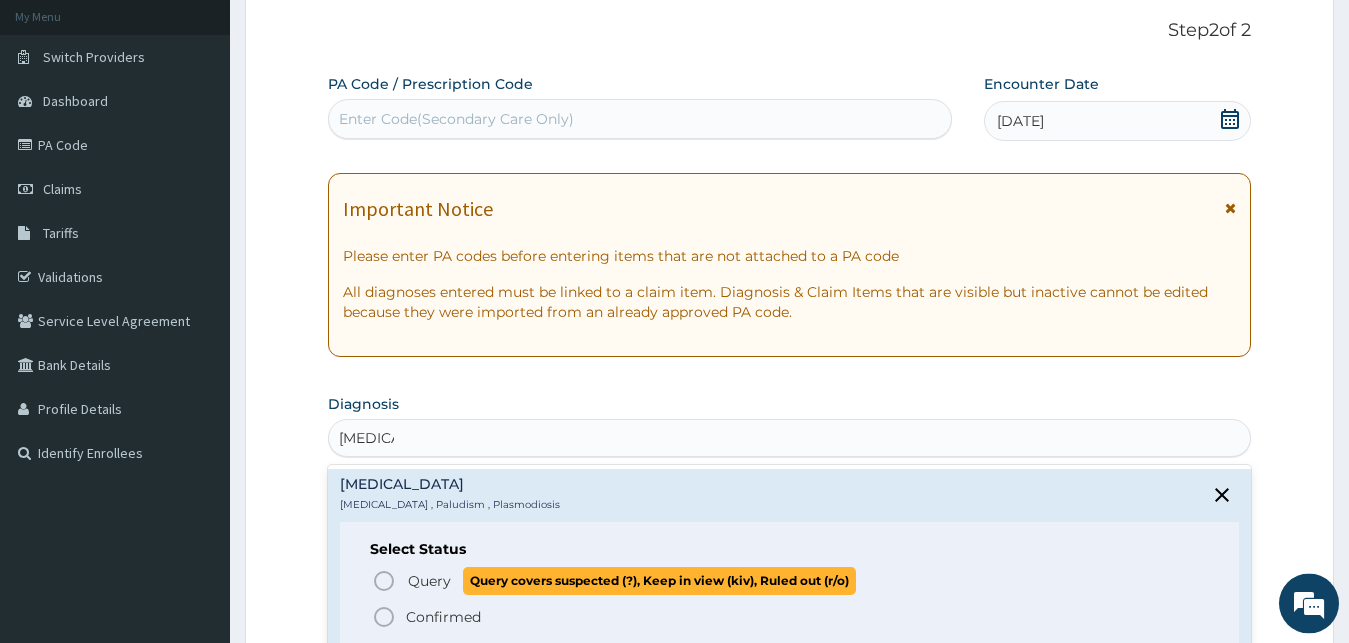 click 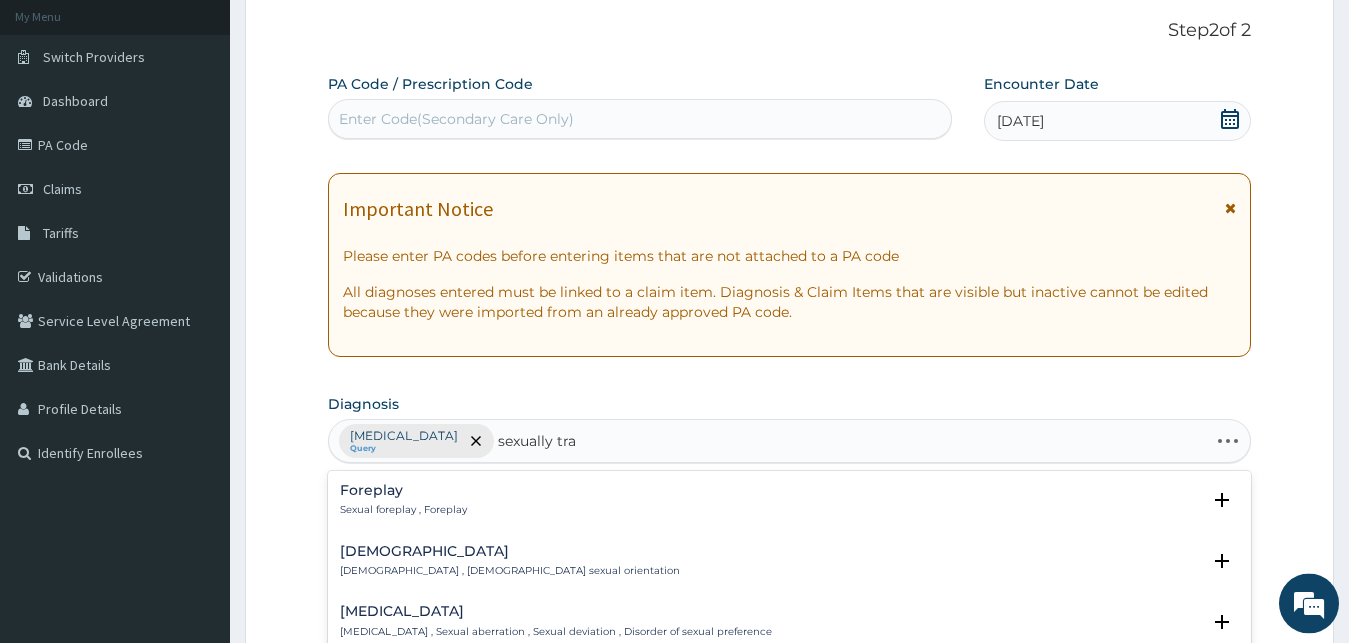 type on "sexually tran" 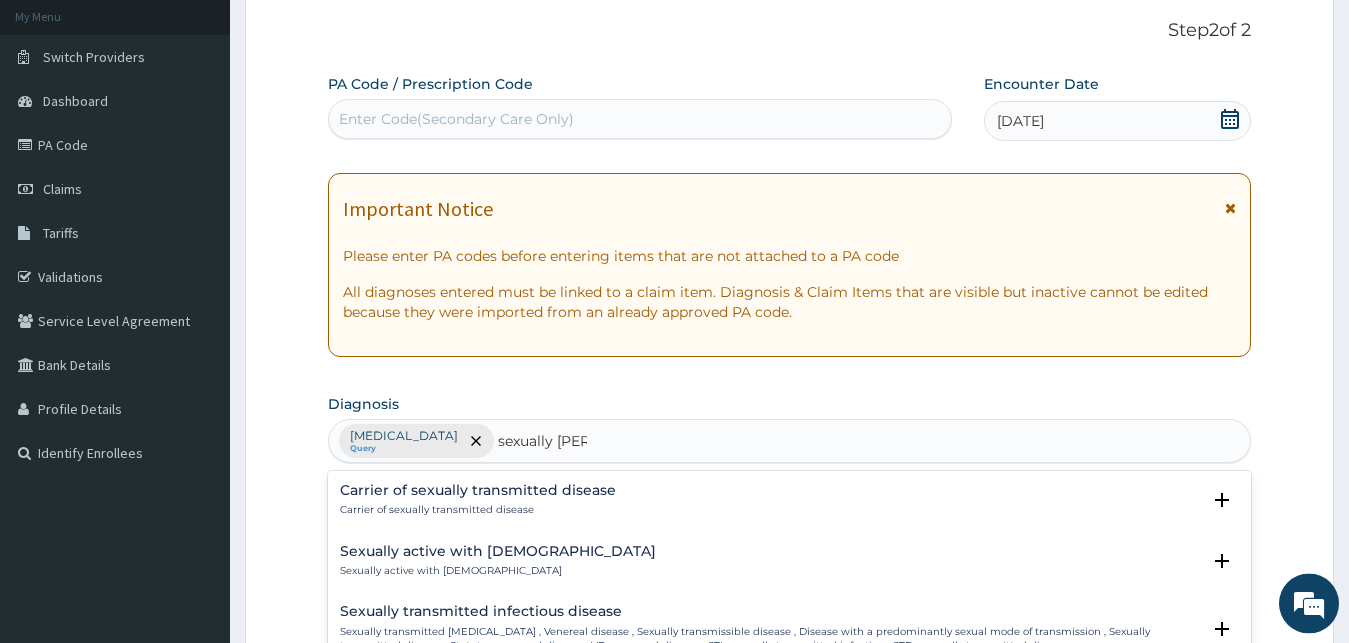 click on "Sexually transmitted infectious disease" at bounding box center [770, 611] 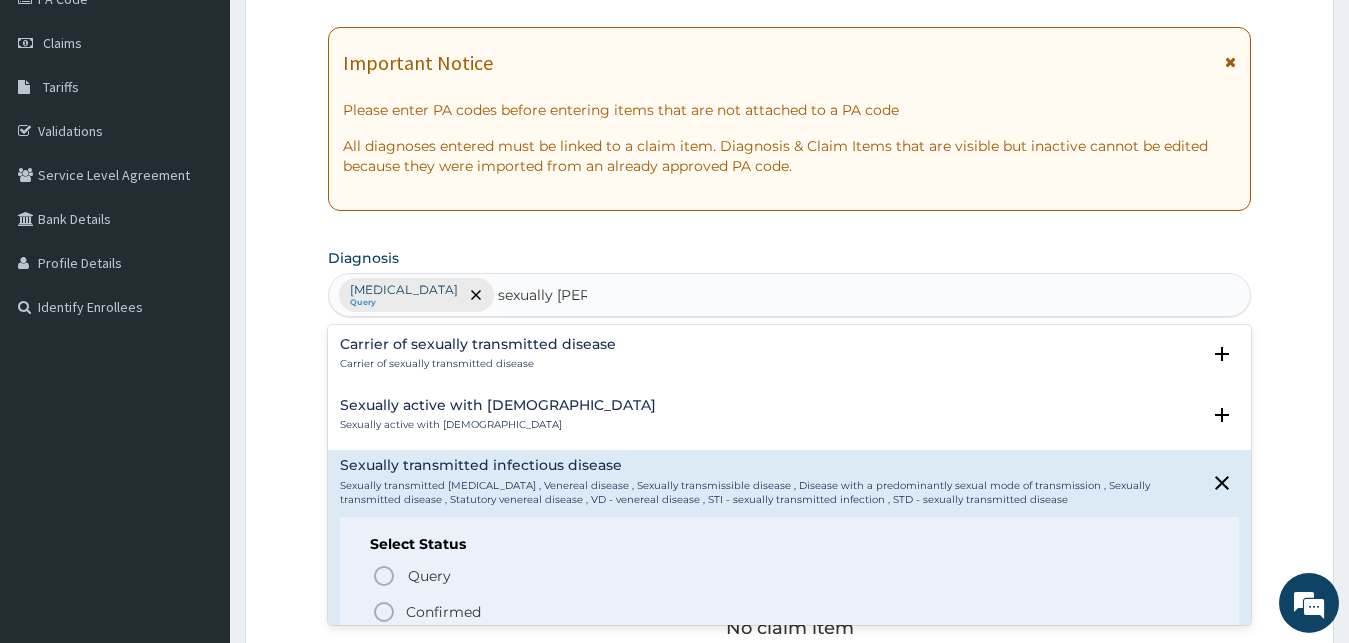 scroll, scrollTop: 332, scrollLeft: 0, axis: vertical 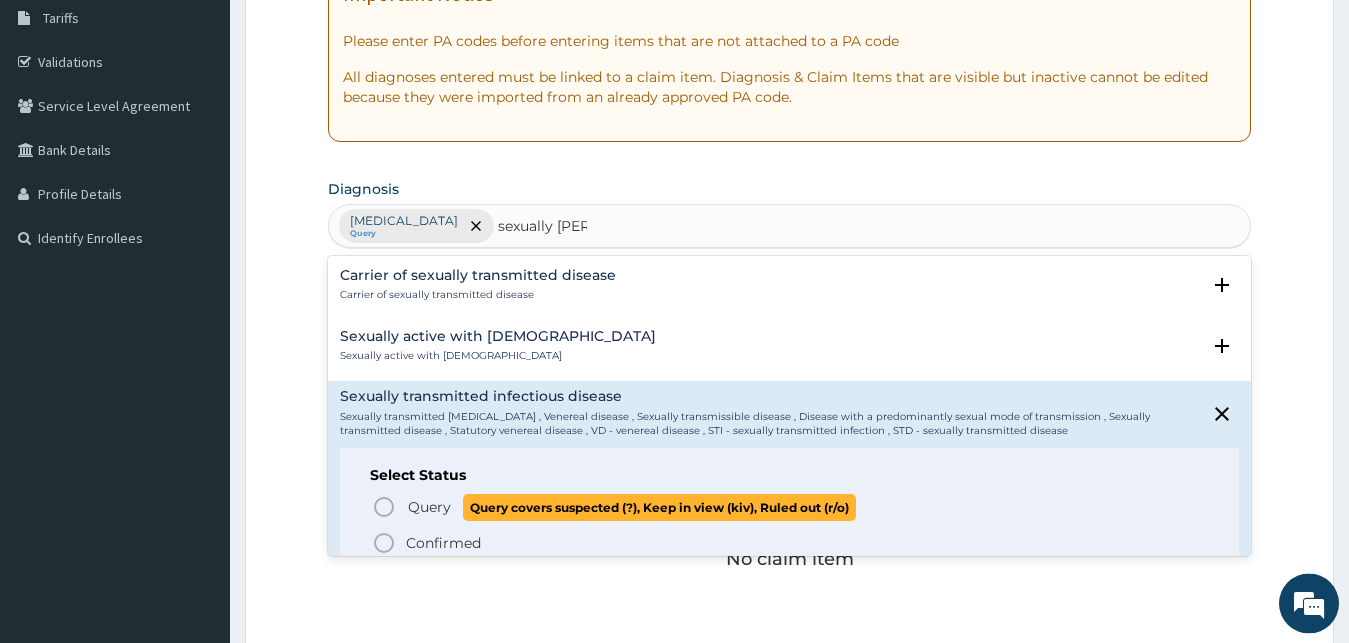 click 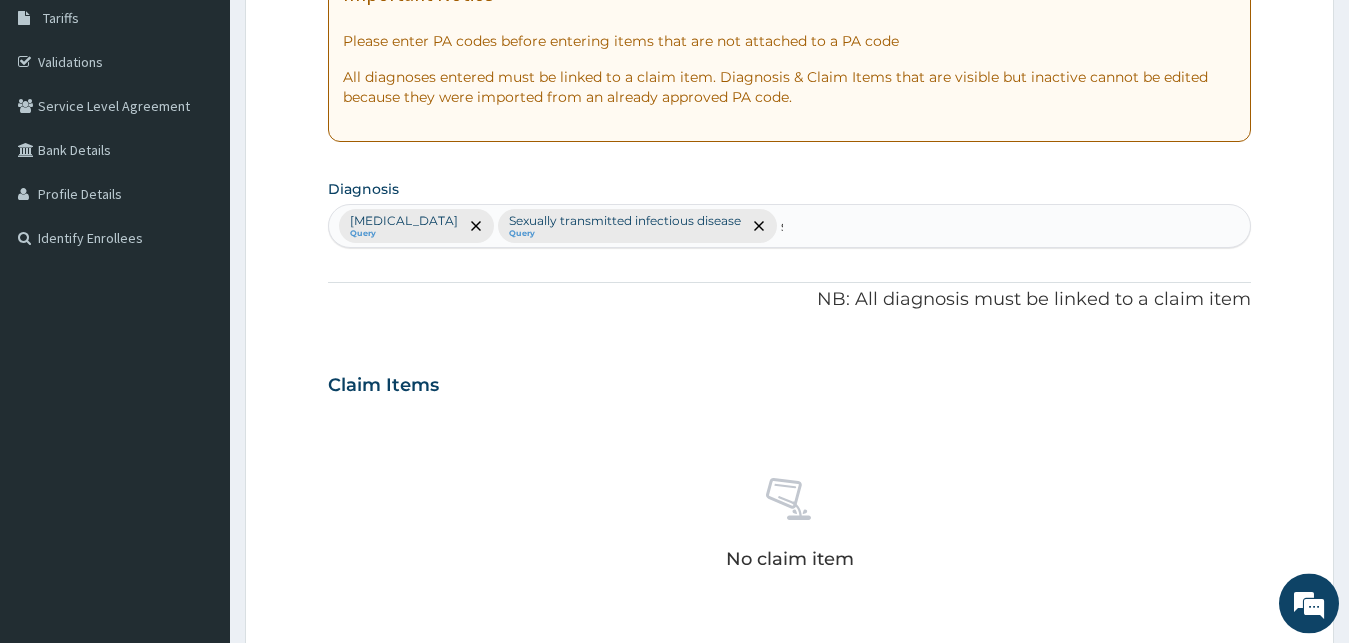 type 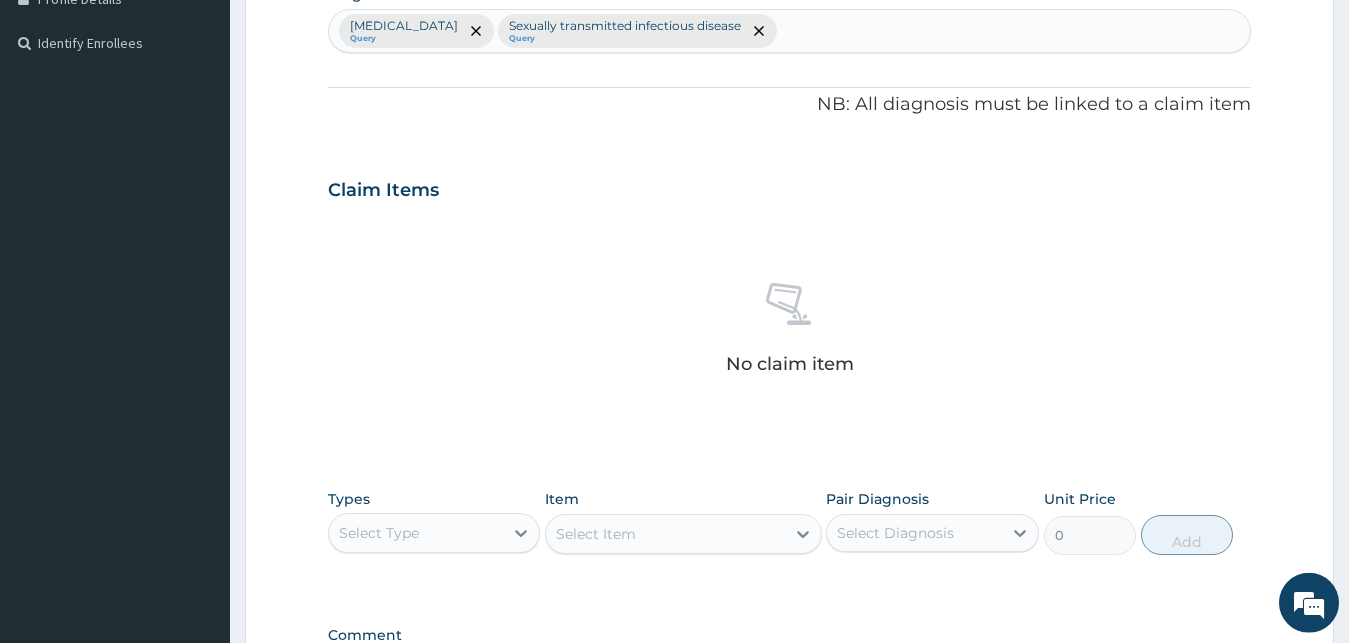 scroll, scrollTop: 559, scrollLeft: 0, axis: vertical 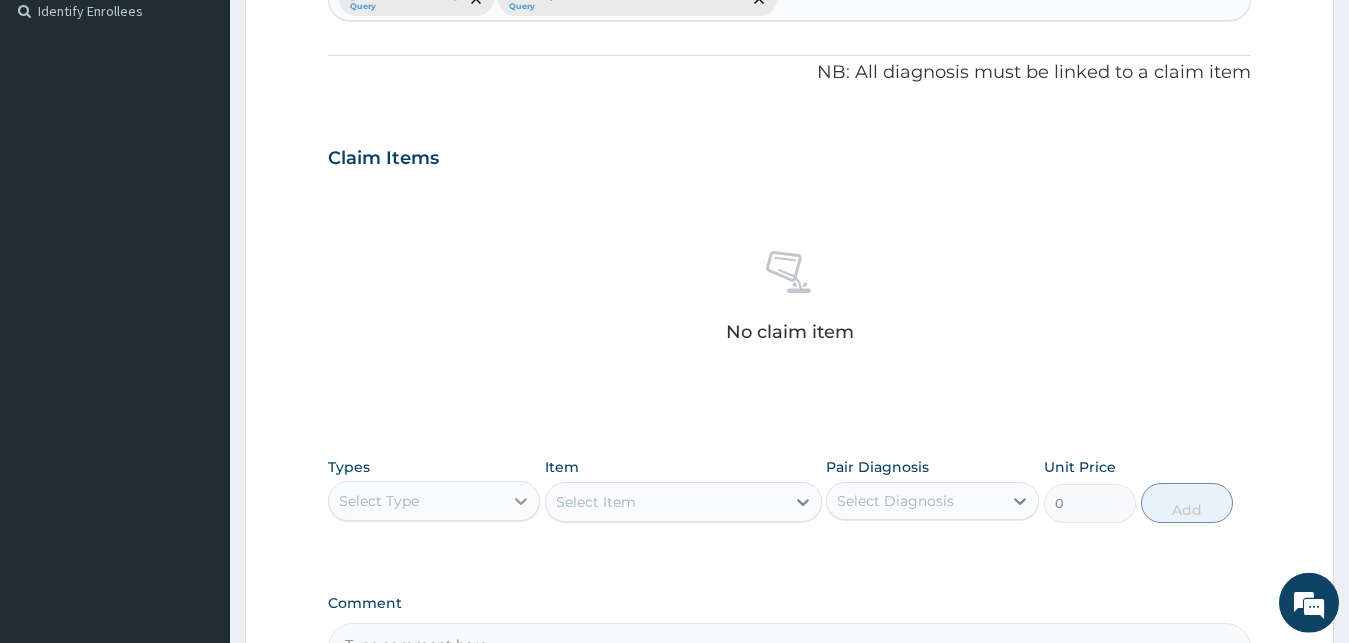 click 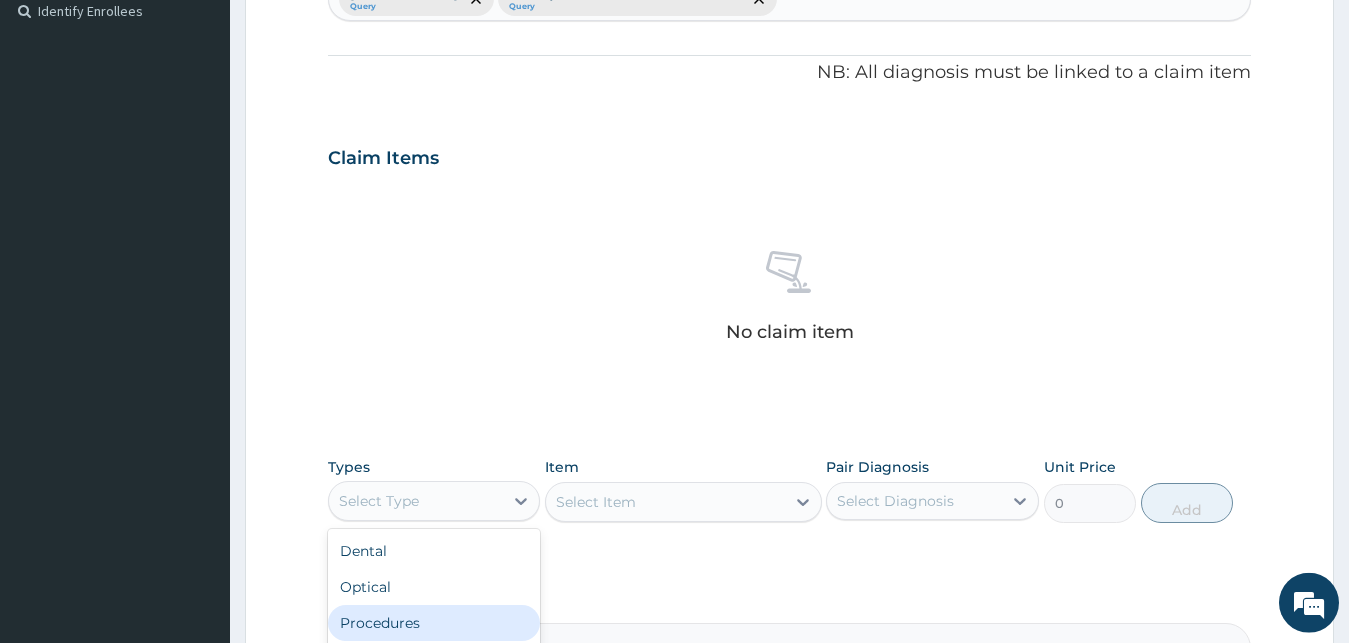 click on "Procedures" at bounding box center [434, 623] 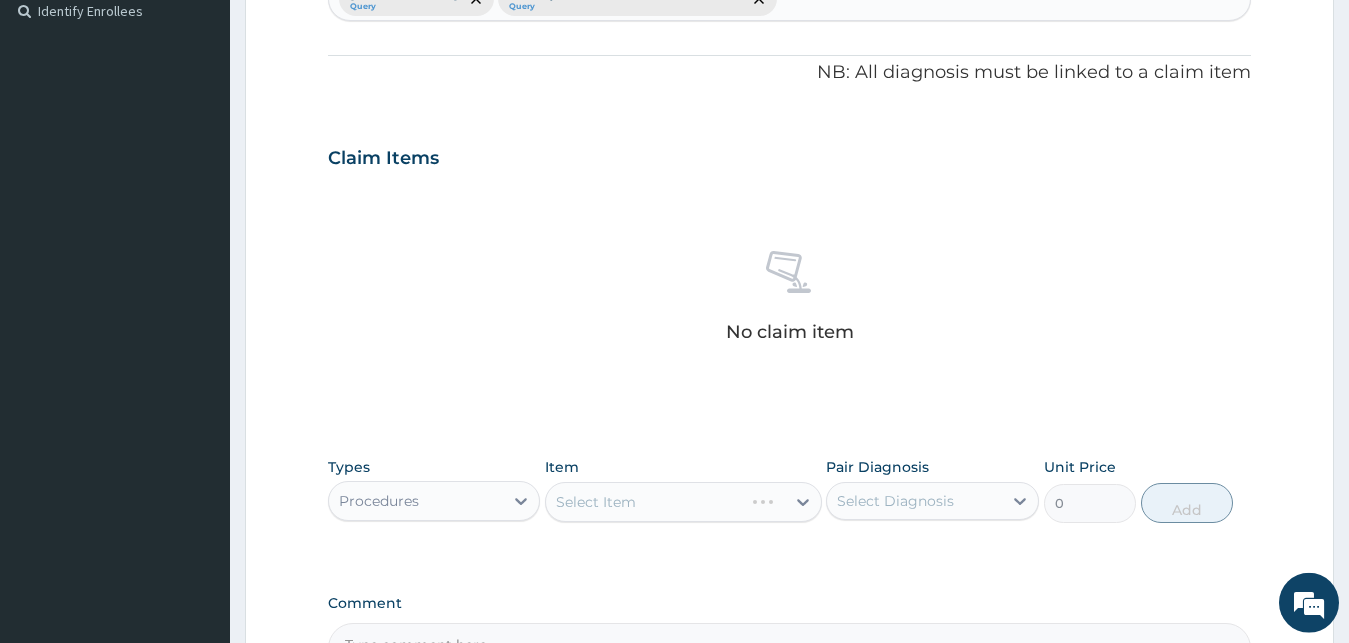 click on "Select Item" at bounding box center (683, 502) 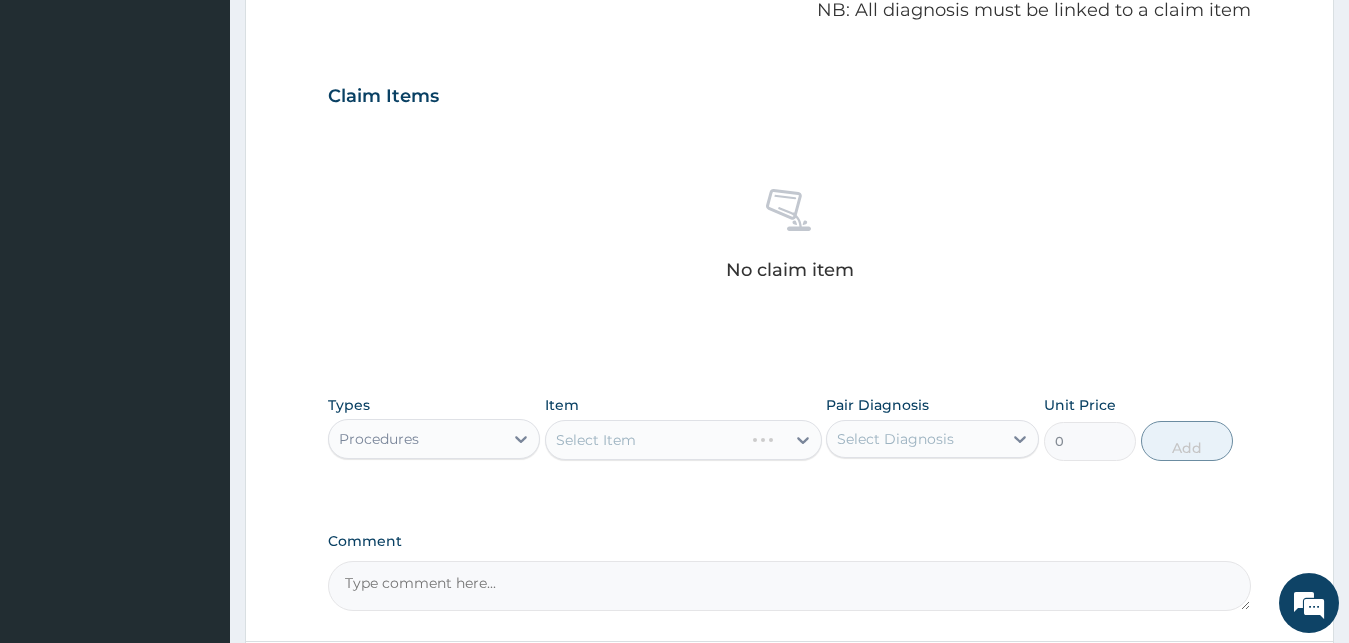 scroll, scrollTop: 635, scrollLeft: 0, axis: vertical 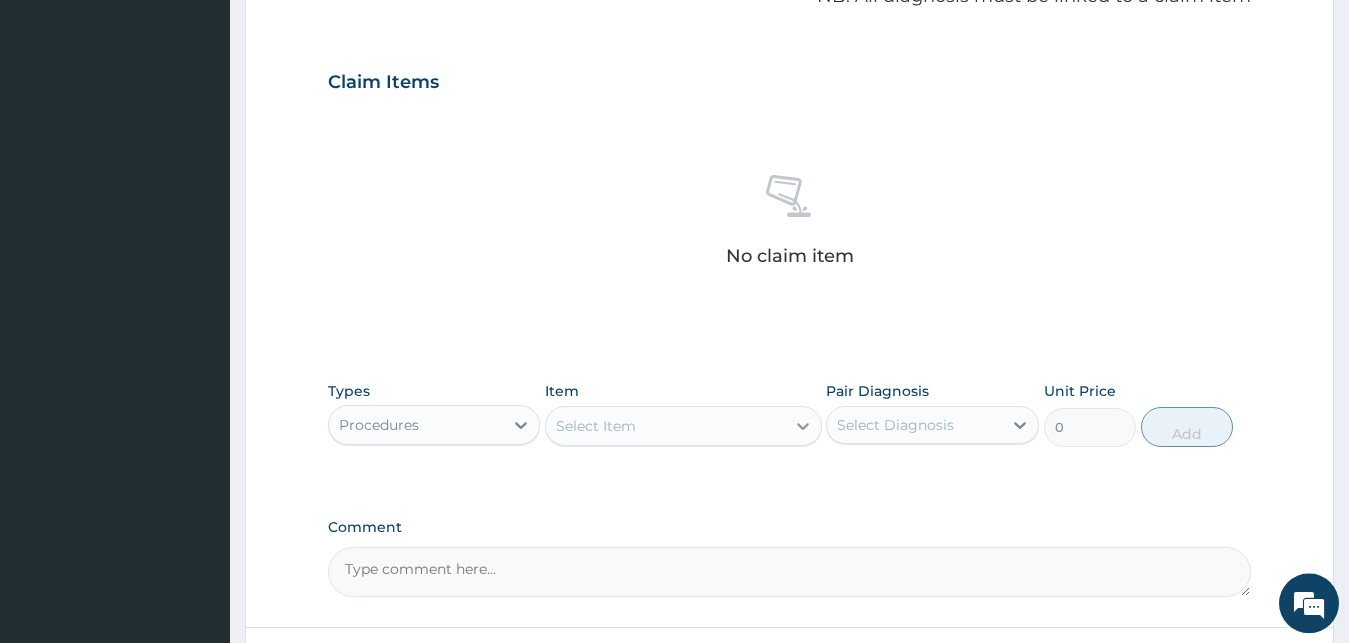 click 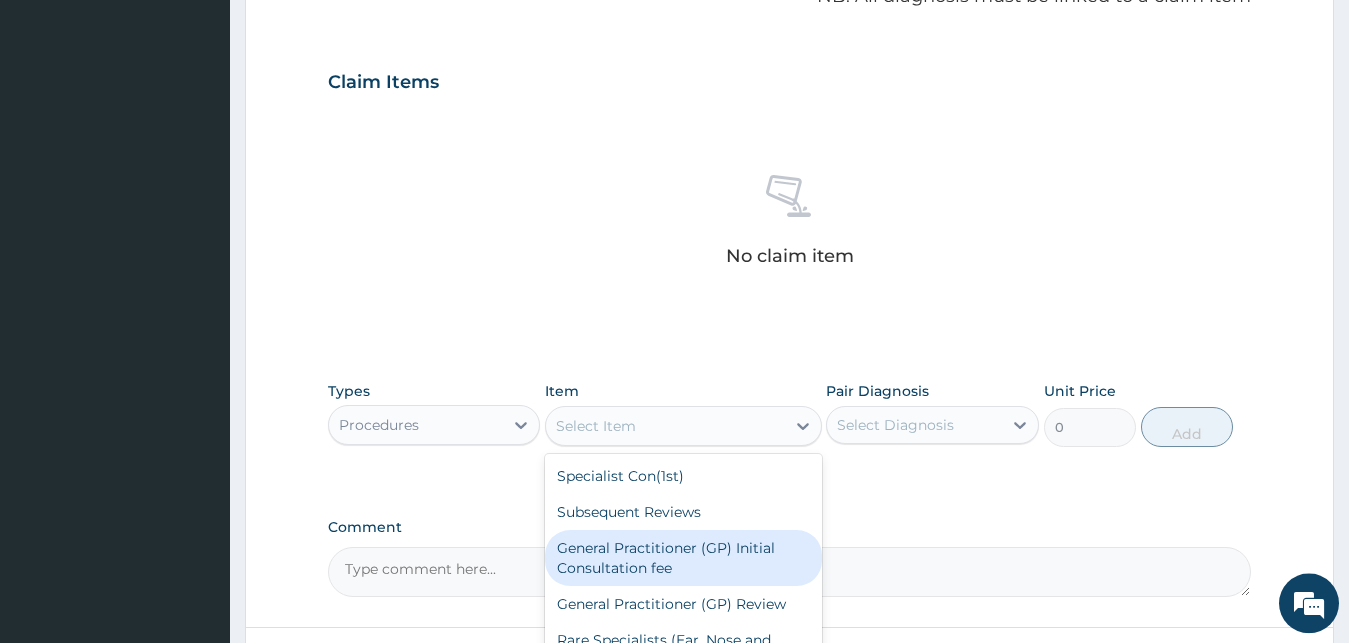 click on "General Practitioner (GP) Initial Consultation fee" at bounding box center [683, 558] 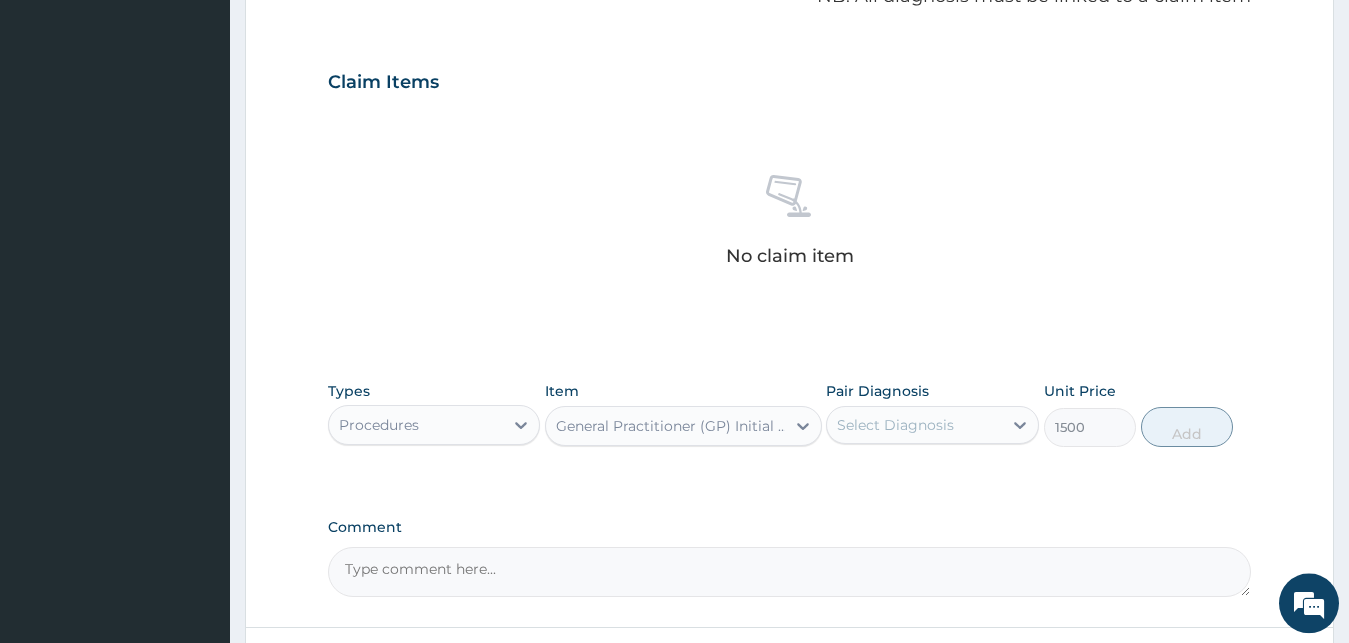 click on "Select Diagnosis" at bounding box center [914, 425] 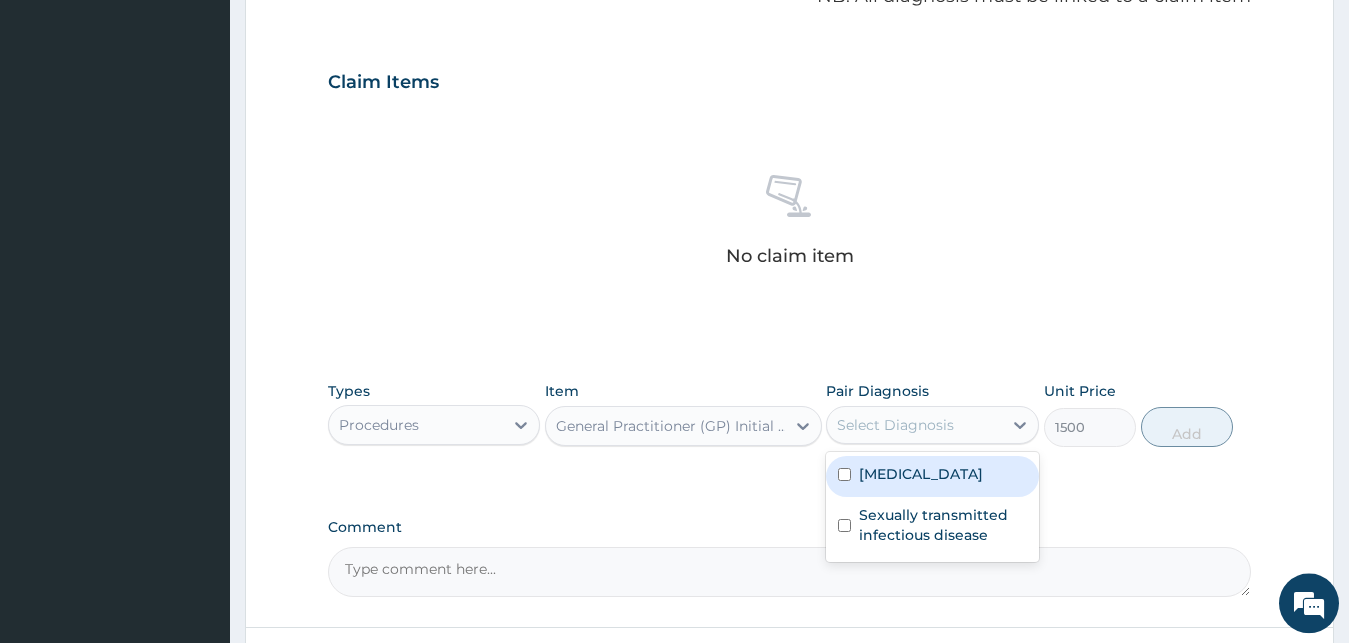 click at bounding box center (844, 474) 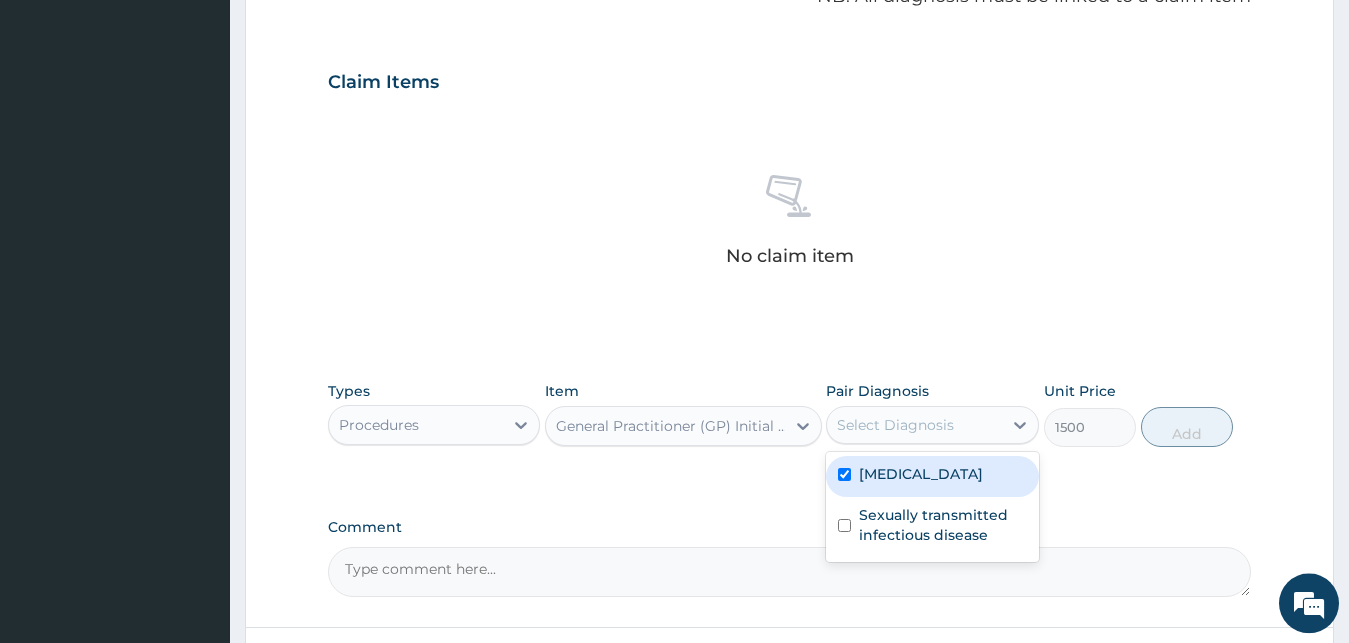 checkbox on "true" 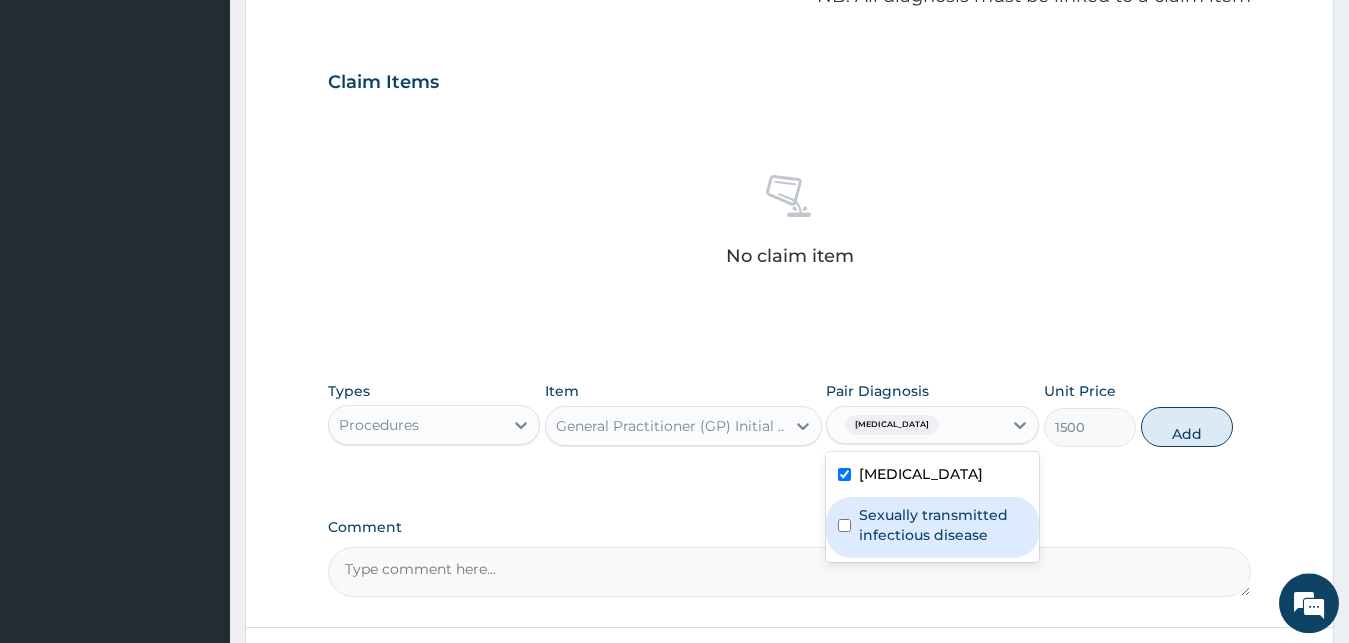 click at bounding box center [844, 525] 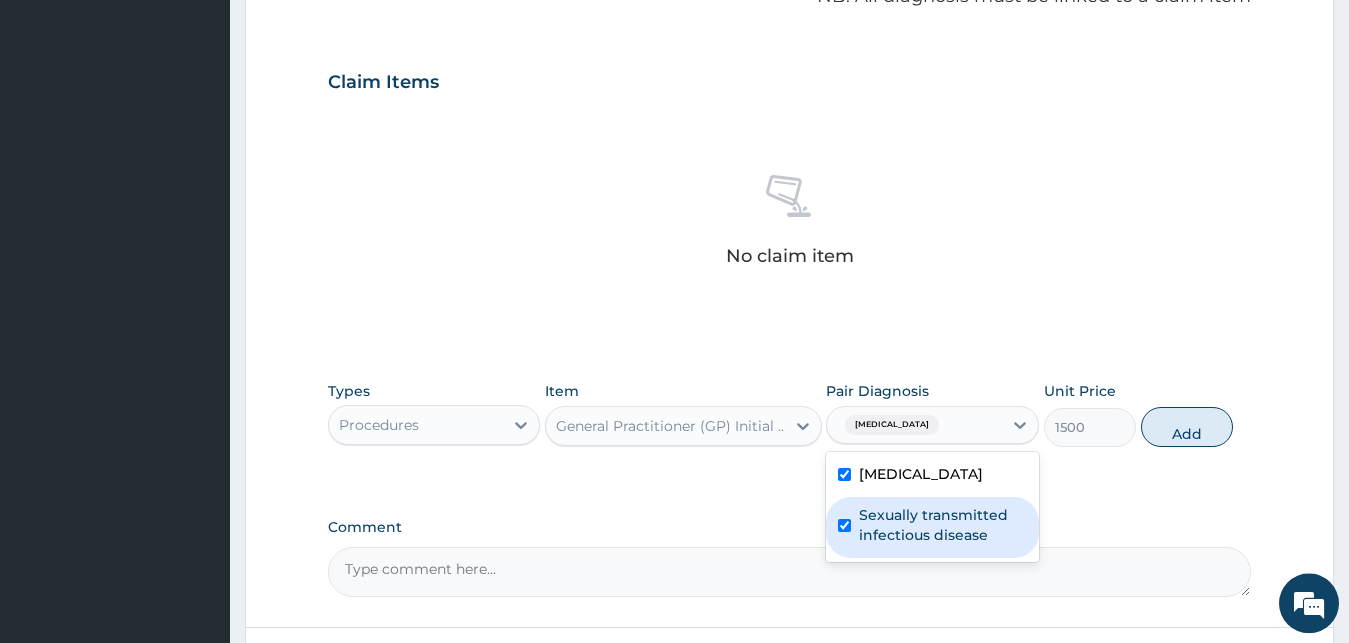 checkbox on "true" 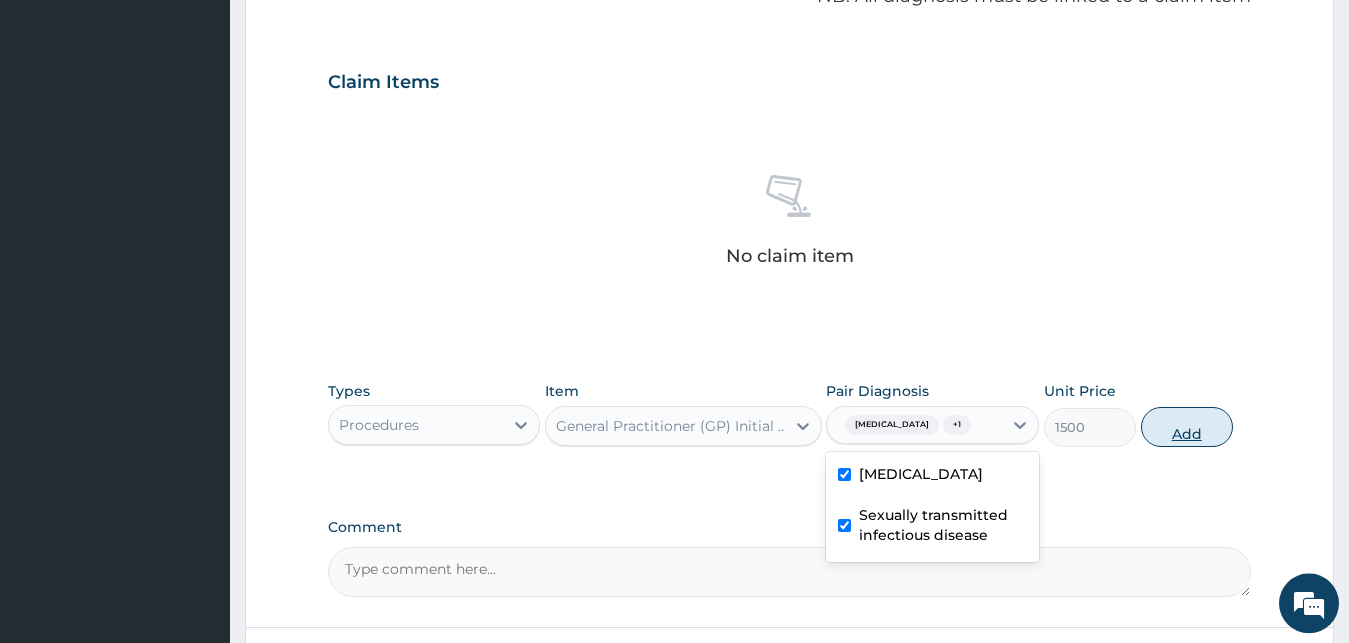 click on "Add" at bounding box center (1187, 427) 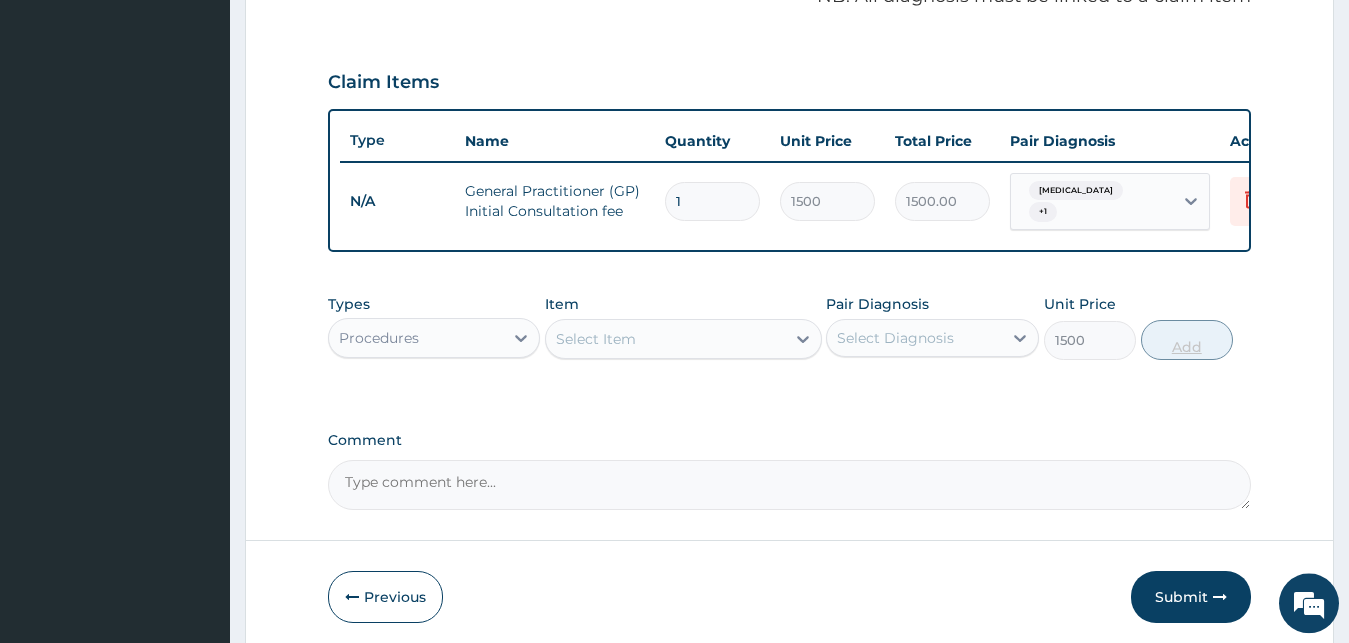 type on "0" 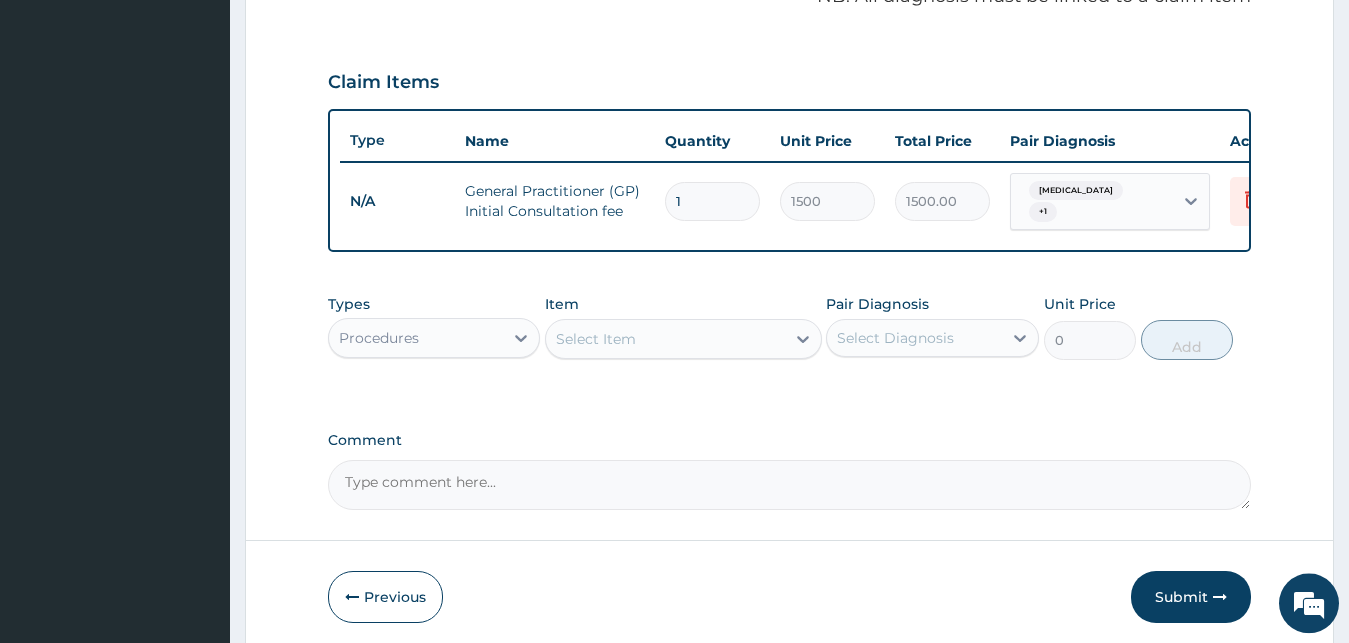 scroll, scrollTop: 721, scrollLeft: 0, axis: vertical 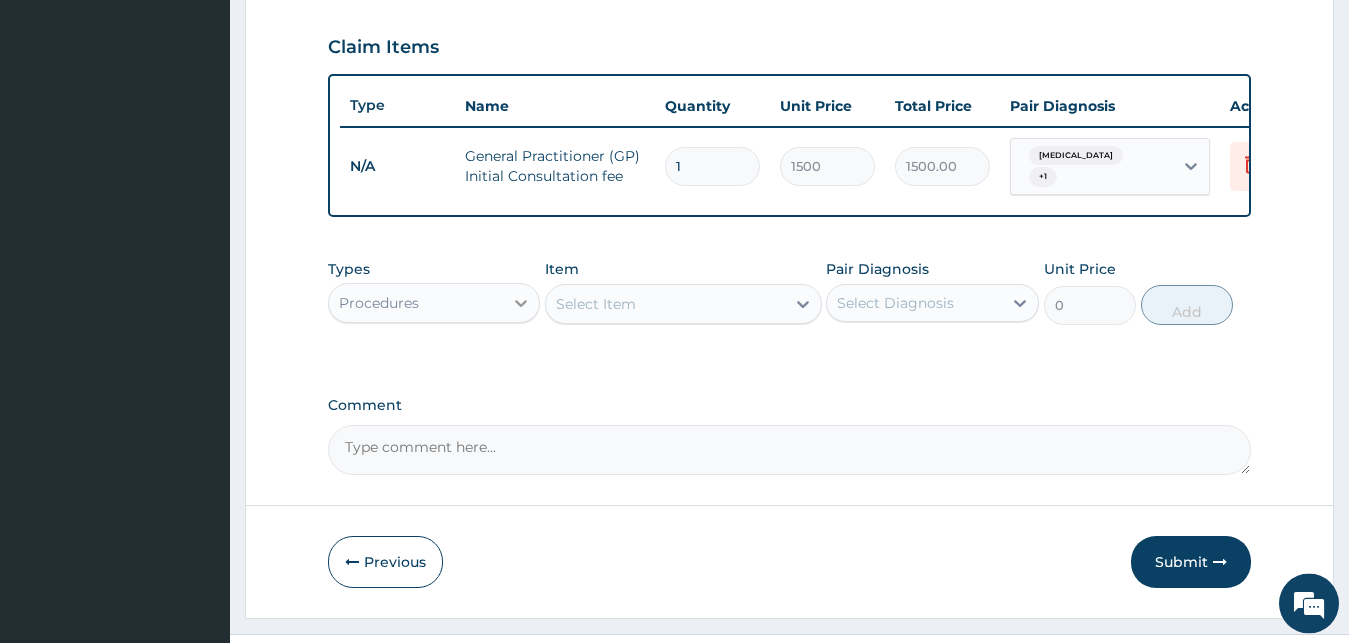 click 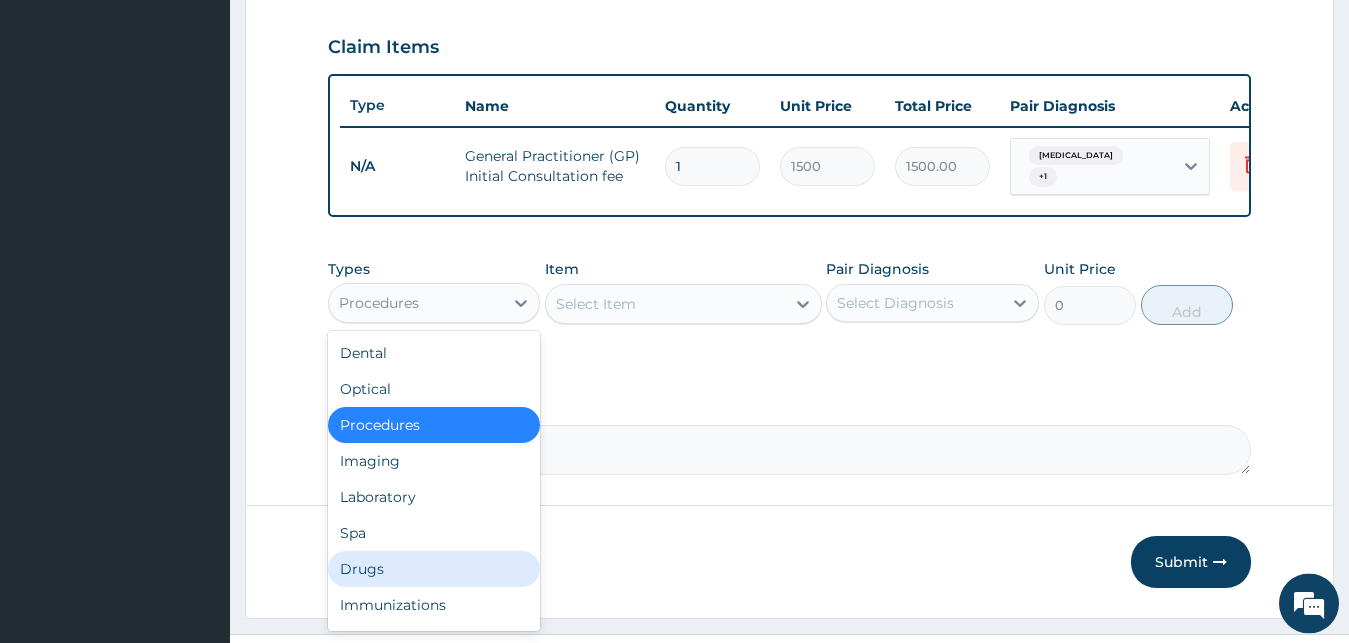click on "Drugs" at bounding box center [434, 569] 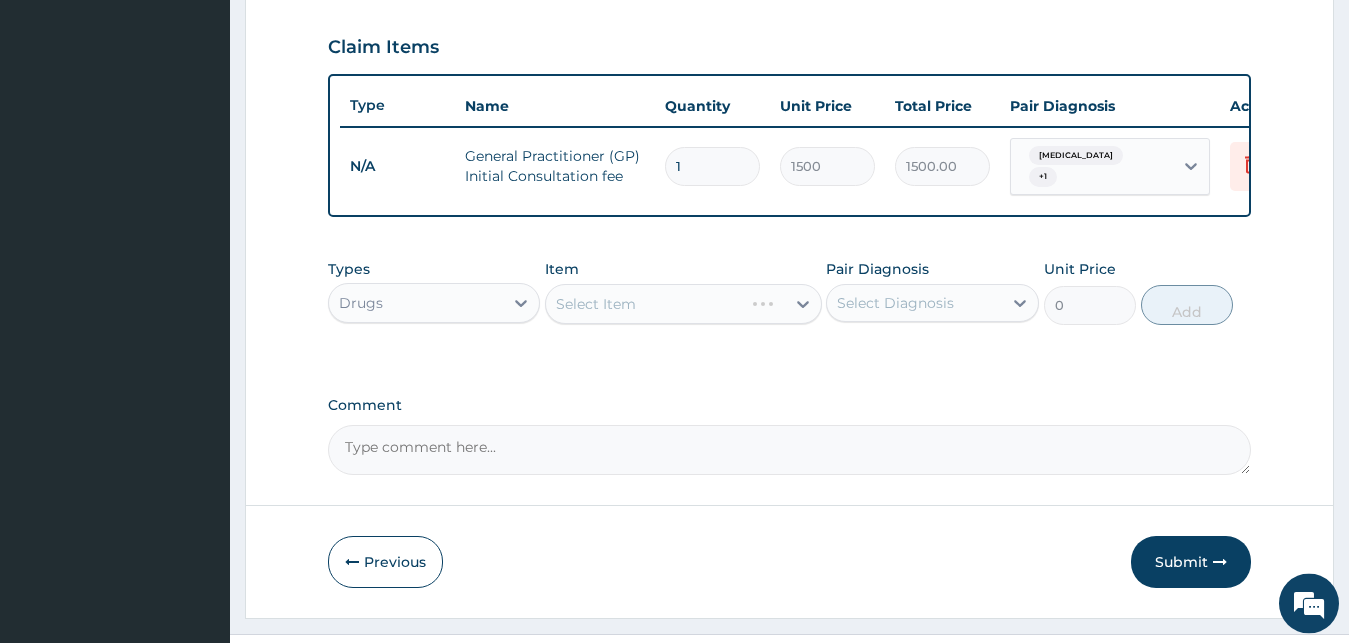 click on "Select Item" at bounding box center [683, 304] 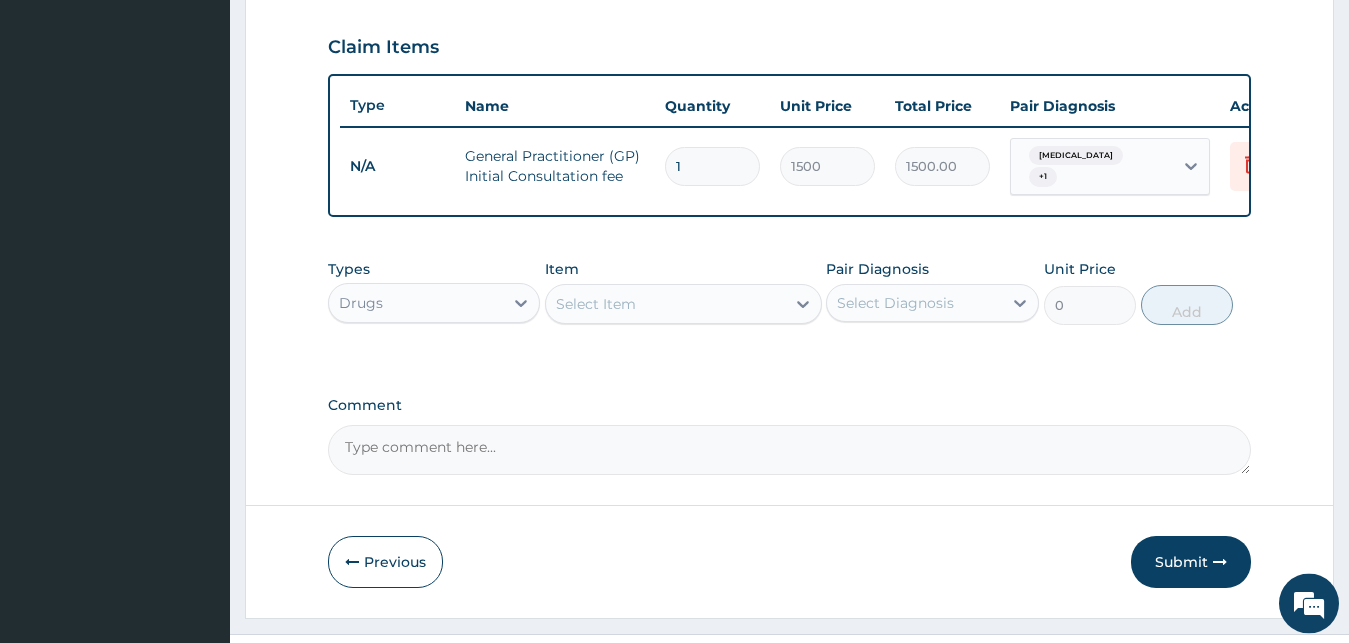 click at bounding box center [803, 304] 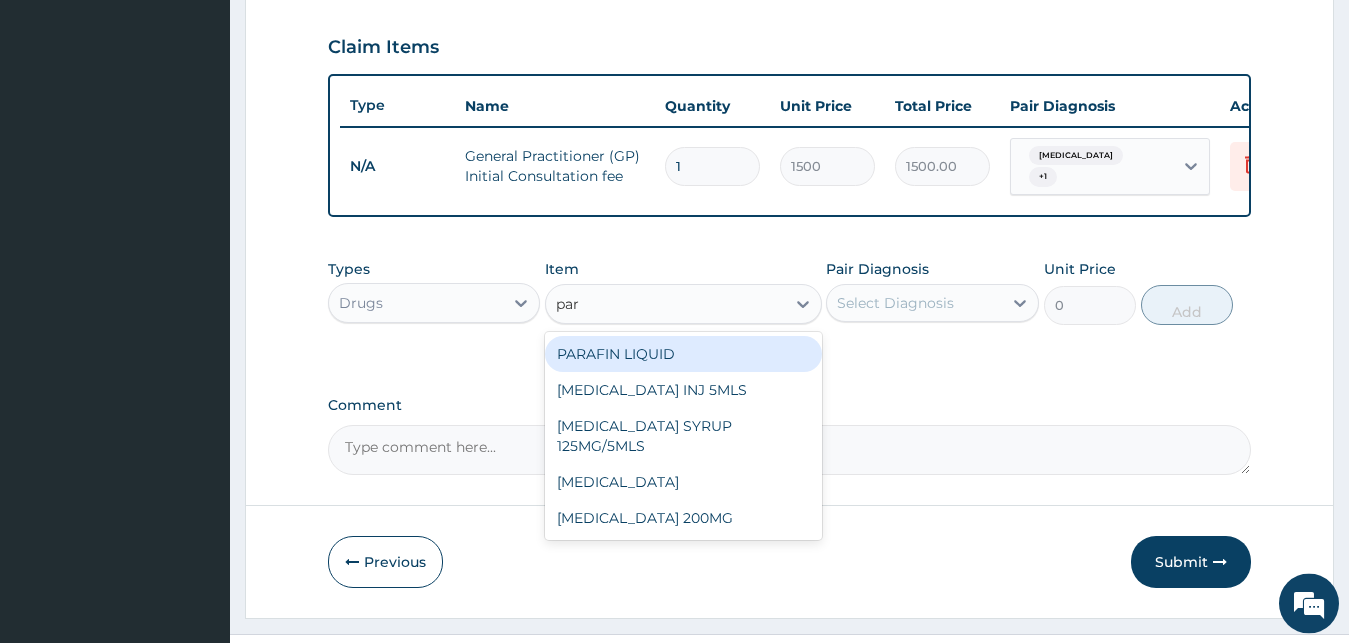 type on "para" 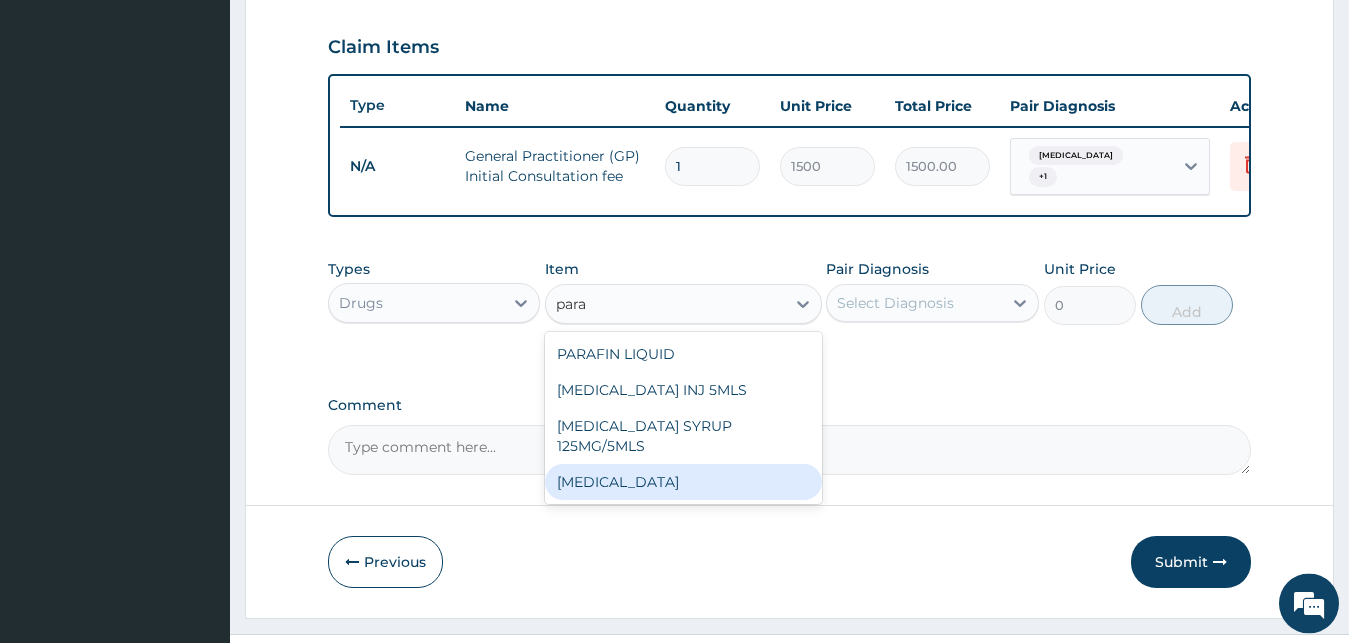click on "[MEDICAL_DATA]" at bounding box center [683, 482] 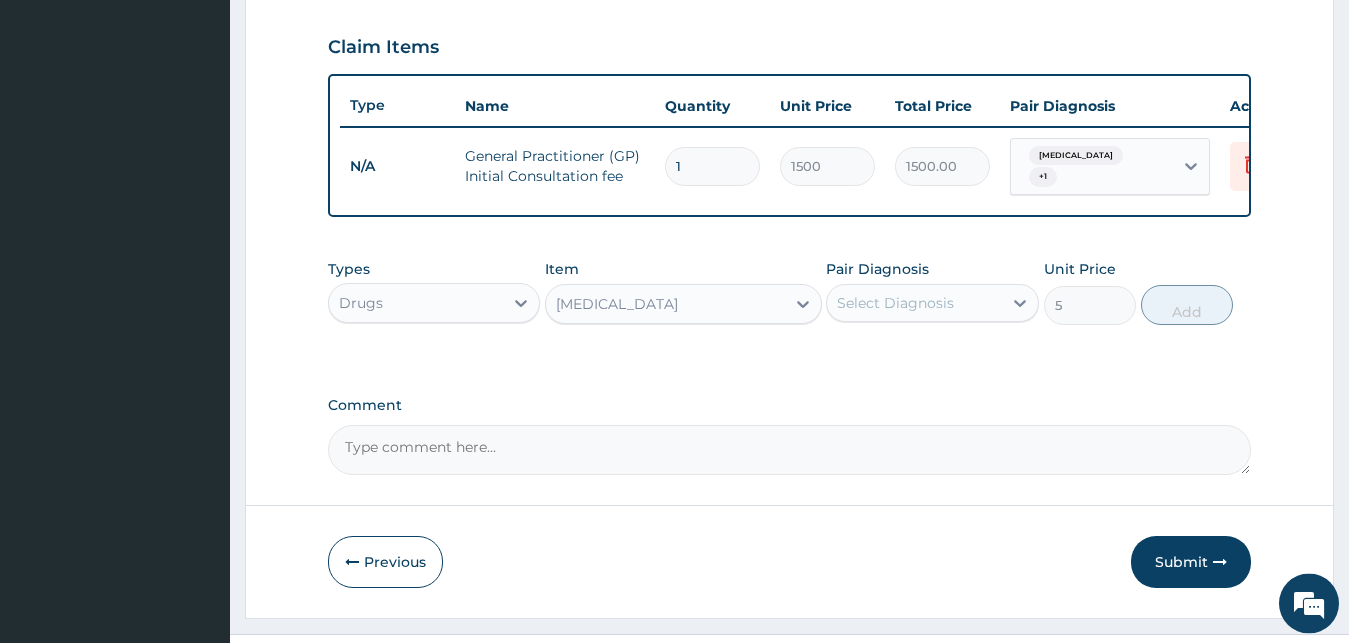 click on "Pair Diagnosis Select Diagnosis" at bounding box center [932, 292] 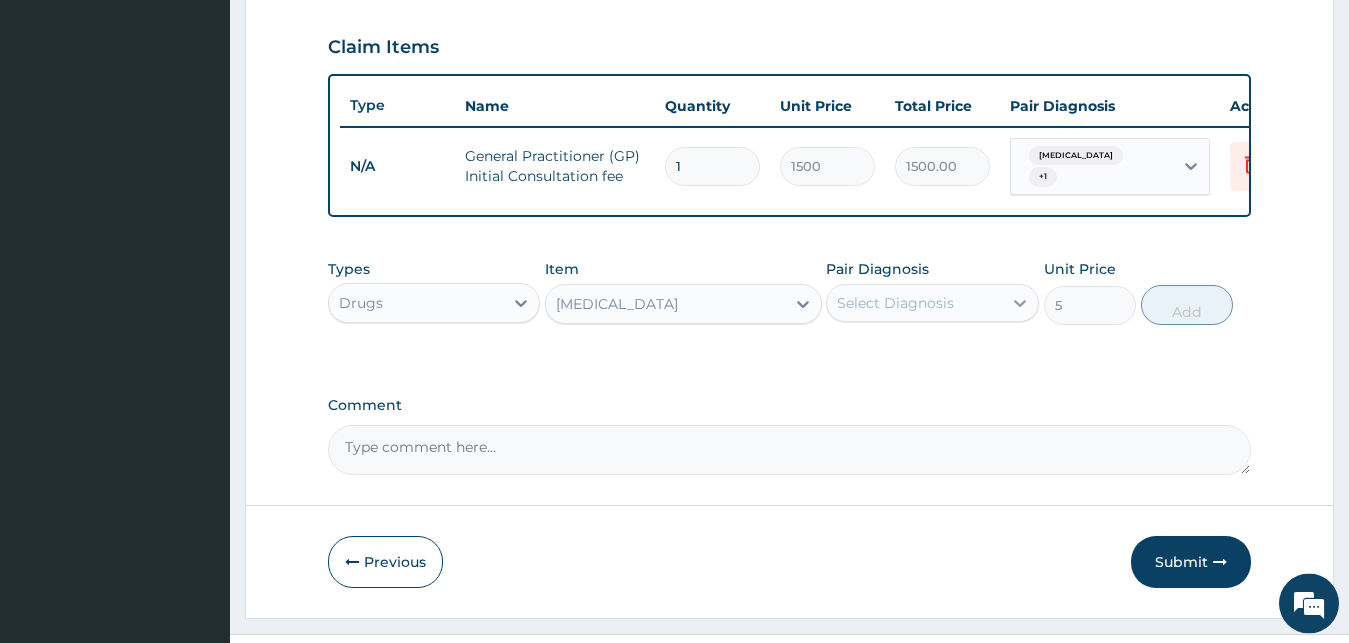 click at bounding box center (1020, 303) 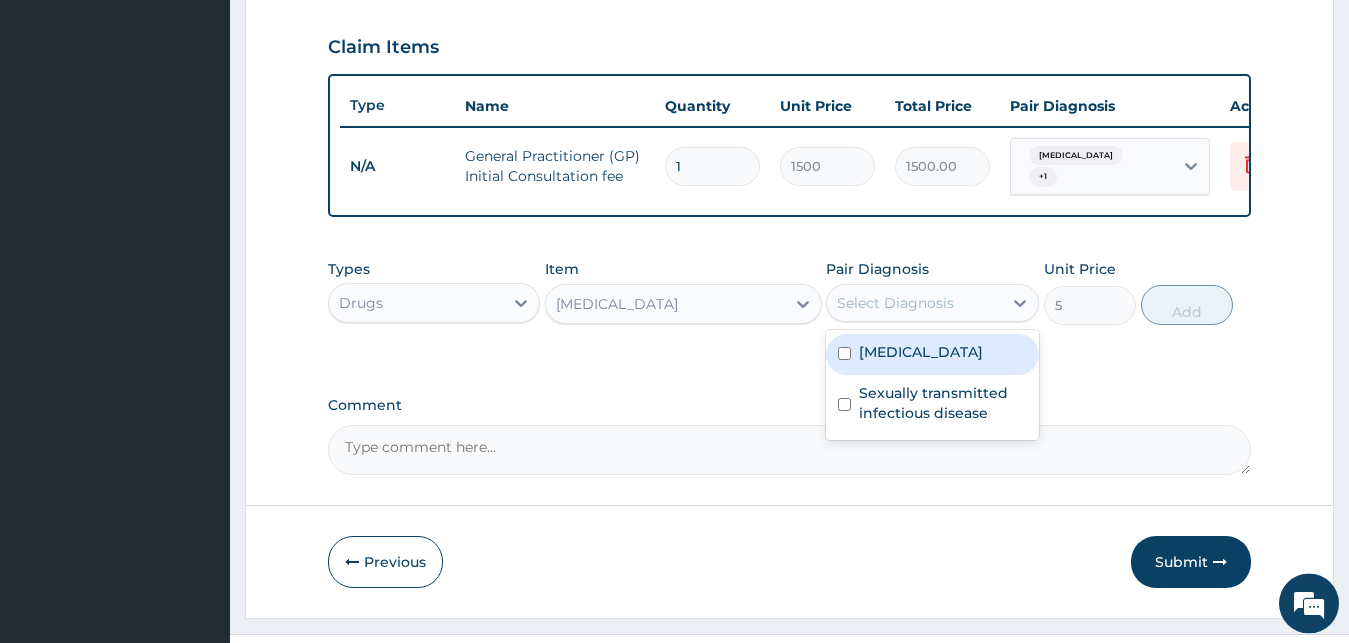 click at bounding box center [844, 353] 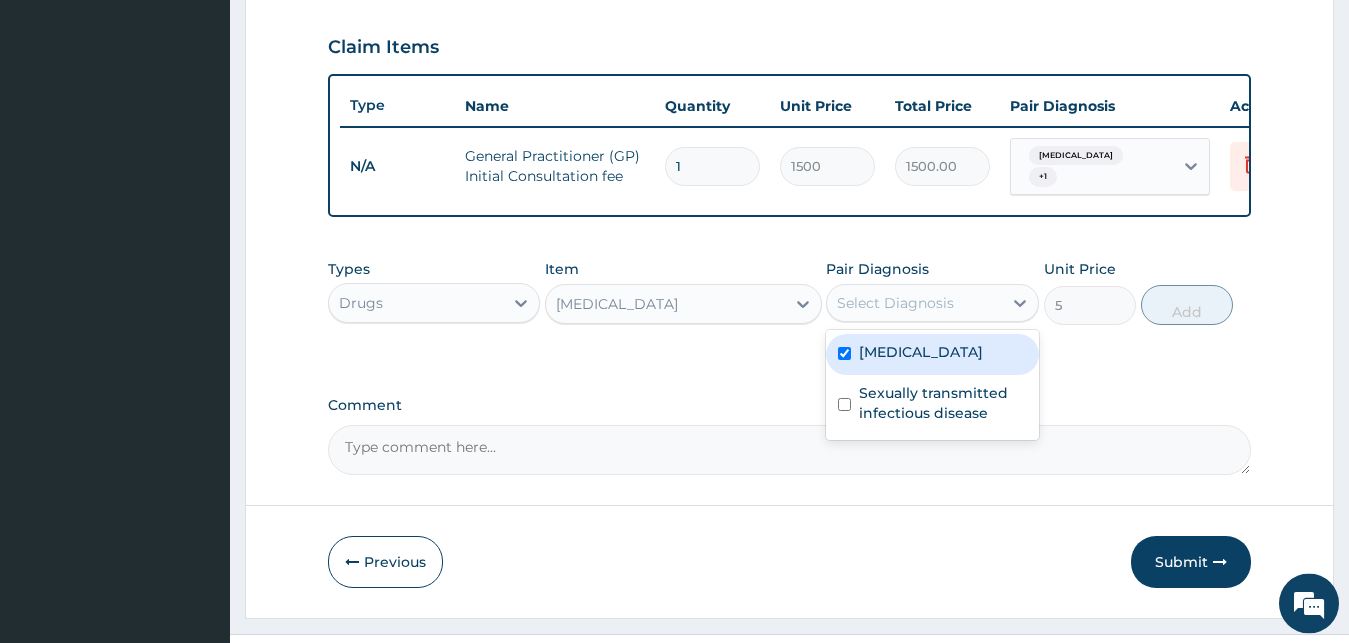 checkbox on "true" 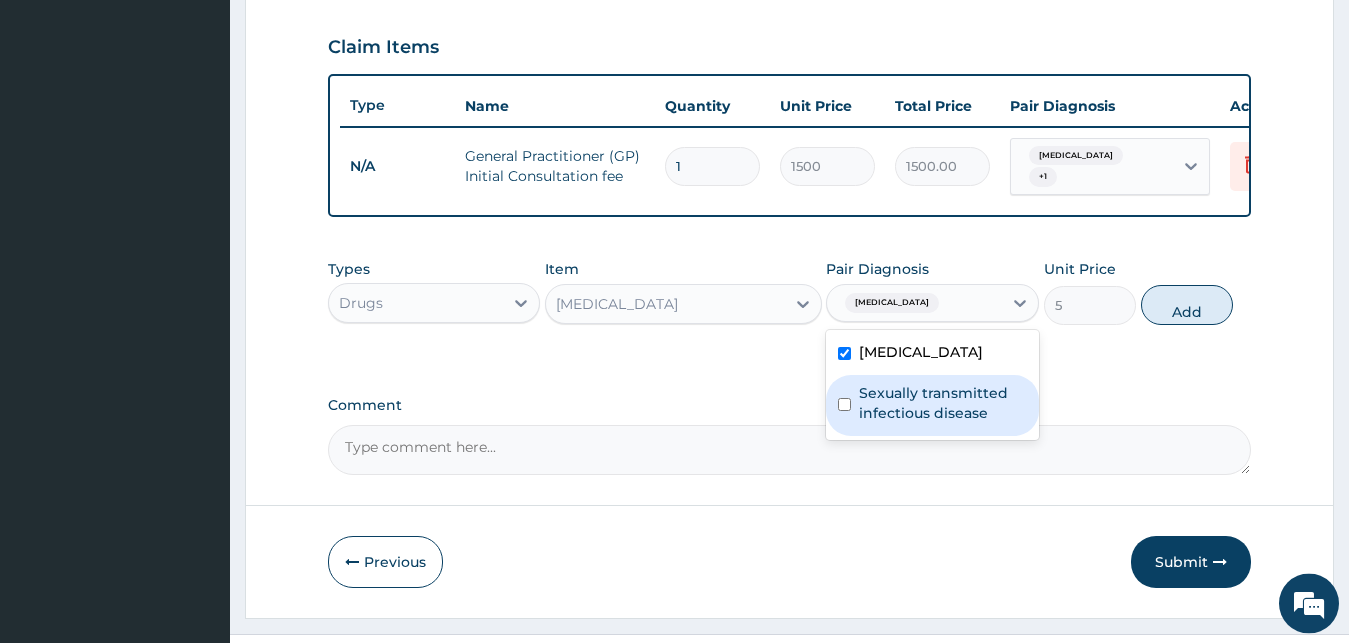 click at bounding box center (844, 404) 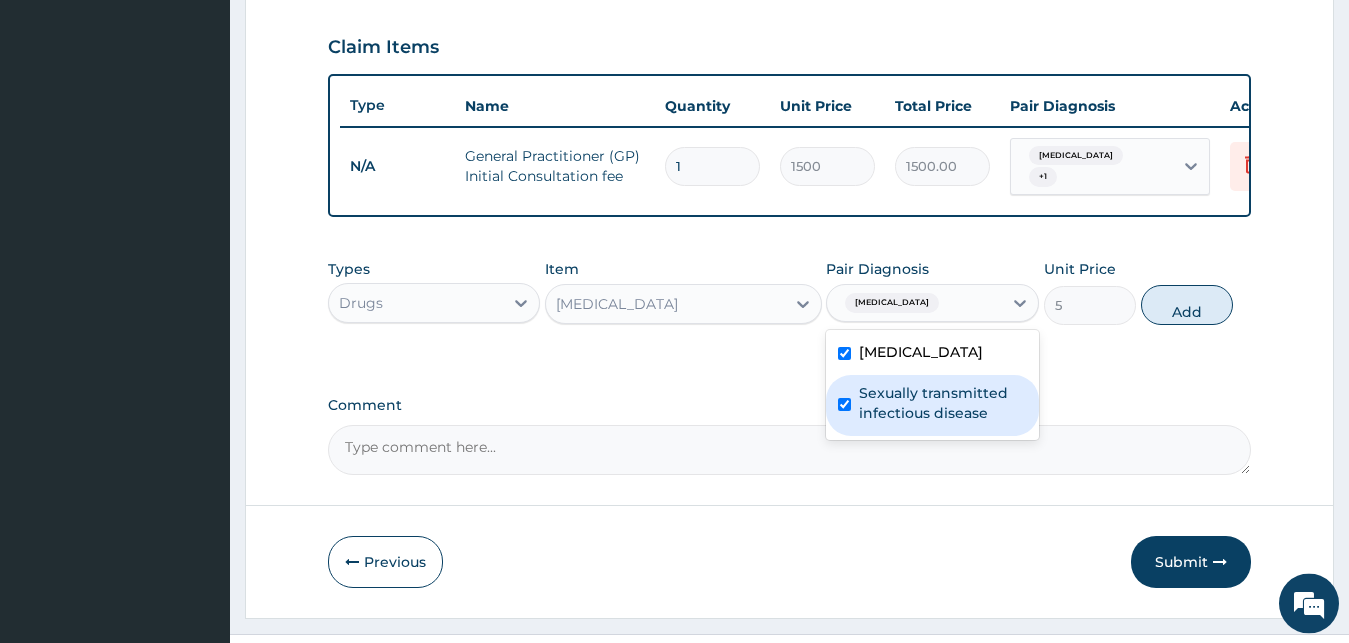 checkbox on "true" 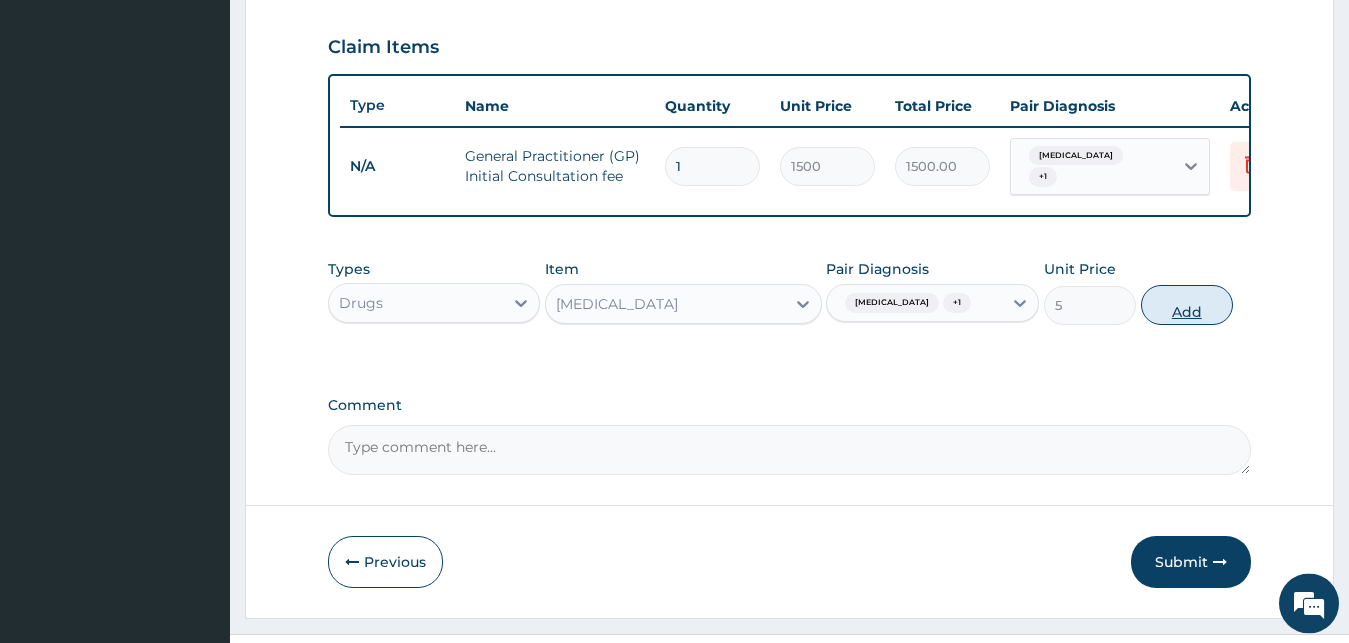 click on "Add" at bounding box center [1187, 305] 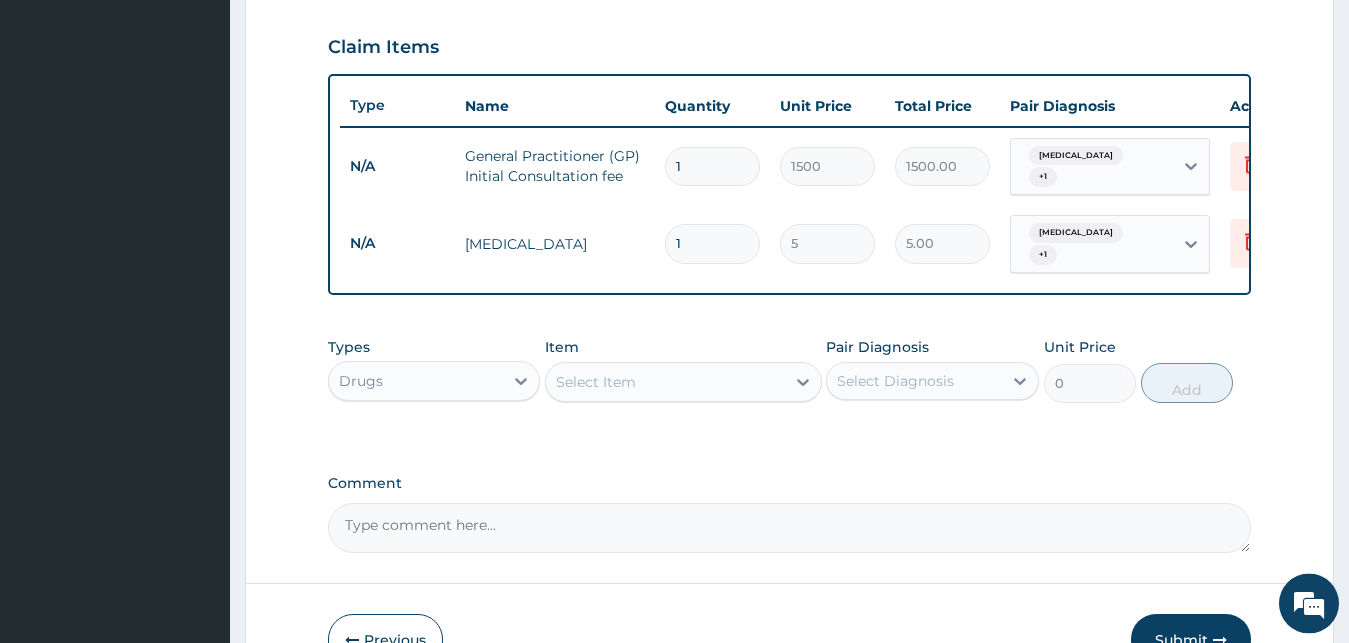 type 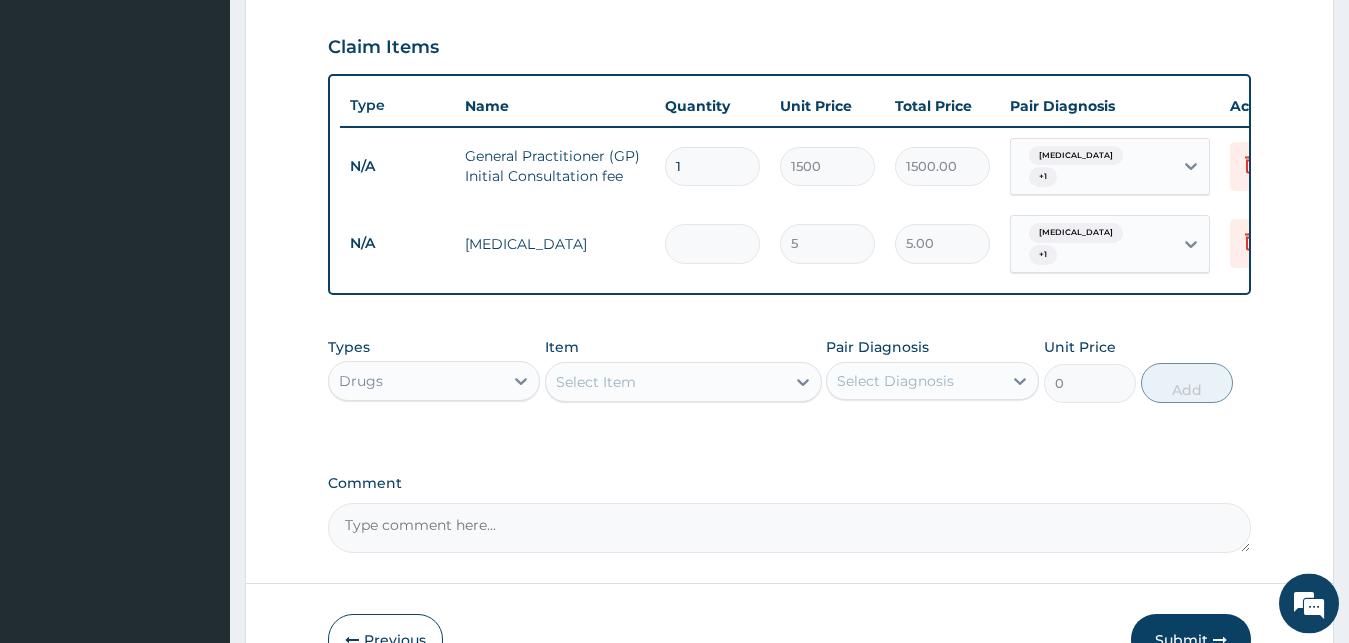type on "0.00" 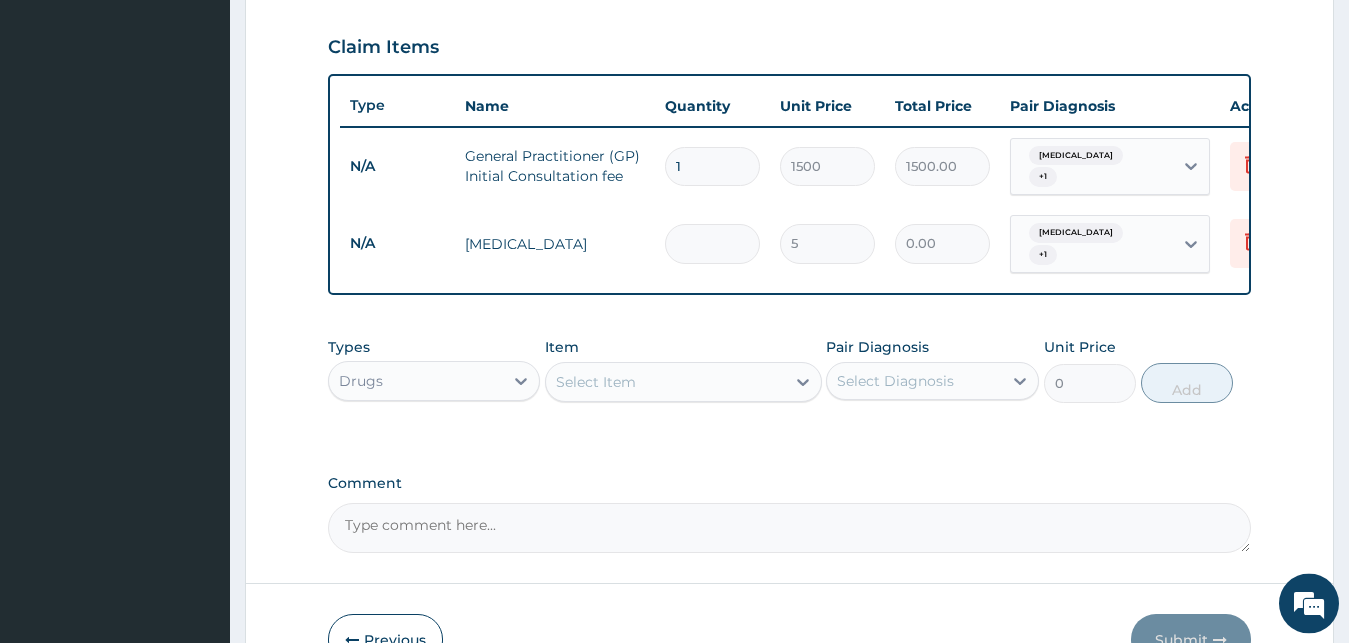 type on "2" 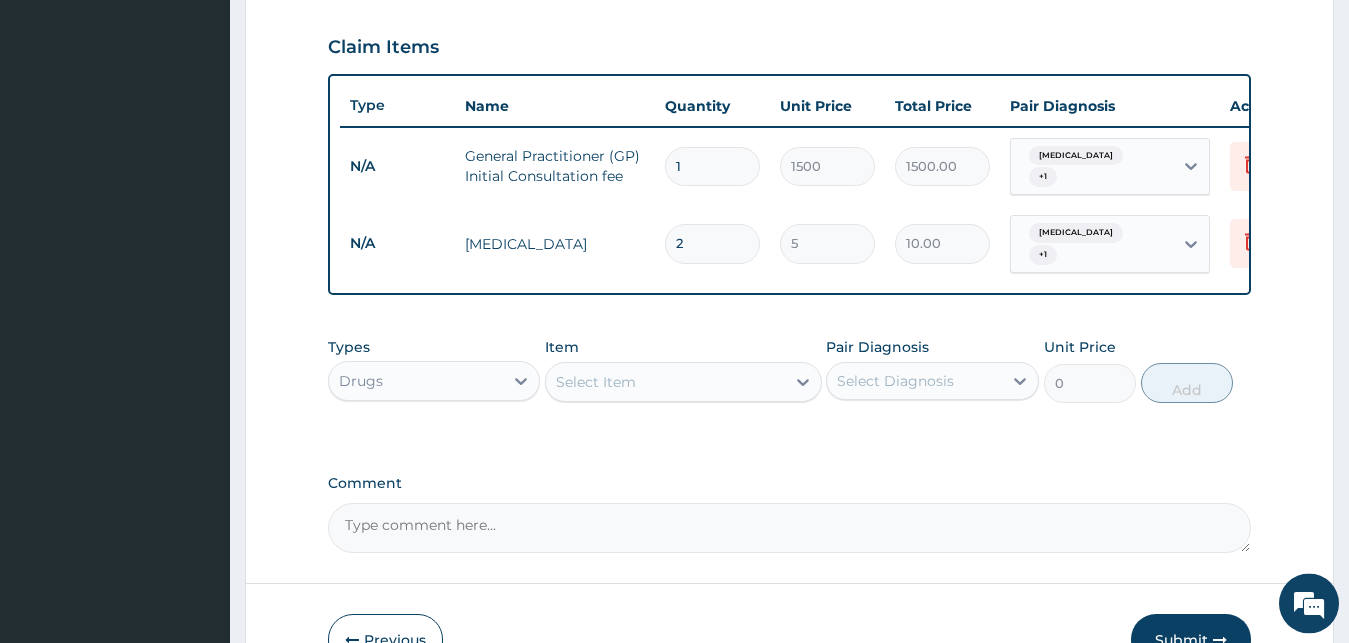 type on "24" 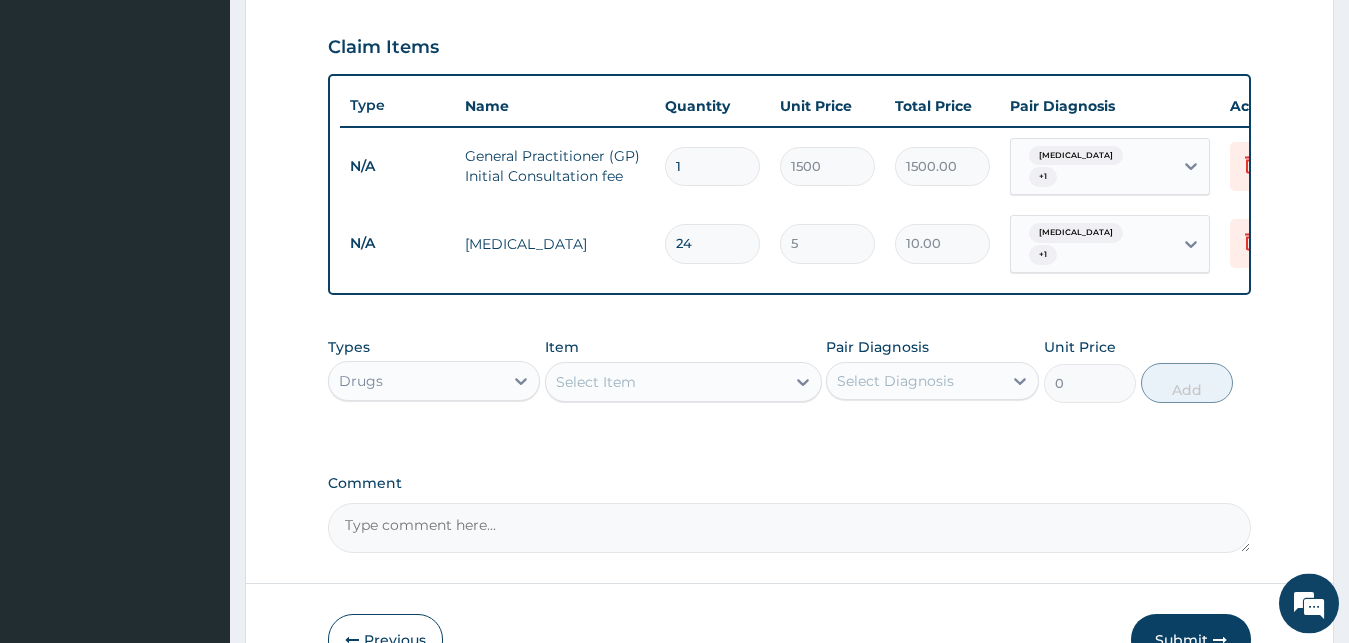 type on "120.00" 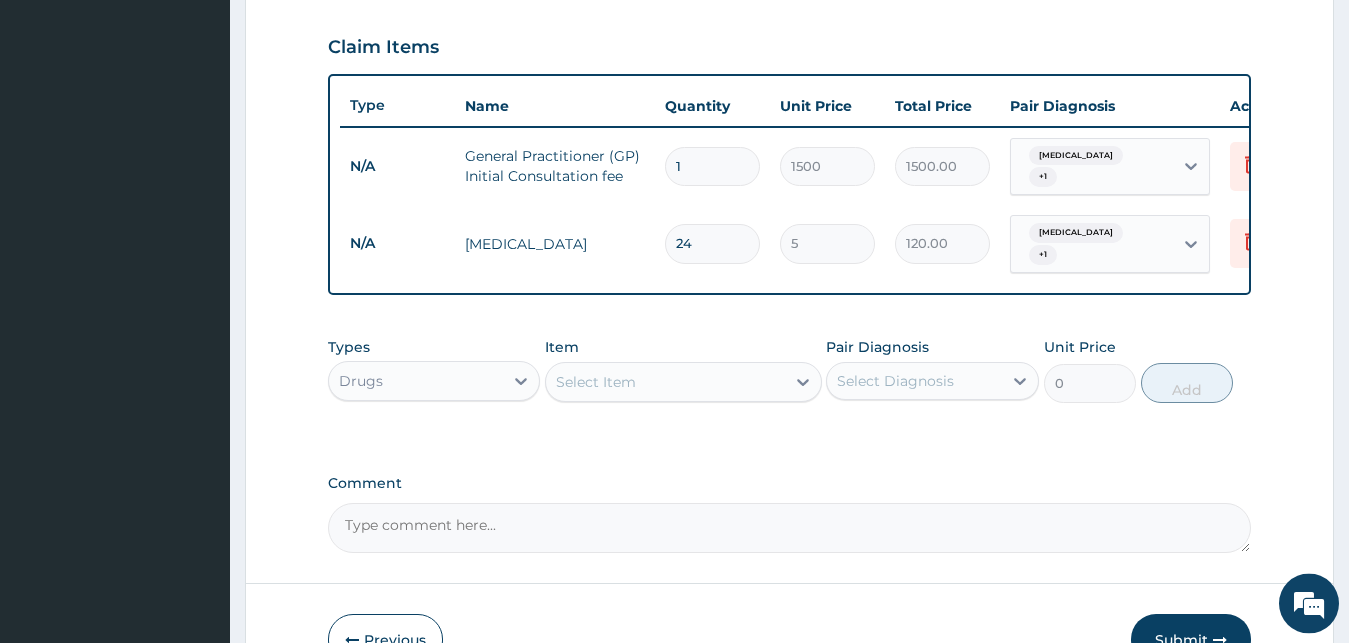 type on "24" 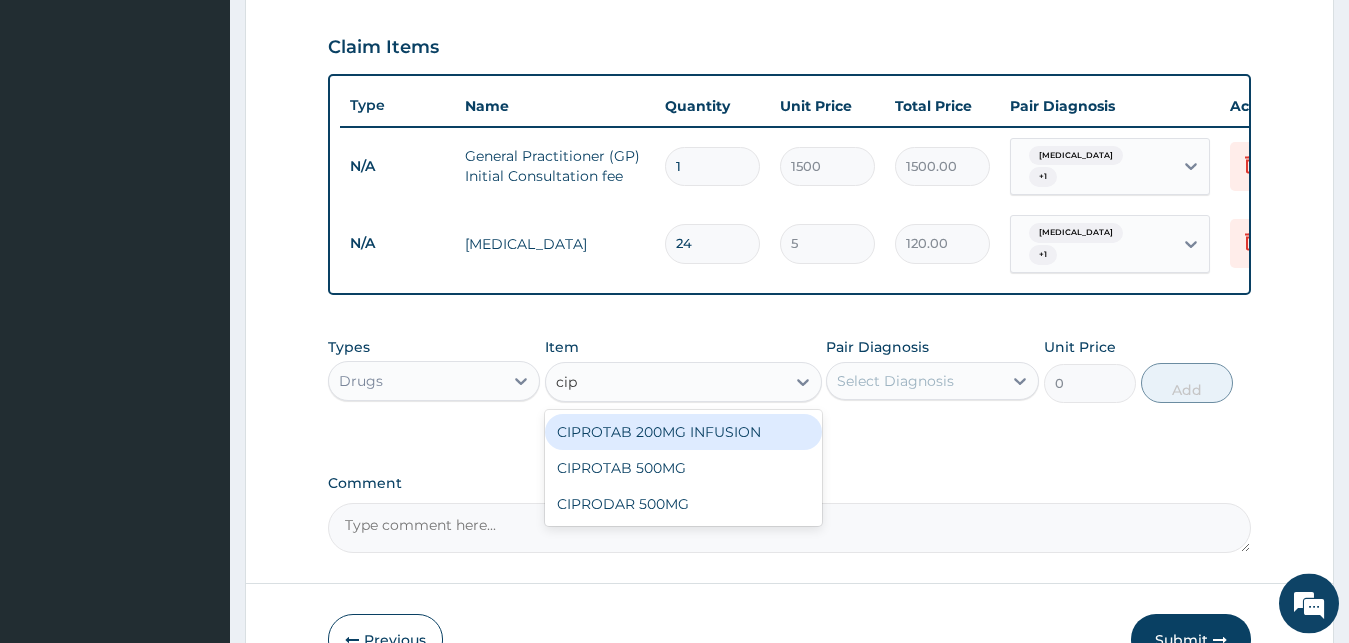 type on "cipr" 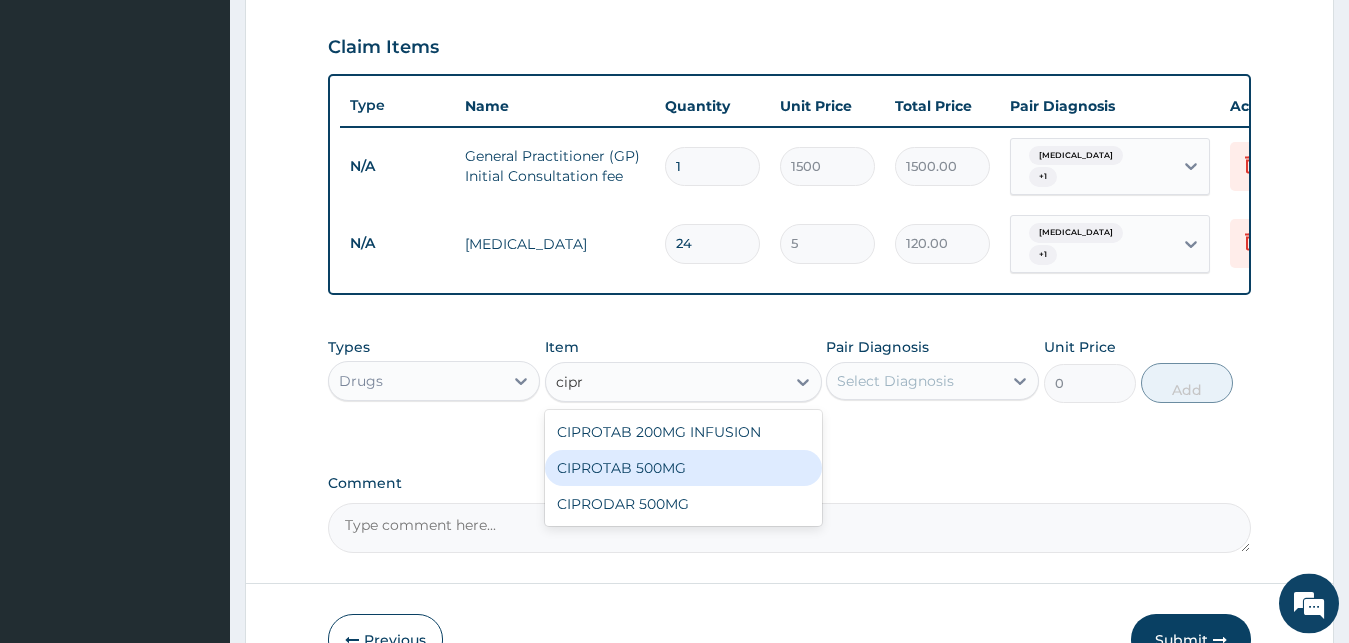 click on "CIPROTAB 500MG" at bounding box center (683, 468) 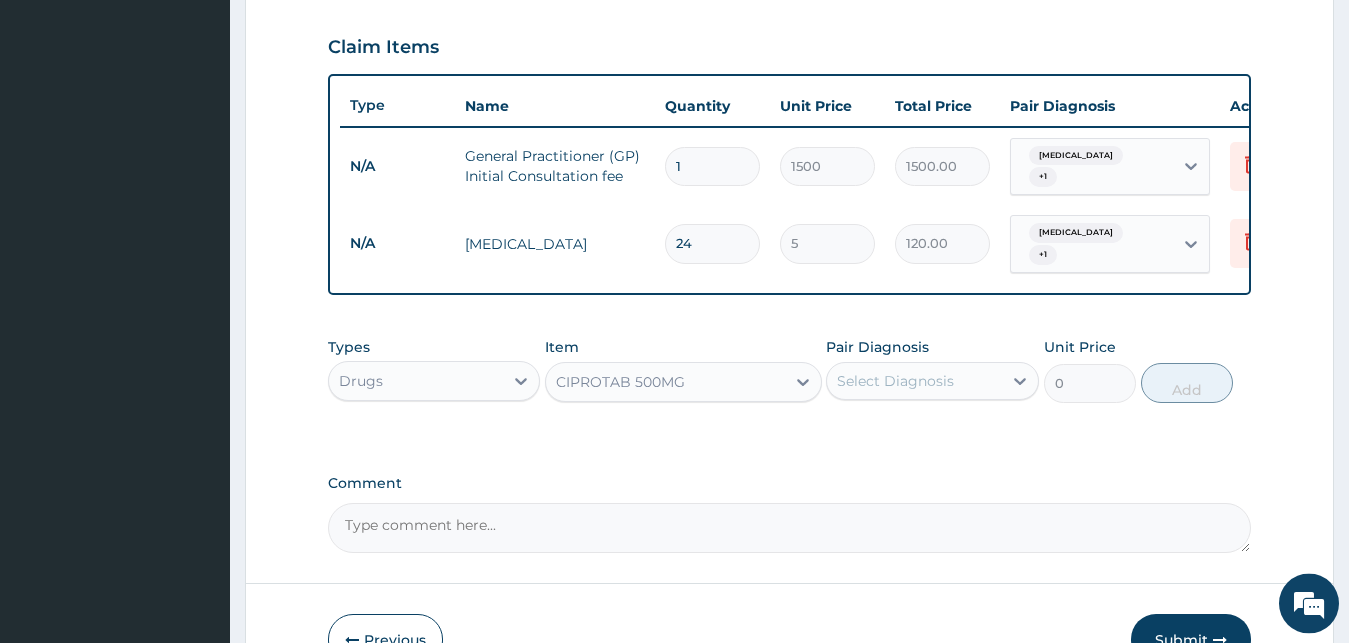 type 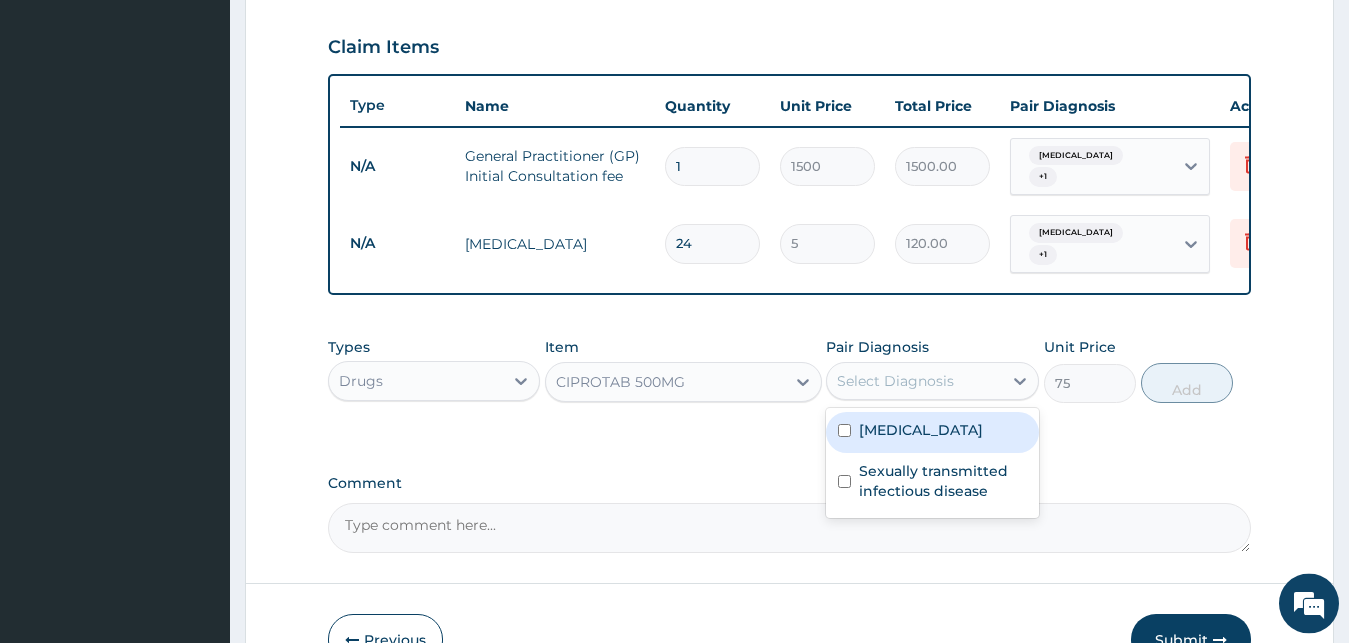 click on "Select Diagnosis" at bounding box center [914, 381] 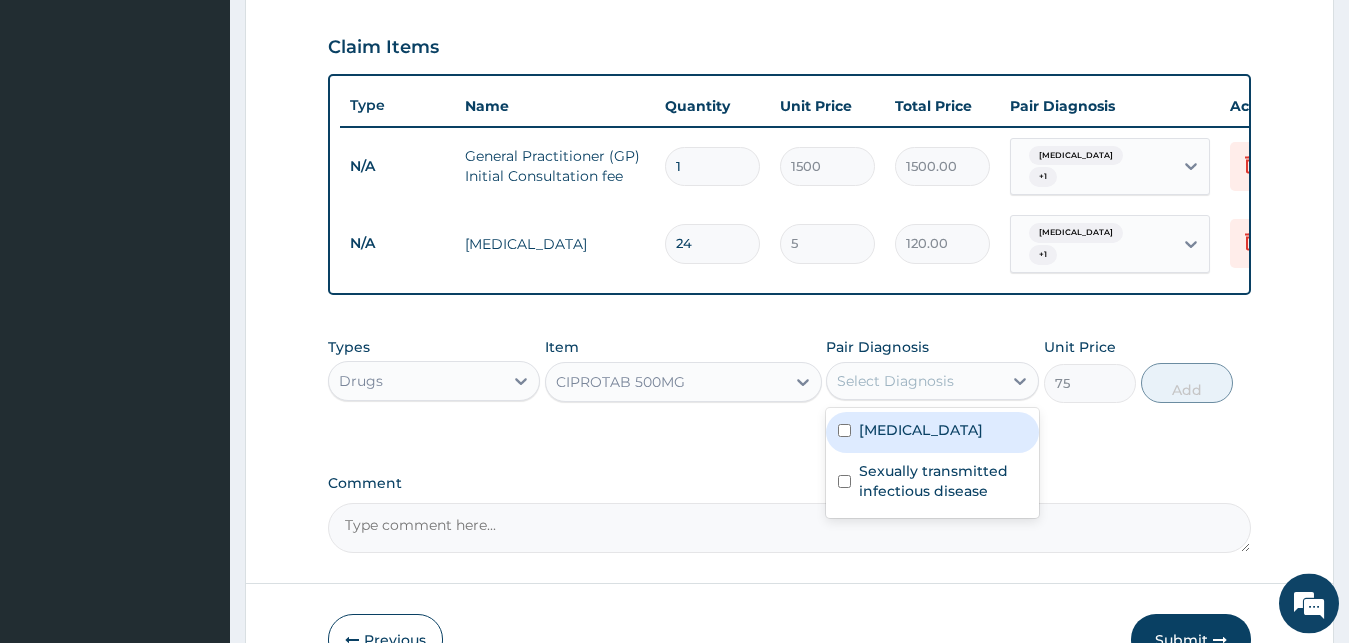 click at bounding box center (844, 430) 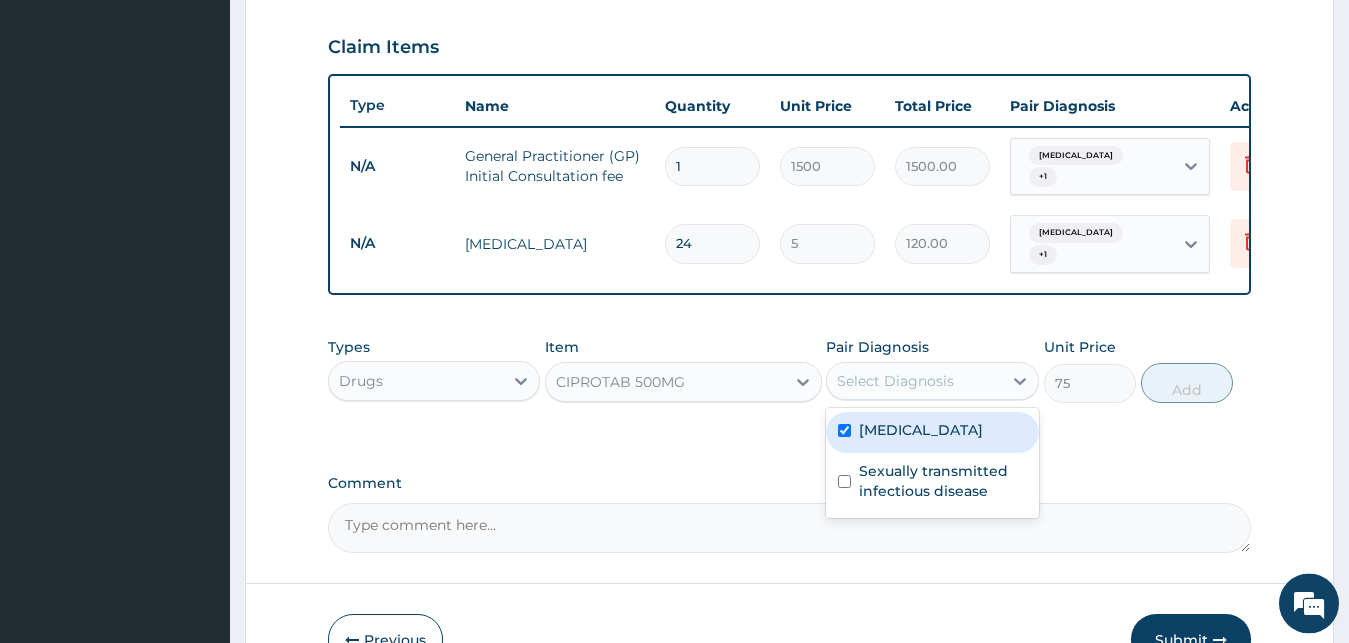 checkbox on "true" 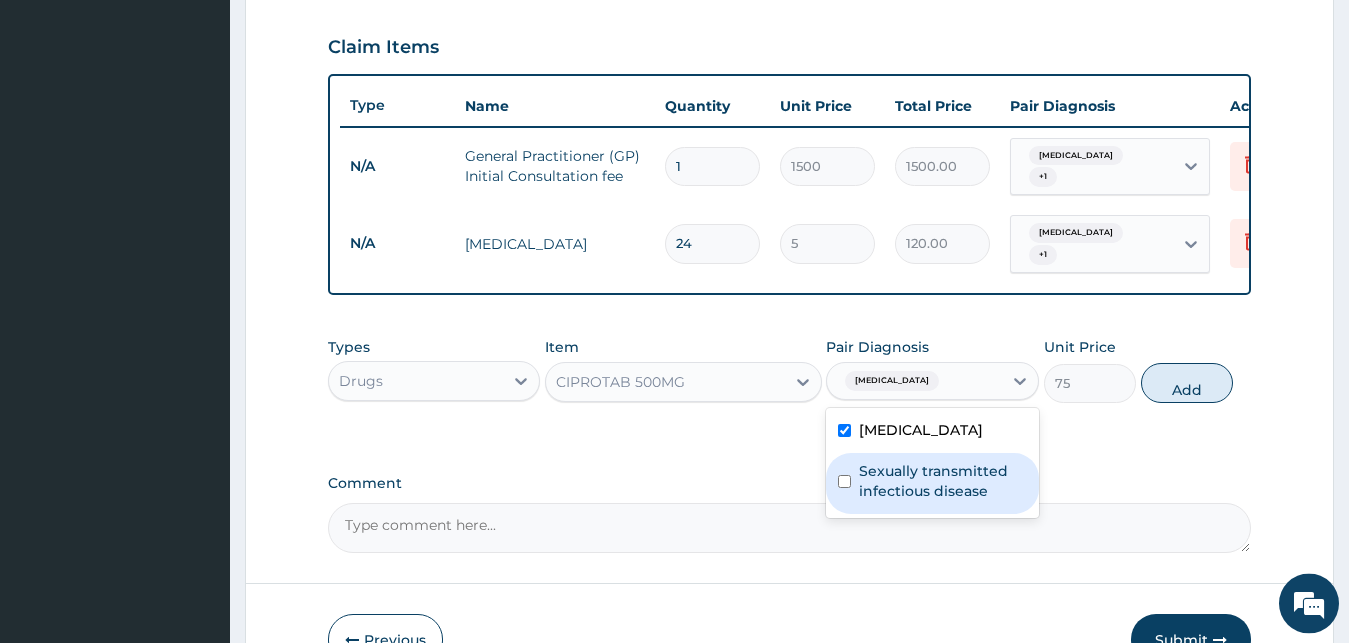 click on "Sexually transmitted infectious disease" at bounding box center [932, 483] 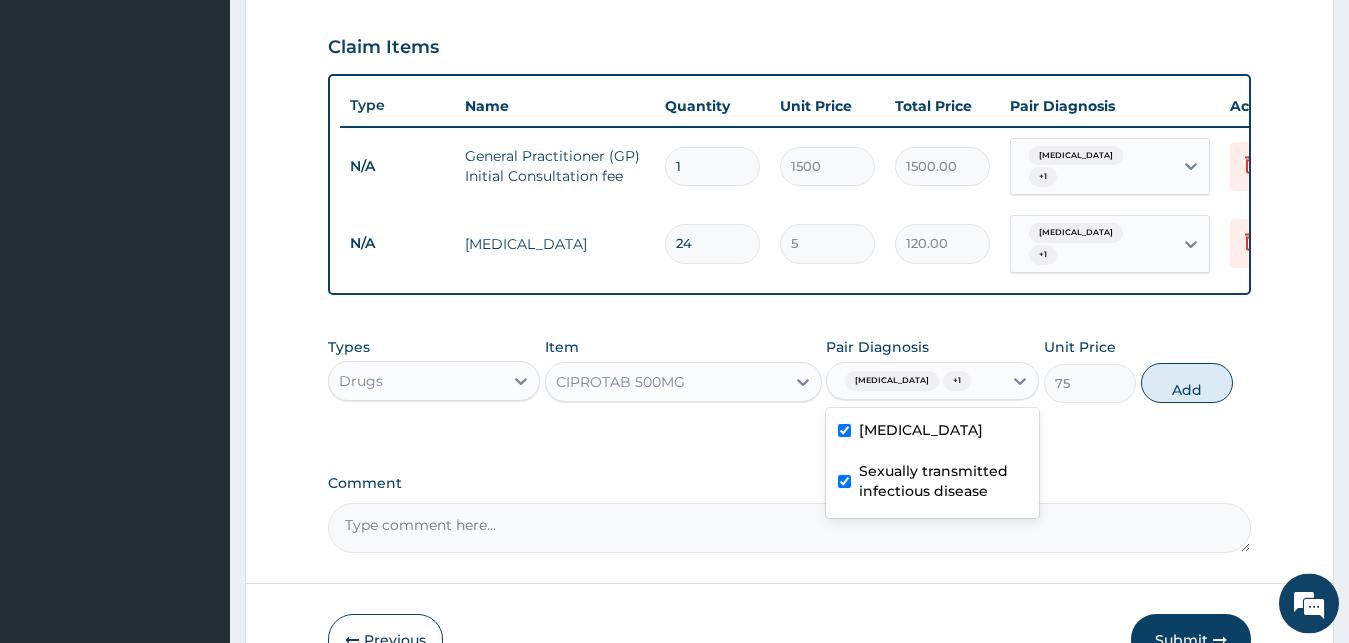 click on "Sexually transmitted infectious disease" at bounding box center (943, 481) 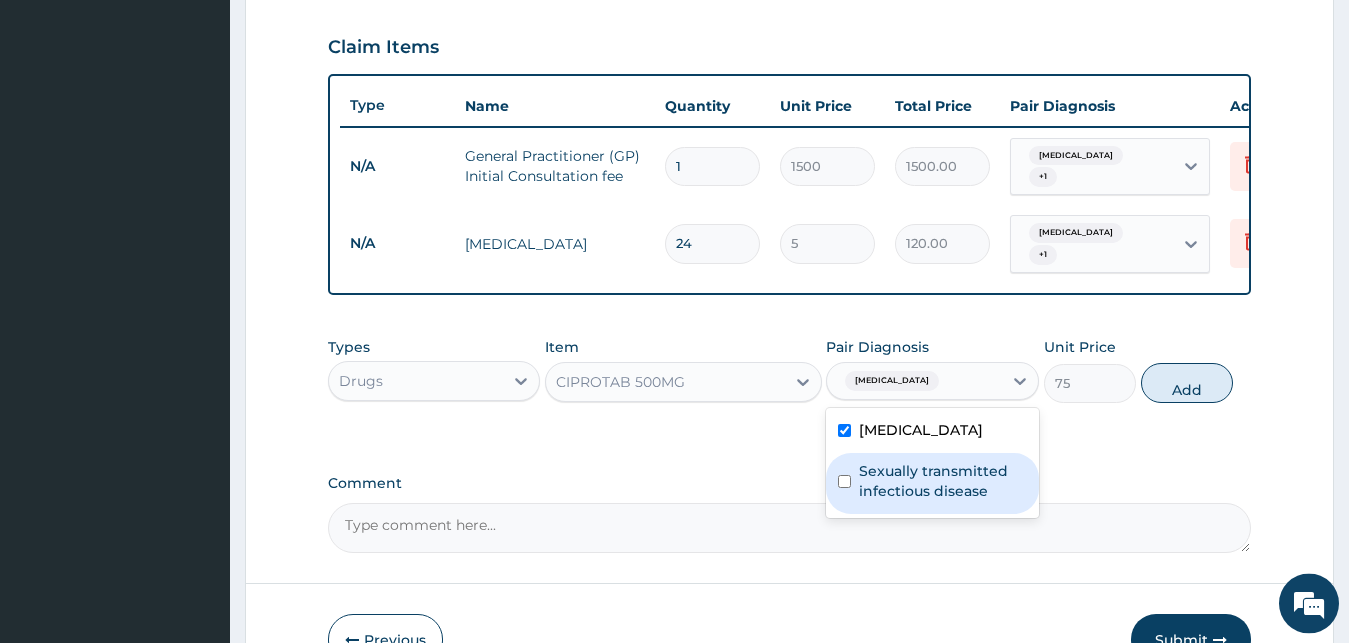 click on "Sexually transmitted infectious disease" at bounding box center (943, 481) 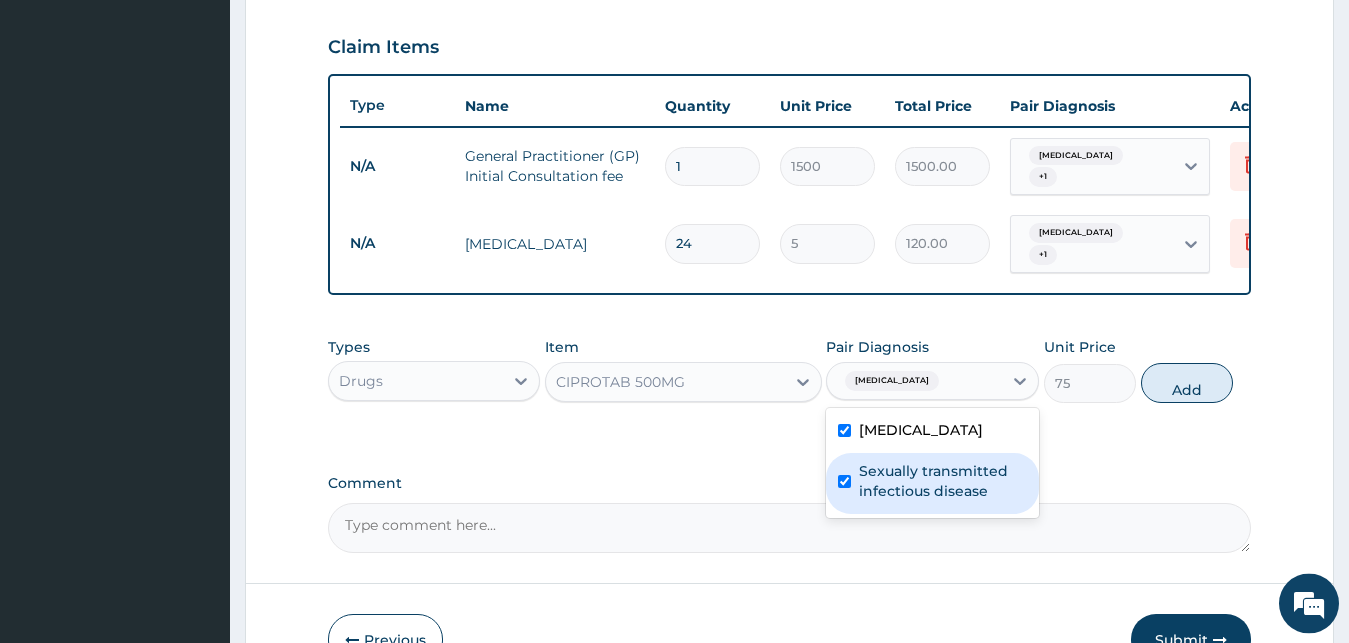 checkbox on "true" 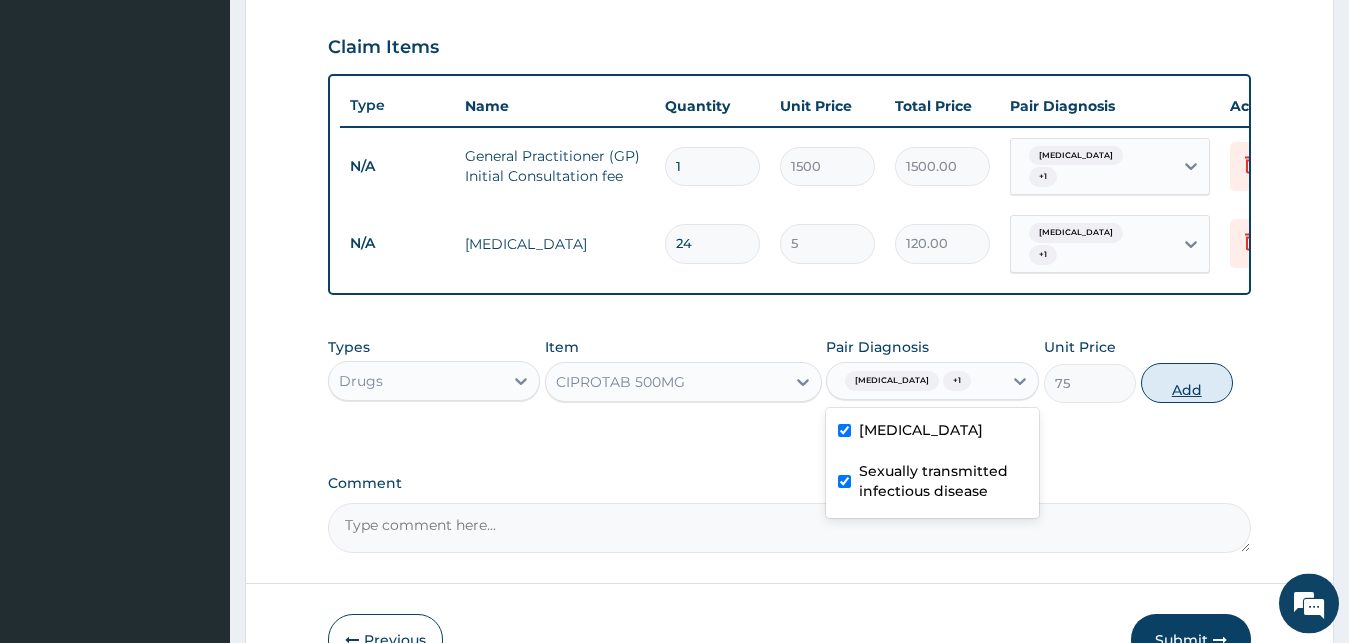 click on "Add" at bounding box center [1187, 383] 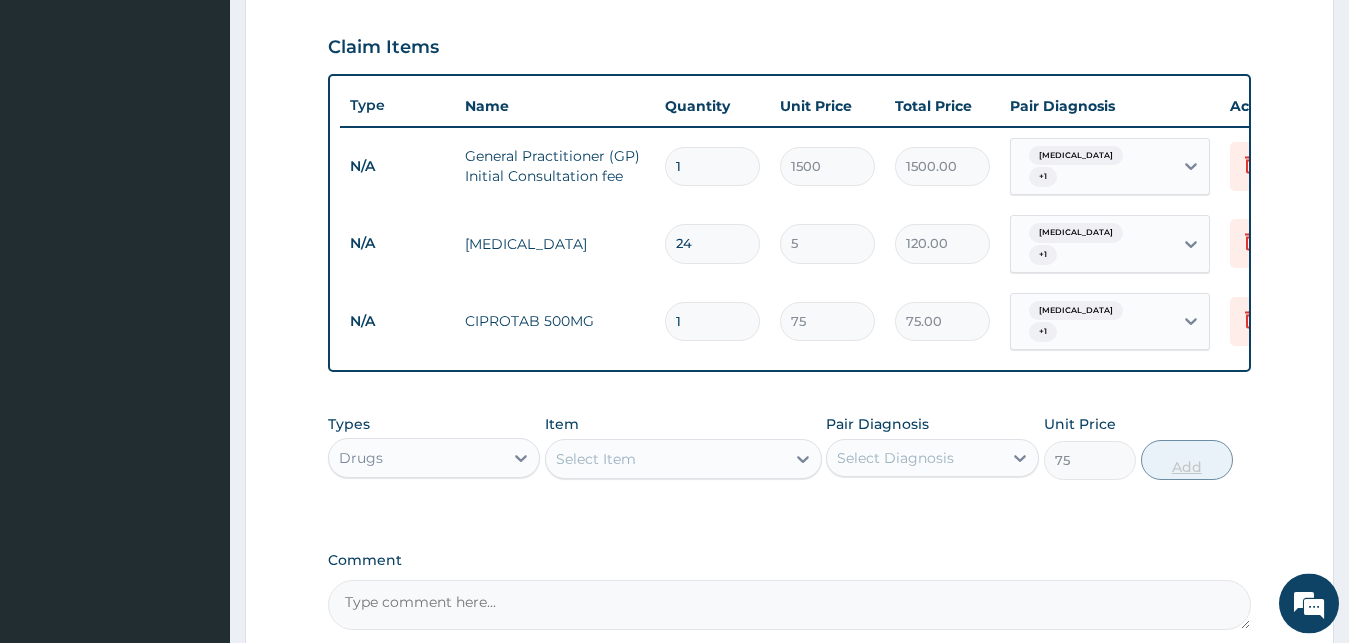 type on "0" 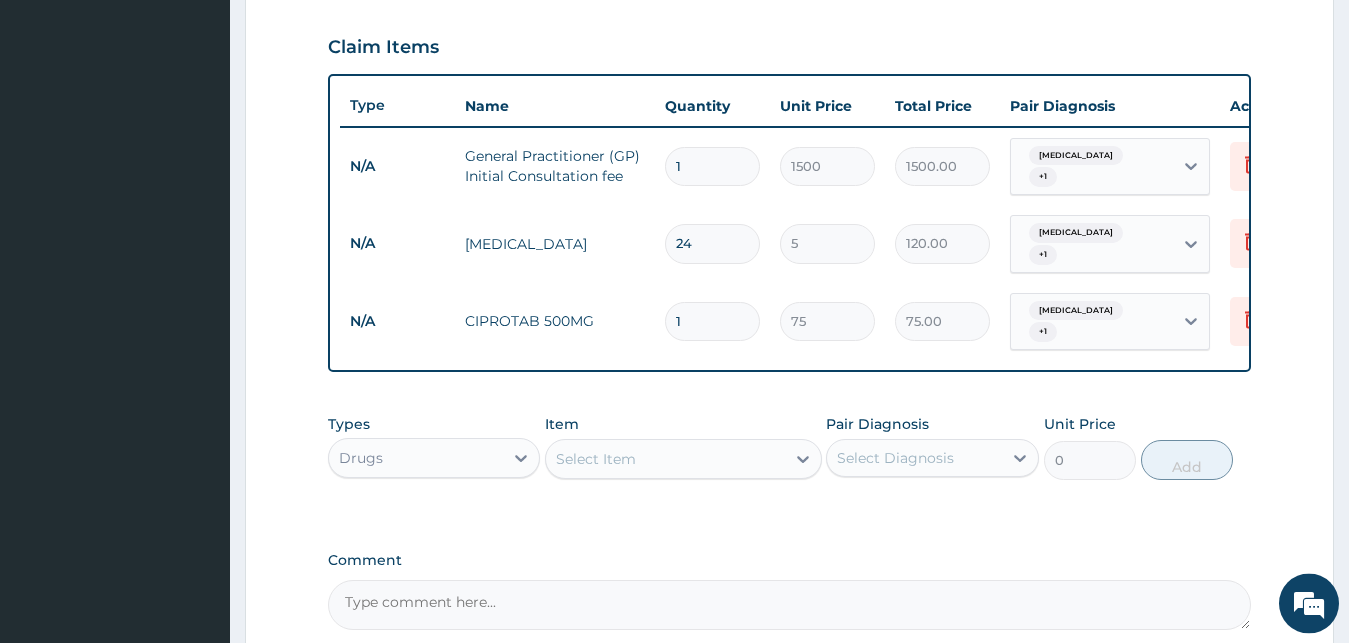 click on "Select Item" at bounding box center (665, 459) 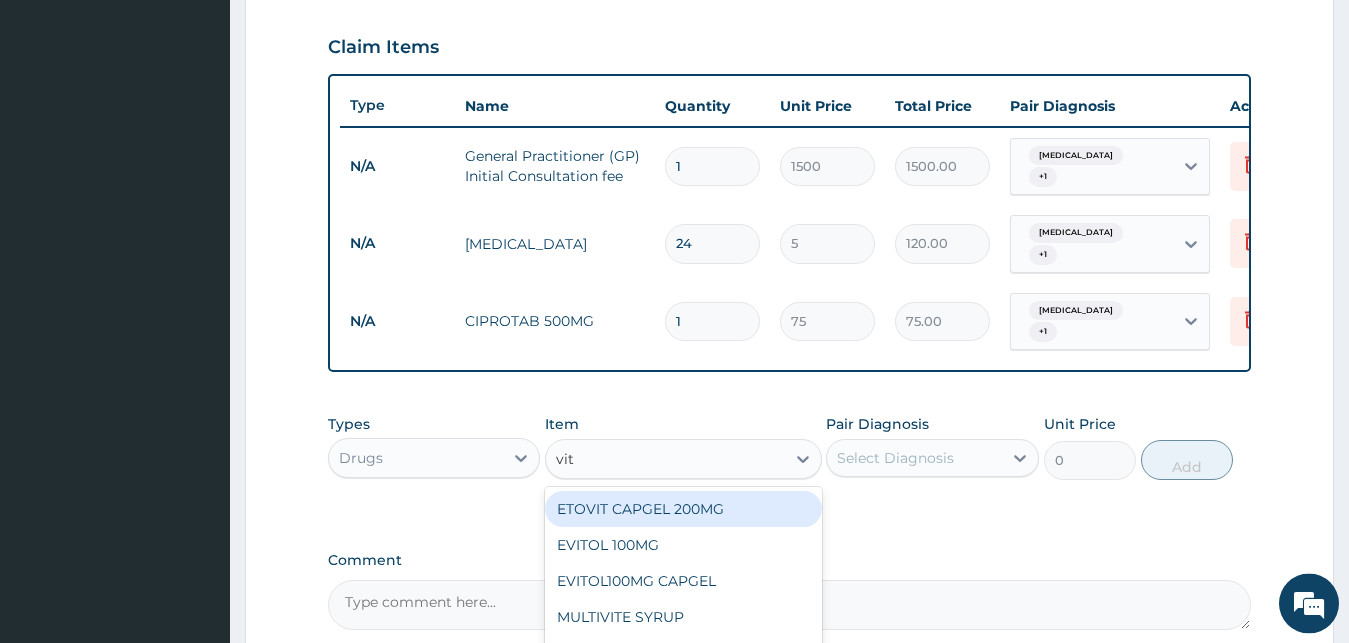 type on "vit b" 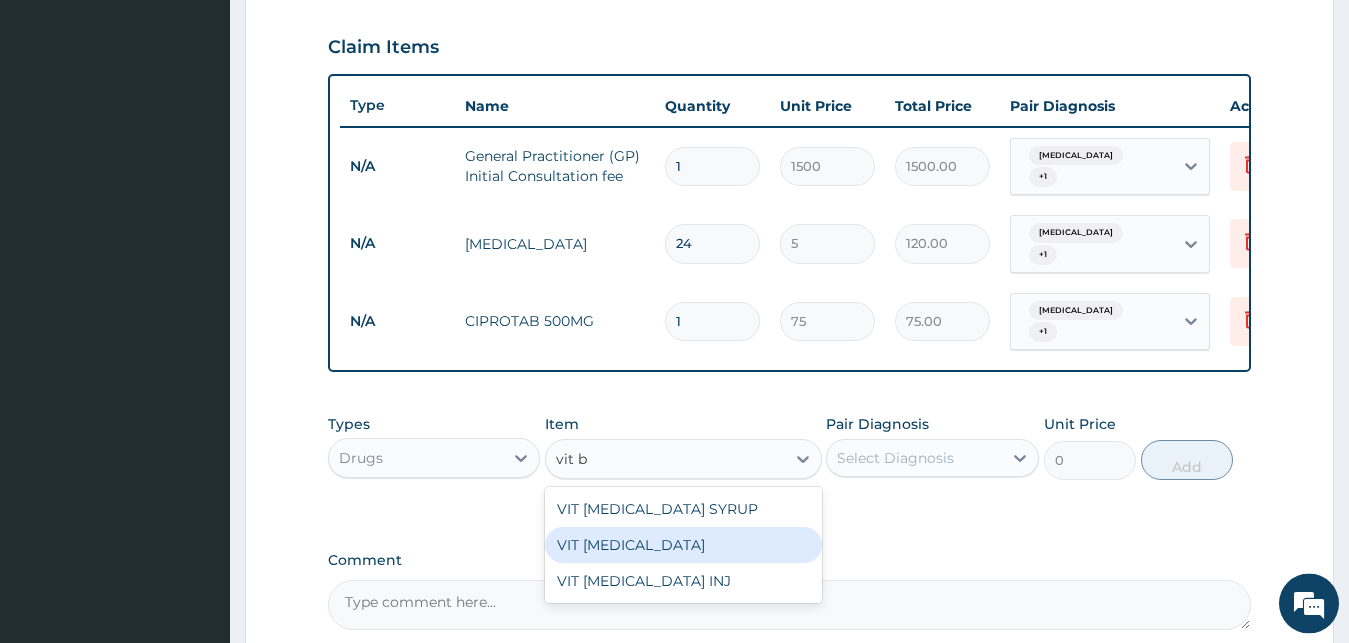 click on "VIT [MEDICAL_DATA]" at bounding box center [683, 545] 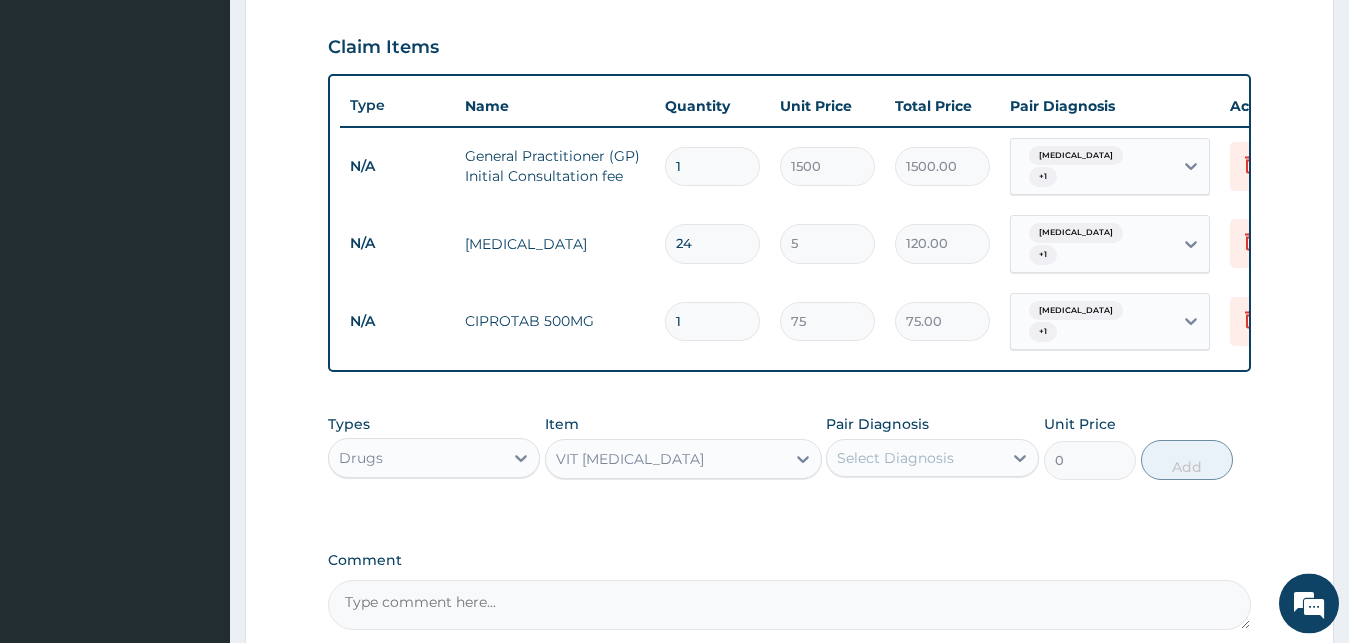 type 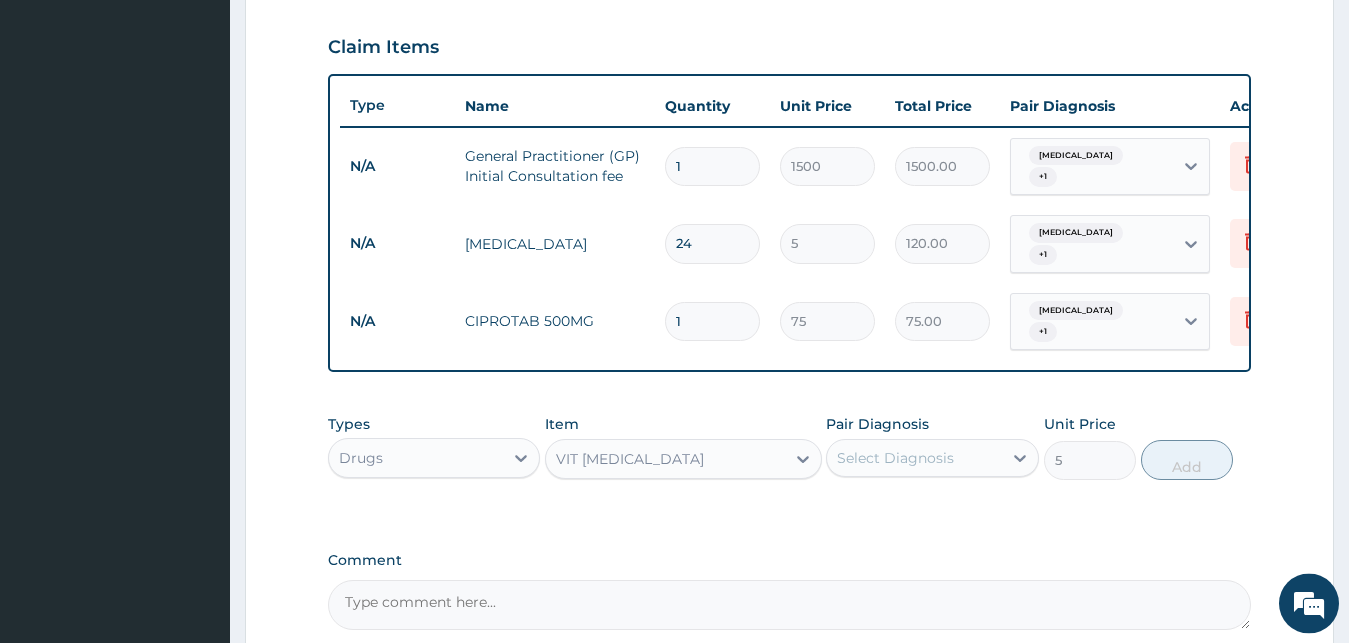click on "Select Diagnosis" at bounding box center (932, 458) 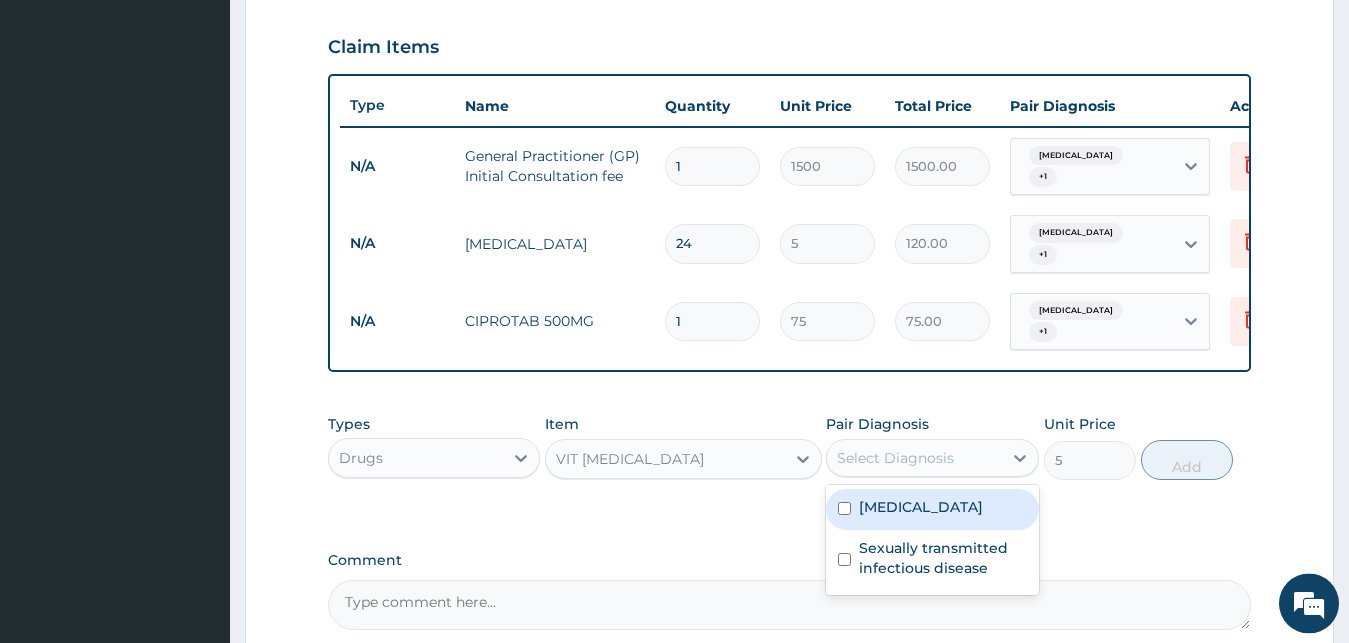 click at bounding box center [844, 508] 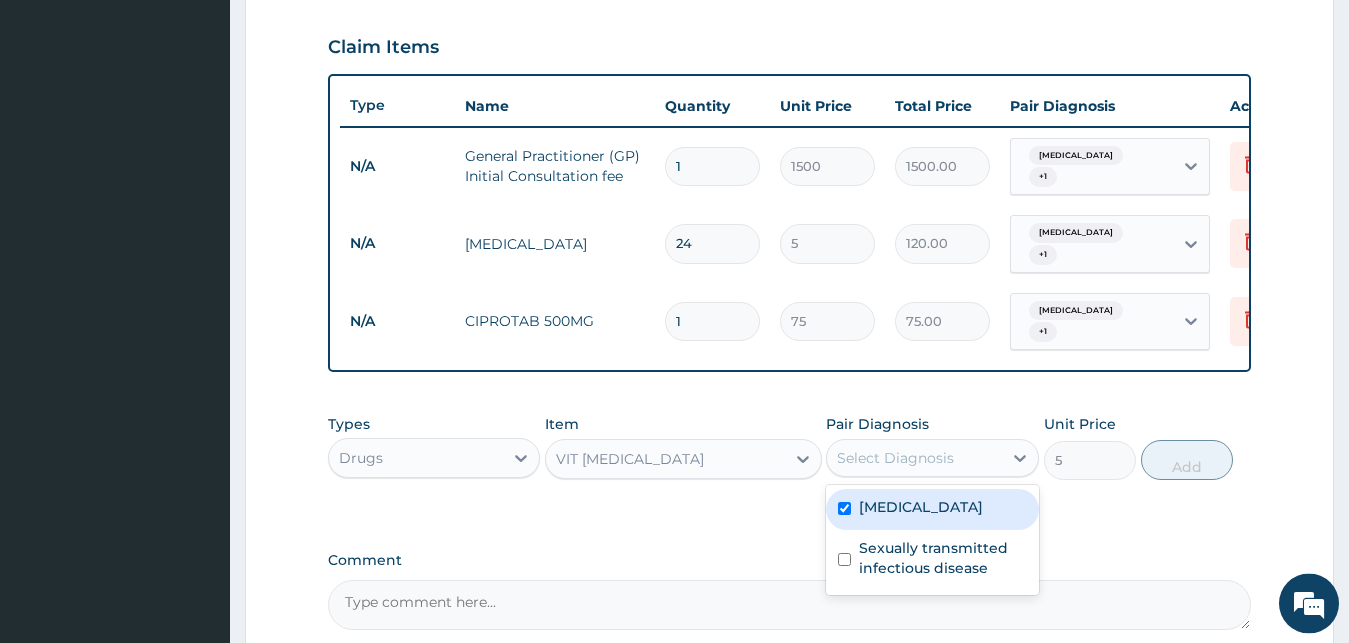 checkbox on "true" 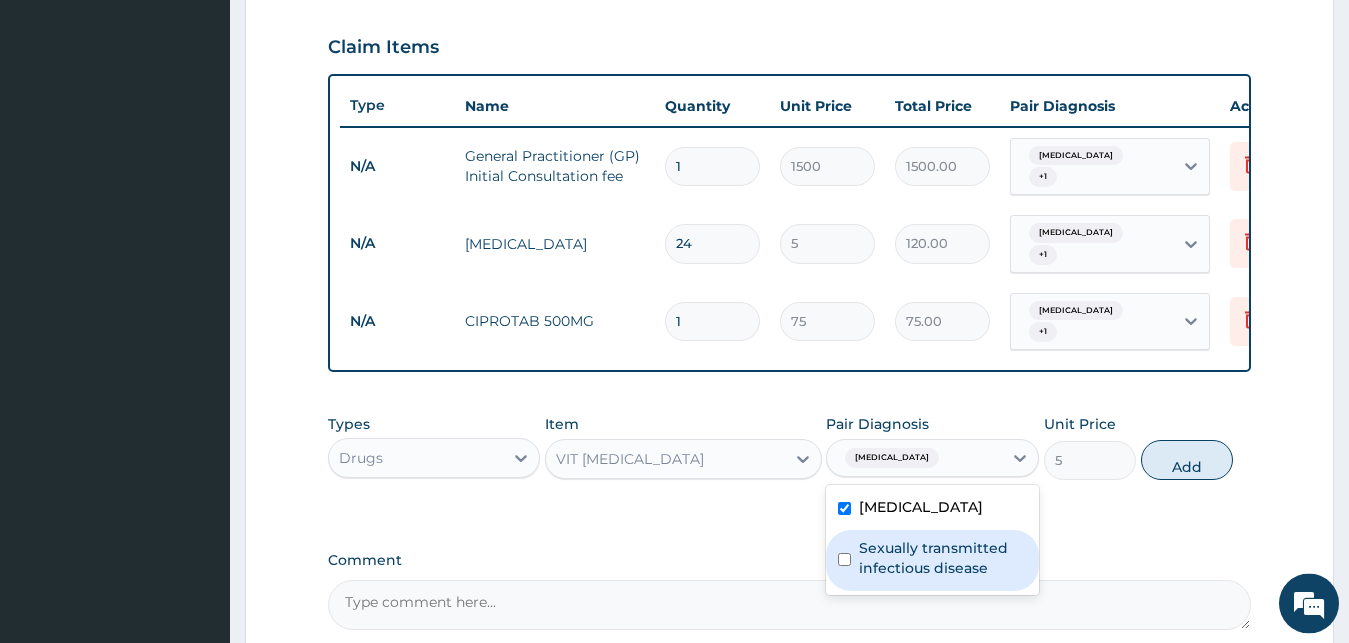 click at bounding box center [844, 559] 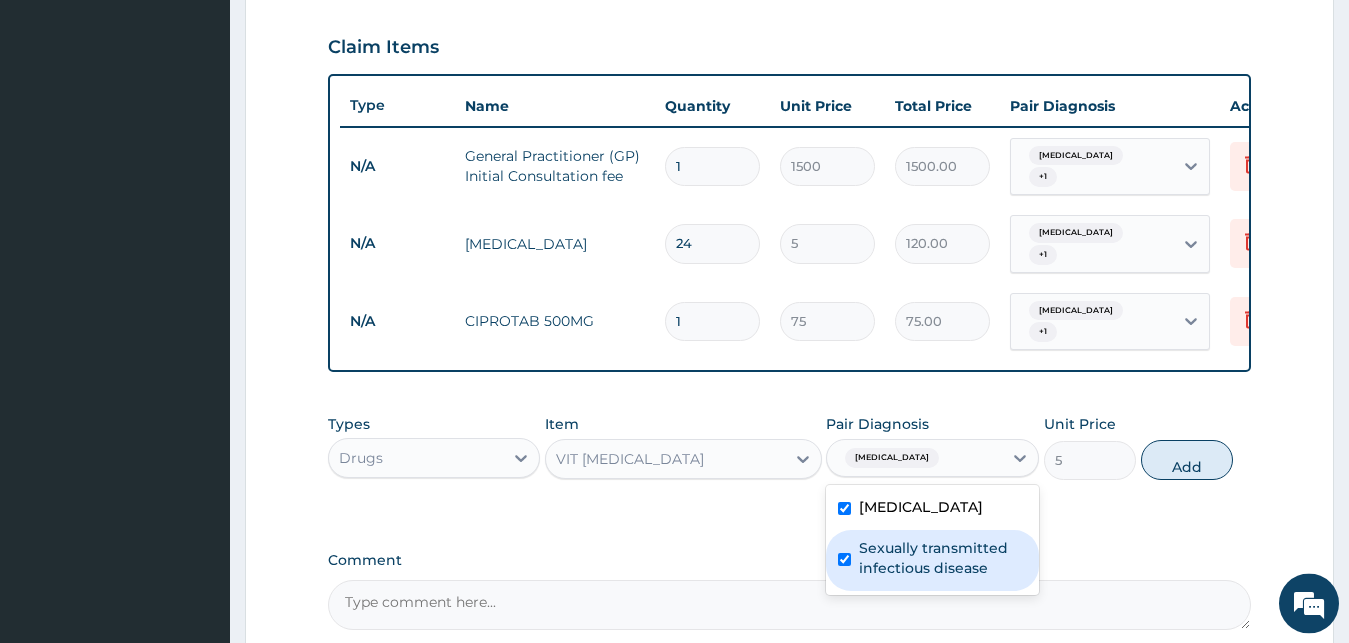 checkbox on "true" 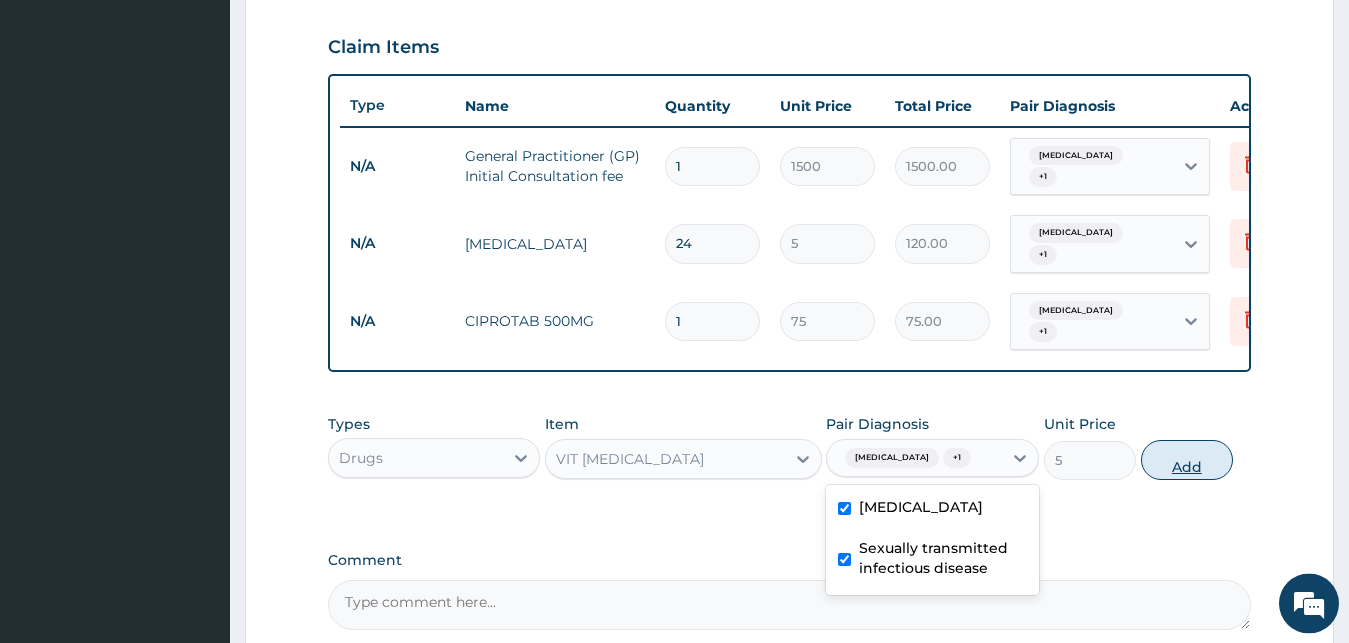 click on "Add" at bounding box center [1187, 460] 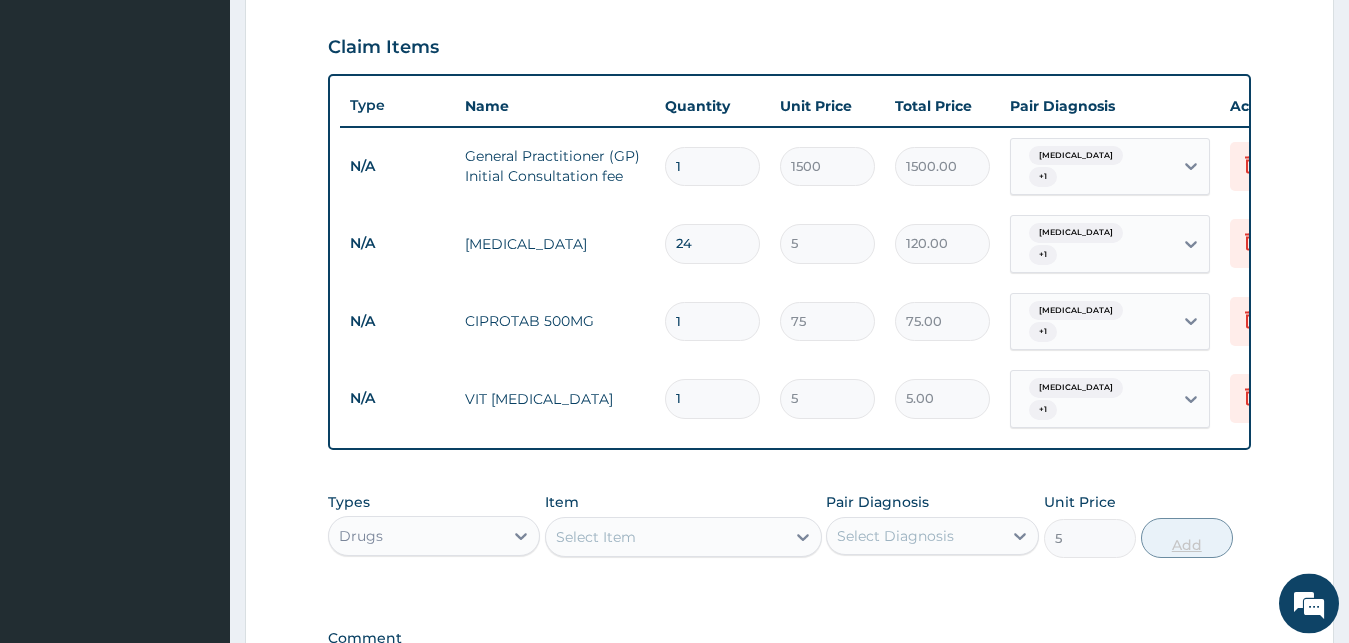 type on "0" 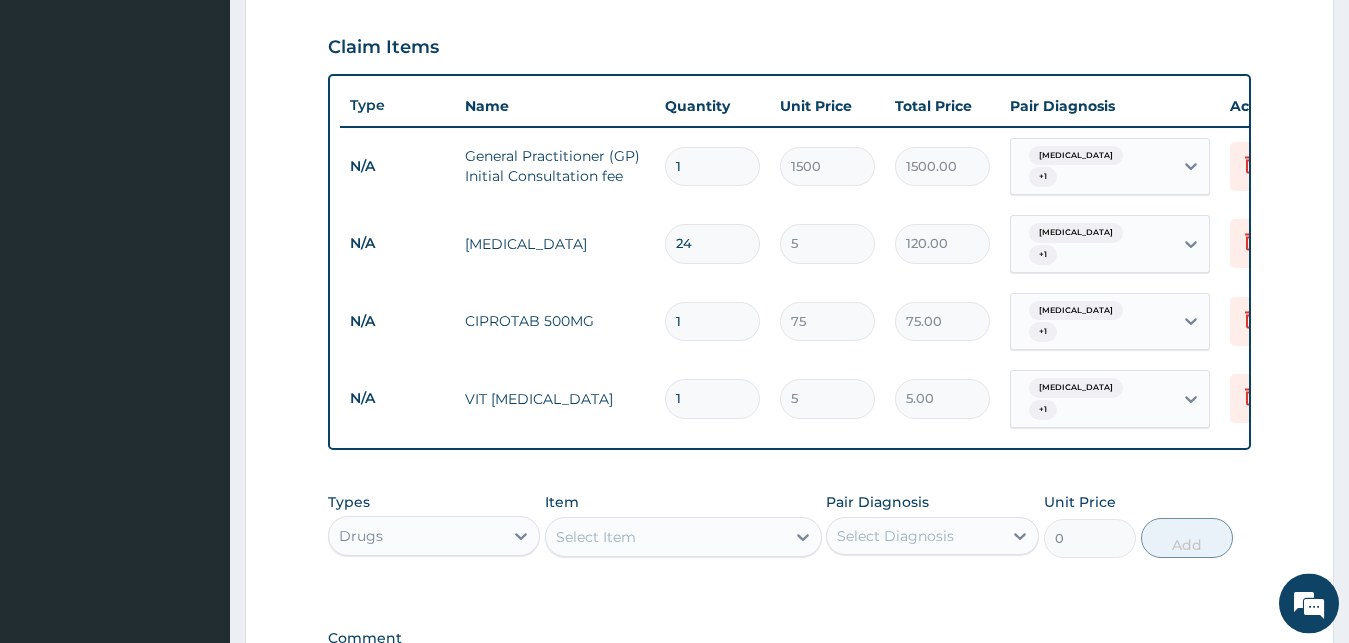 type 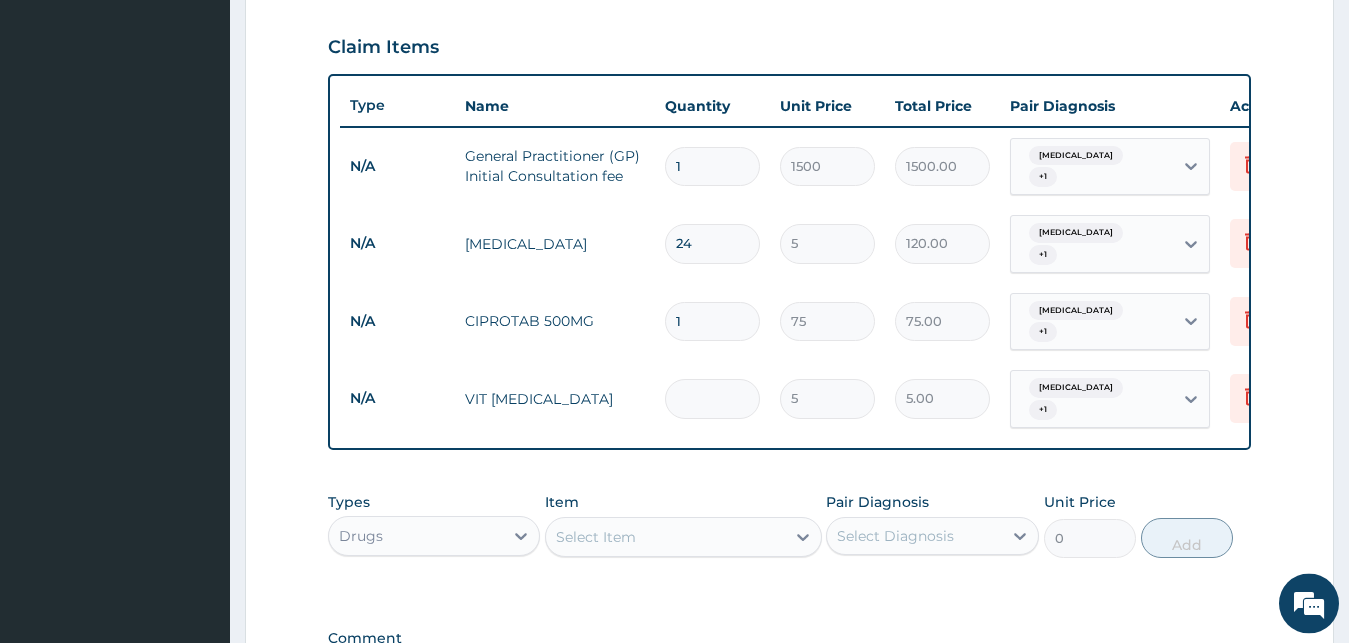 type on "0.00" 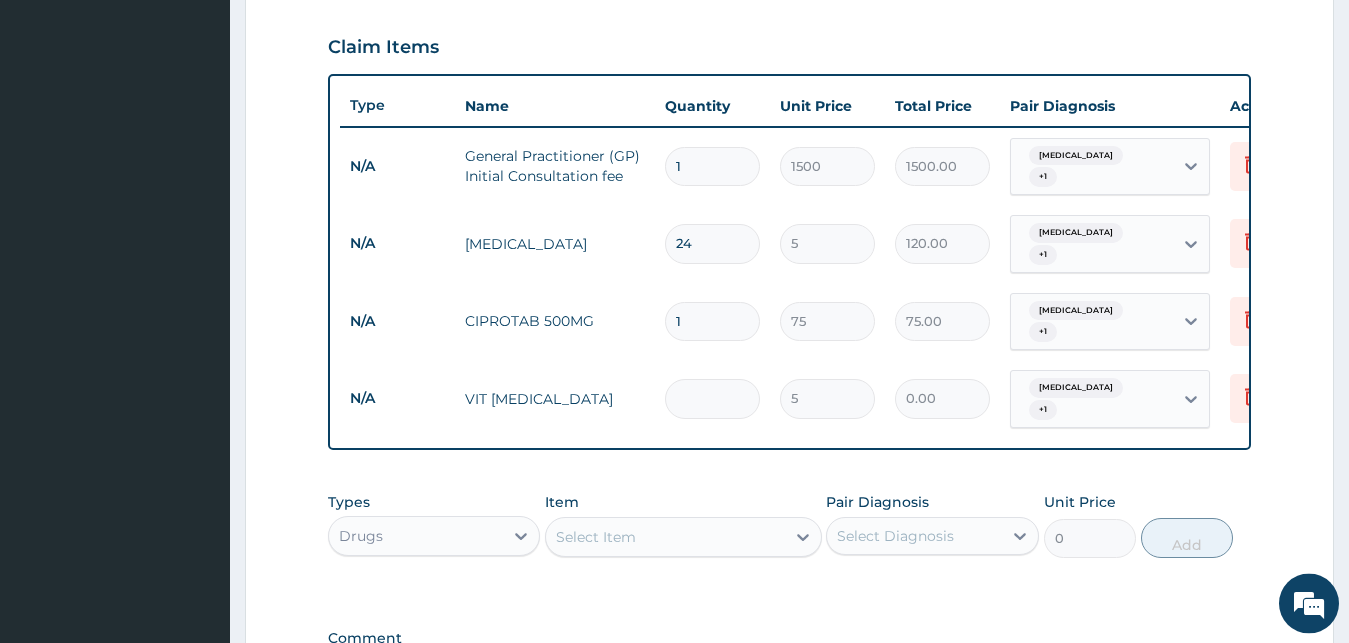type on "2" 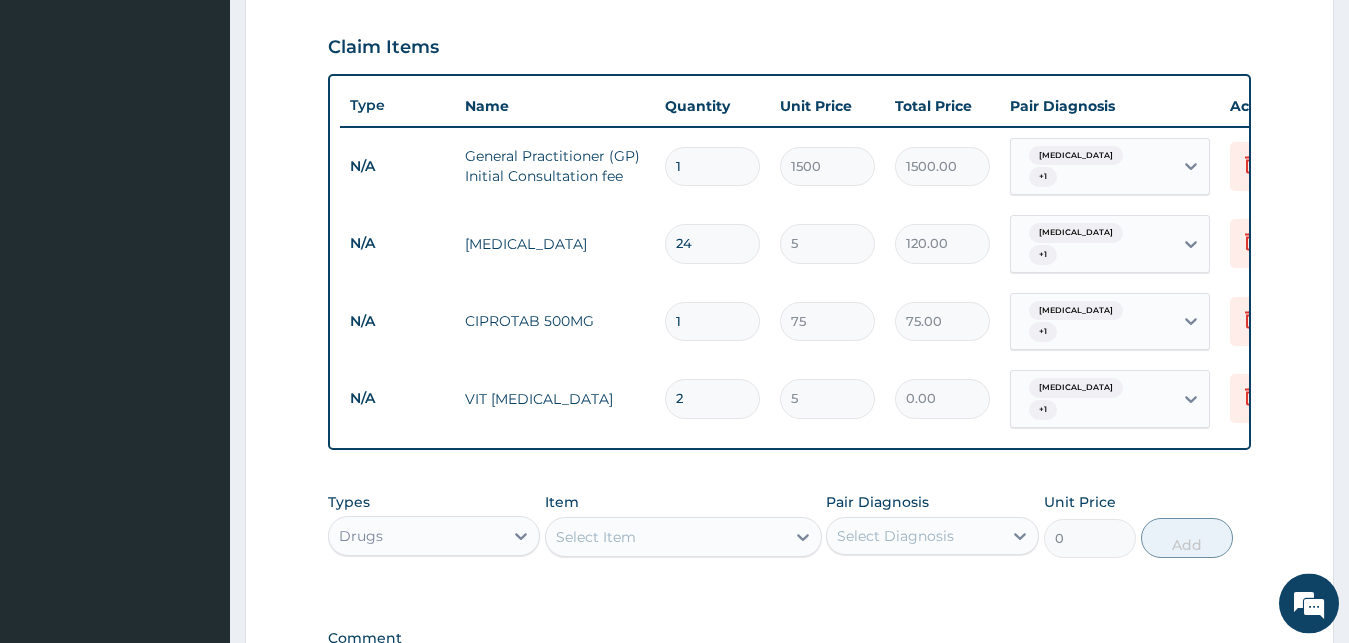 type on "10.00" 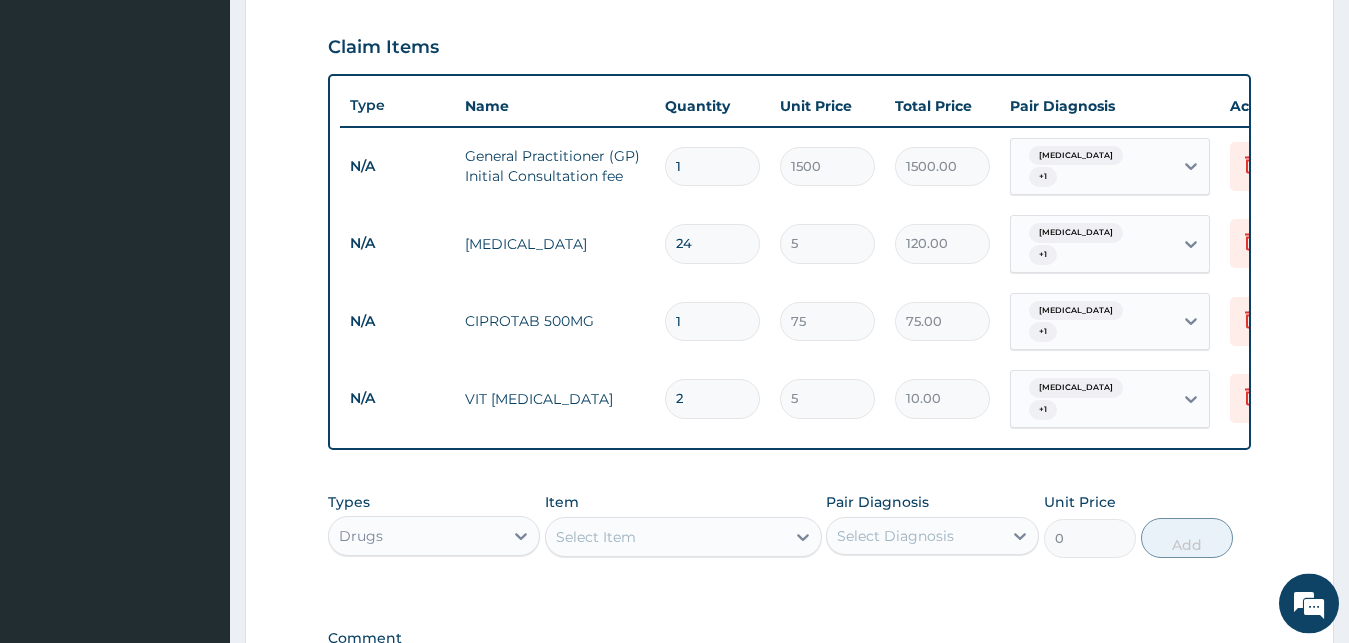 type on "21" 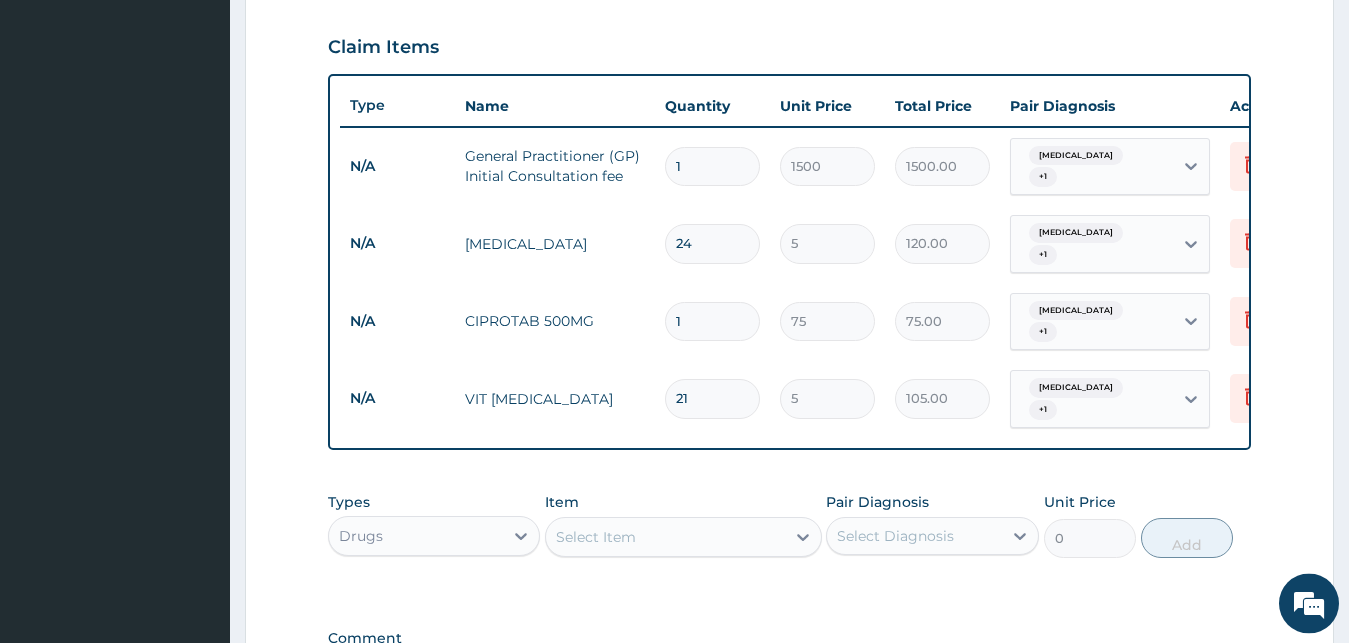 type on "21" 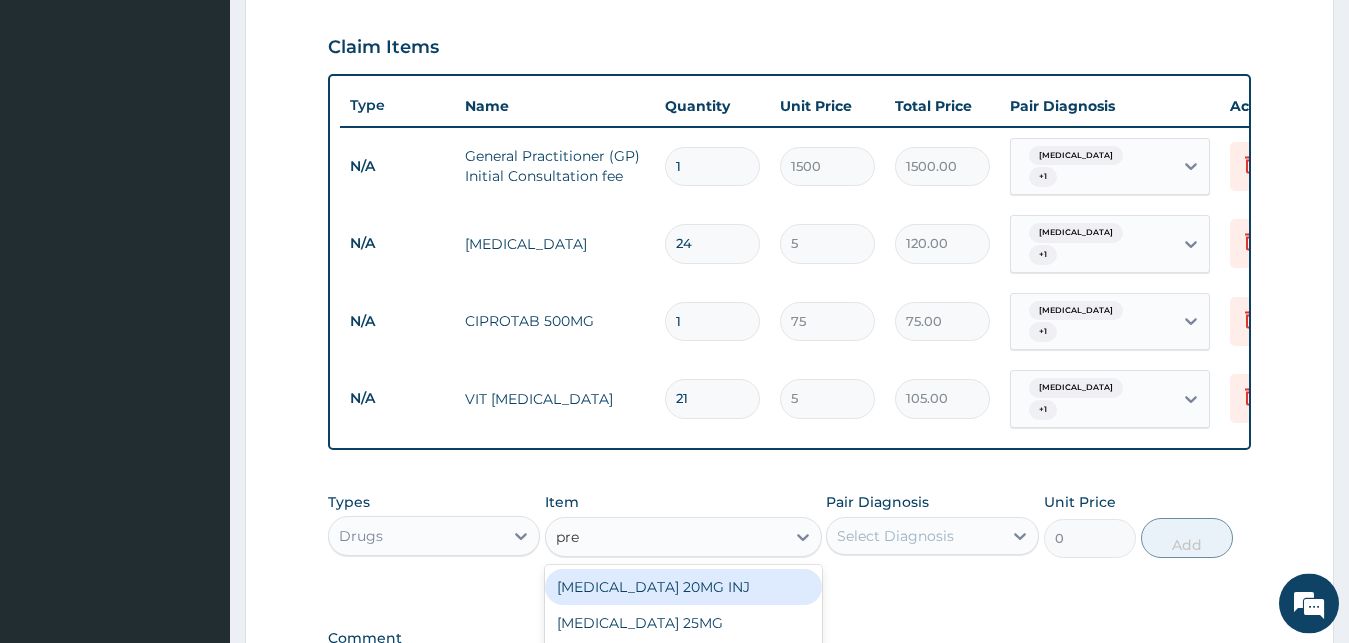 type on "pred" 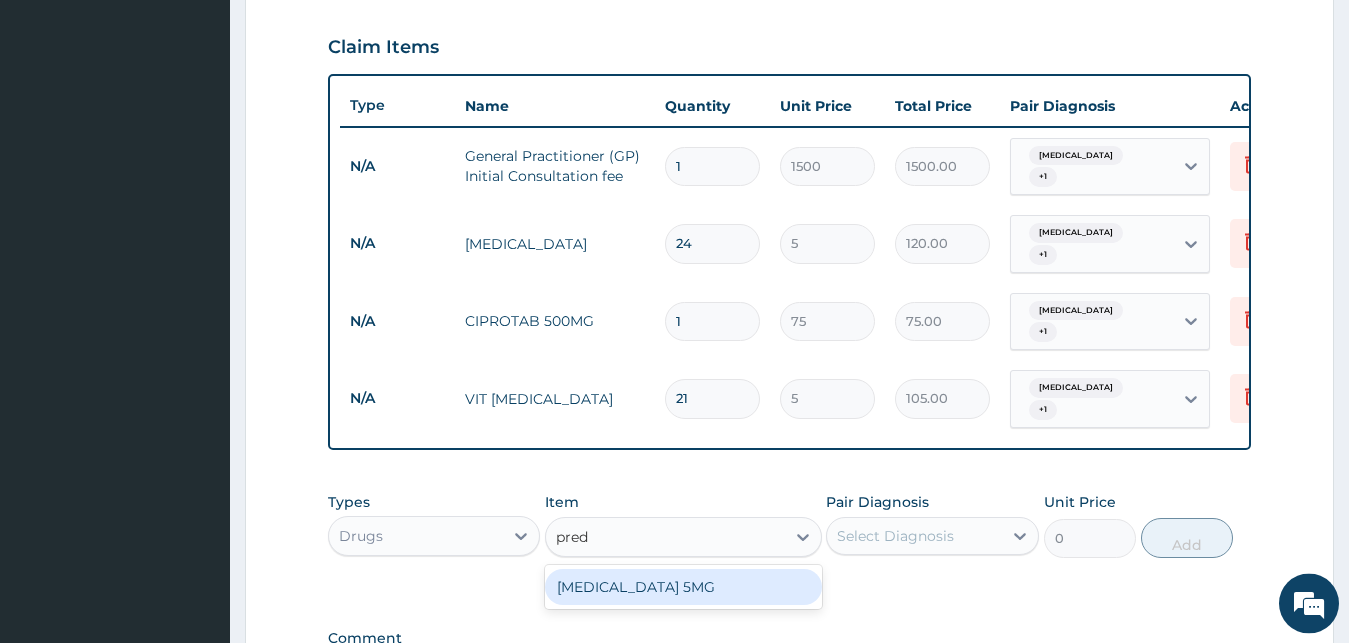 click on "[MEDICAL_DATA] 5MG" at bounding box center (683, 587) 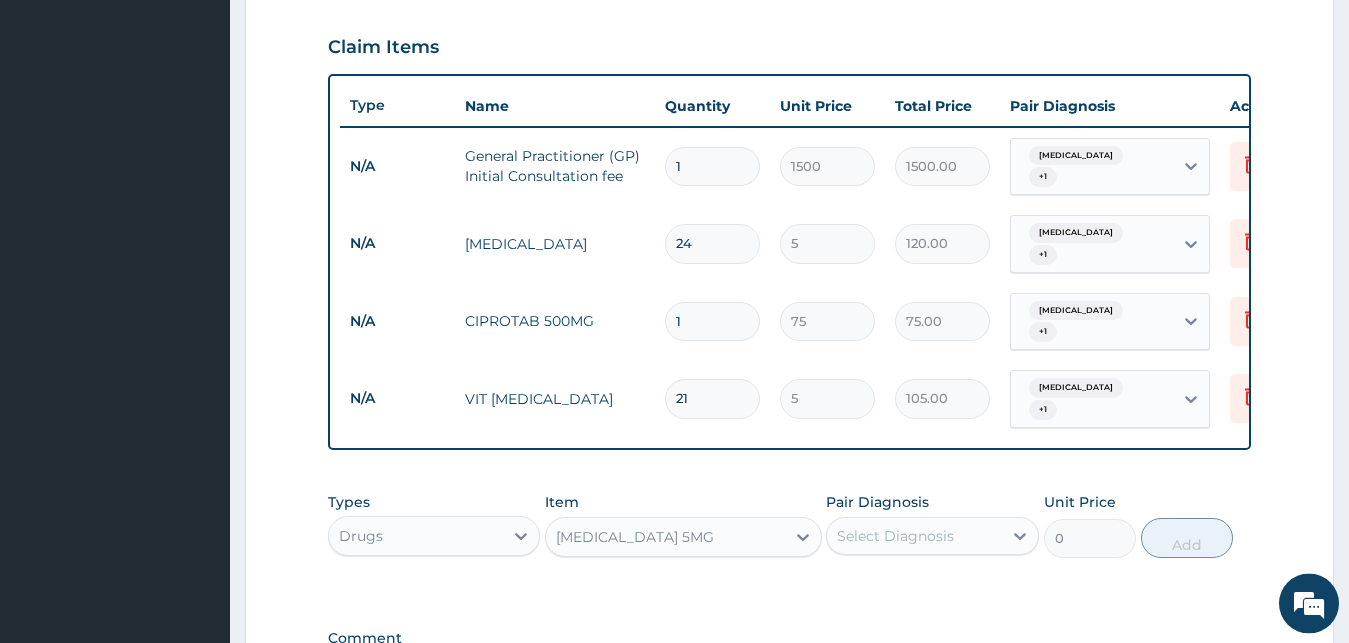 type 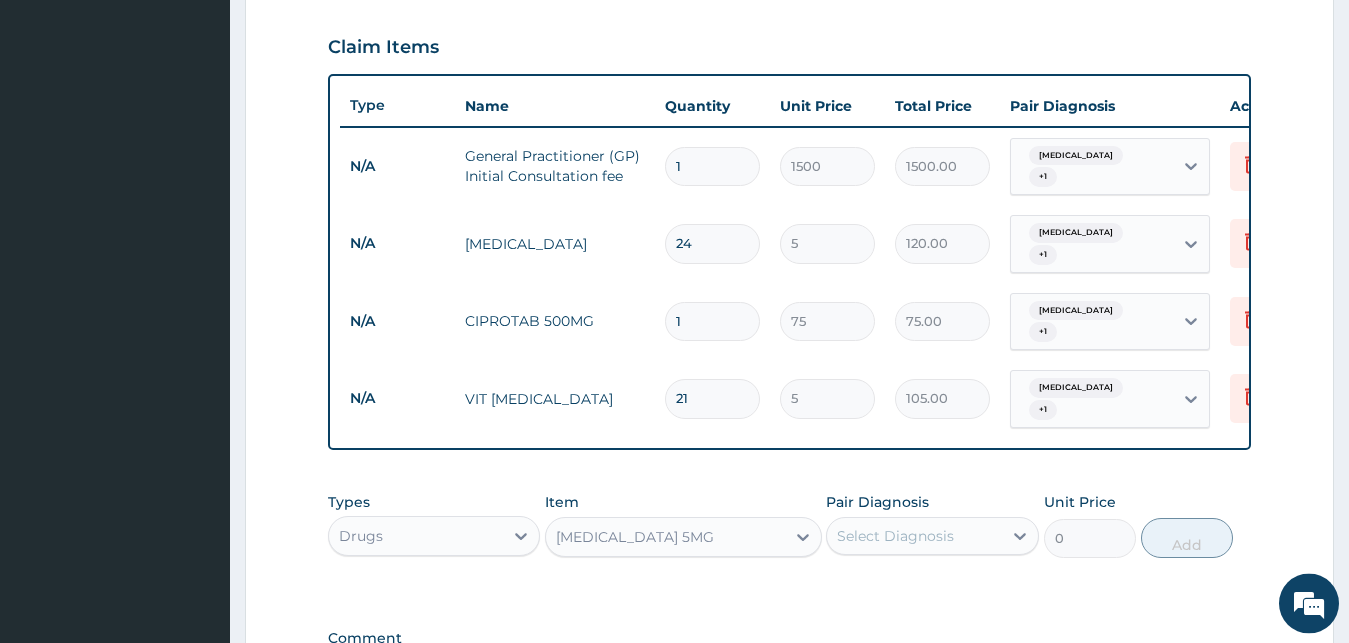 type on "7.5" 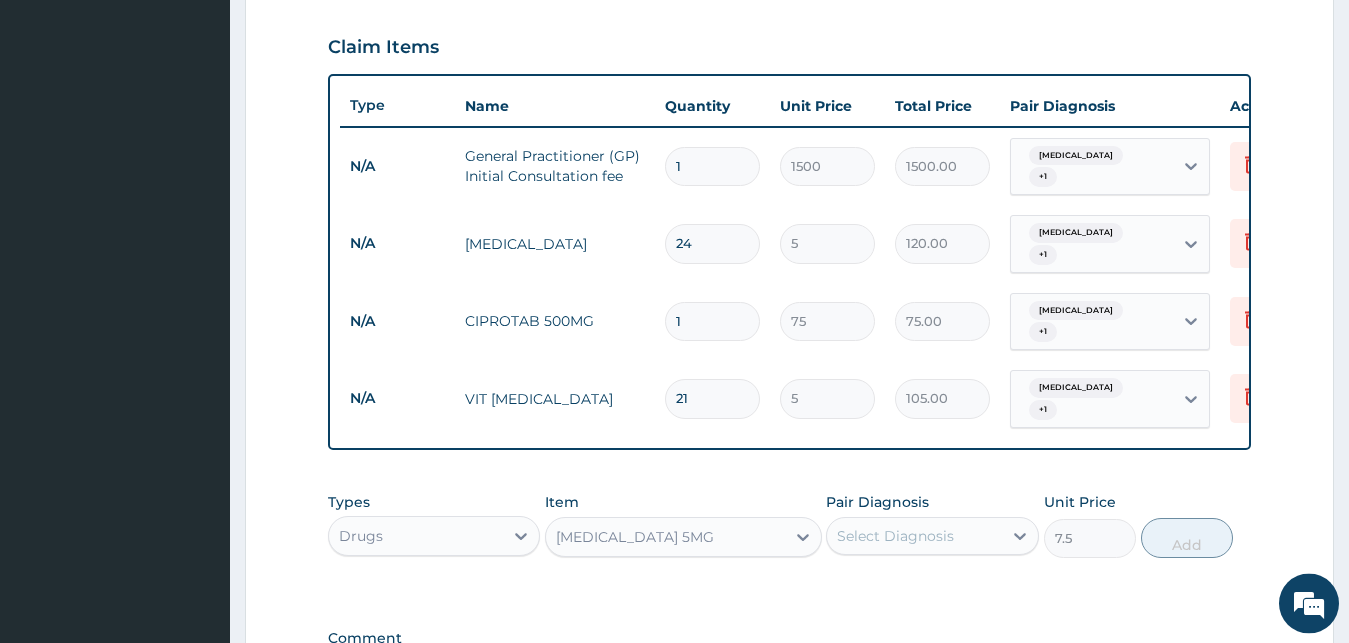 click on "Select Diagnosis" at bounding box center (914, 536) 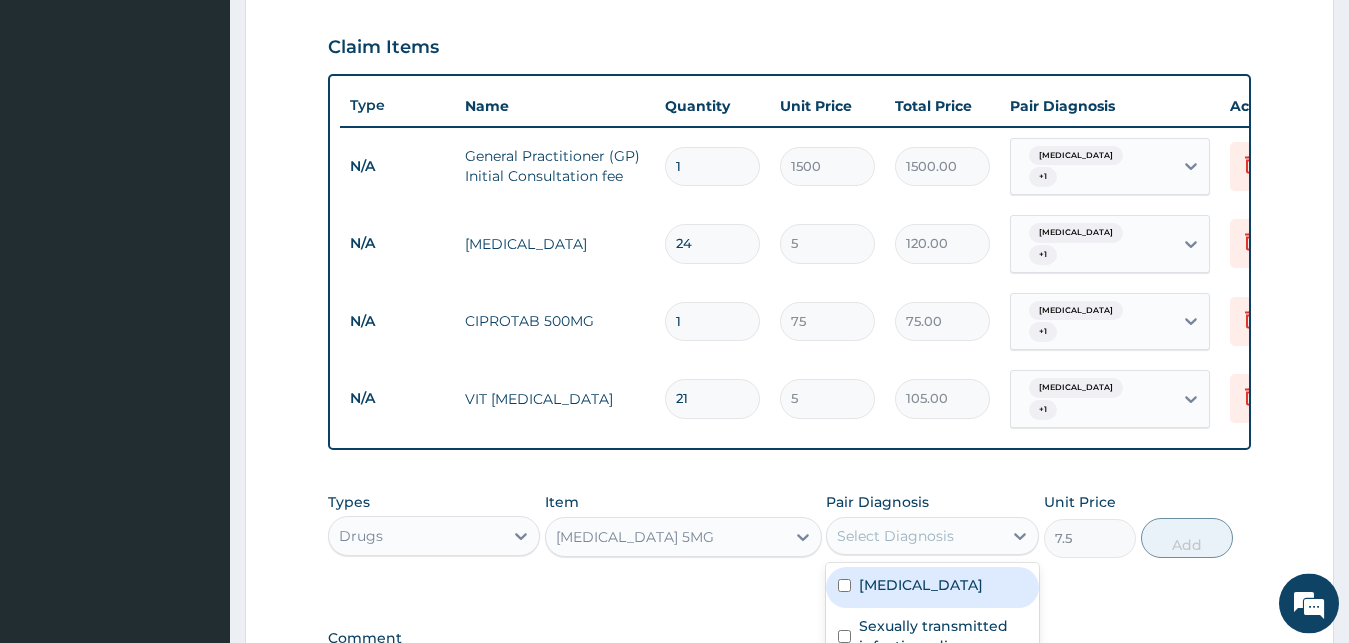 click on "Malaria" at bounding box center (932, 587) 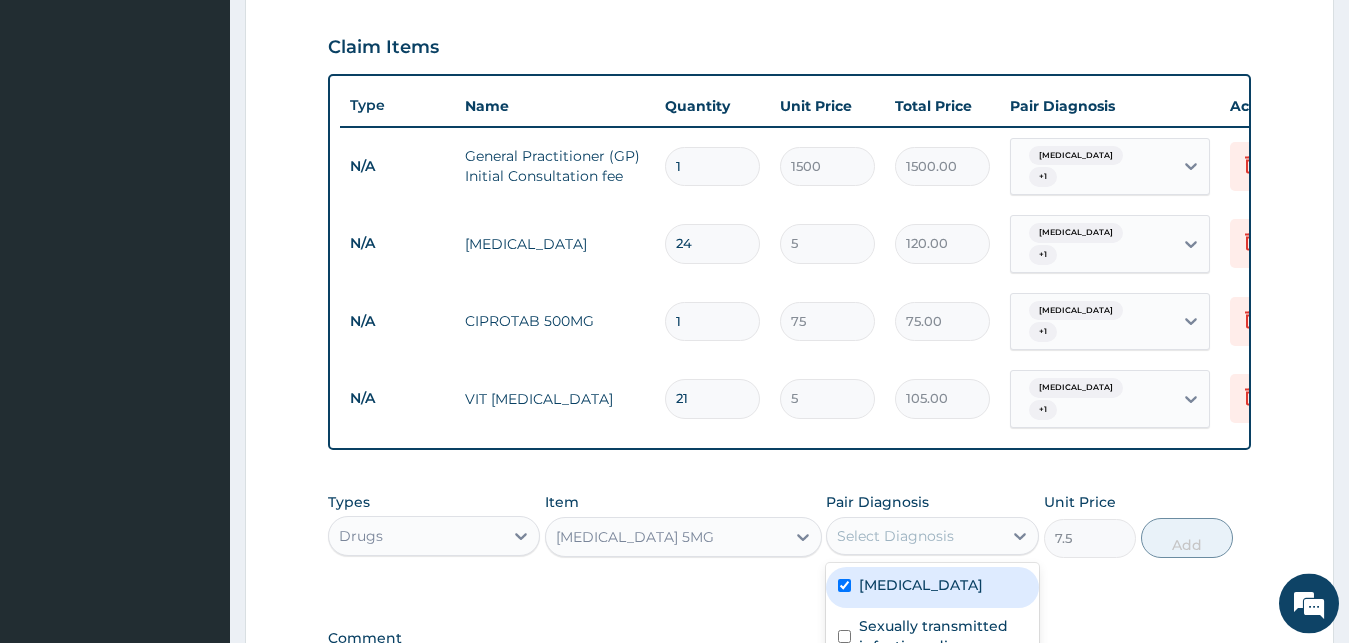 checkbox on "true" 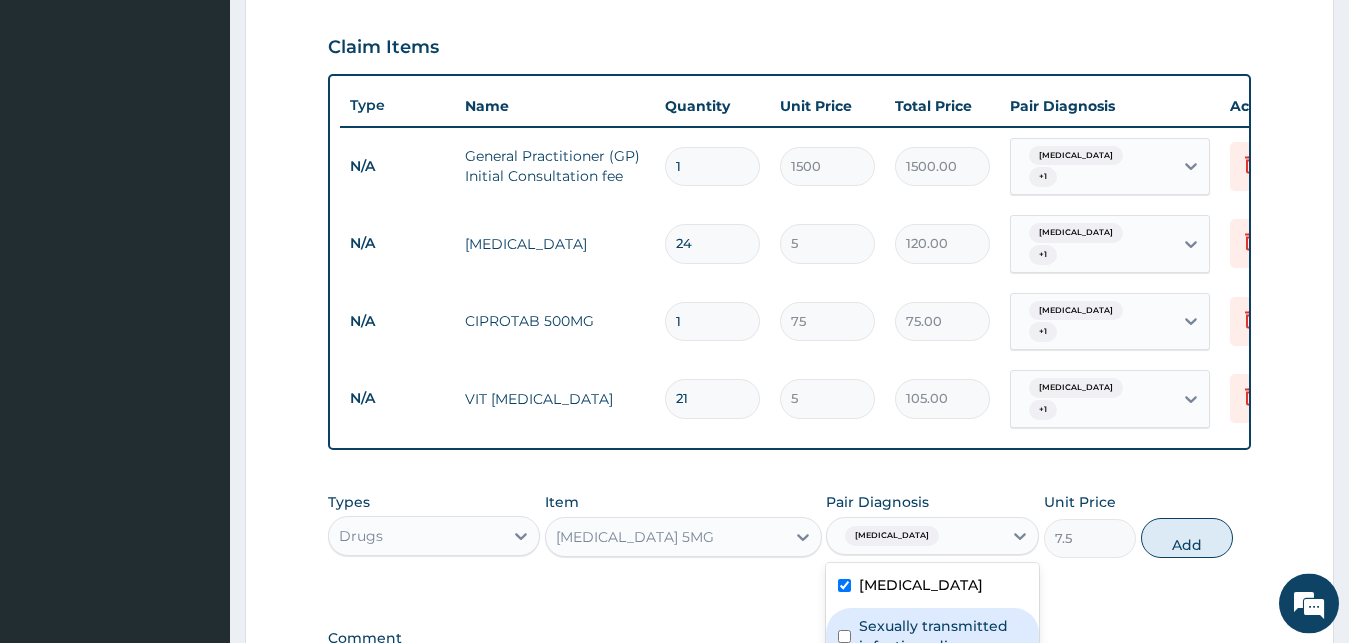 click at bounding box center (844, 636) 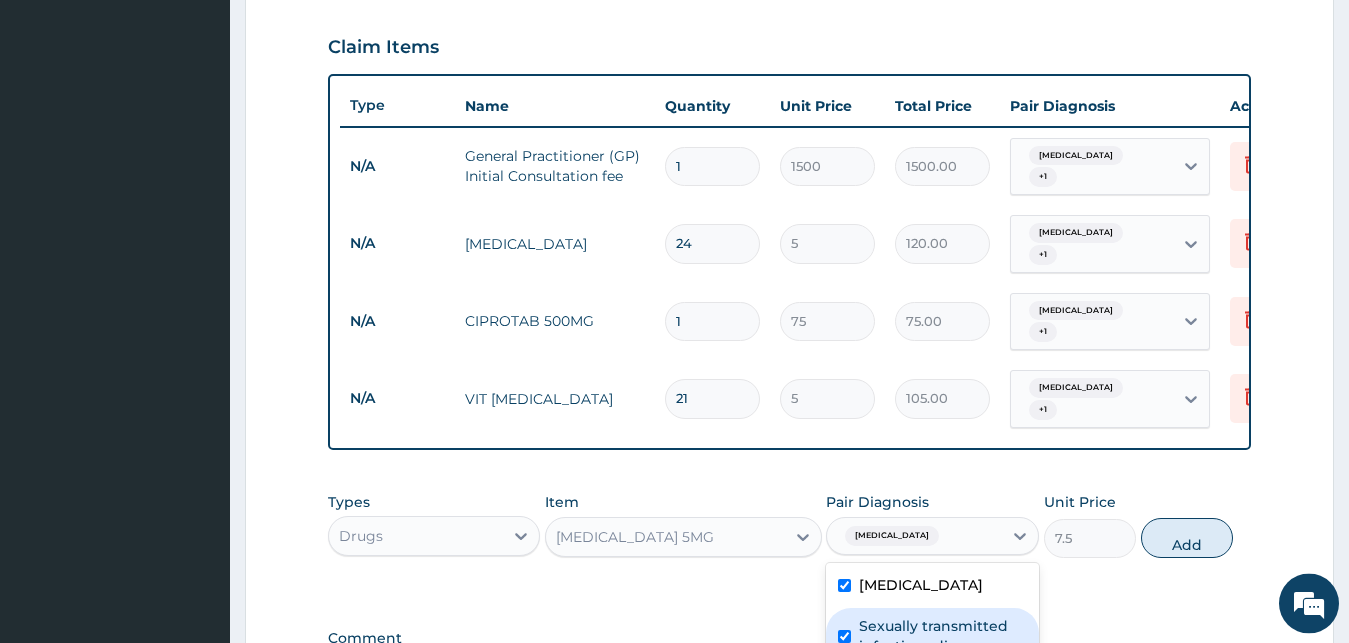 checkbox on "true" 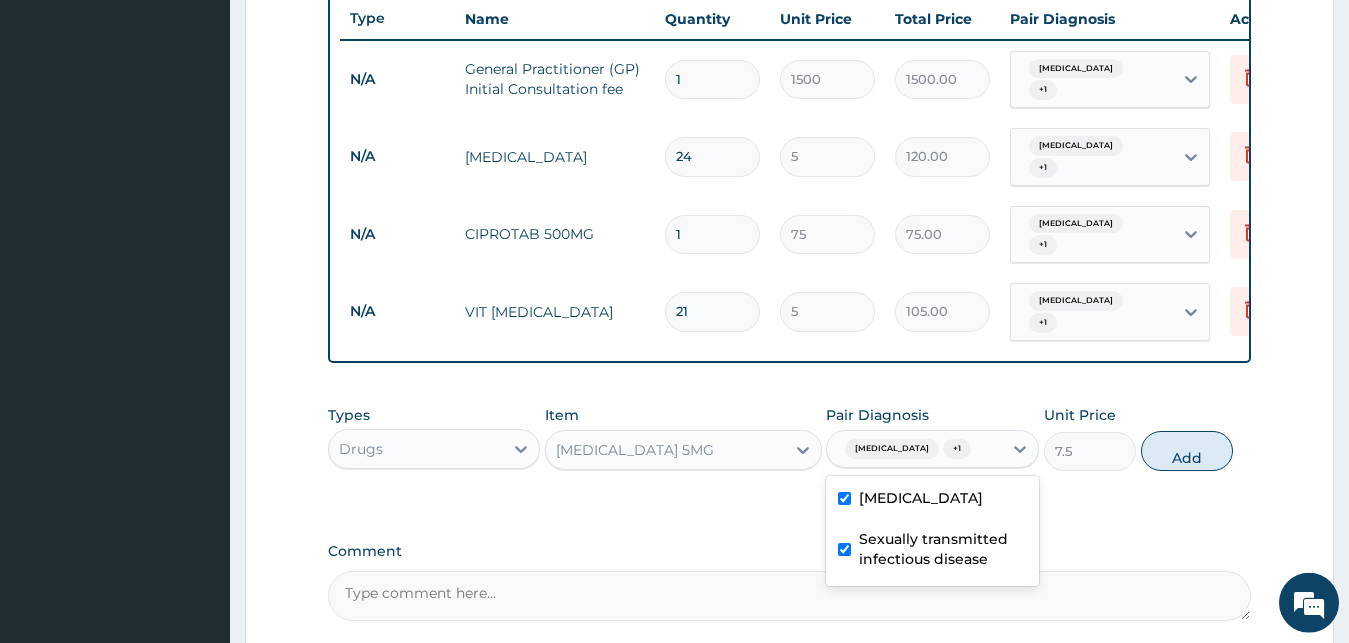 scroll, scrollTop: 760, scrollLeft: 0, axis: vertical 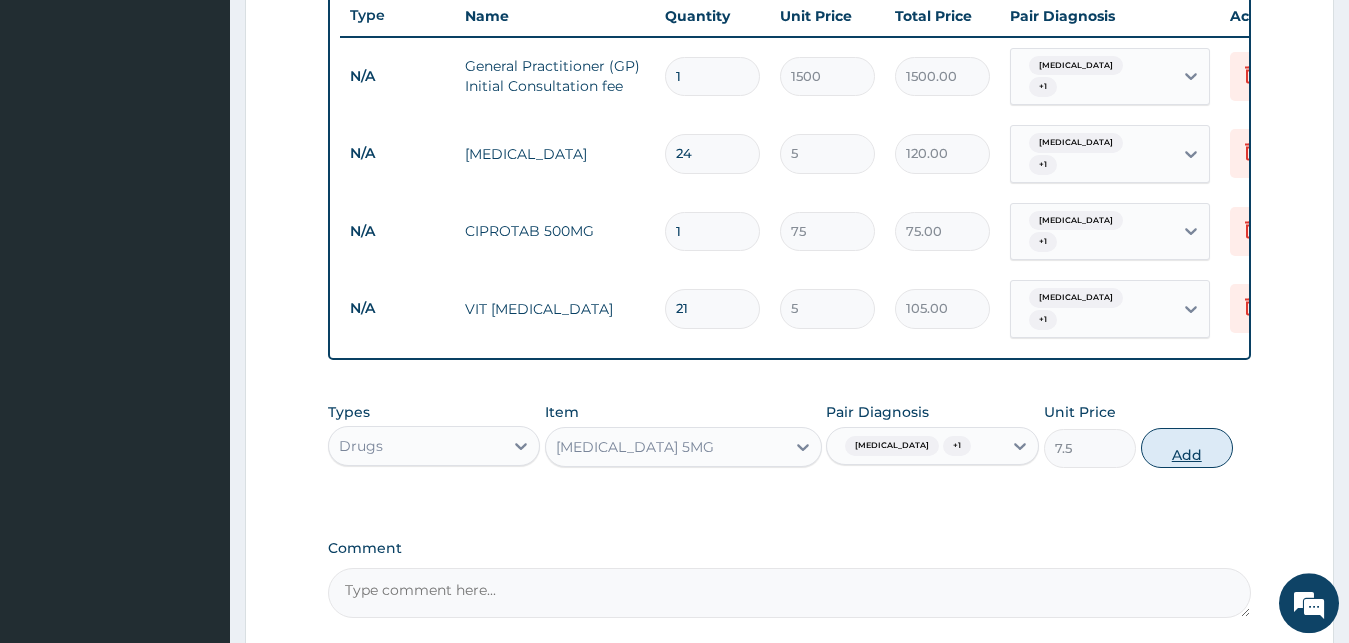 click on "Add" at bounding box center [1187, 448] 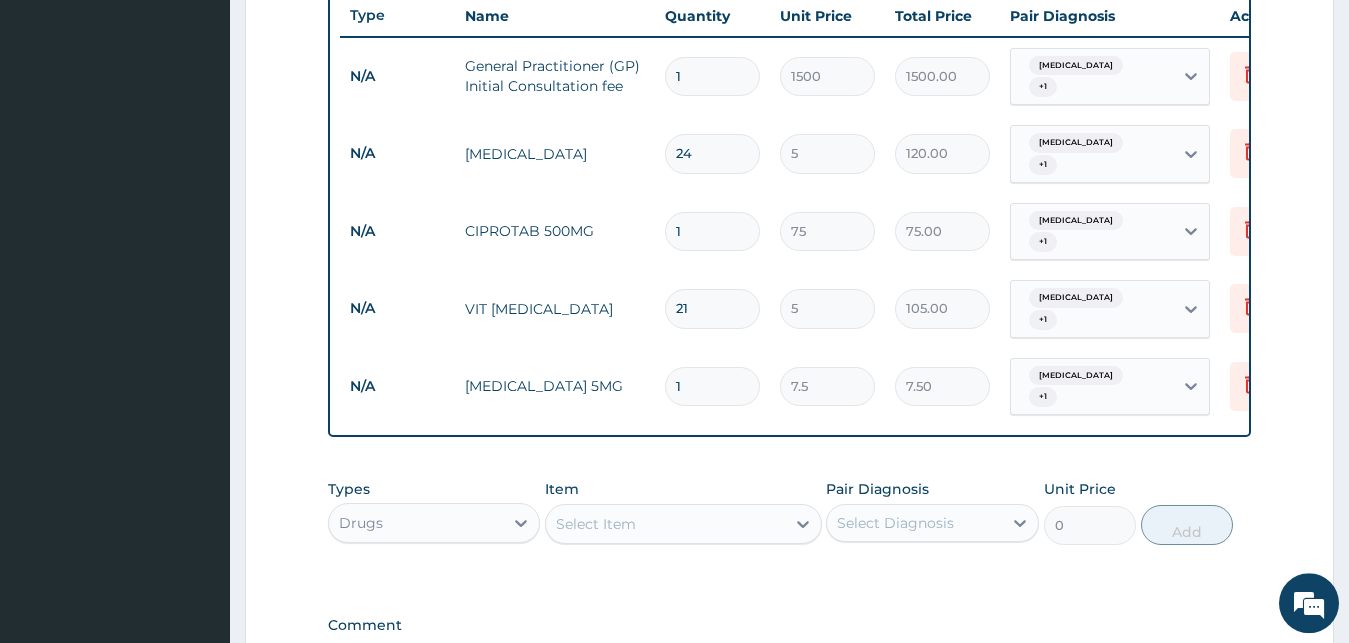 type on "10" 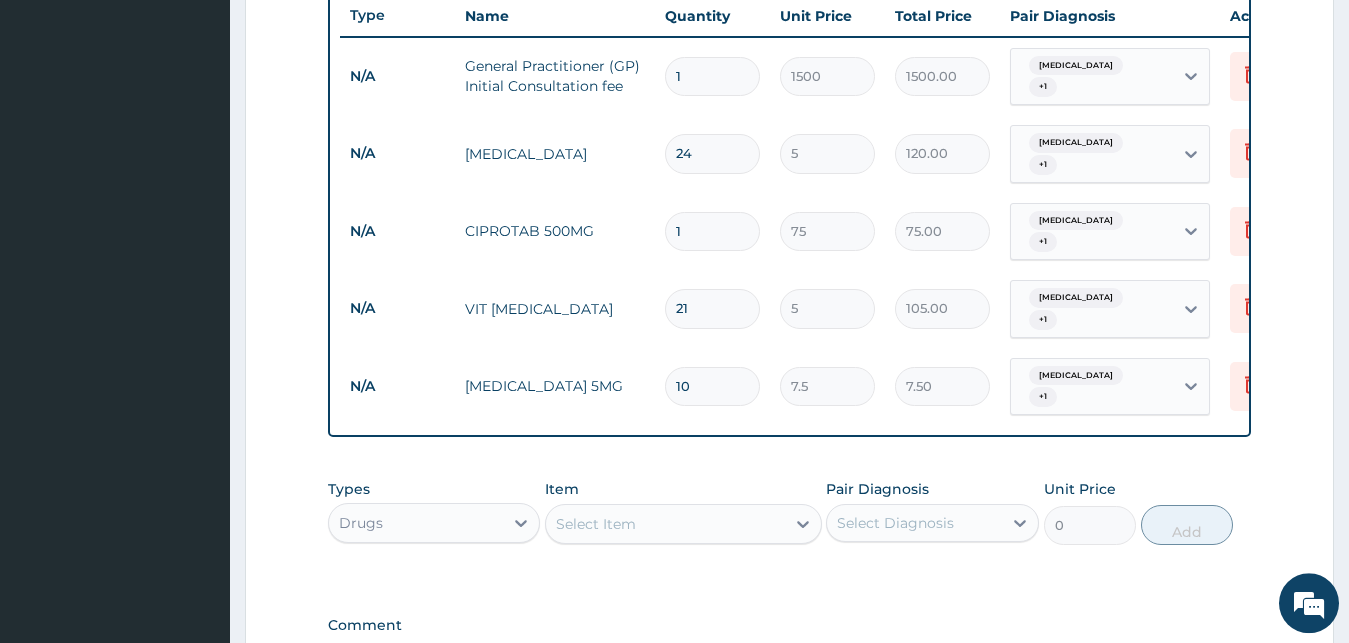 type on "75.00" 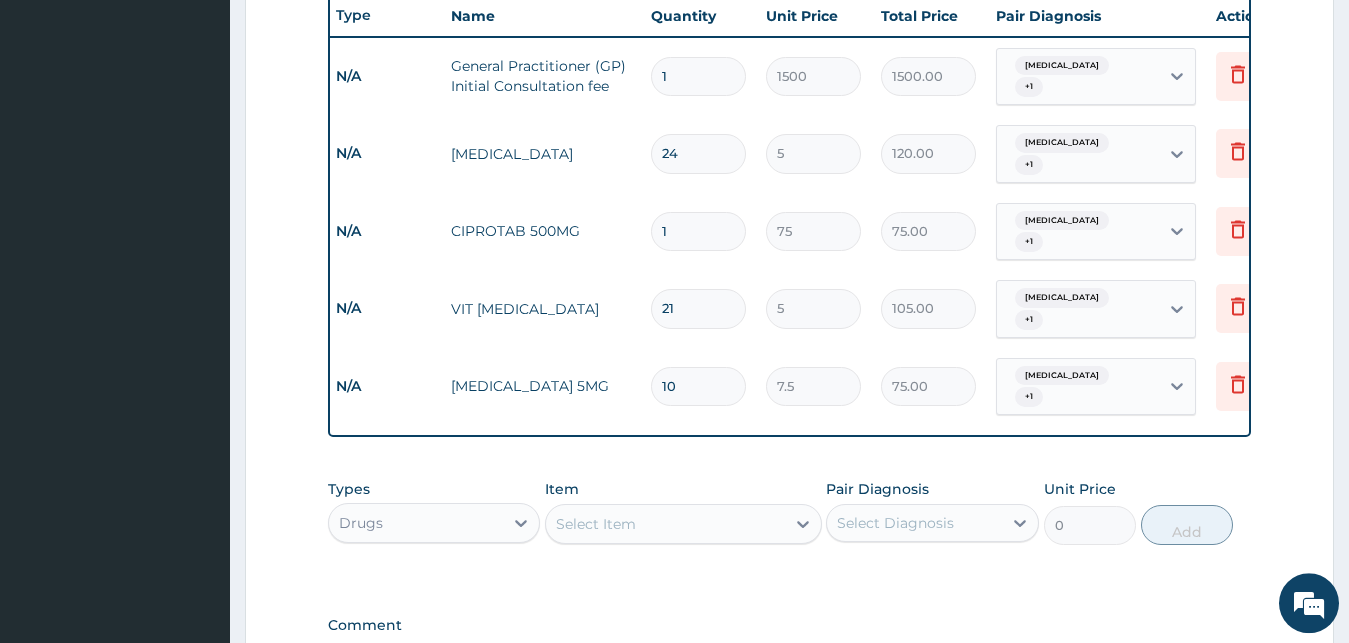 scroll, scrollTop: 0, scrollLeft: 0, axis: both 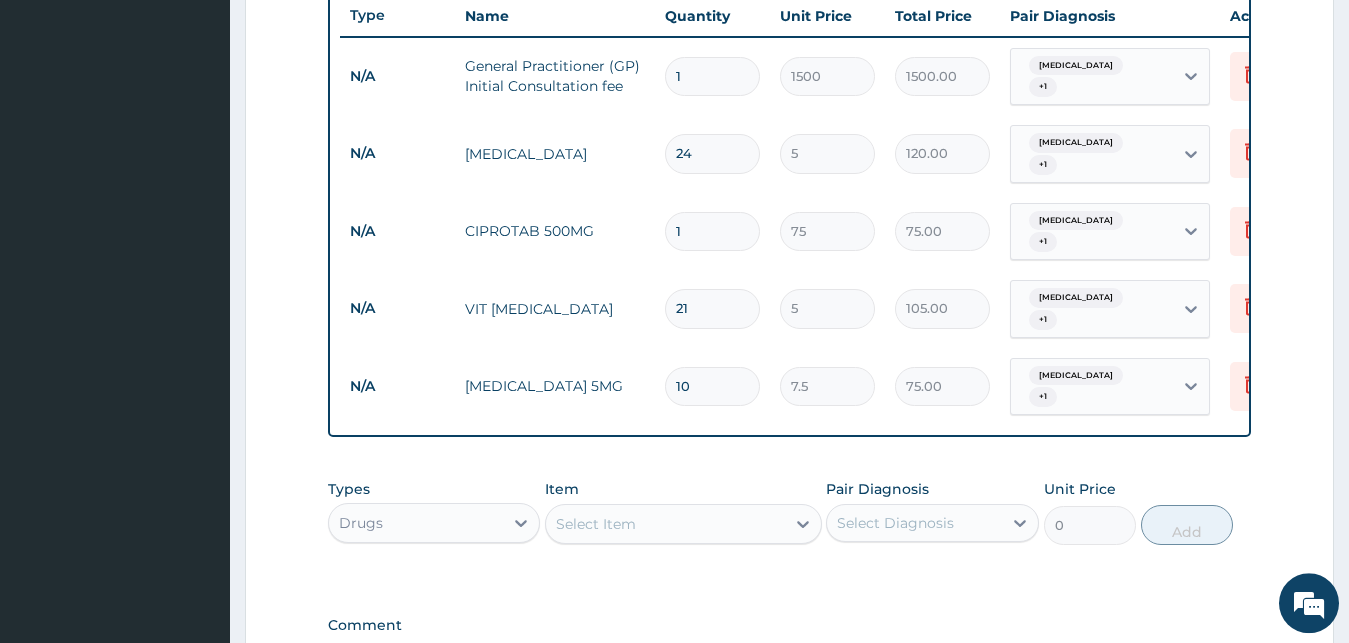 type on "10" 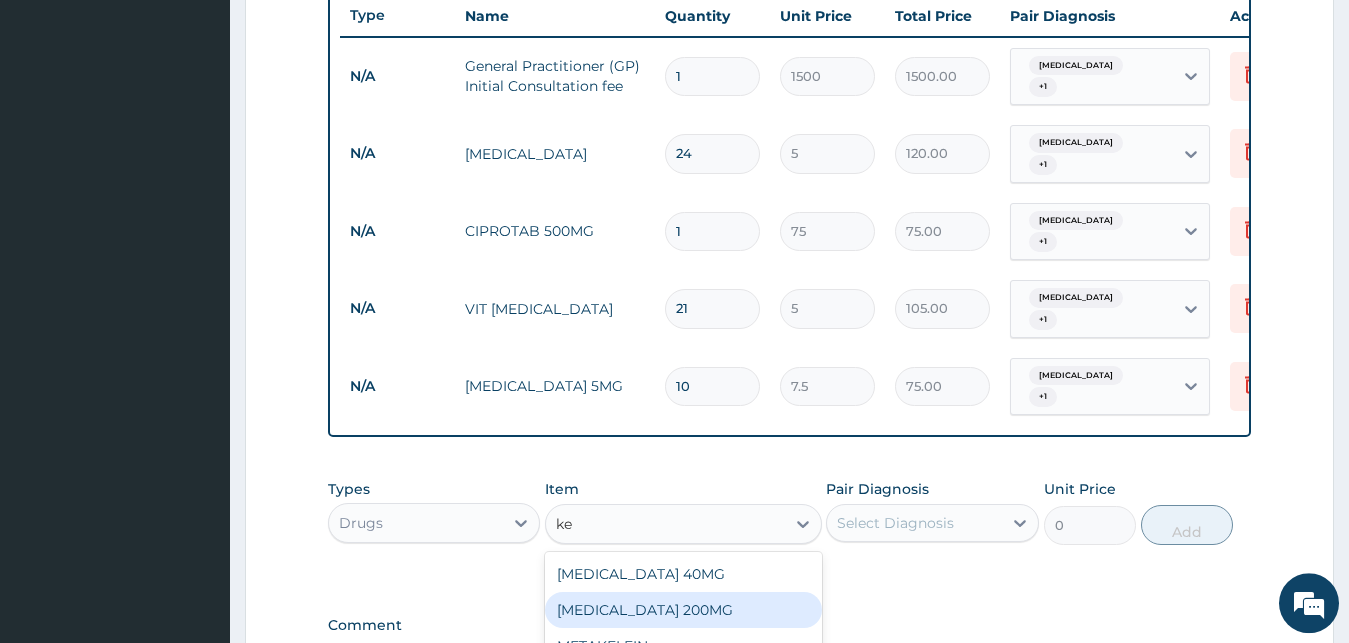 type on "k" 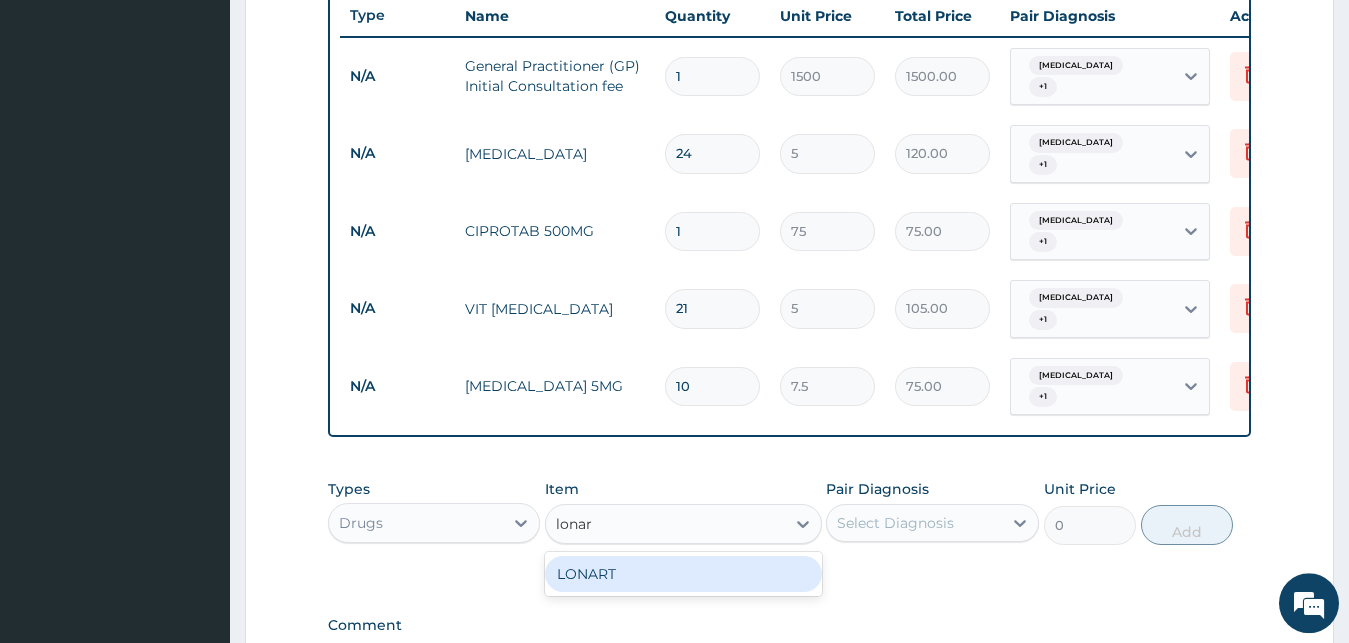 type on "lonart" 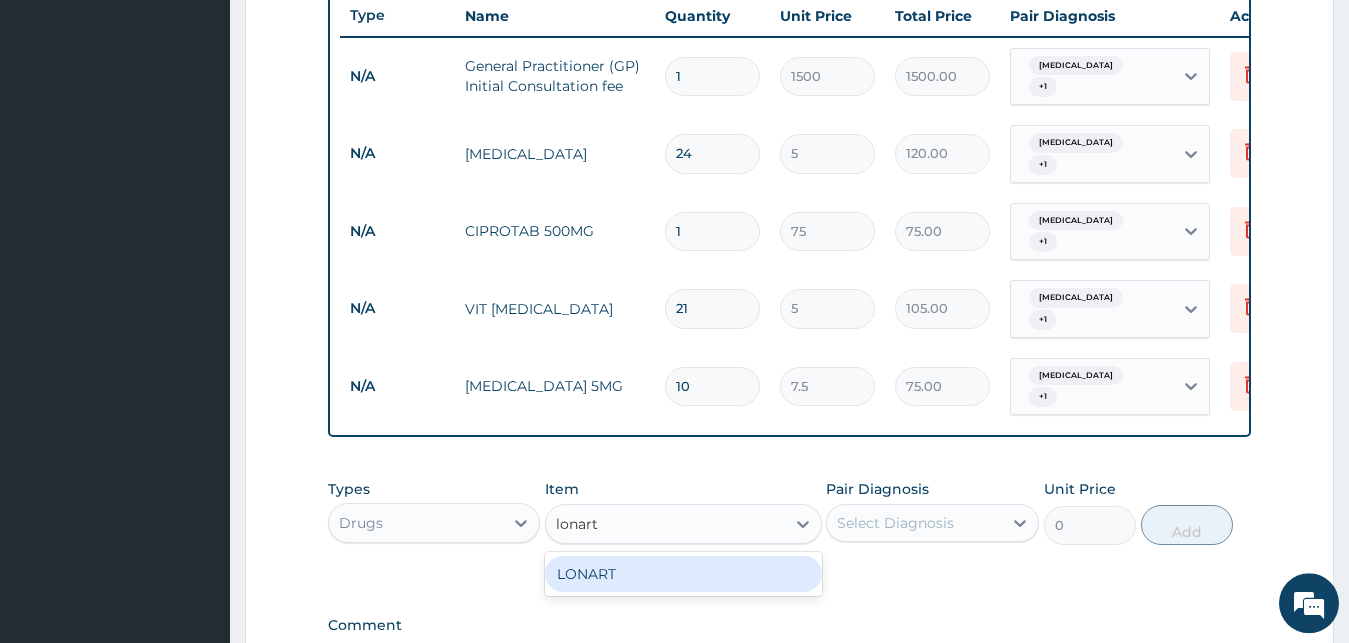 click on "LONART" at bounding box center [683, 574] 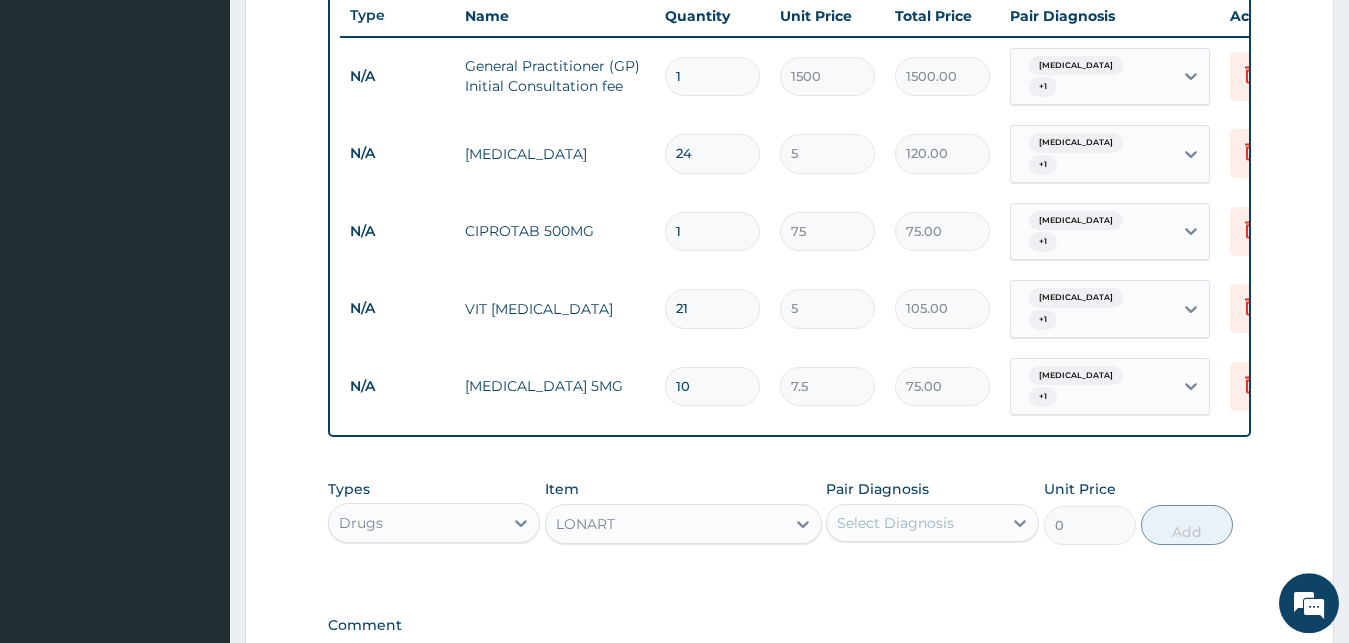 type 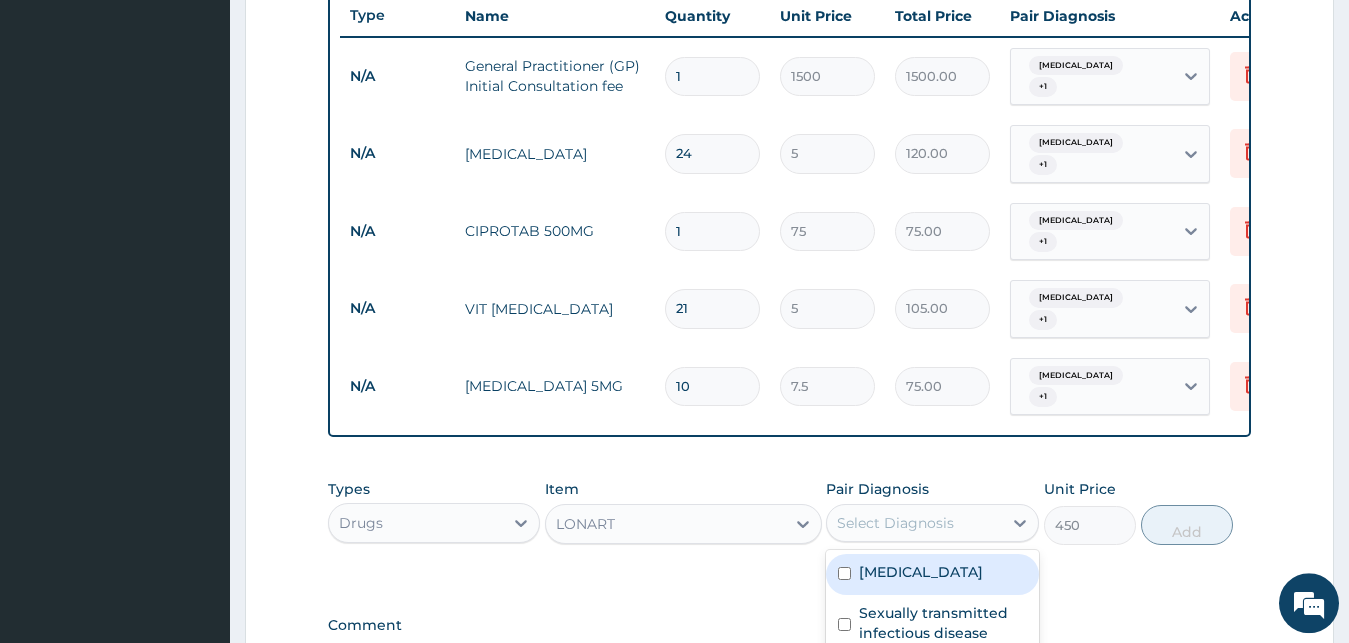 click on "Select Diagnosis" at bounding box center (914, 523) 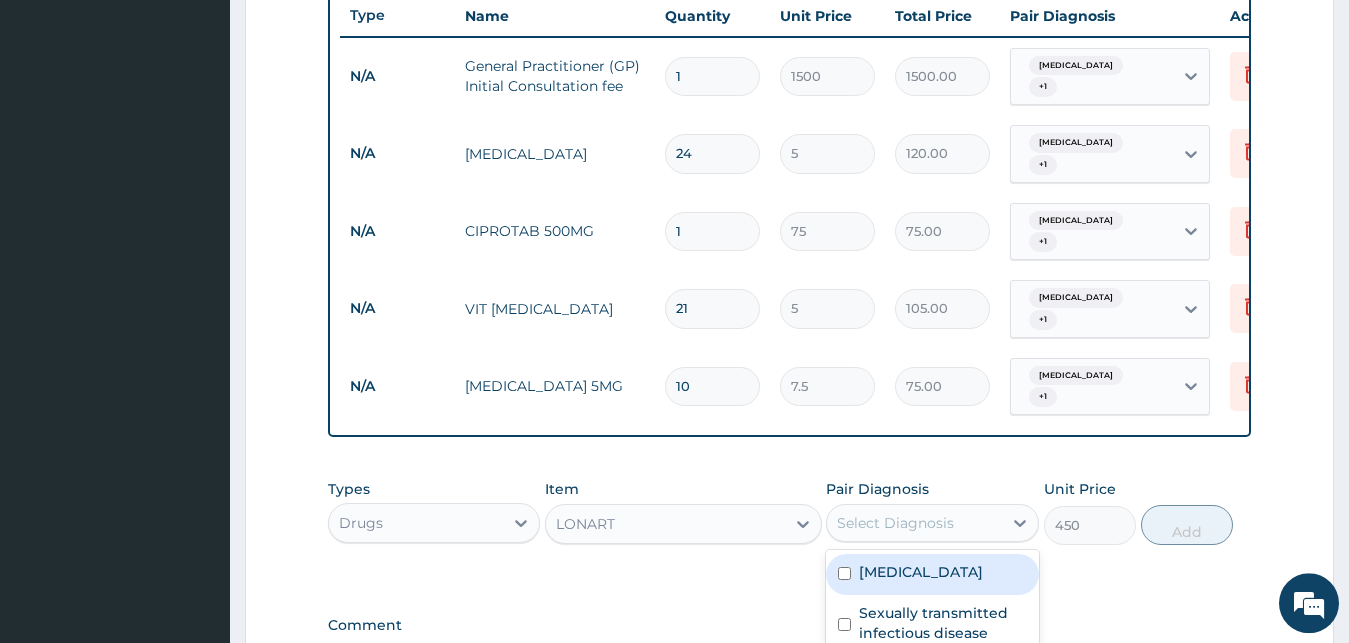 click at bounding box center [844, 573] 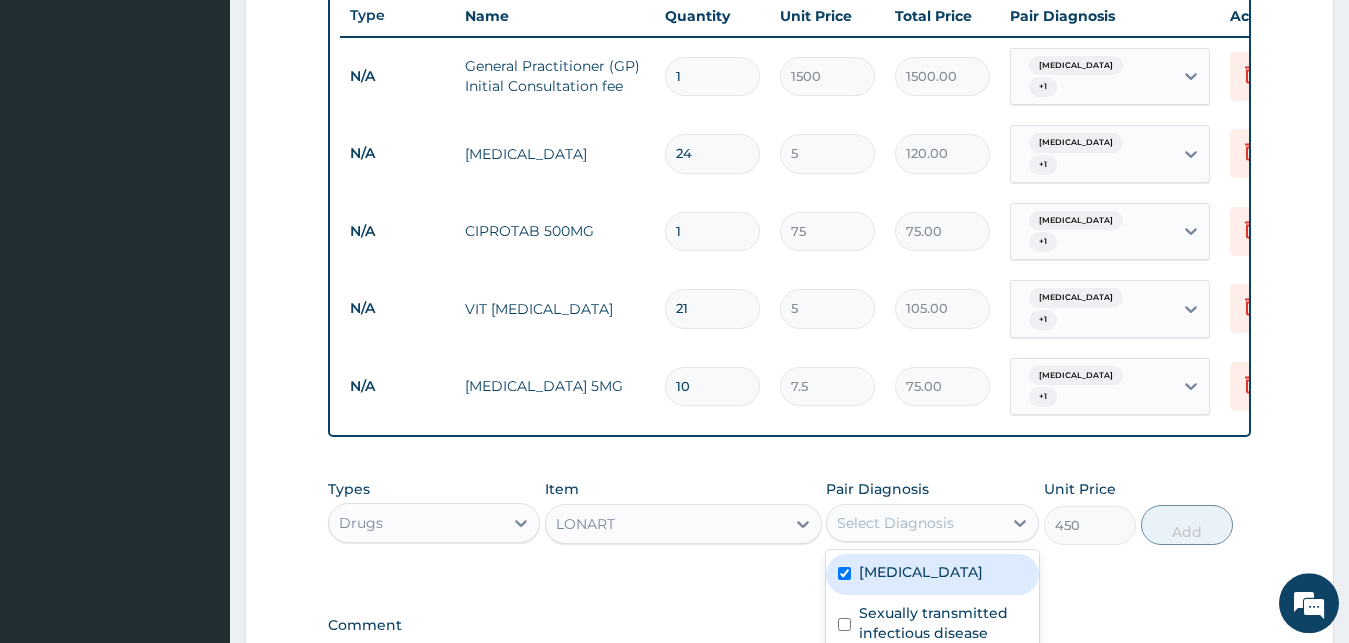 checkbox on "true" 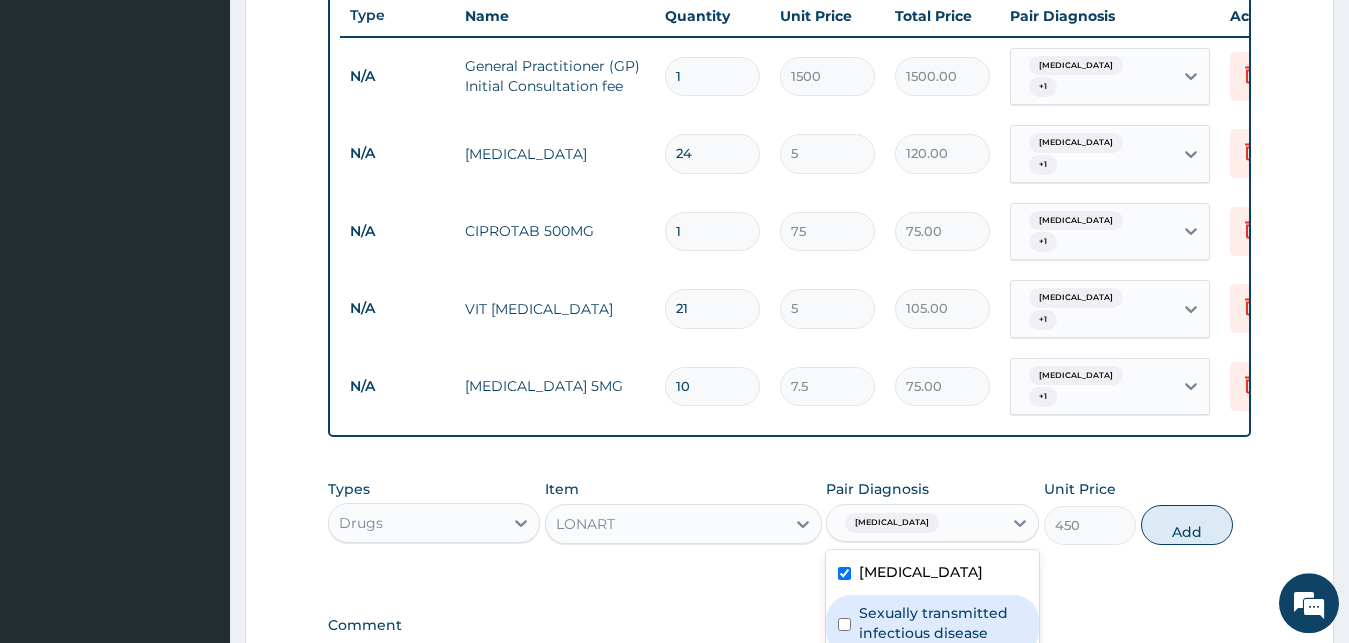click on "Sexually transmitted infectious disease" at bounding box center (932, 625) 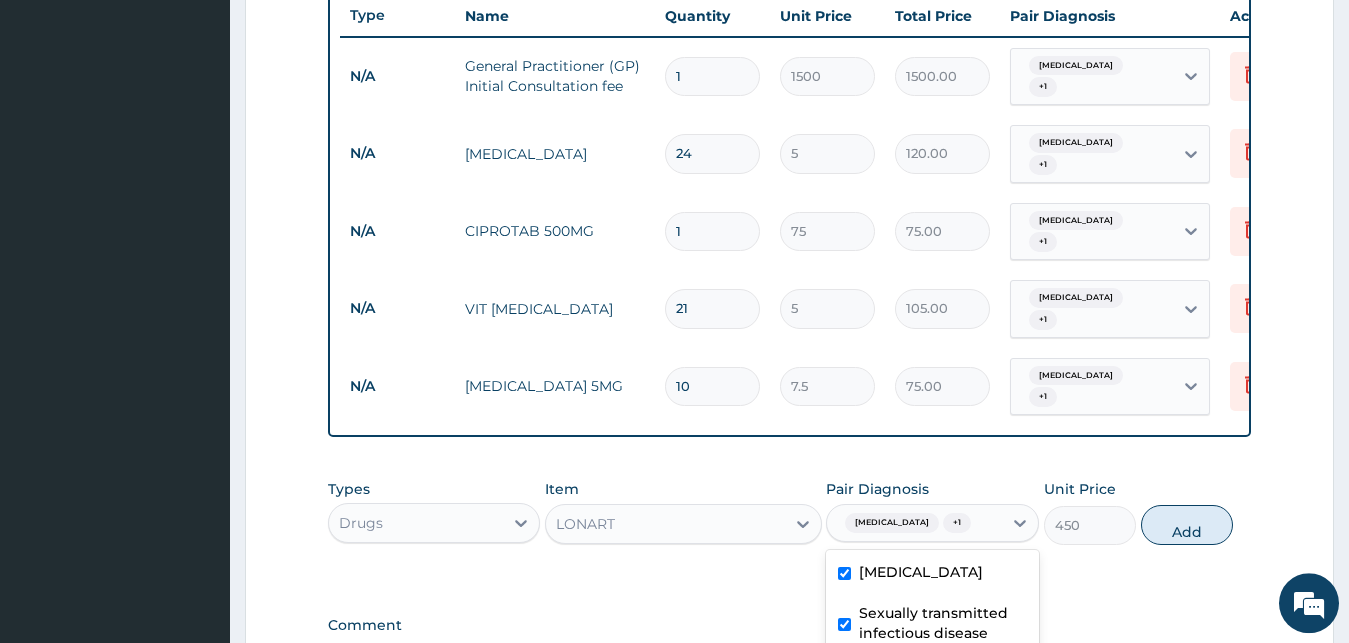 checkbox on "true" 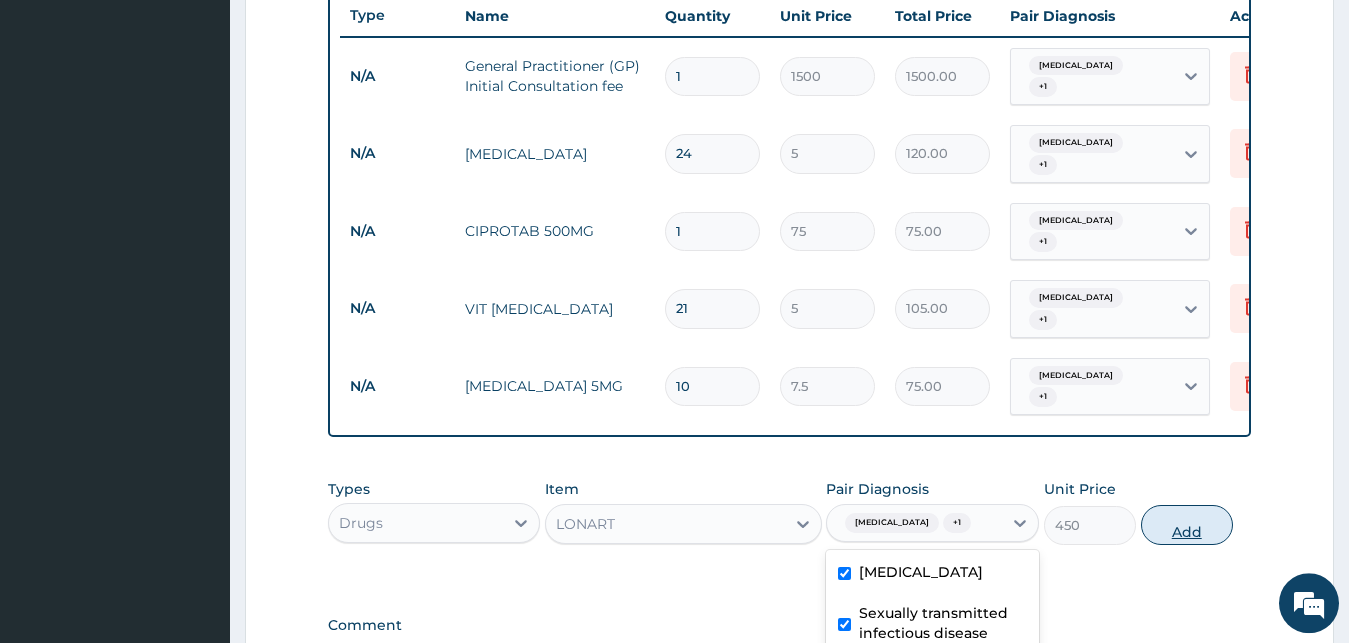 click on "Add" at bounding box center (1187, 525) 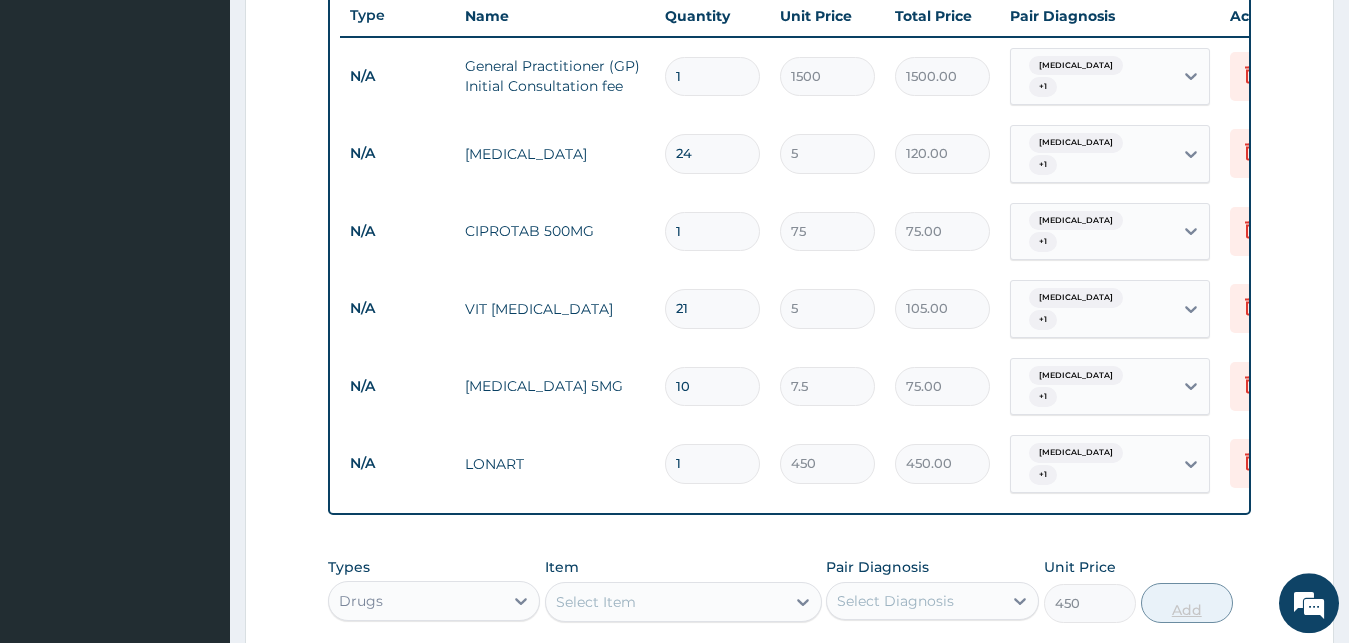 type on "0" 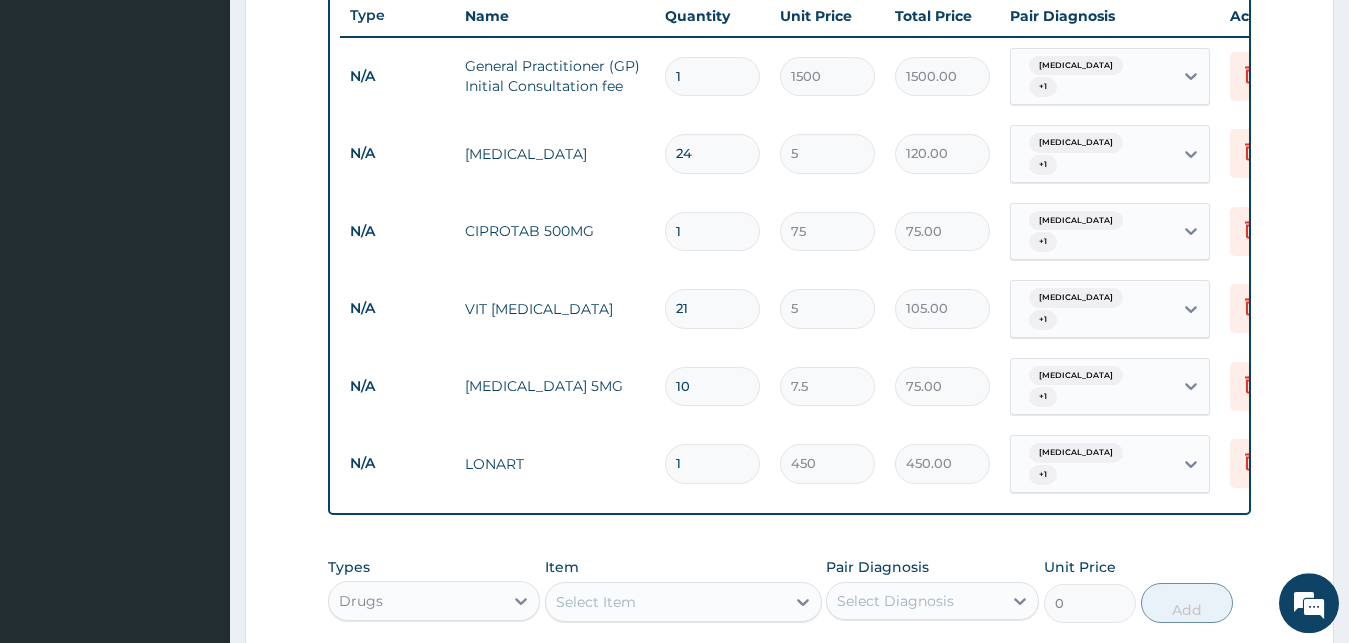 type 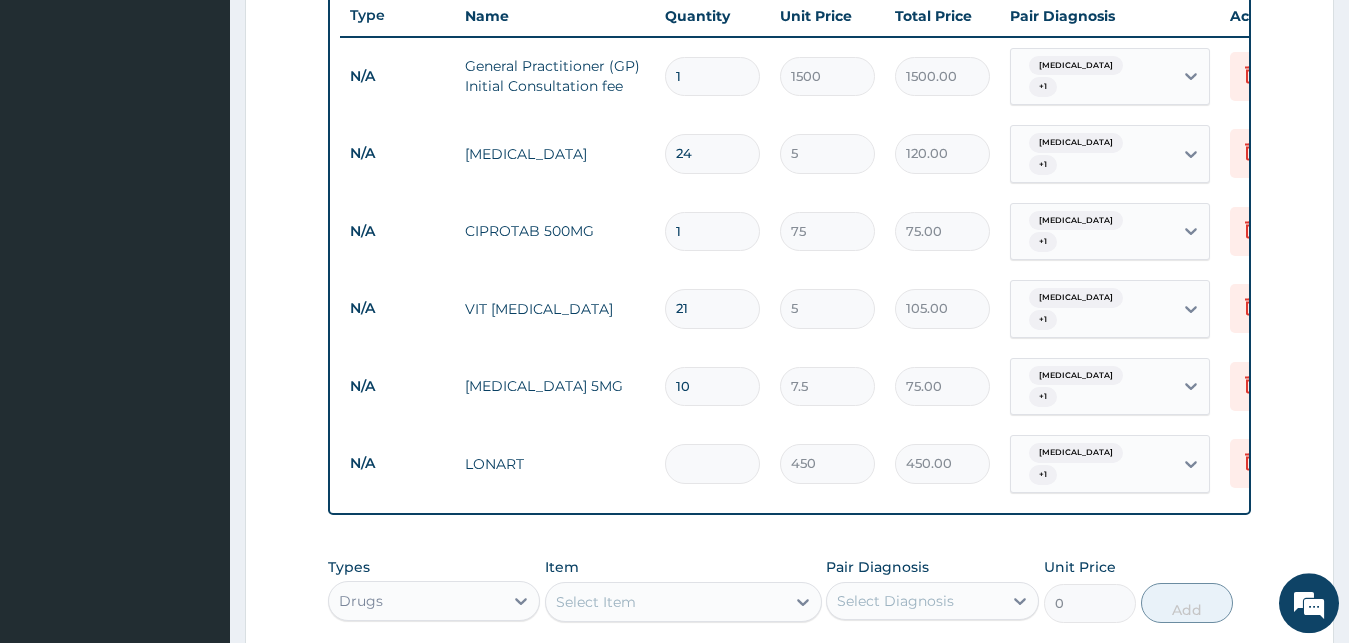 type on "0.00" 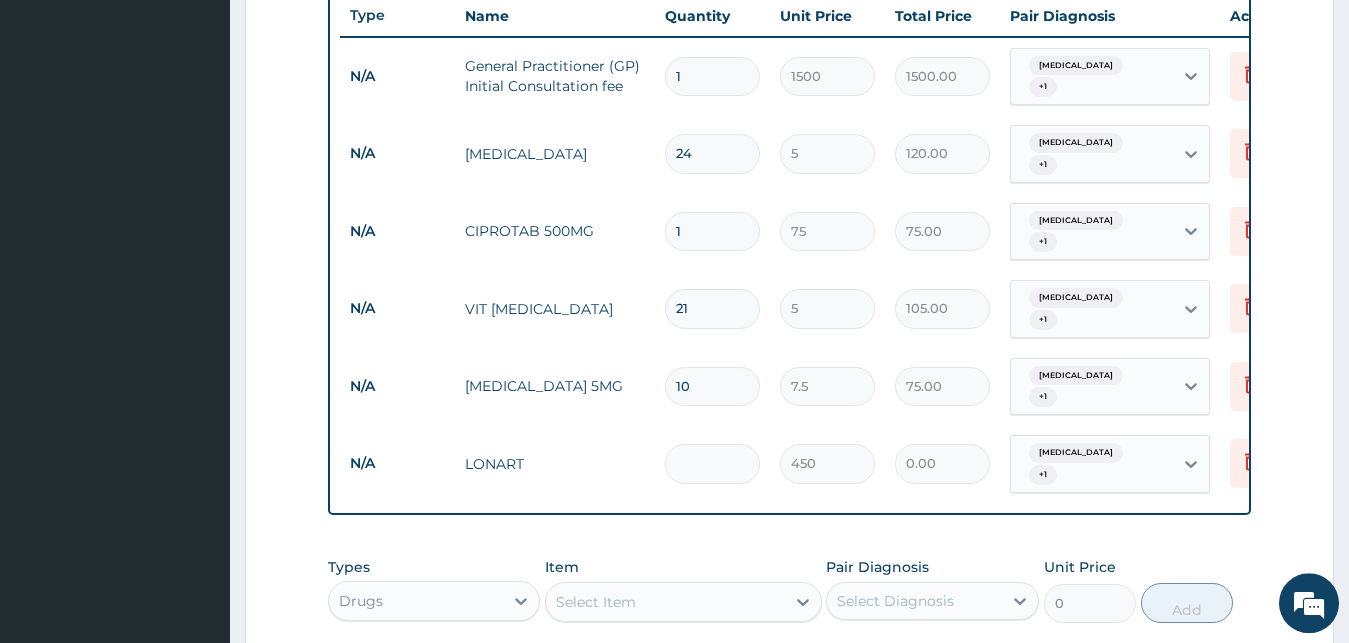 type on "6" 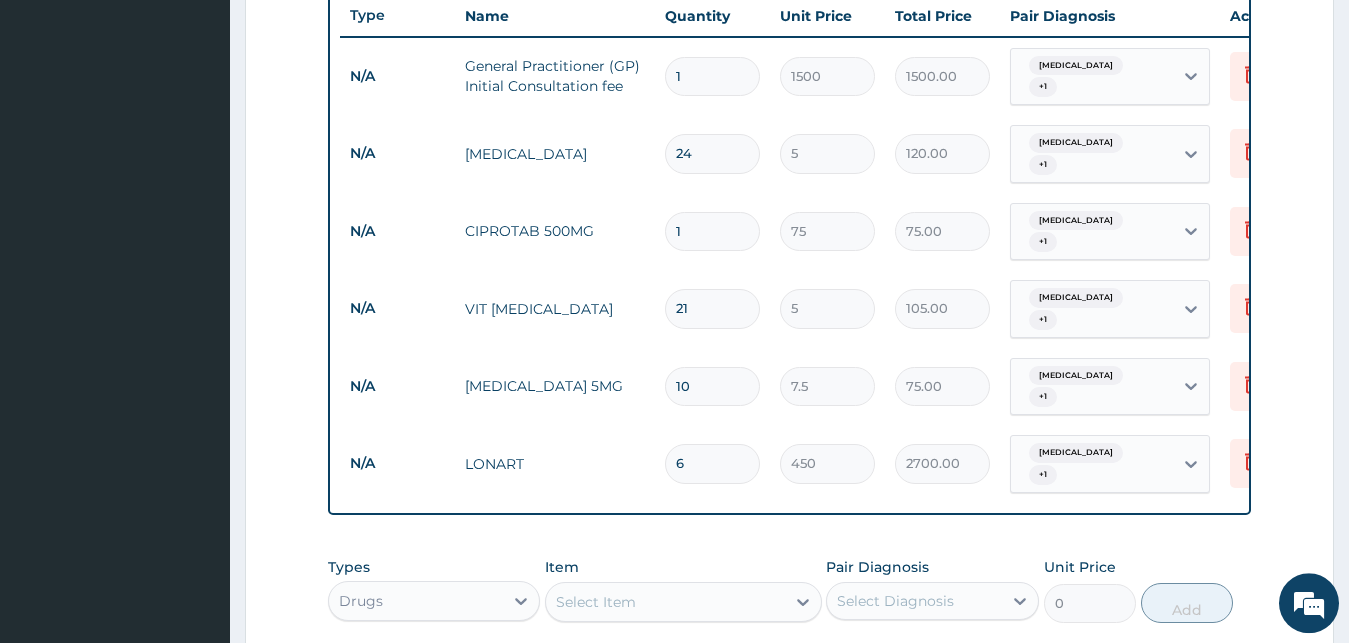 type on "6" 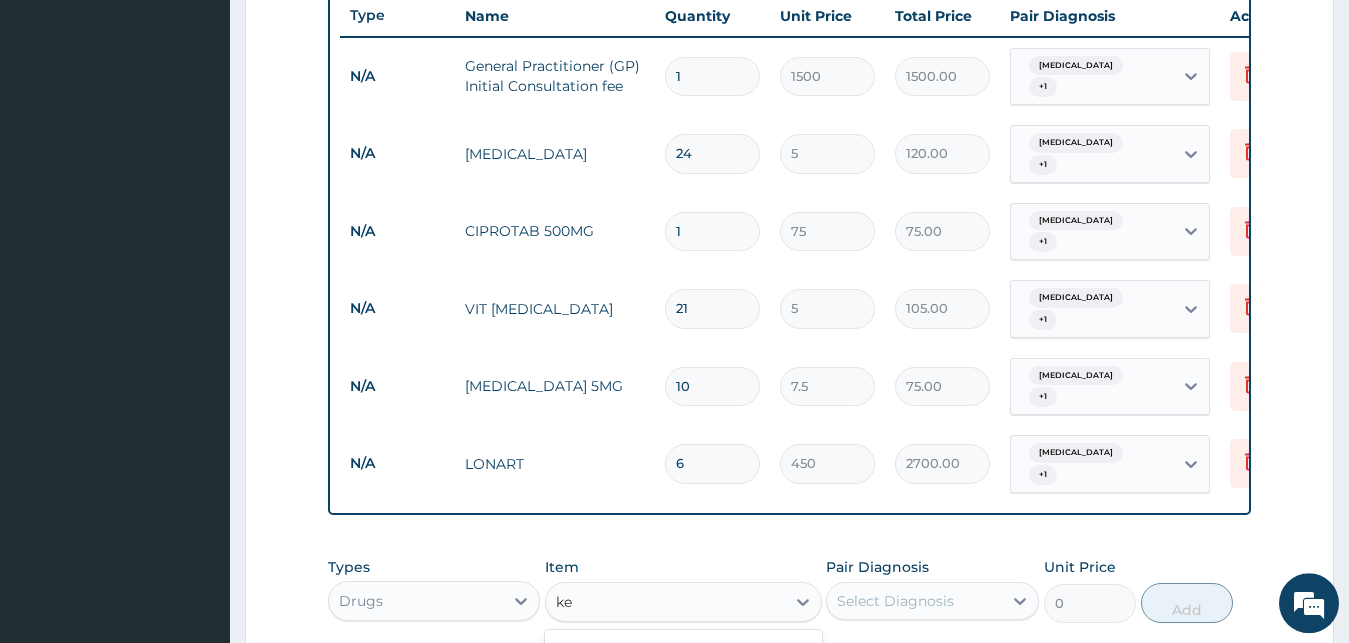 type on "k" 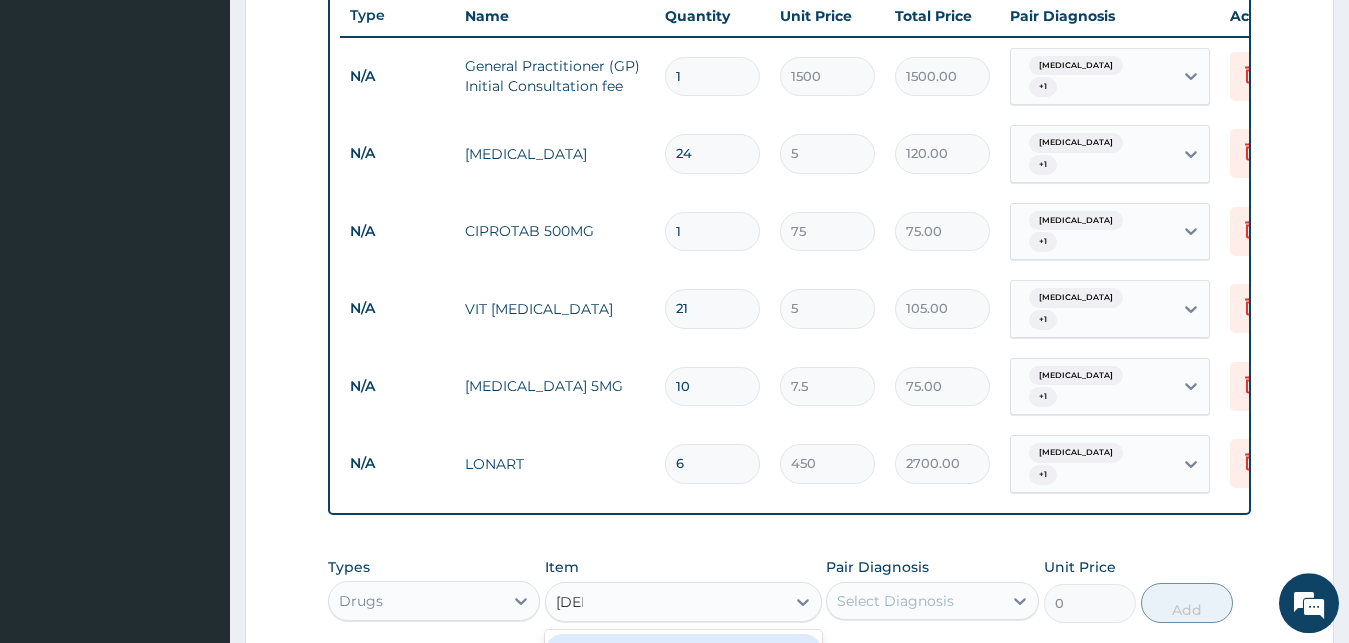 type on "zent" 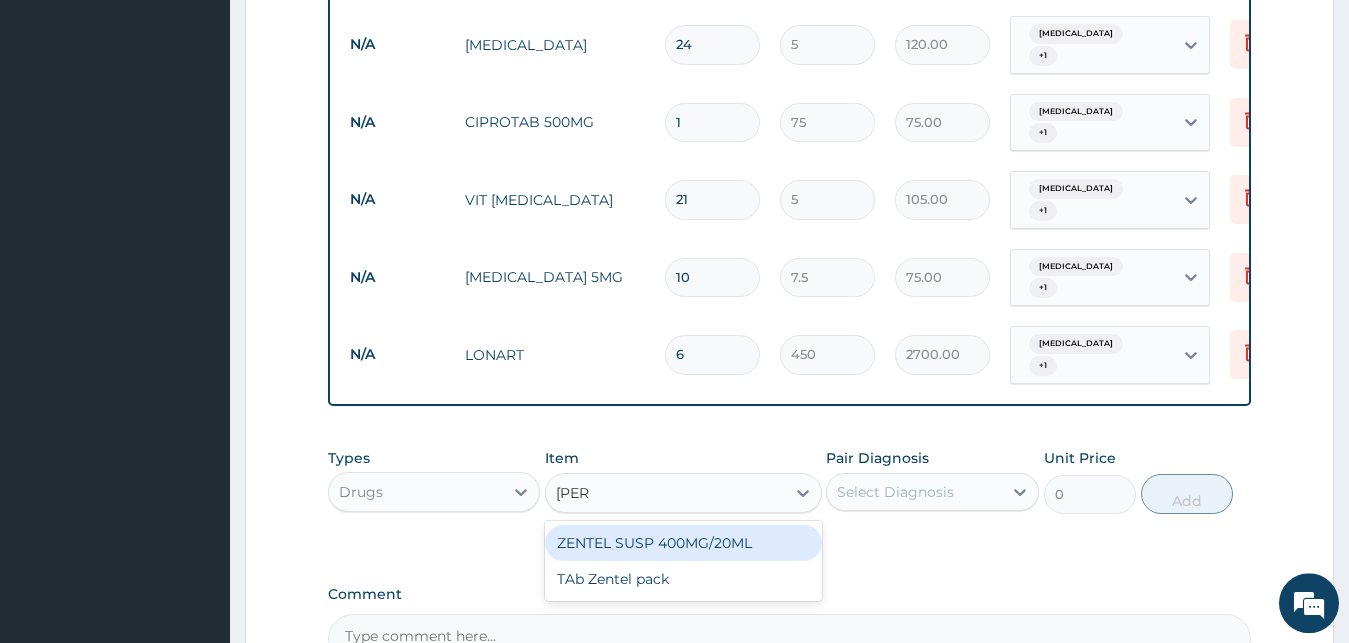 scroll, scrollTop: 874, scrollLeft: 0, axis: vertical 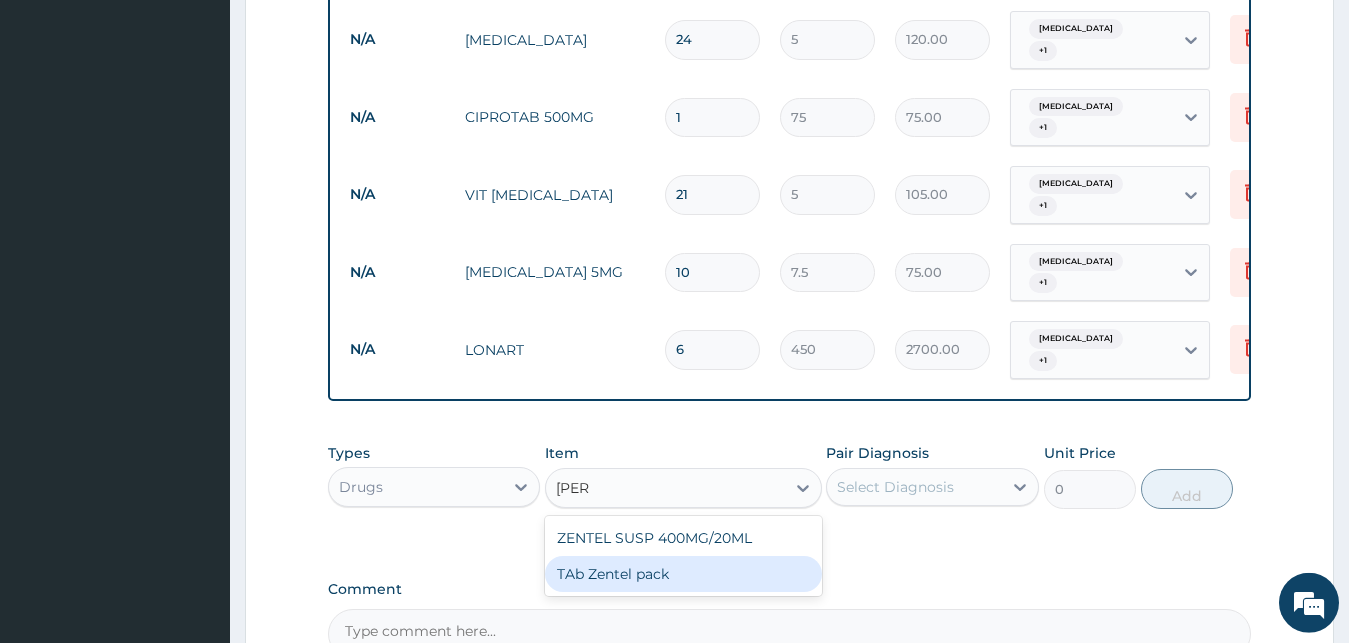 click on "ZENTEL SUSP 400MG/20ML TAb Zentel  pack" at bounding box center [683, 556] 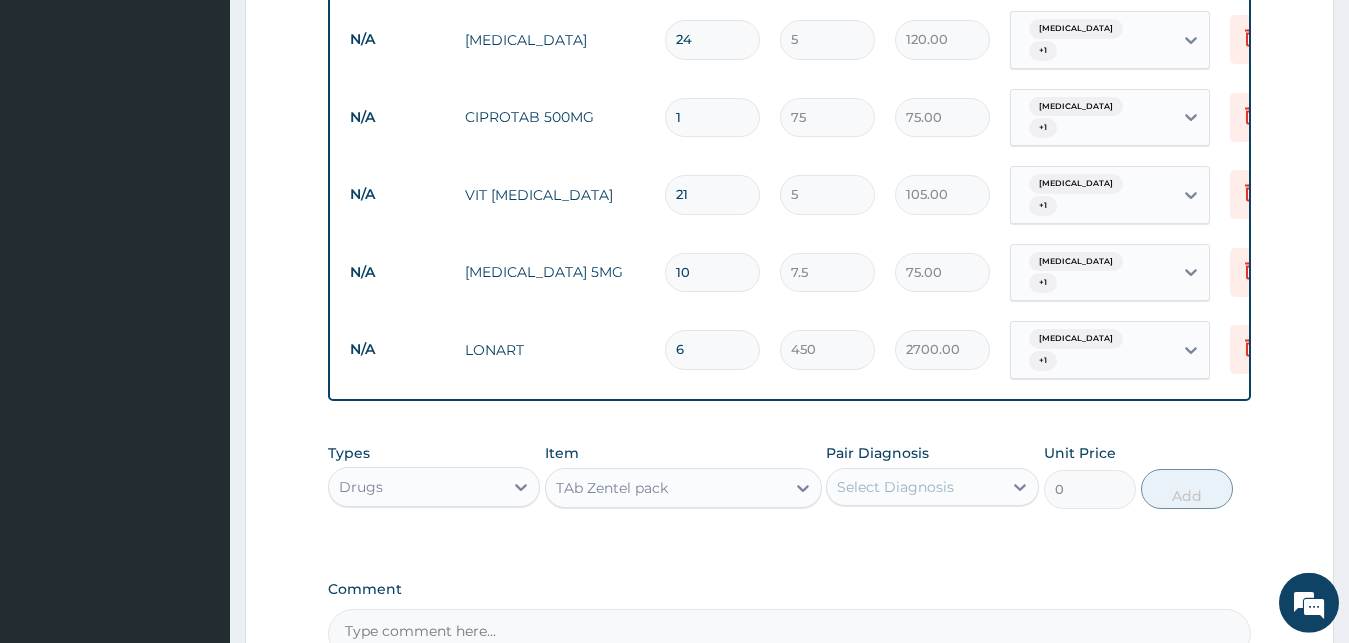 type 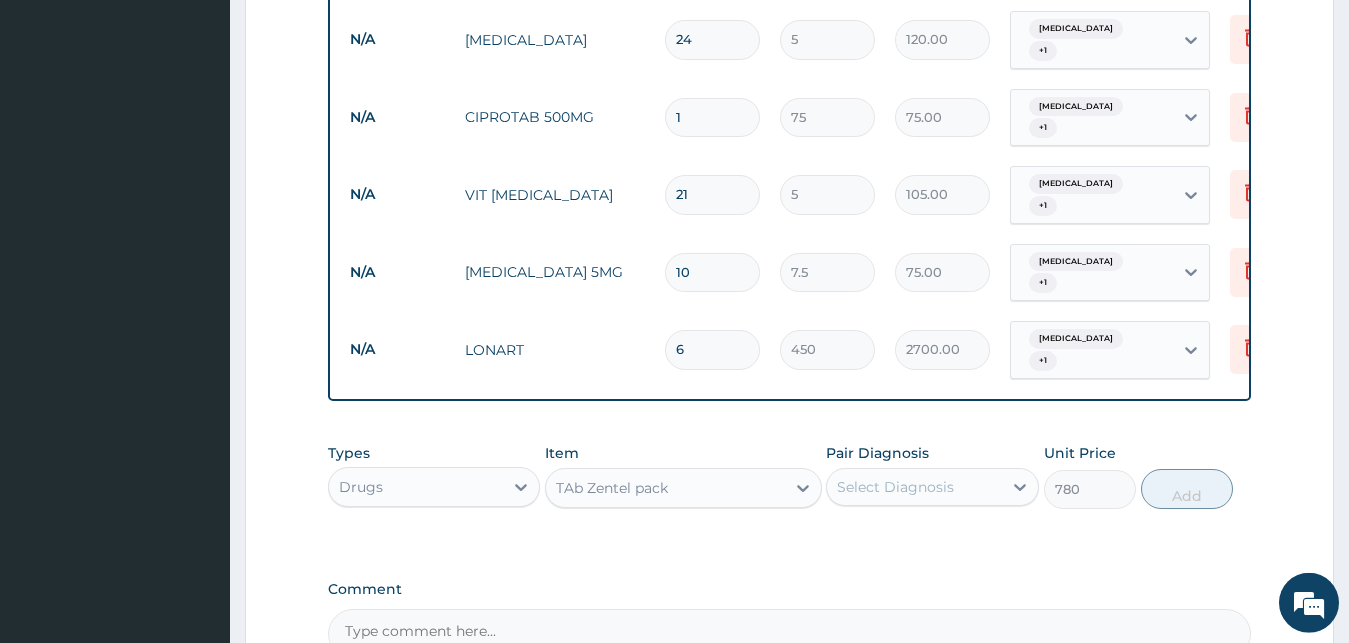 click on "Select Diagnosis" at bounding box center [895, 487] 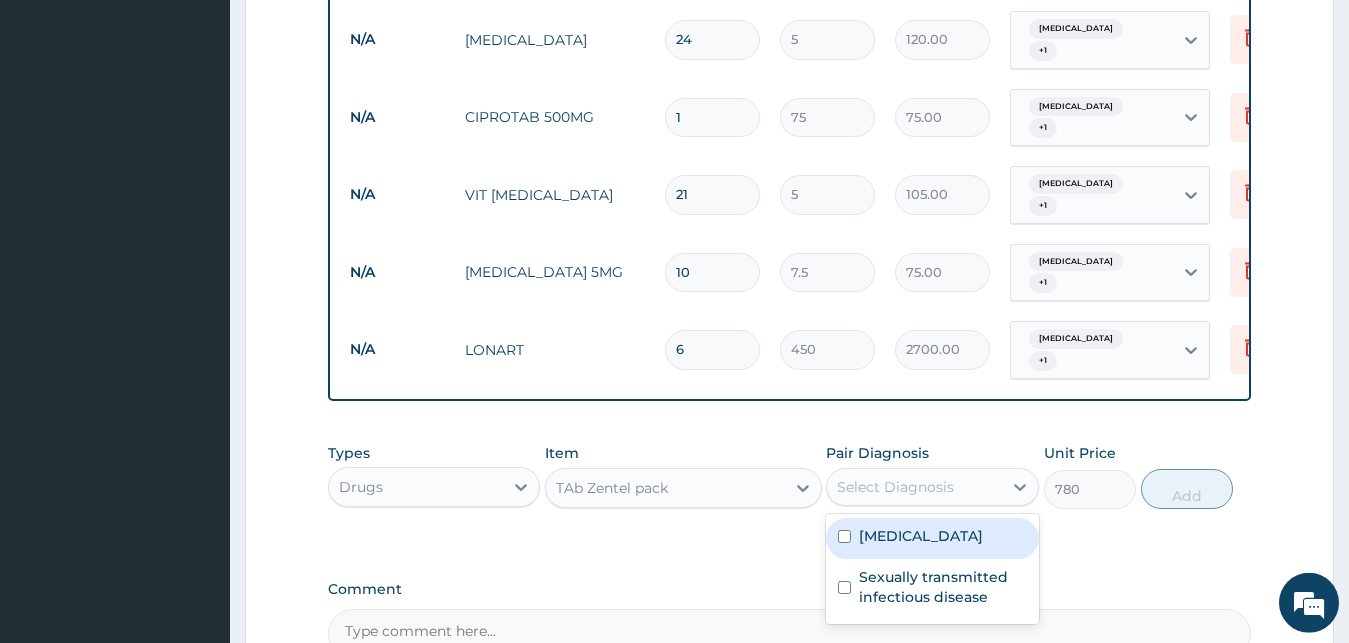 click on "Malaria" at bounding box center [932, 538] 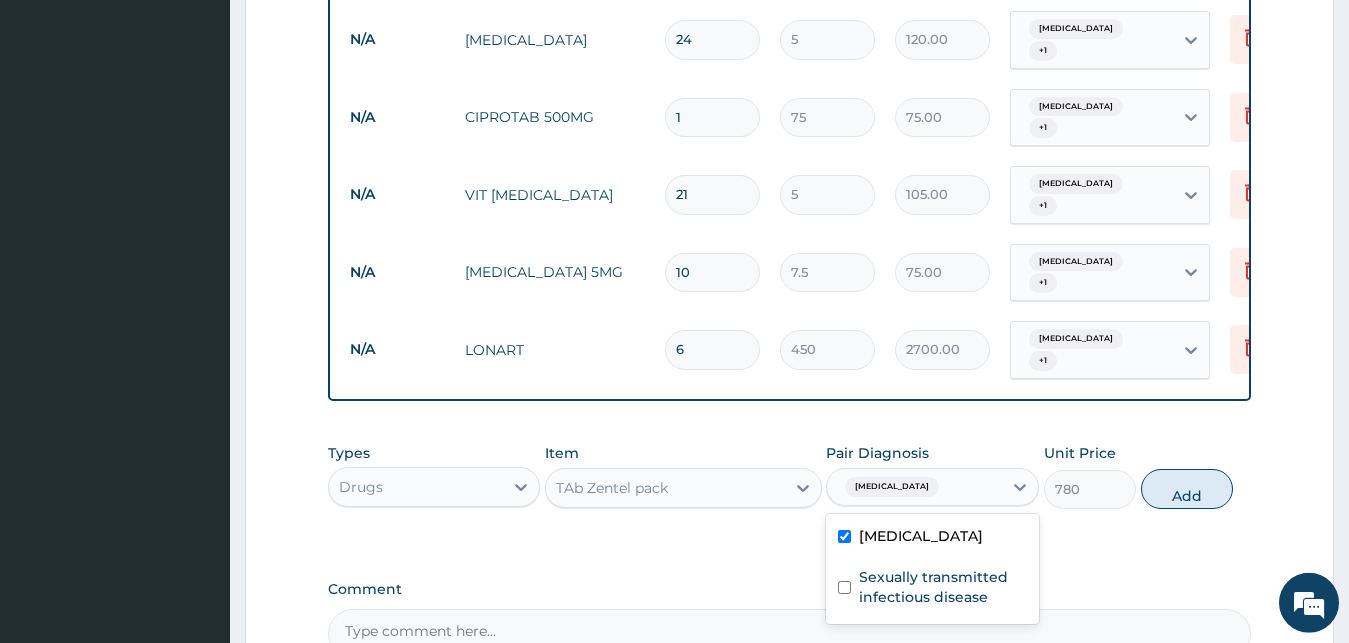 checkbox on "true" 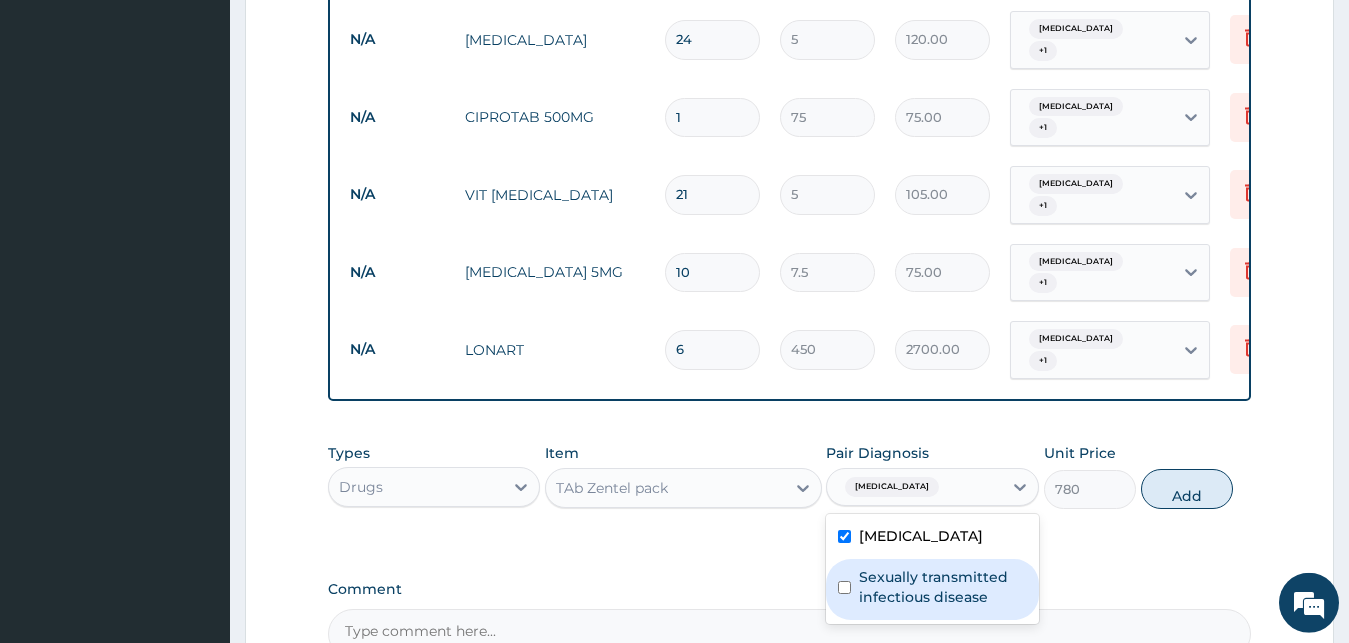 click on "Sexually transmitted infectious disease" at bounding box center [932, 589] 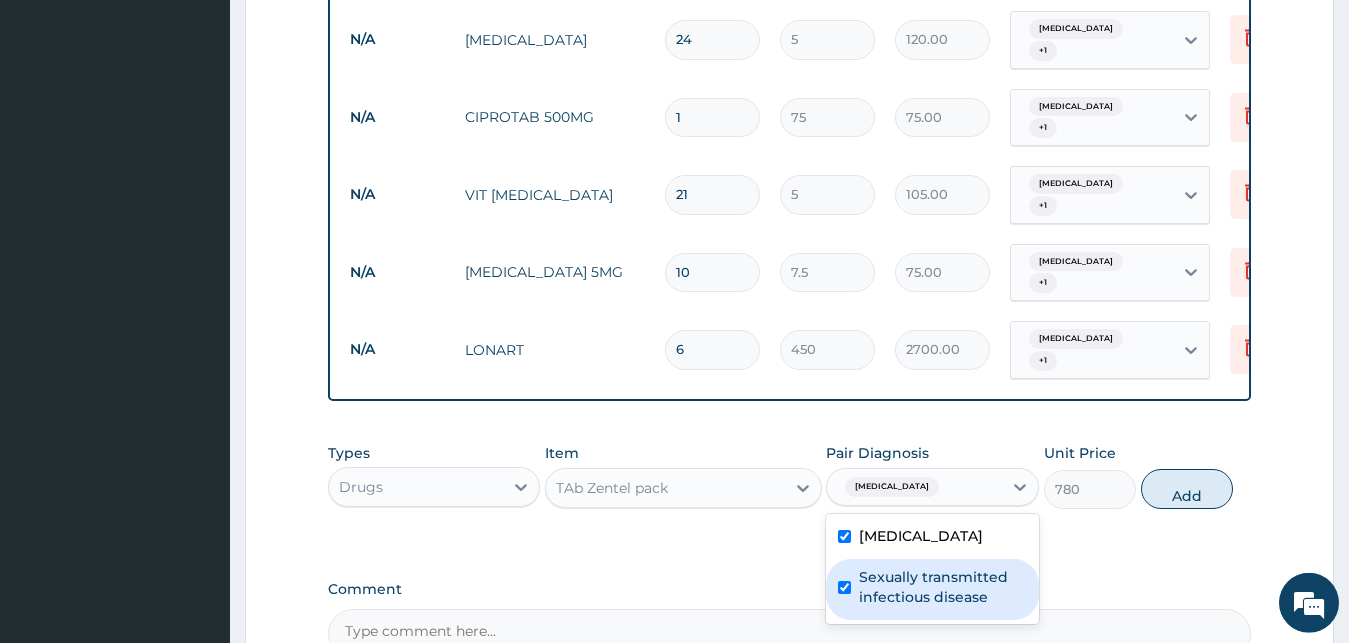 checkbox on "true" 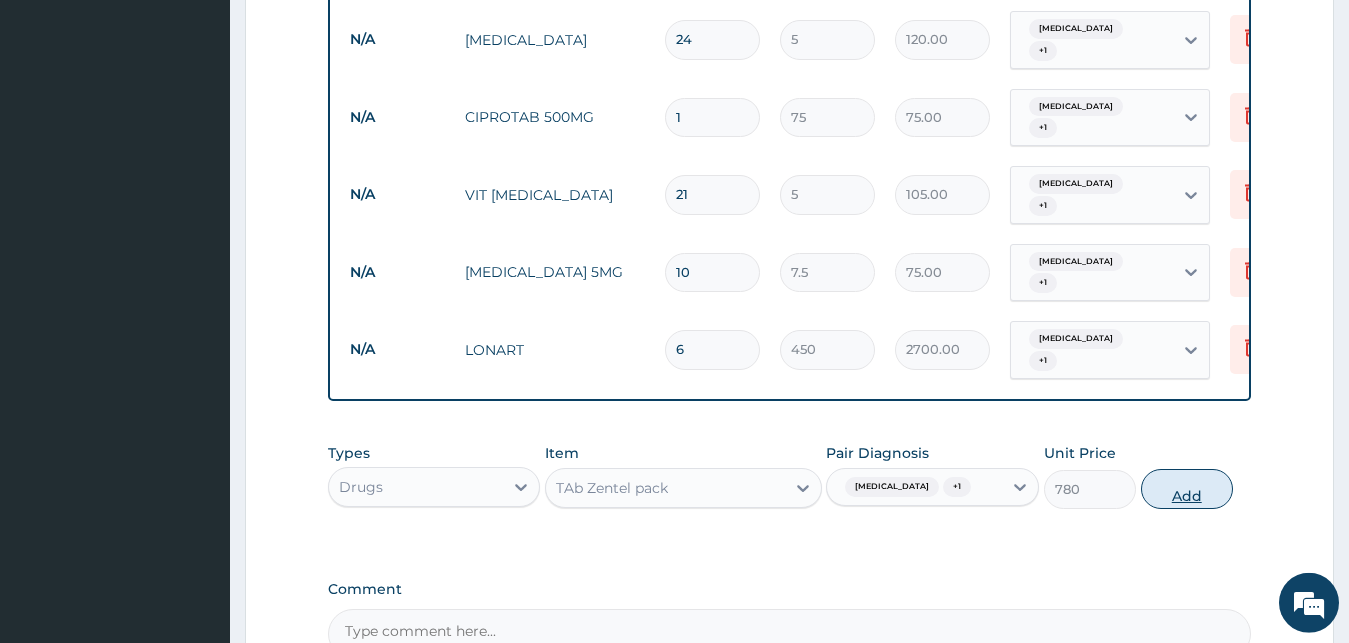 click on "Add" at bounding box center [1187, 489] 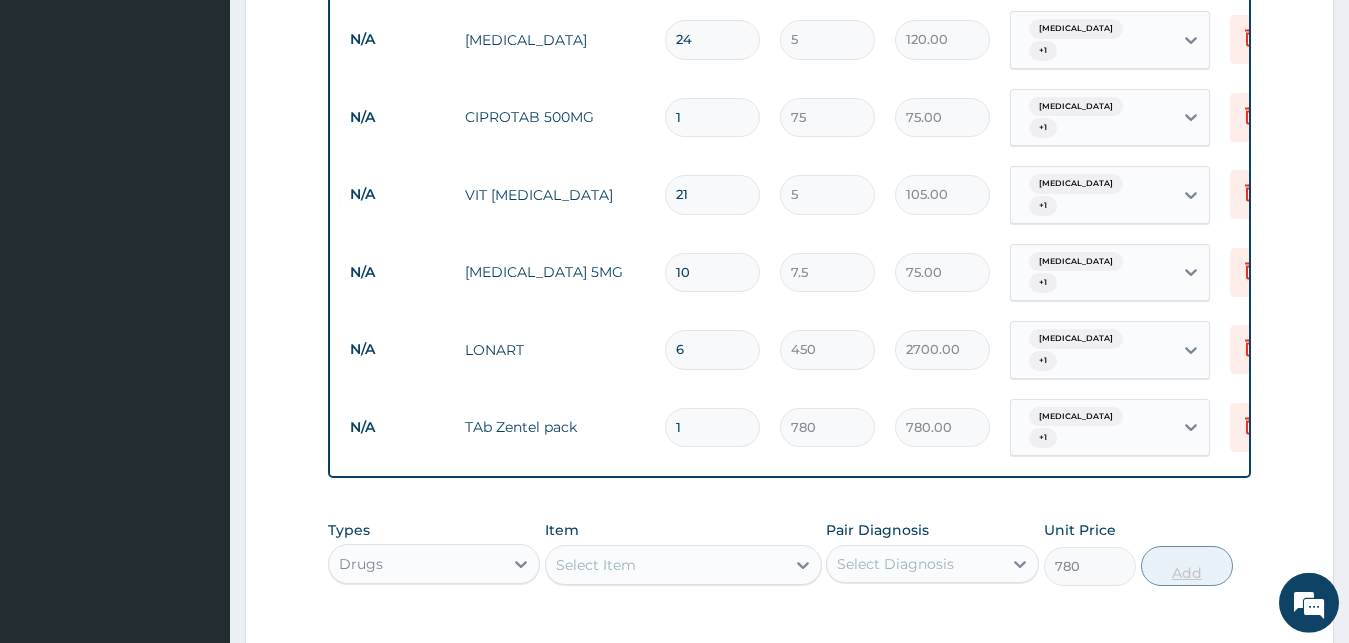 type on "0" 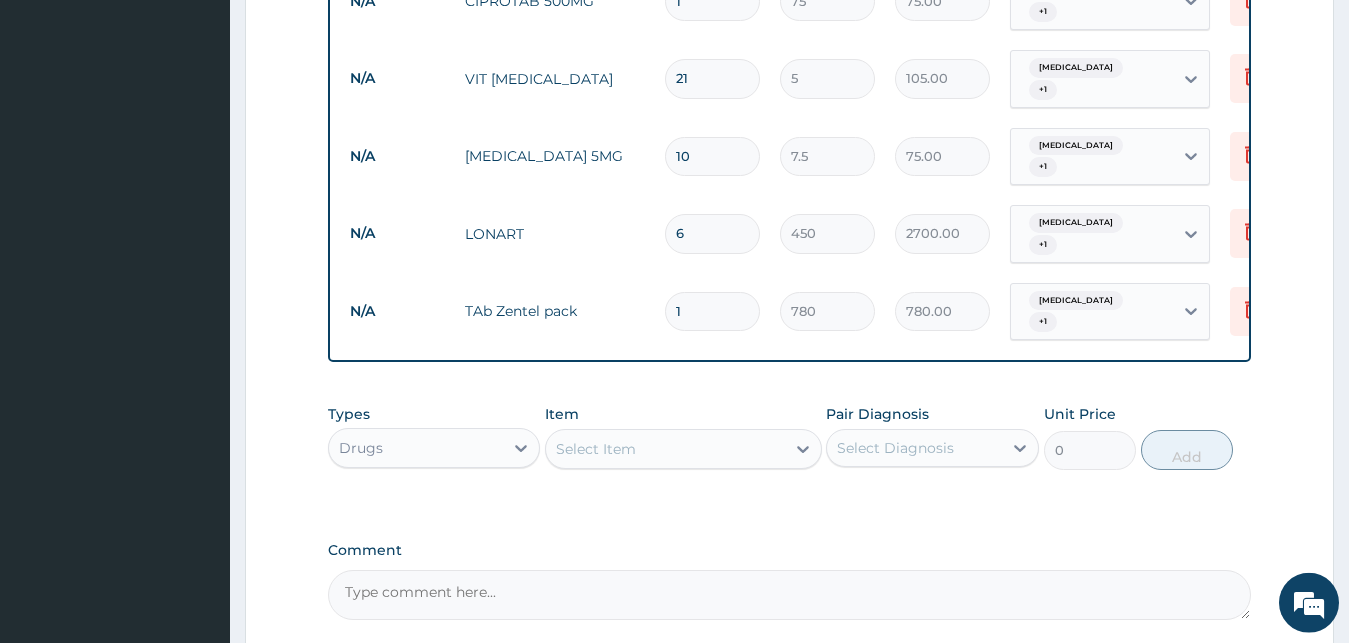 scroll, scrollTop: 1058, scrollLeft: 0, axis: vertical 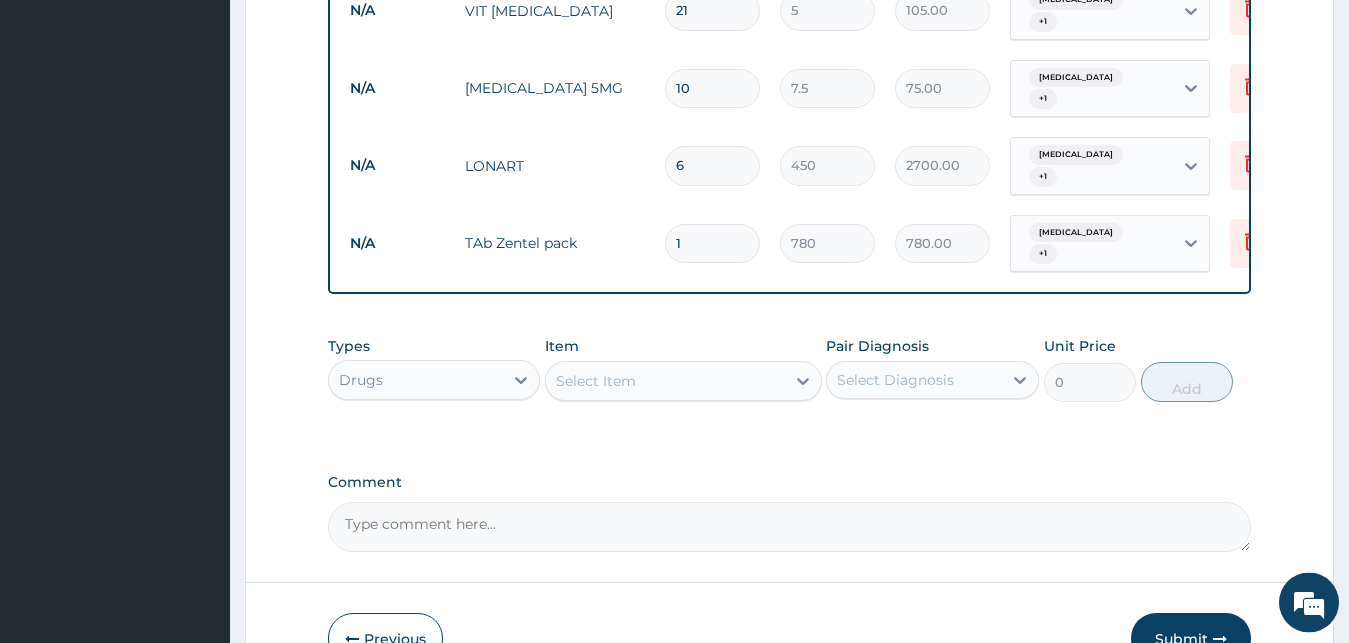 click on "Submit" at bounding box center (1191, 639) 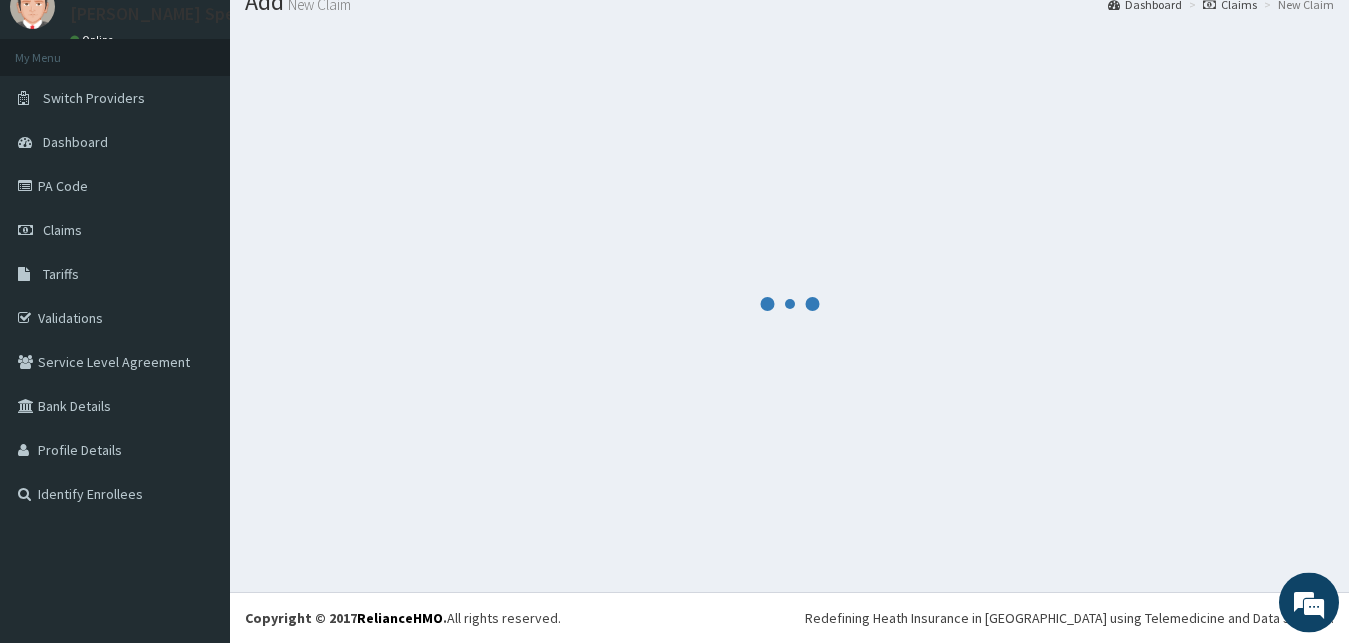 scroll, scrollTop: 76, scrollLeft: 0, axis: vertical 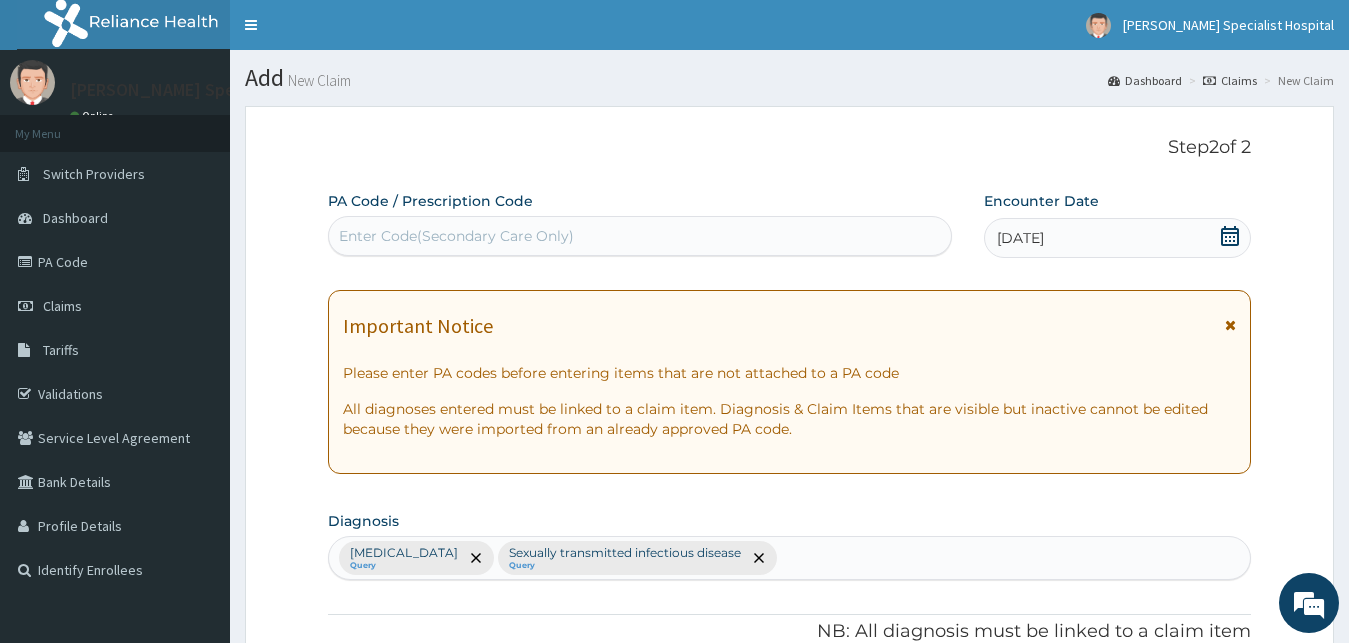 click on "New Claim" at bounding box center (317, 80) 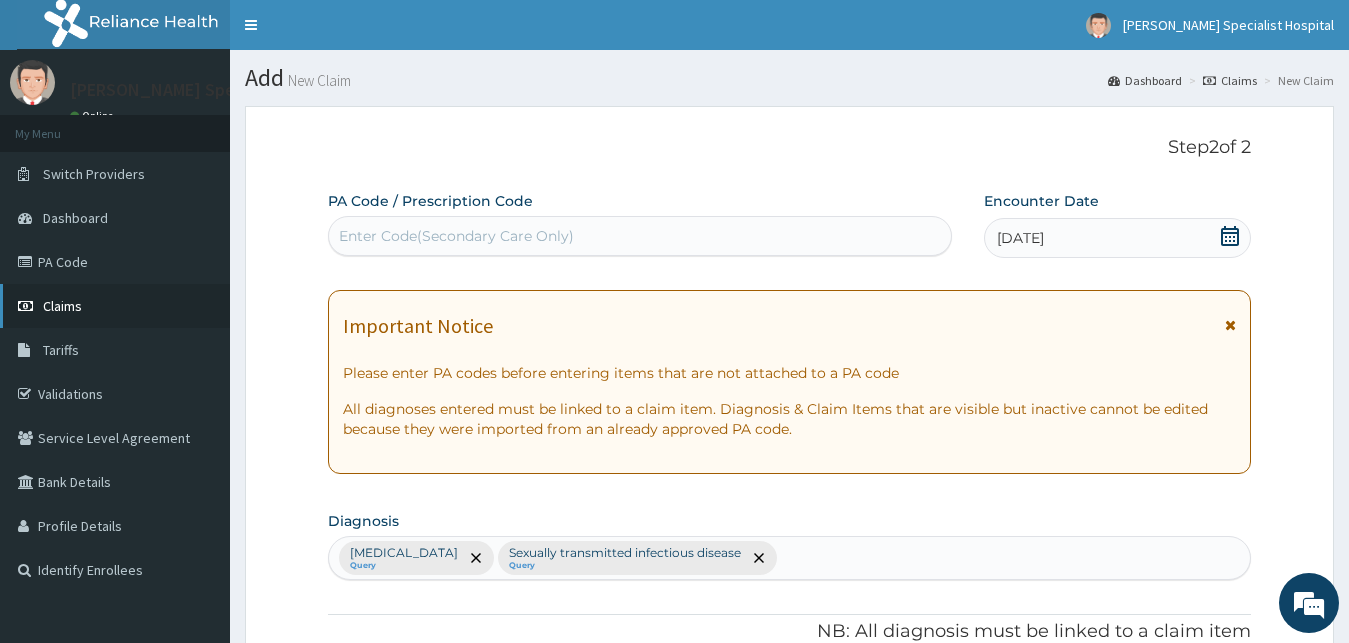 click on "Claims" at bounding box center [115, 306] 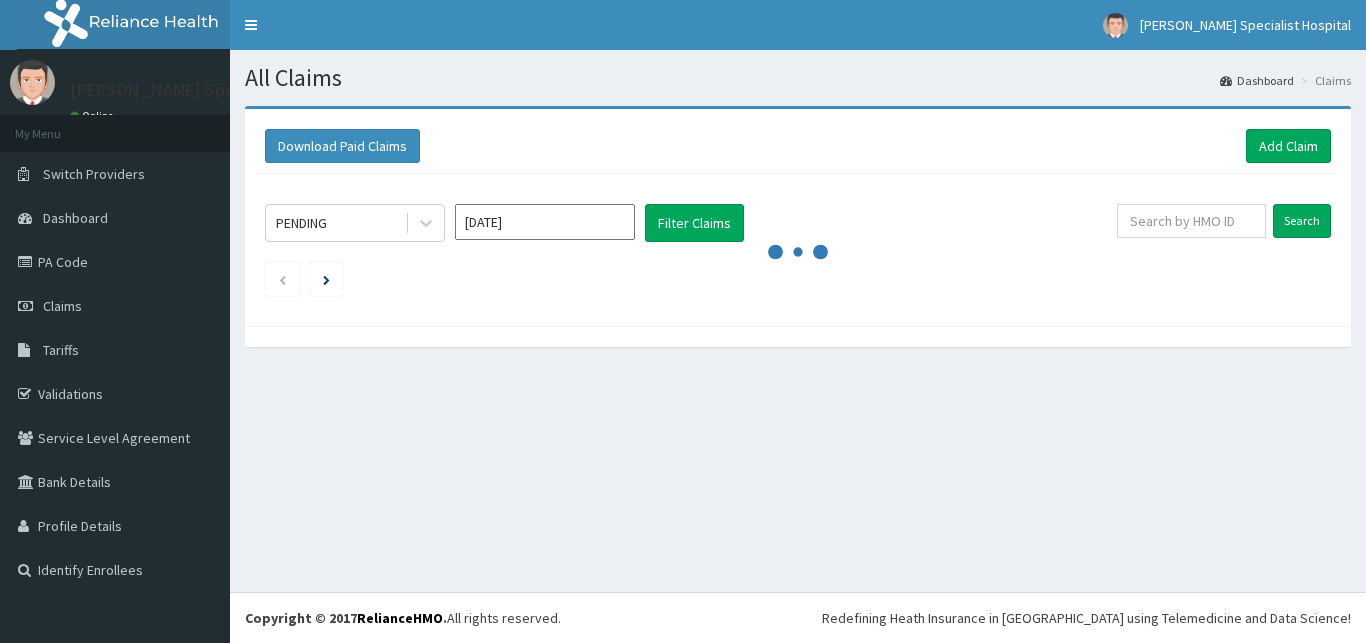 scroll, scrollTop: 0, scrollLeft: 0, axis: both 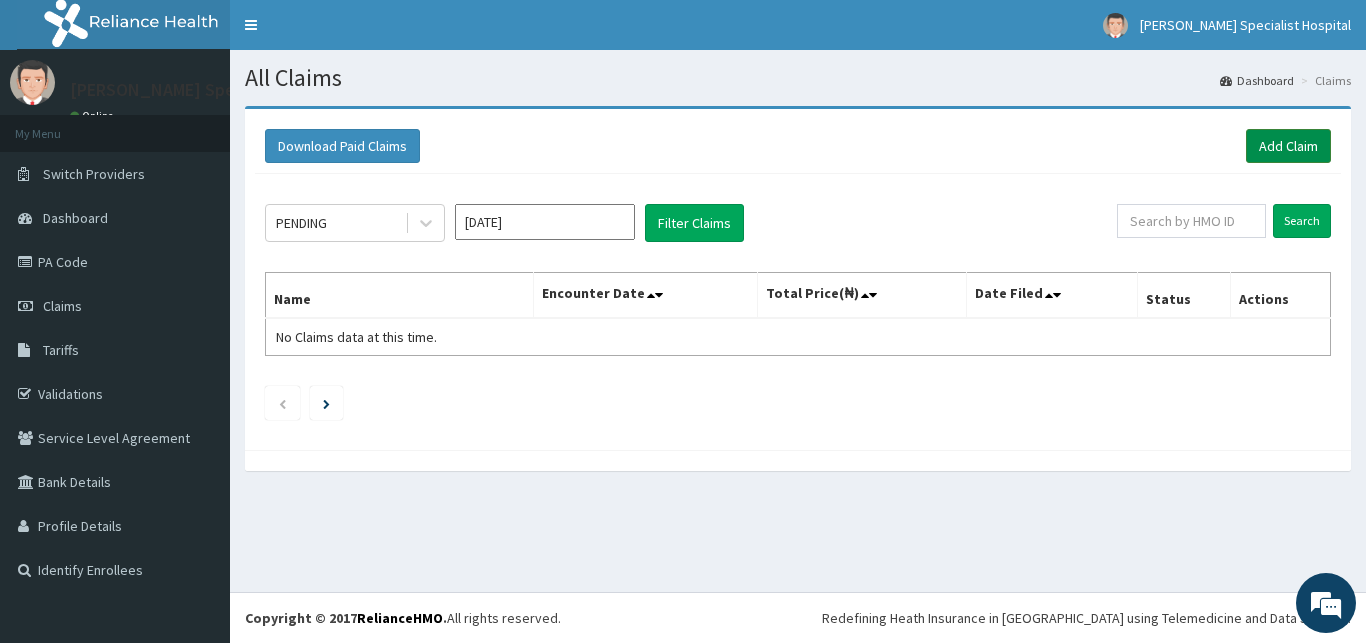 click on "Add Claim" at bounding box center [1288, 146] 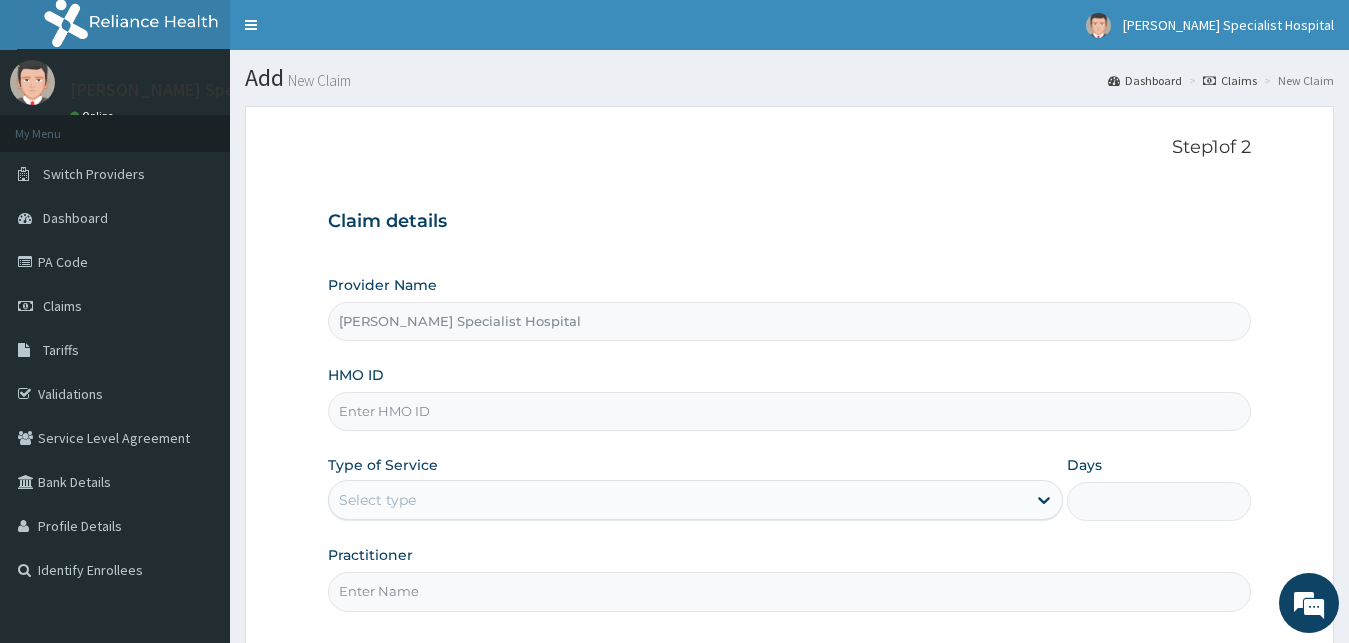 scroll, scrollTop: 0, scrollLeft: 0, axis: both 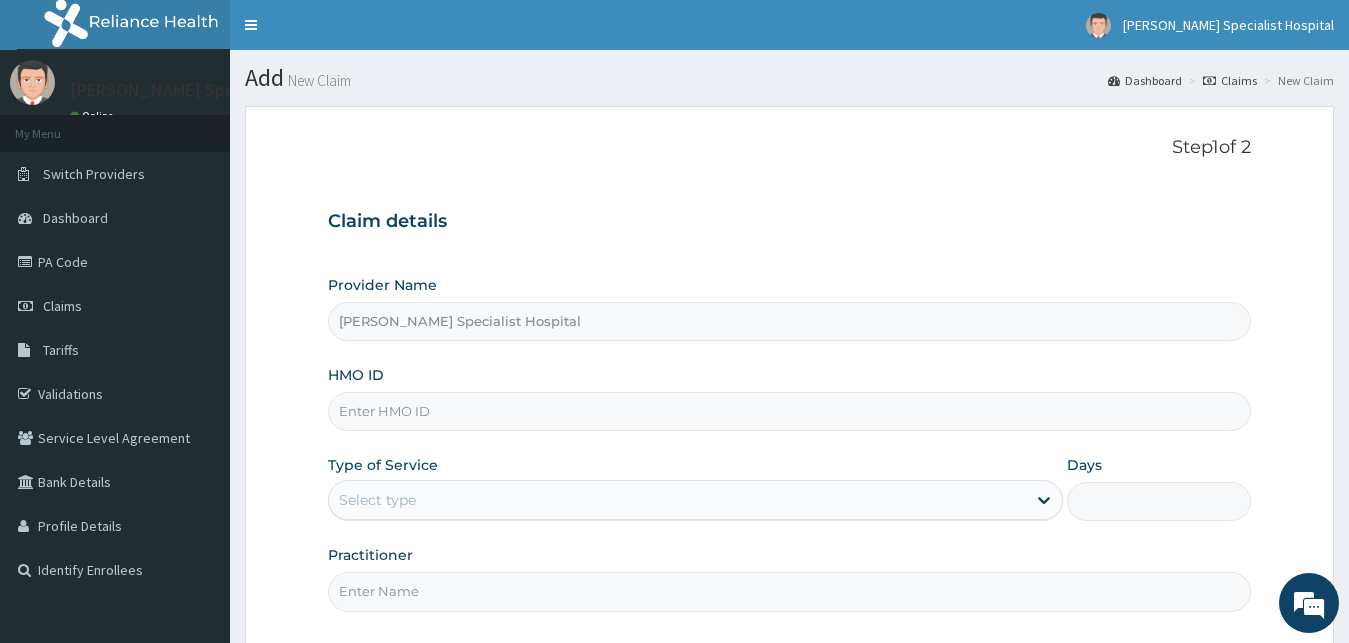 click on "HMO ID" at bounding box center (790, 411) 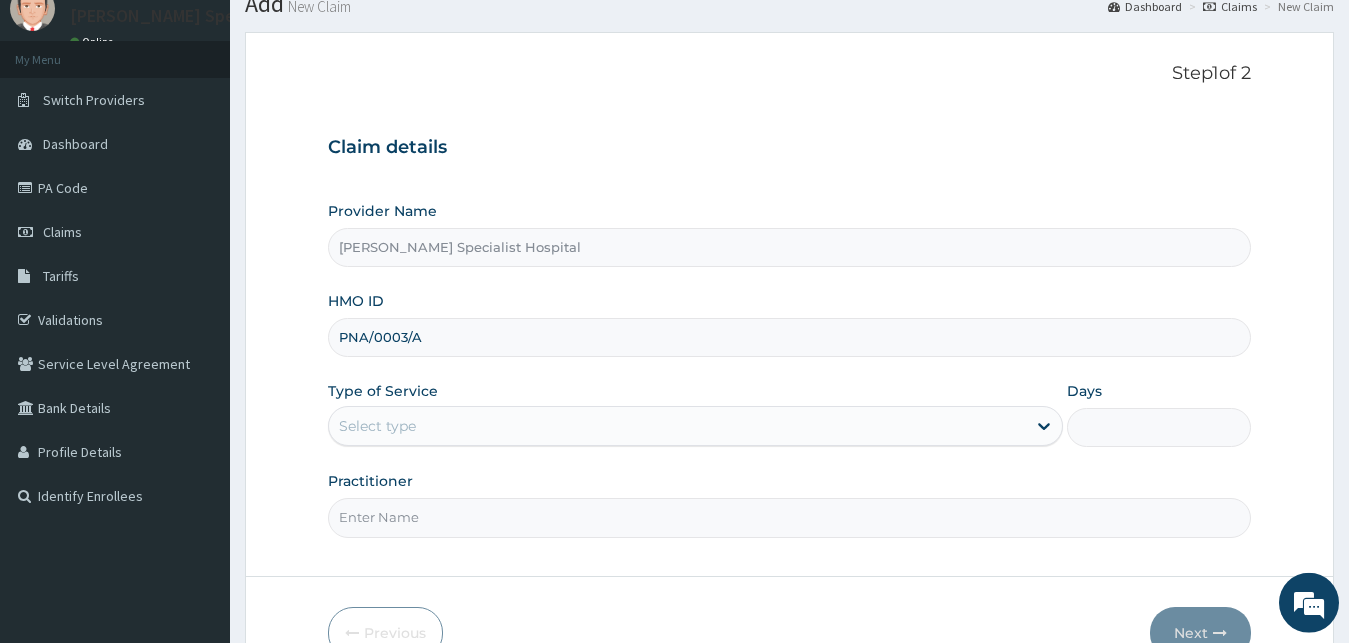 scroll, scrollTop: 83, scrollLeft: 0, axis: vertical 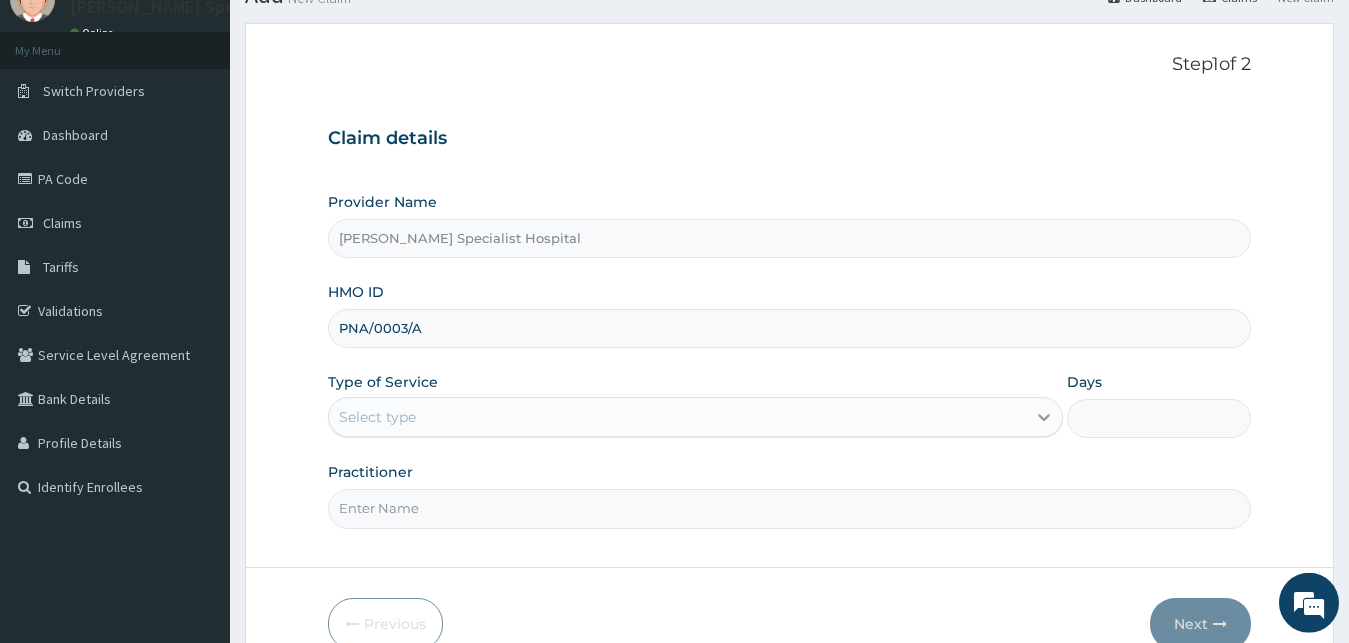 type on "PNA/0003/A" 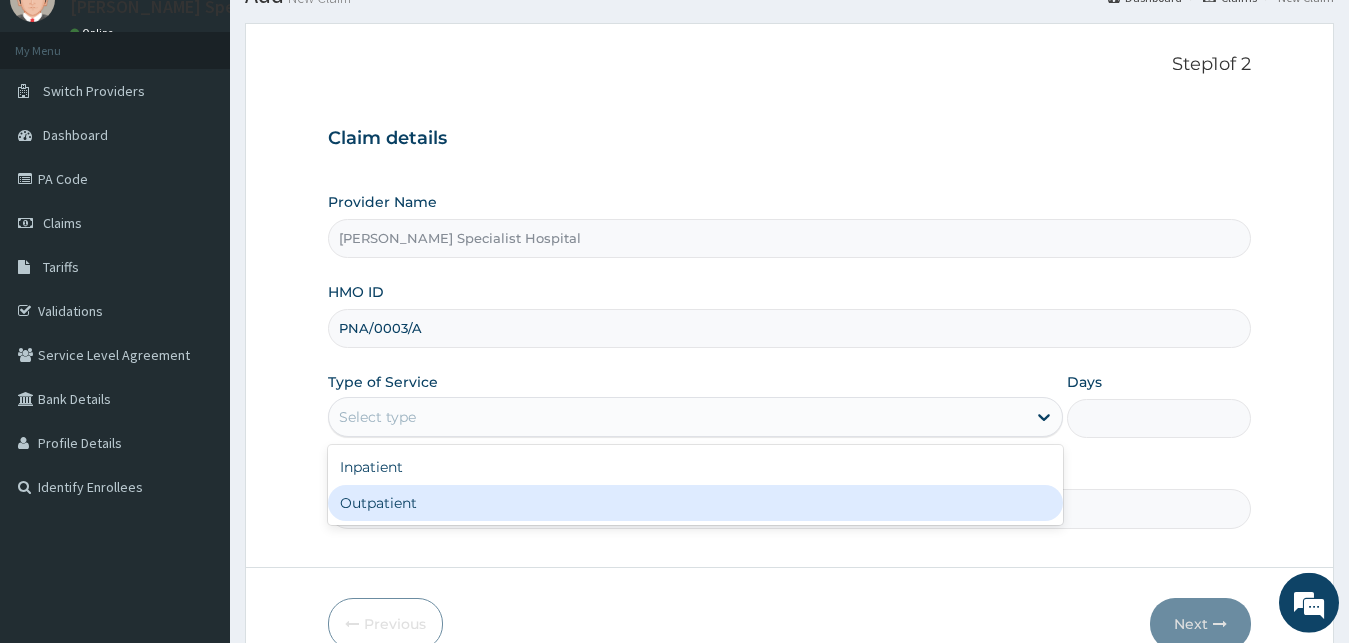 click on "Outpatient" at bounding box center [696, 503] 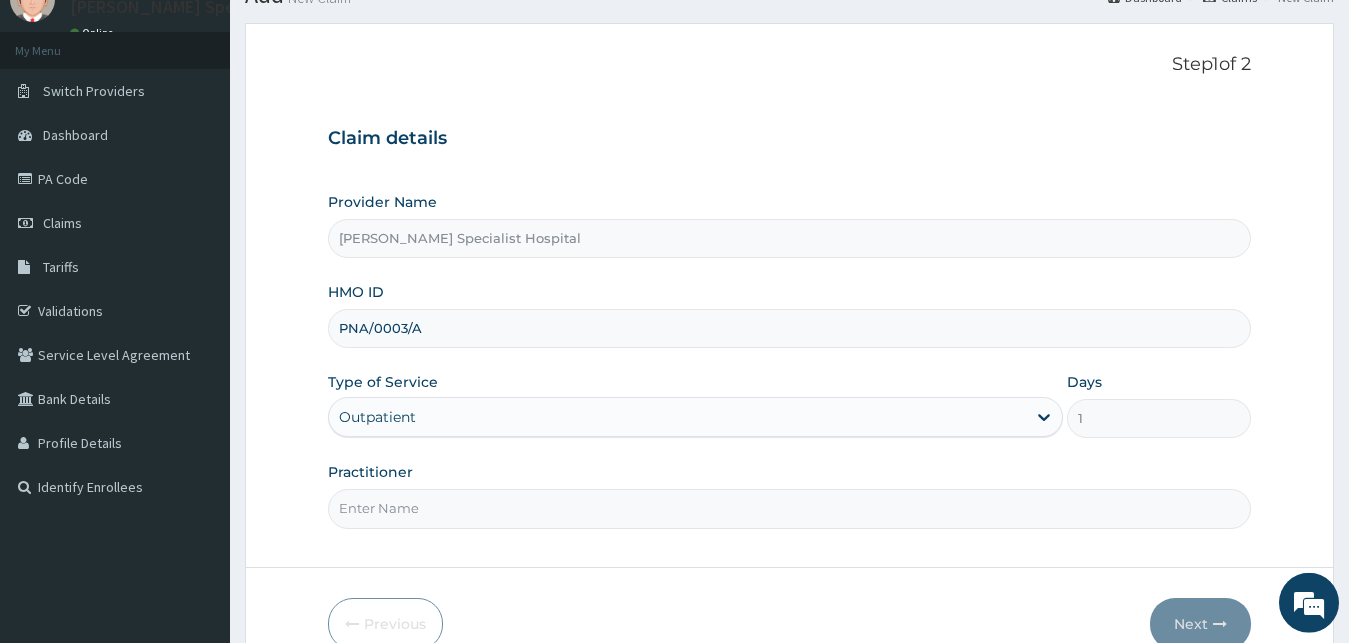 click on "Practitioner" at bounding box center (790, 508) 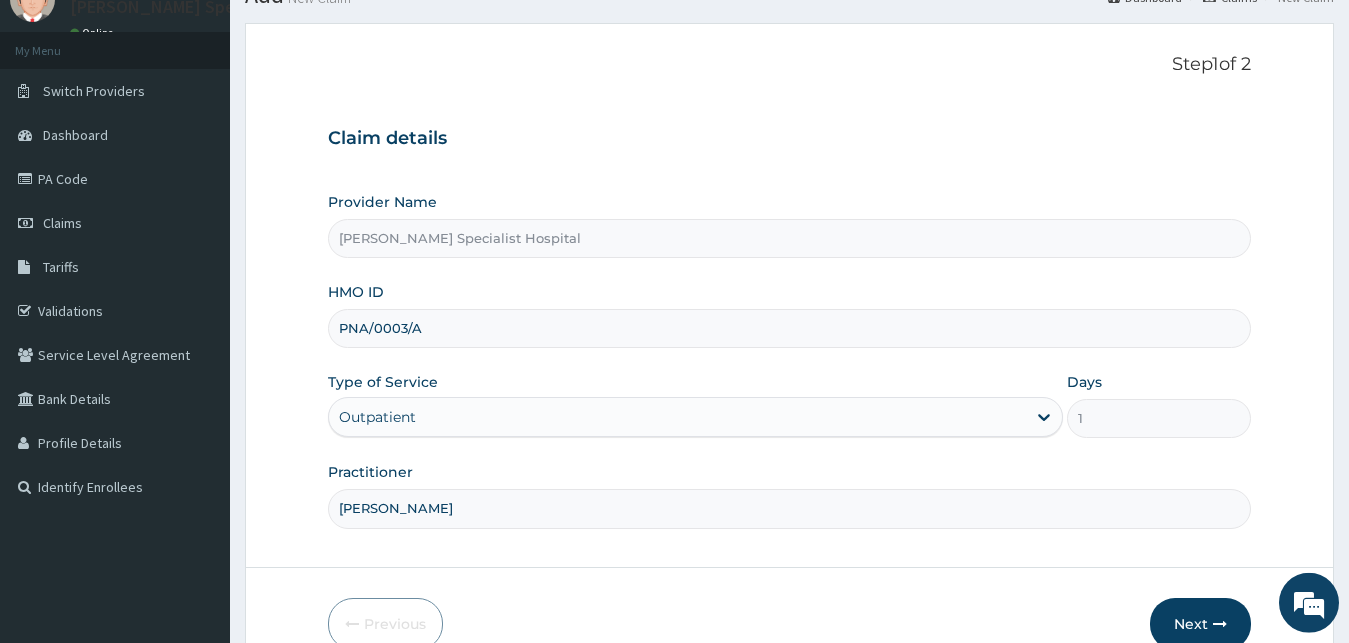 scroll, scrollTop: 187, scrollLeft: 0, axis: vertical 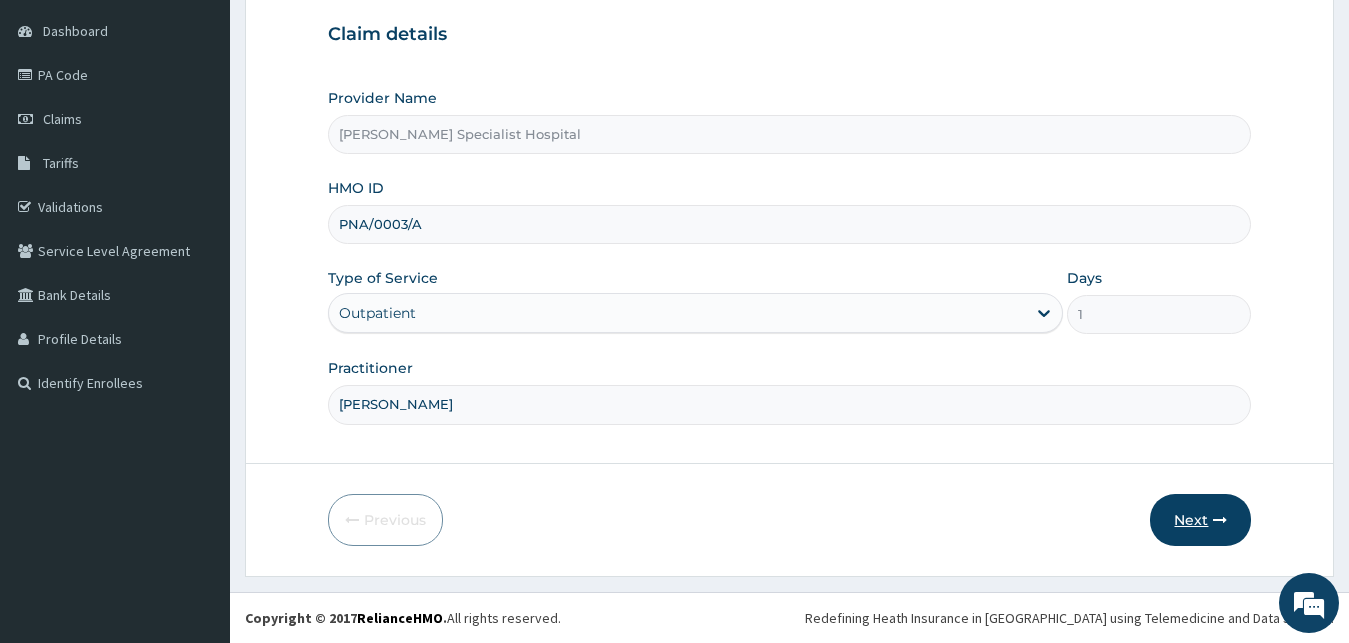 type on "[PERSON_NAME]" 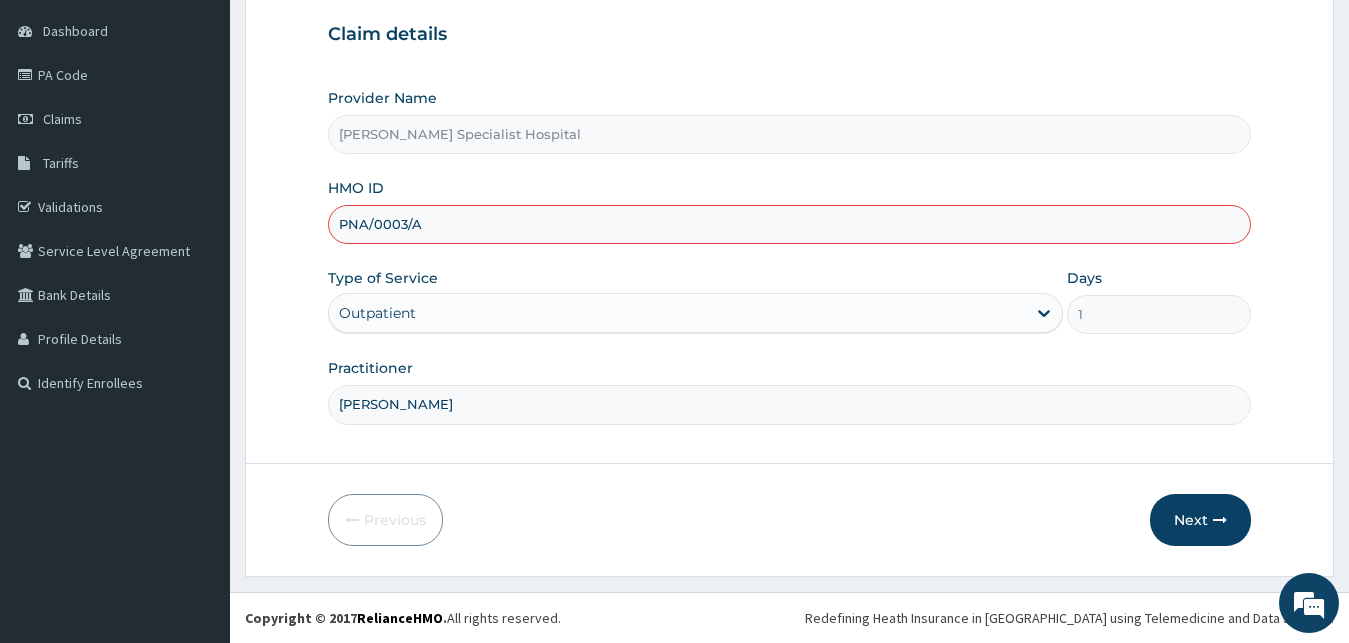 click on "PNA/0003/A" at bounding box center [790, 224] 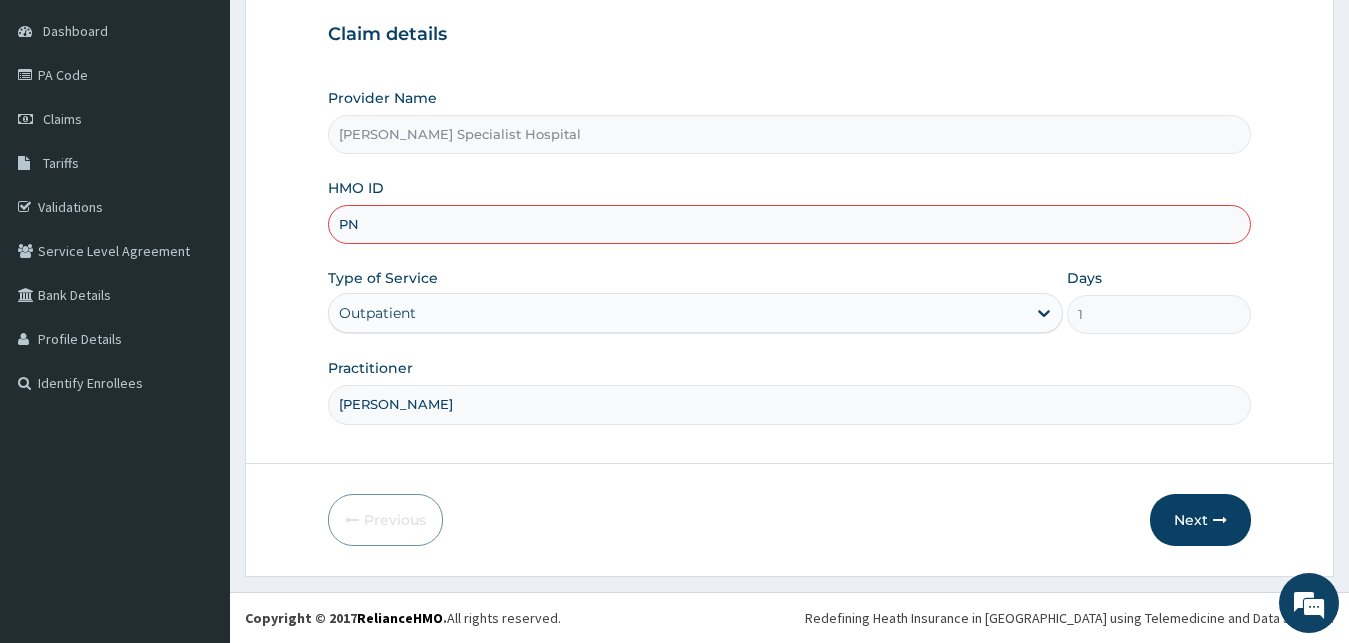 type on "P" 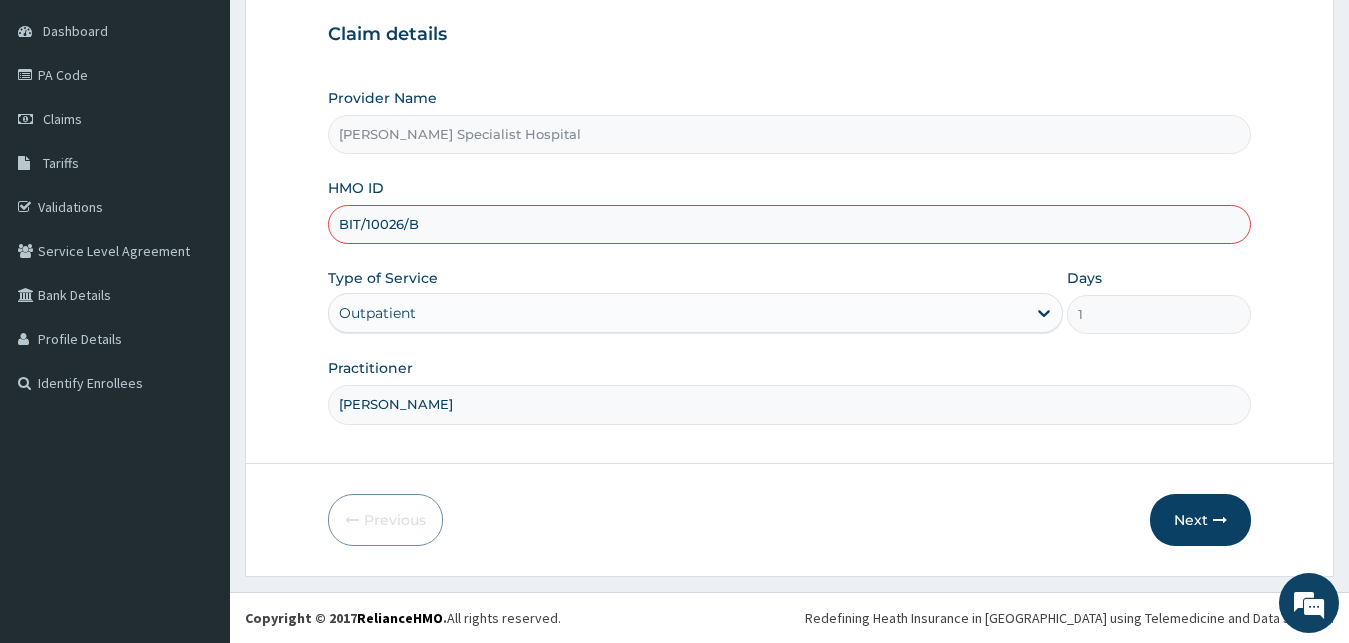 type on "BIT/10026/B" 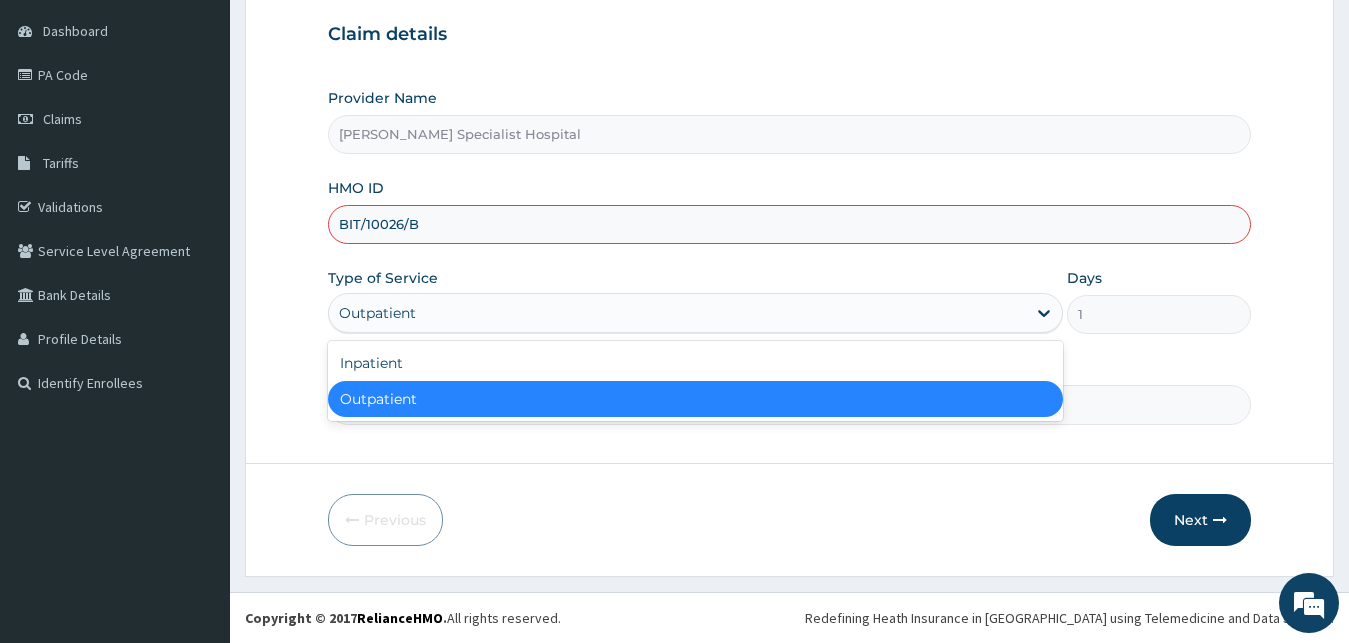 click on "BIT/10026/B" at bounding box center [790, 224] 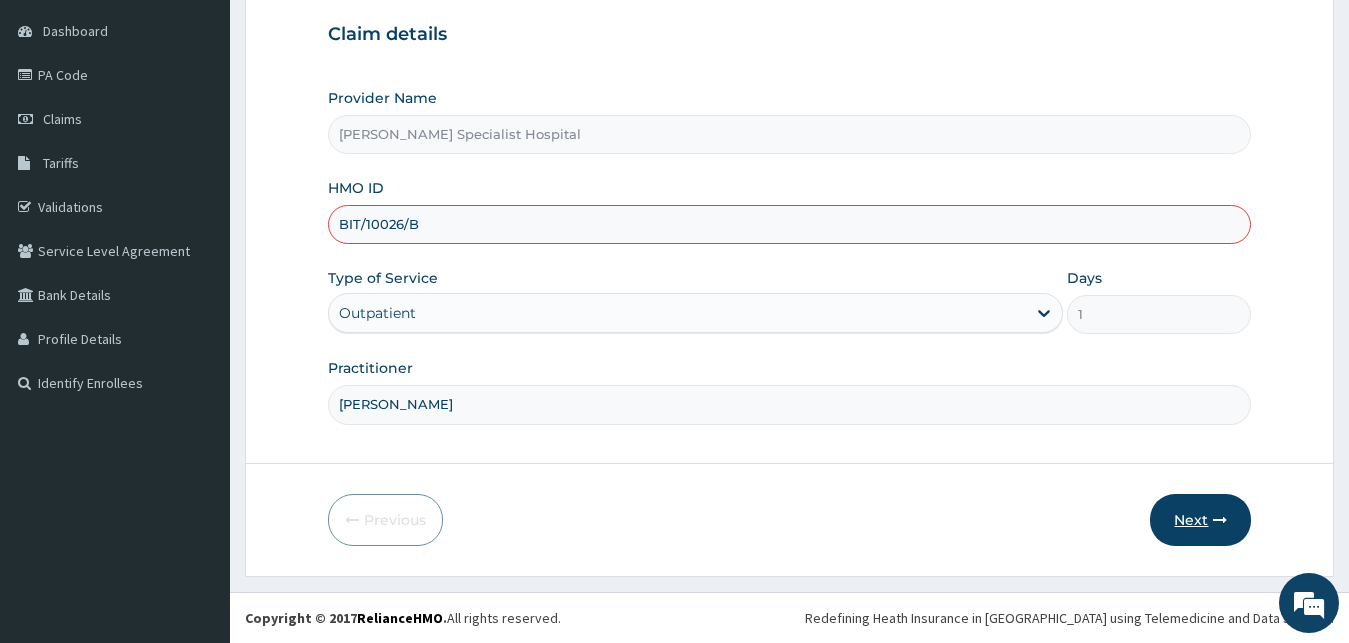 click at bounding box center [1220, 520] 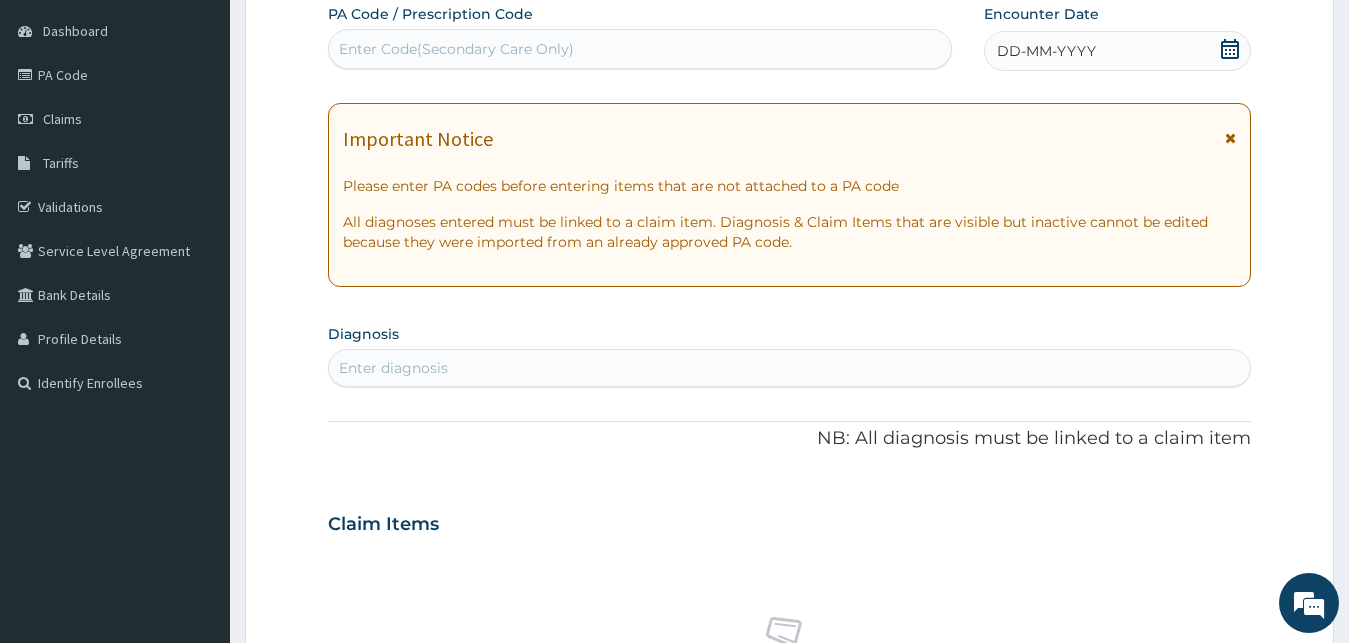 scroll, scrollTop: 0, scrollLeft: 0, axis: both 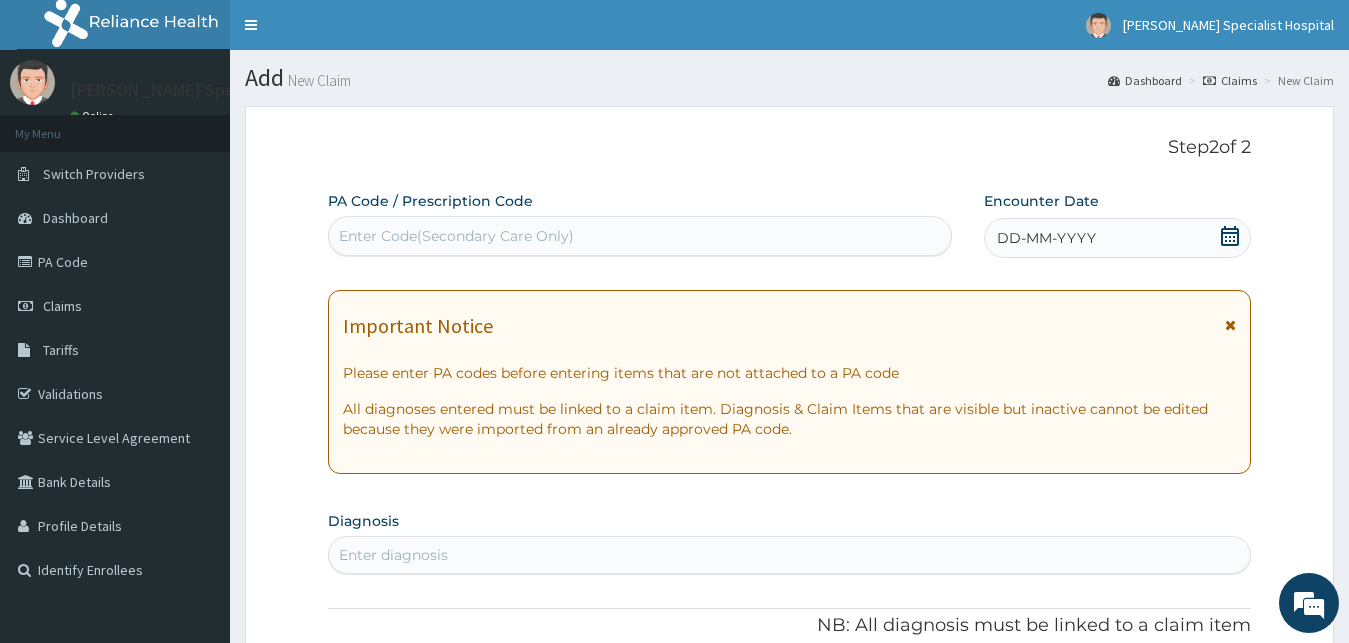 click 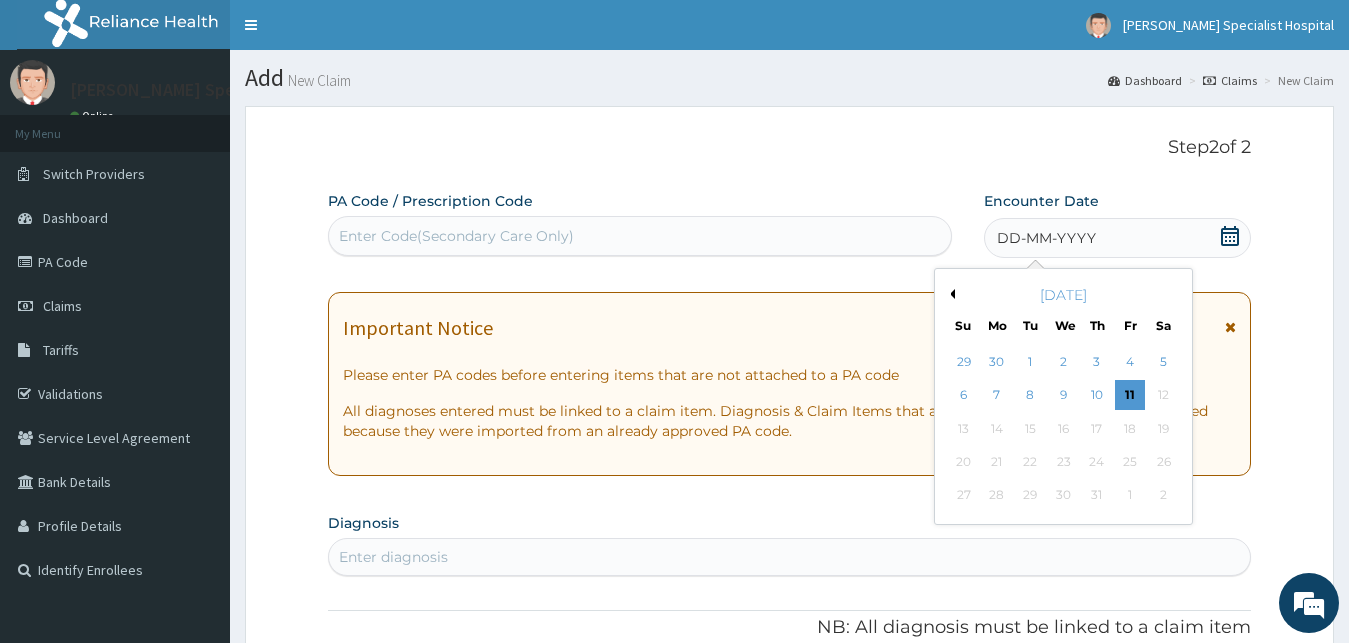 click on "[DATE]" at bounding box center (1063, 295) 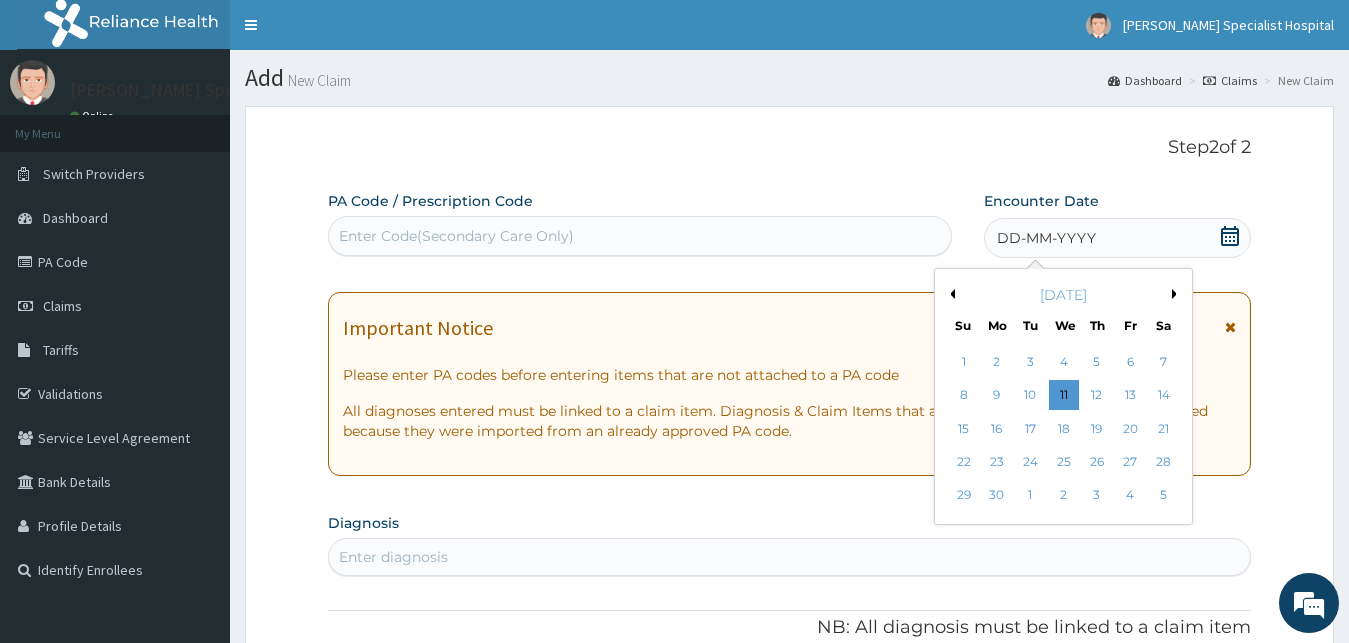 click on "Previous Month" at bounding box center [950, 294] 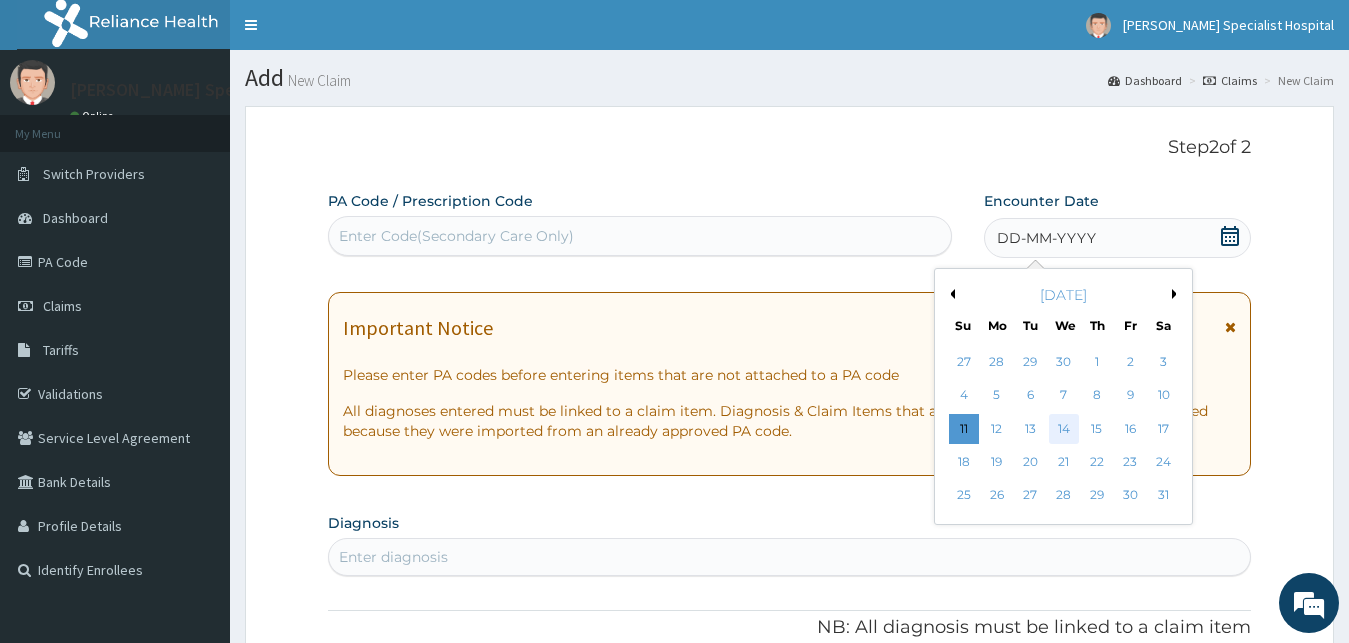click on "14" at bounding box center [1063, 429] 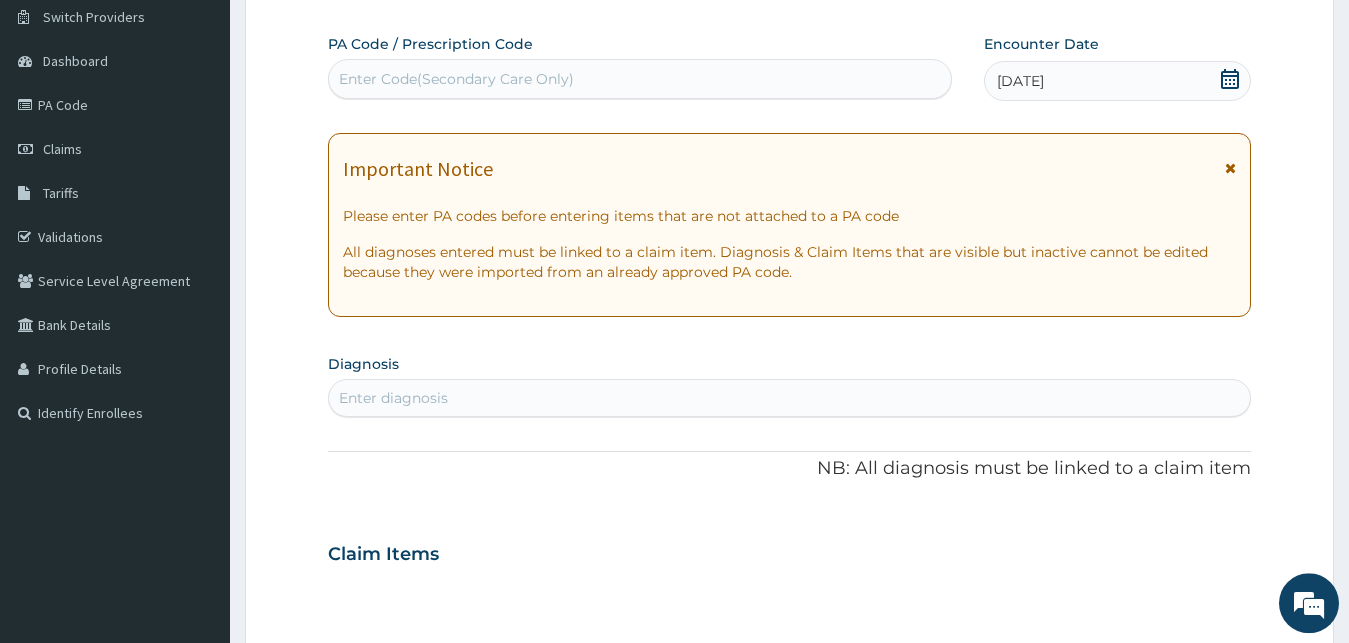 scroll, scrollTop: 159, scrollLeft: 0, axis: vertical 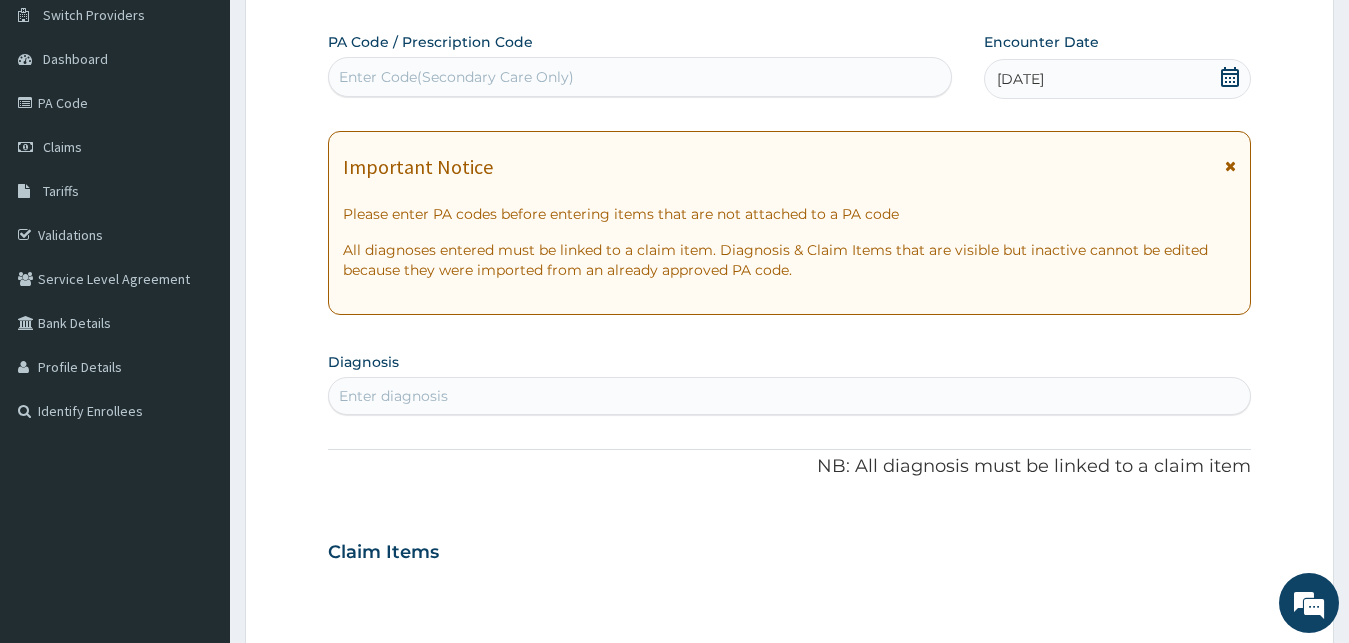 click on "Enter diagnosis" at bounding box center (790, 396) 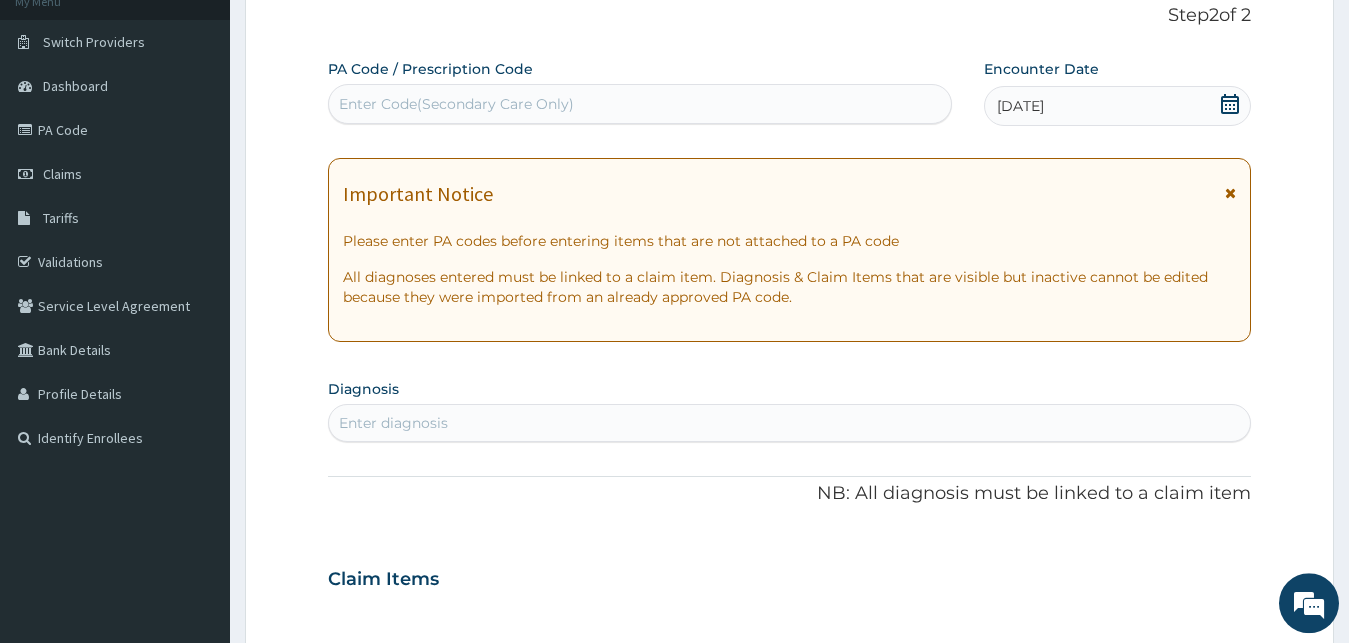 scroll, scrollTop: 139, scrollLeft: 0, axis: vertical 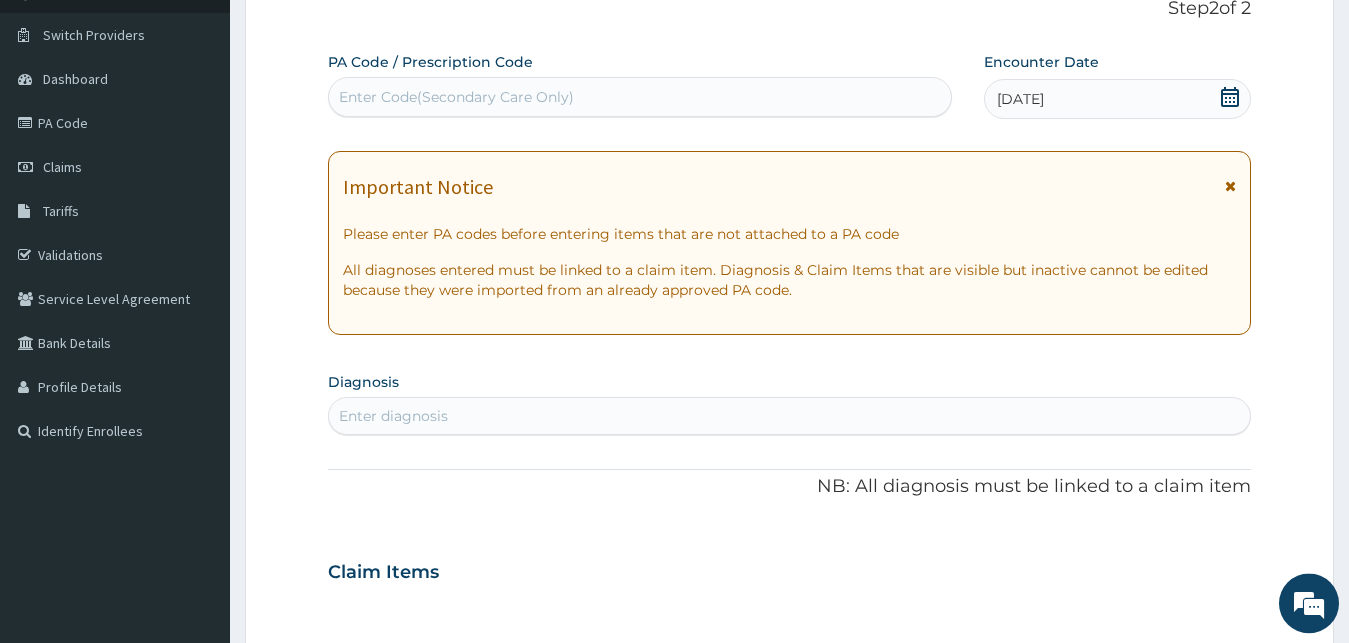 click on "Enter diagnosis" at bounding box center [790, 416] 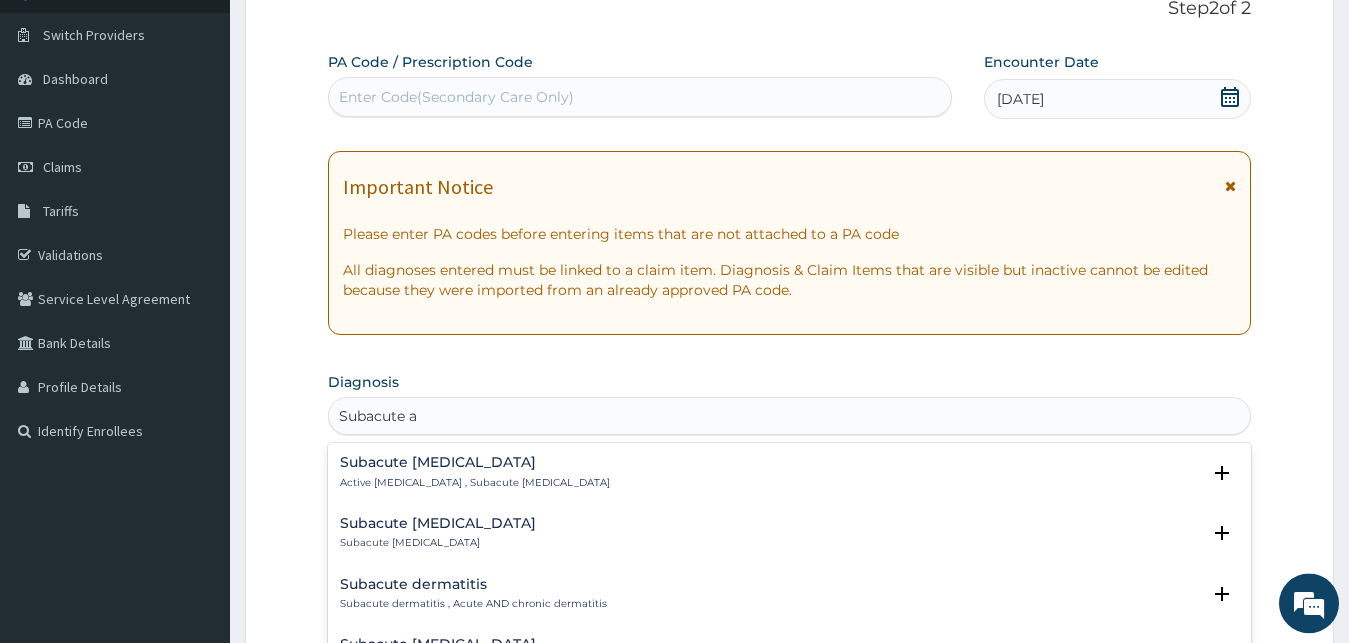type on "Subacute ap" 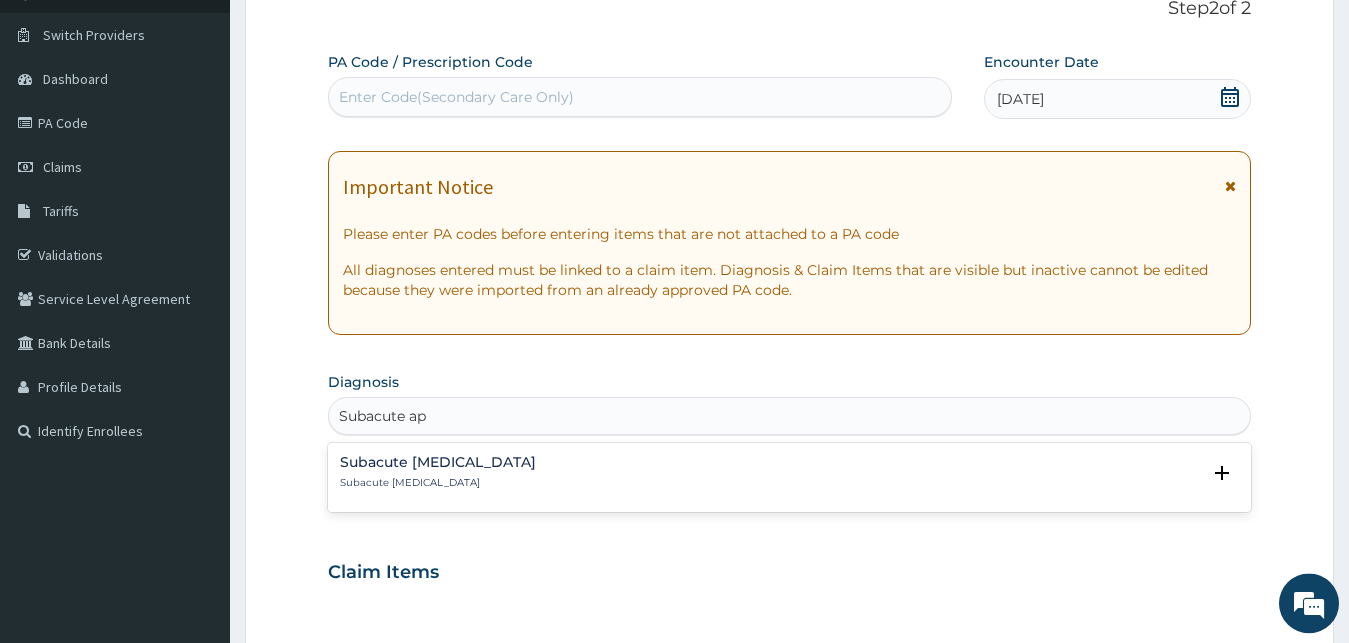 click on "Subacute [MEDICAL_DATA] Subacute [MEDICAL_DATA]" at bounding box center [790, 472] 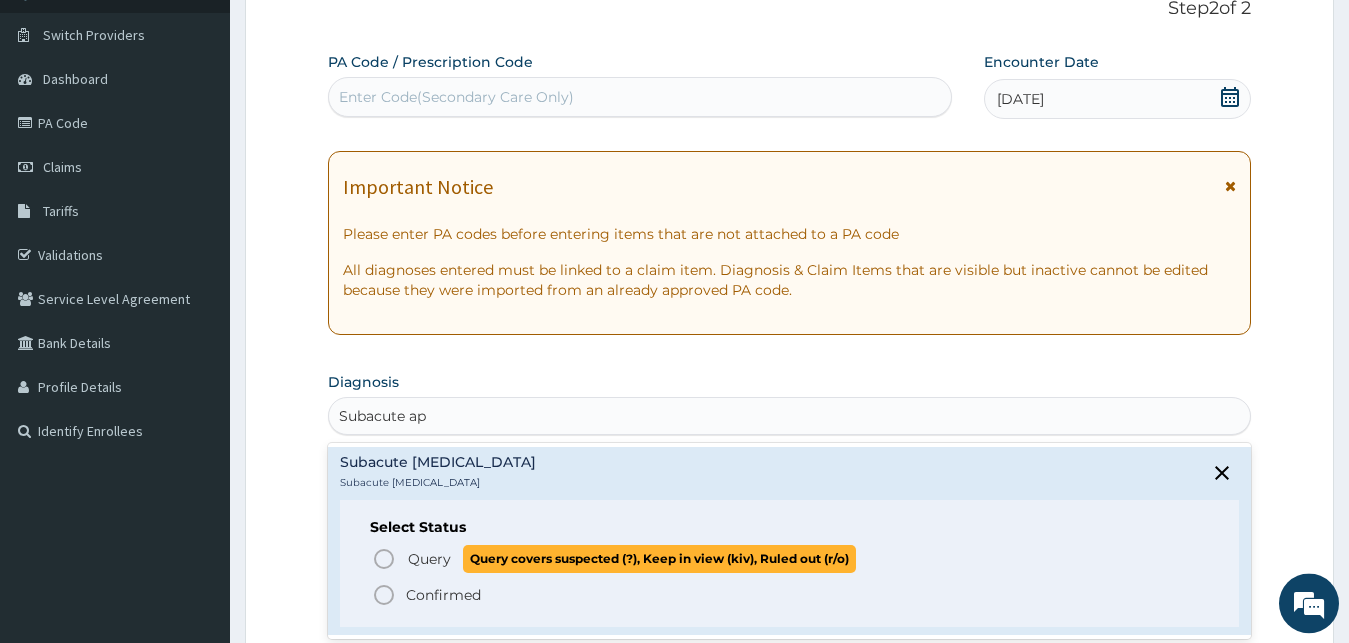 click 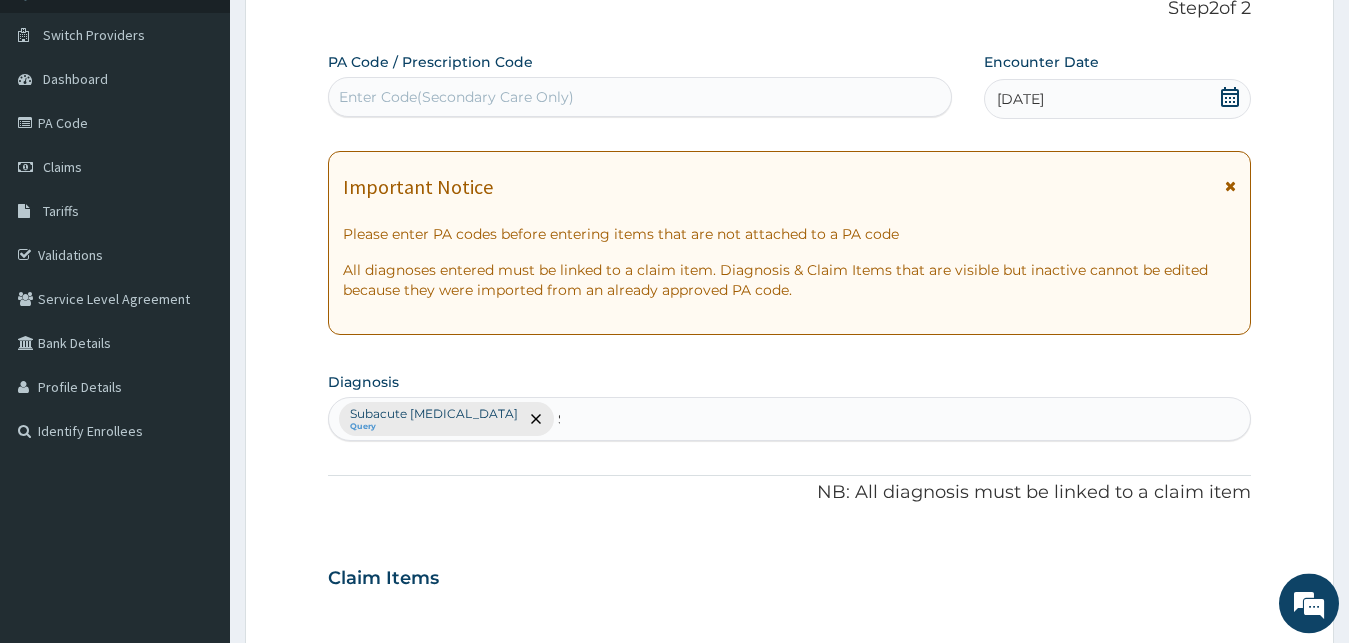 type 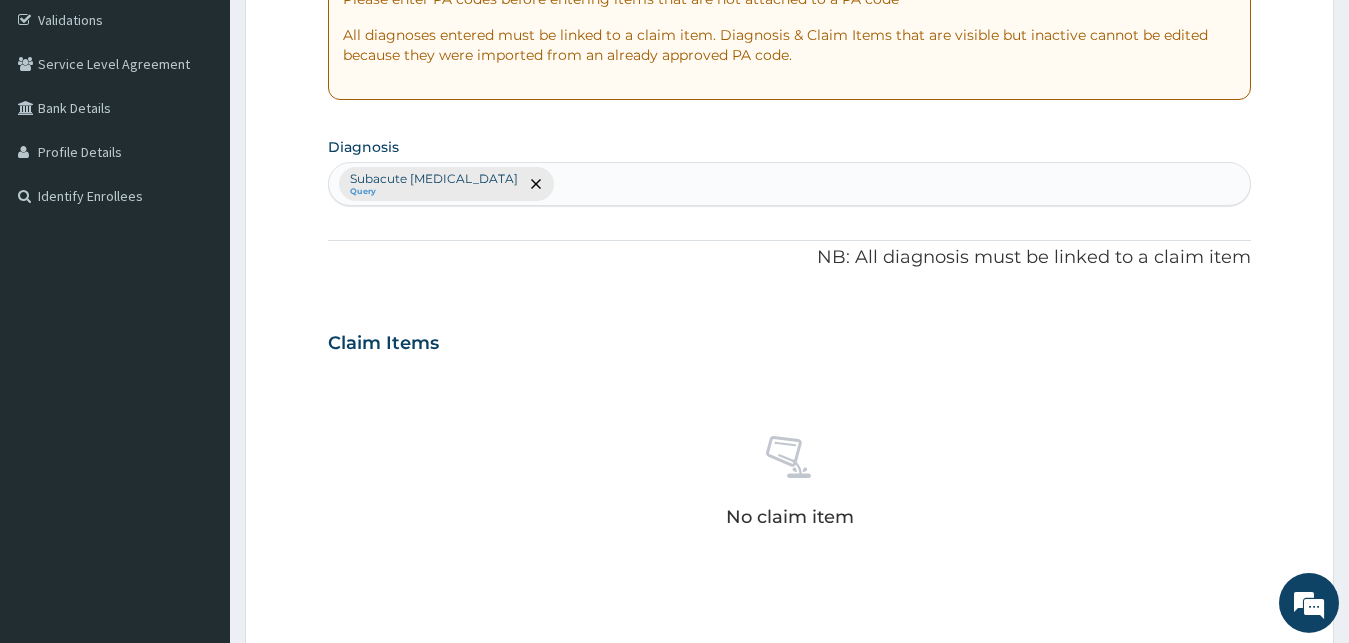 scroll, scrollTop: 376, scrollLeft: 0, axis: vertical 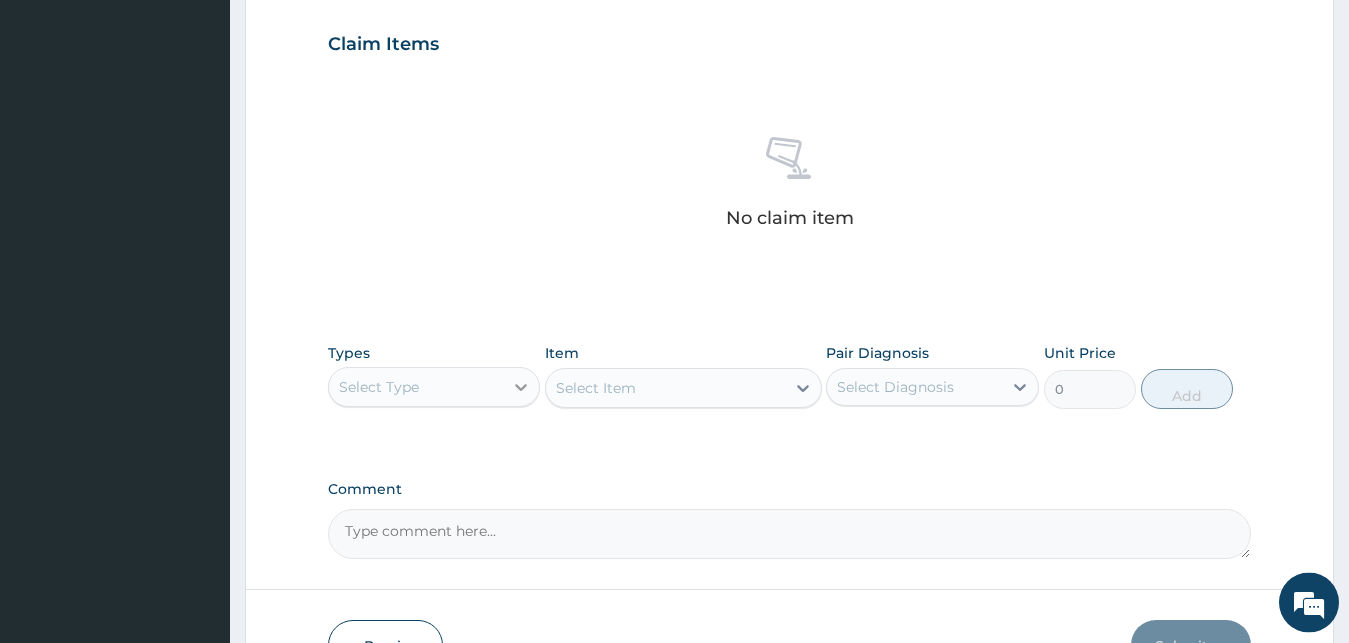 click at bounding box center (521, 387) 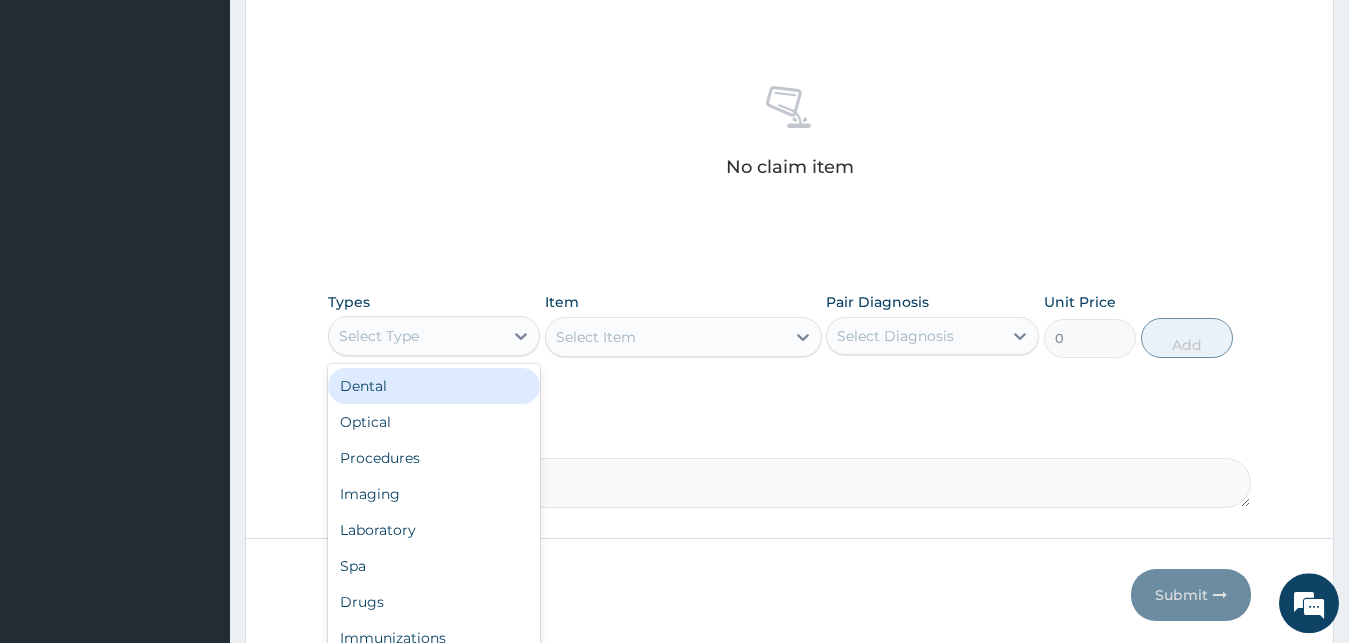 scroll, scrollTop: 776, scrollLeft: 0, axis: vertical 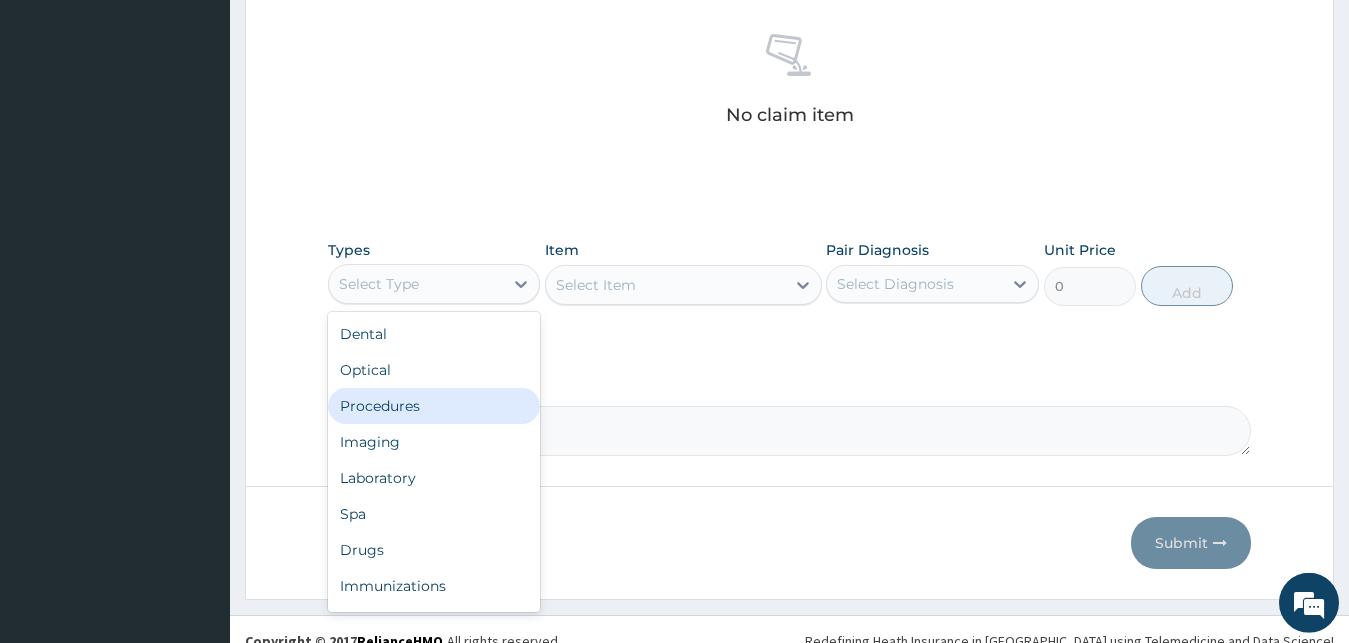 click on "Procedures" at bounding box center [434, 406] 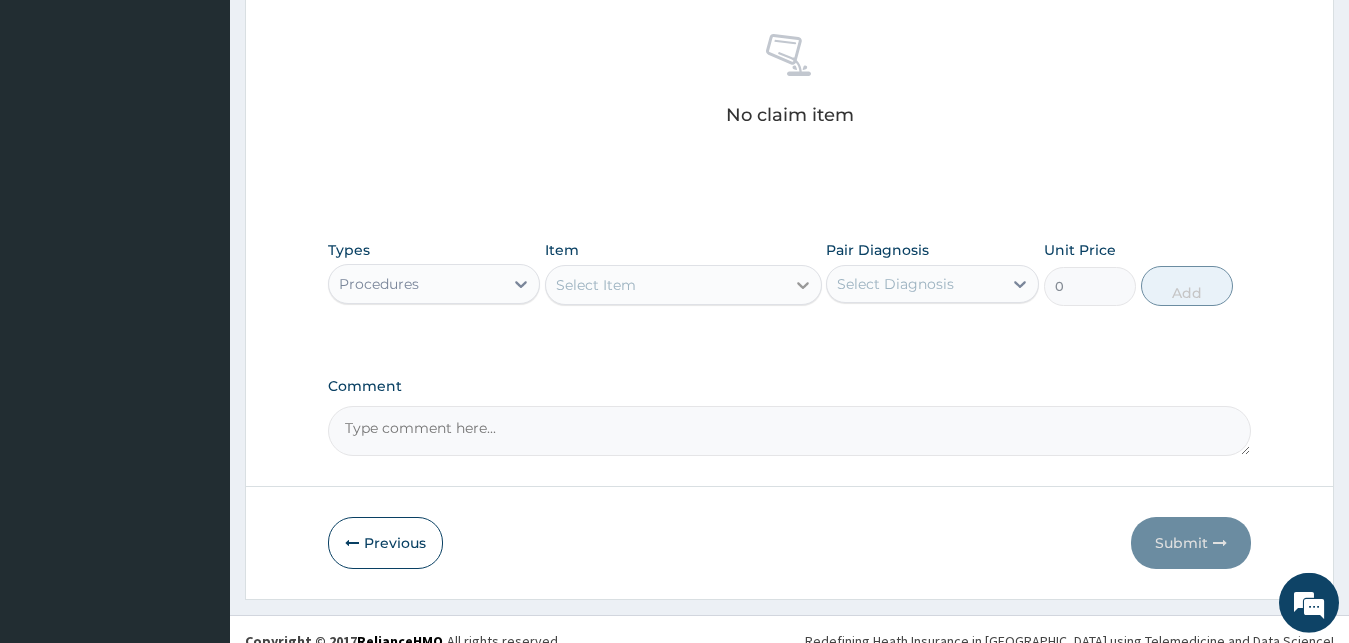 click at bounding box center [803, 285] 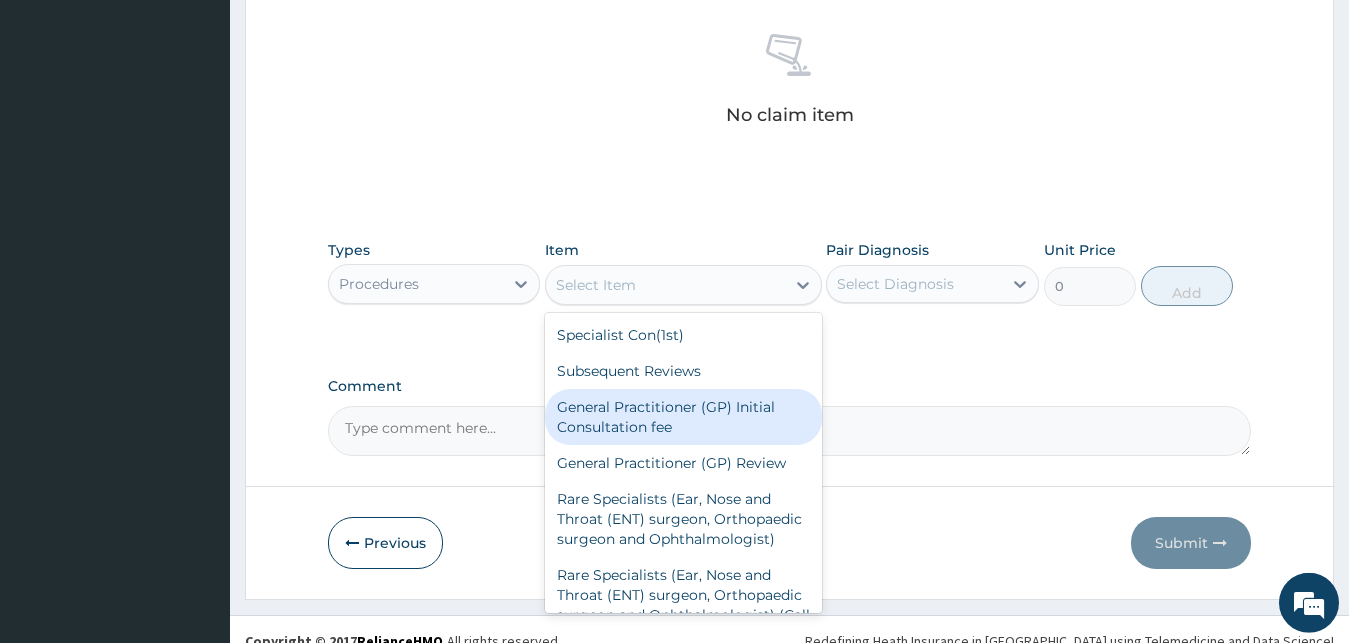 click on "General Practitioner (GP) Initial Consultation fee" at bounding box center [683, 417] 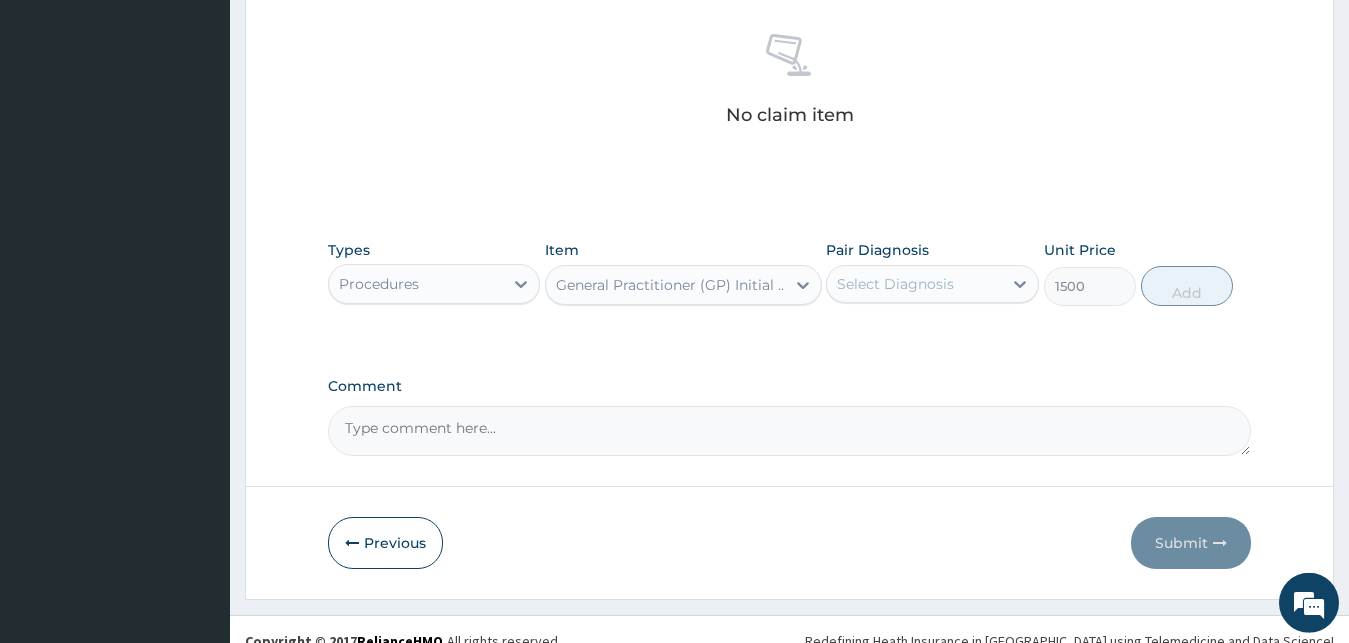 type on "1500" 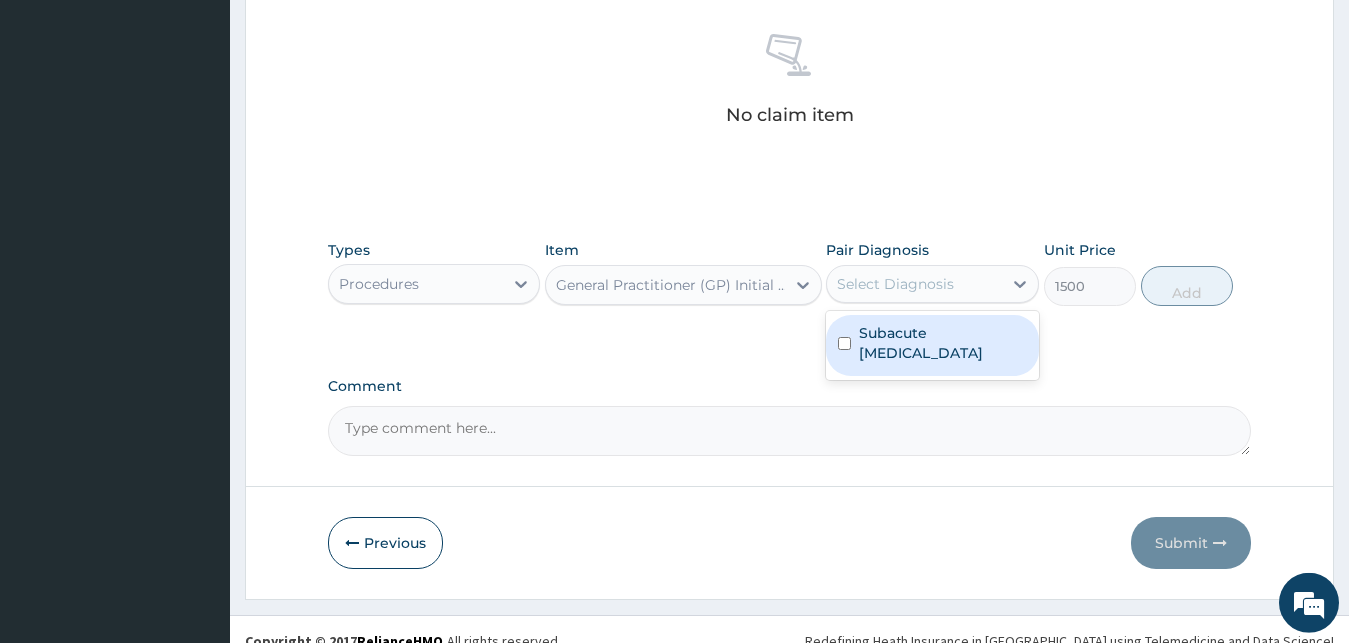click at bounding box center (844, 343) 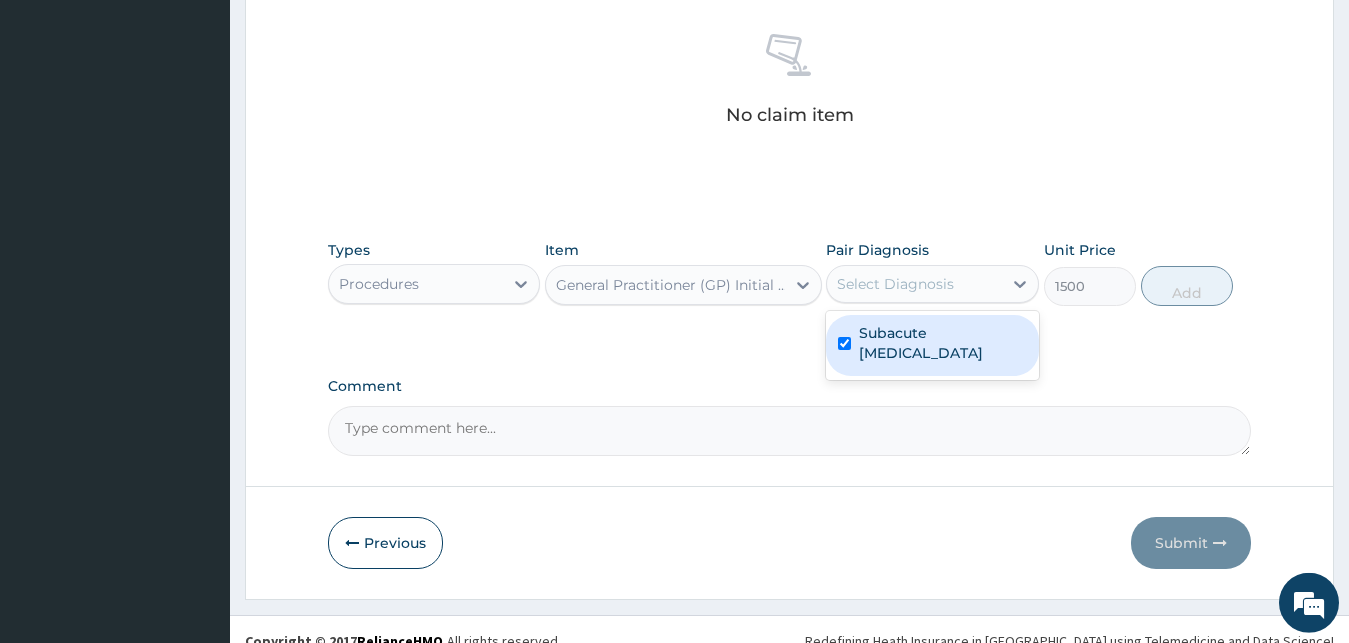 checkbox on "true" 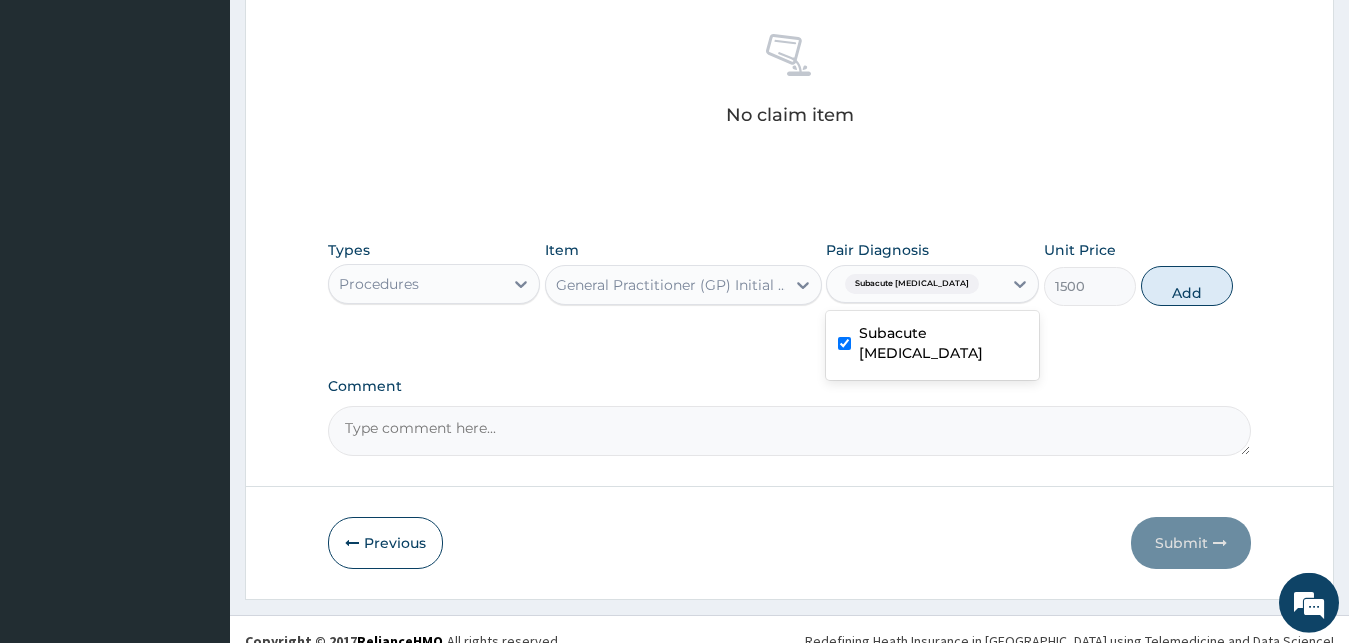 click on "Comment" at bounding box center (790, 417) 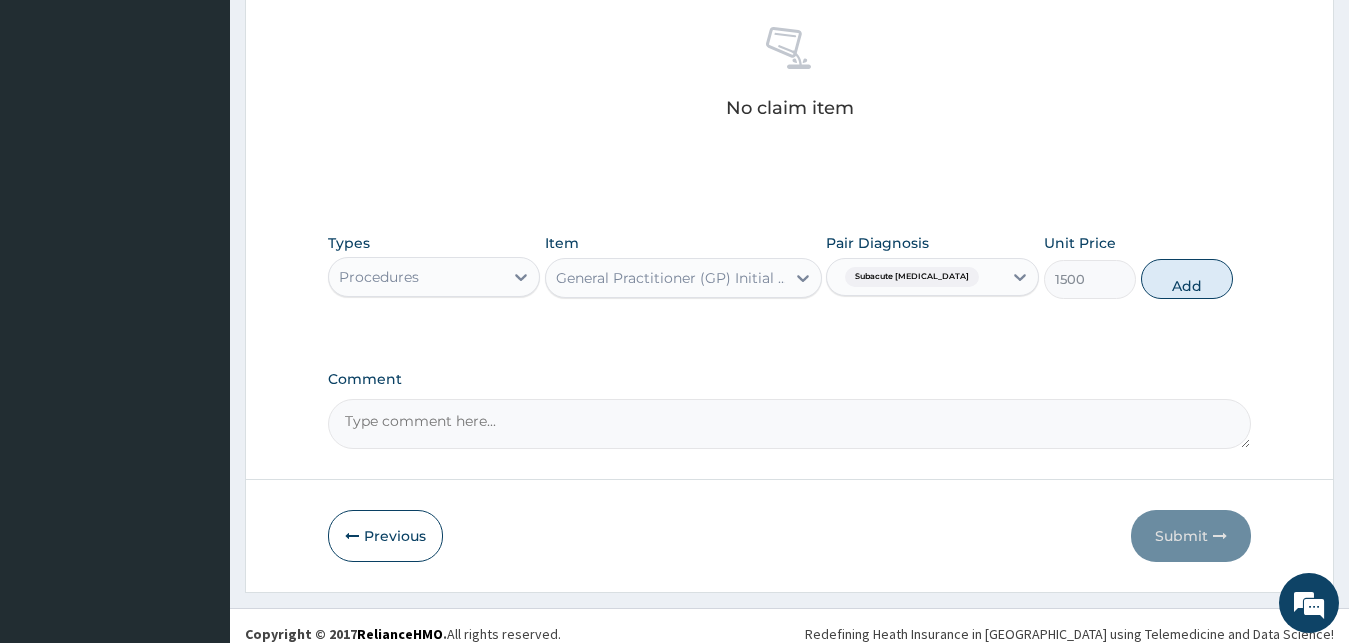 scroll, scrollTop: 799, scrollLeft: 0, axis: vertical 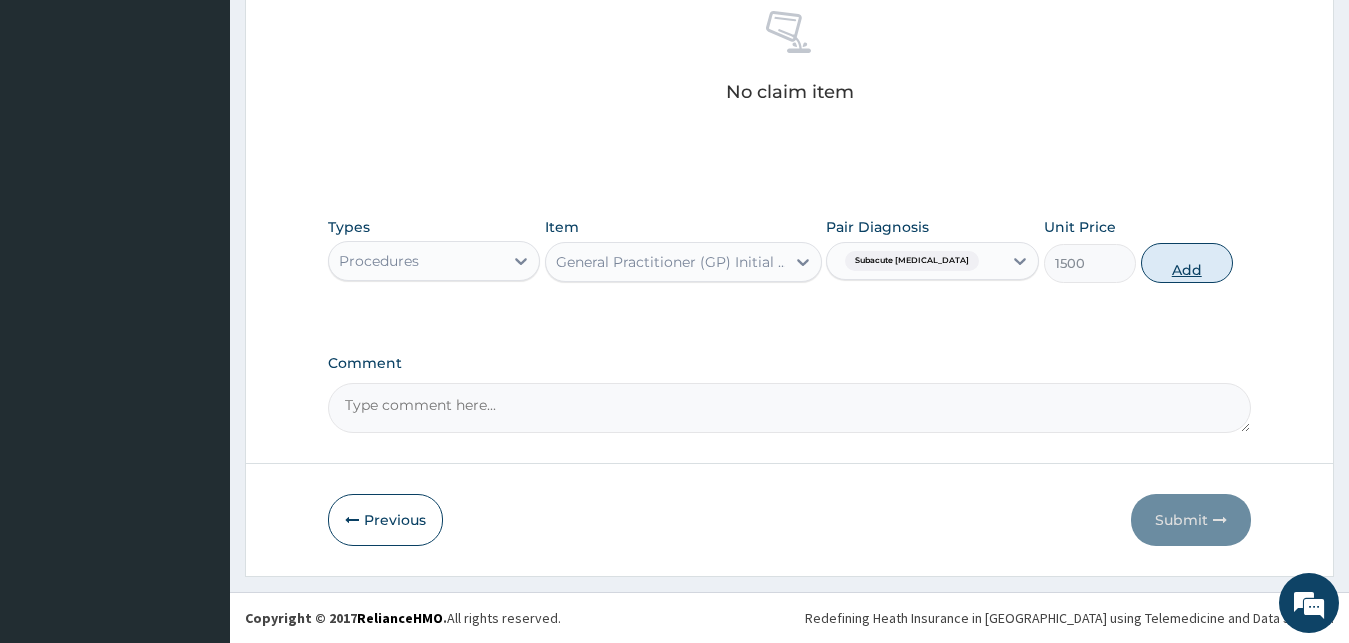 click on "Add" at bounding box center (1187, 263) 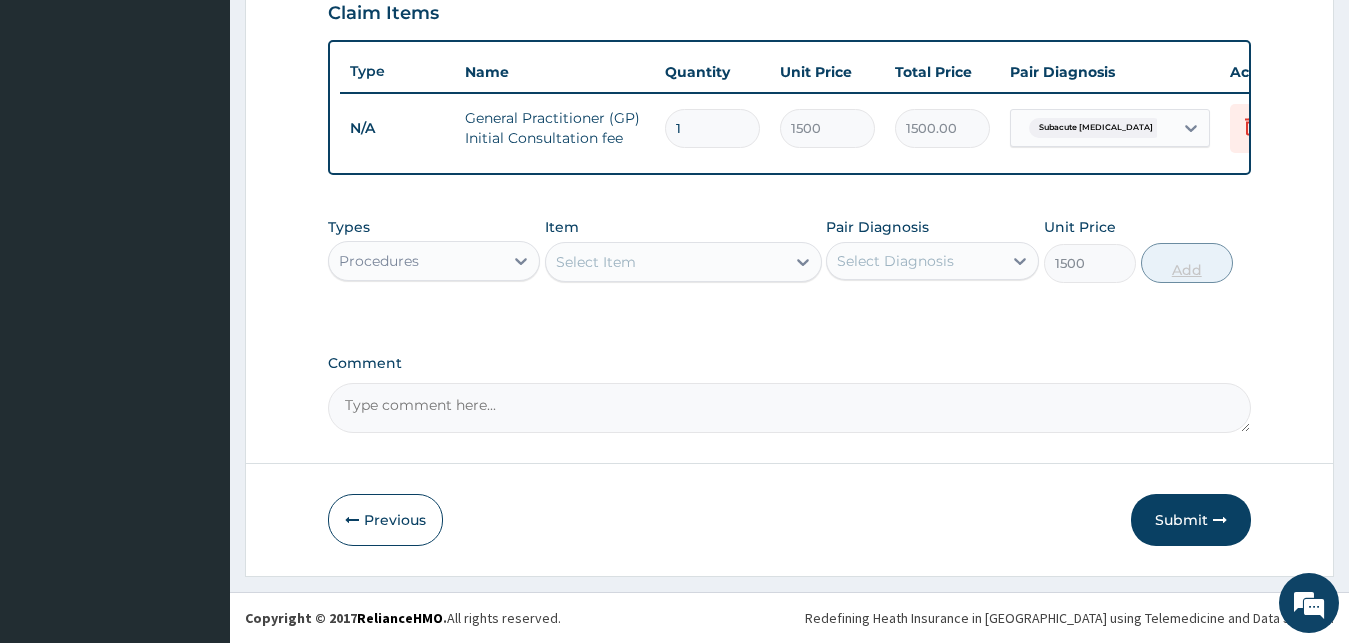 type on "0" 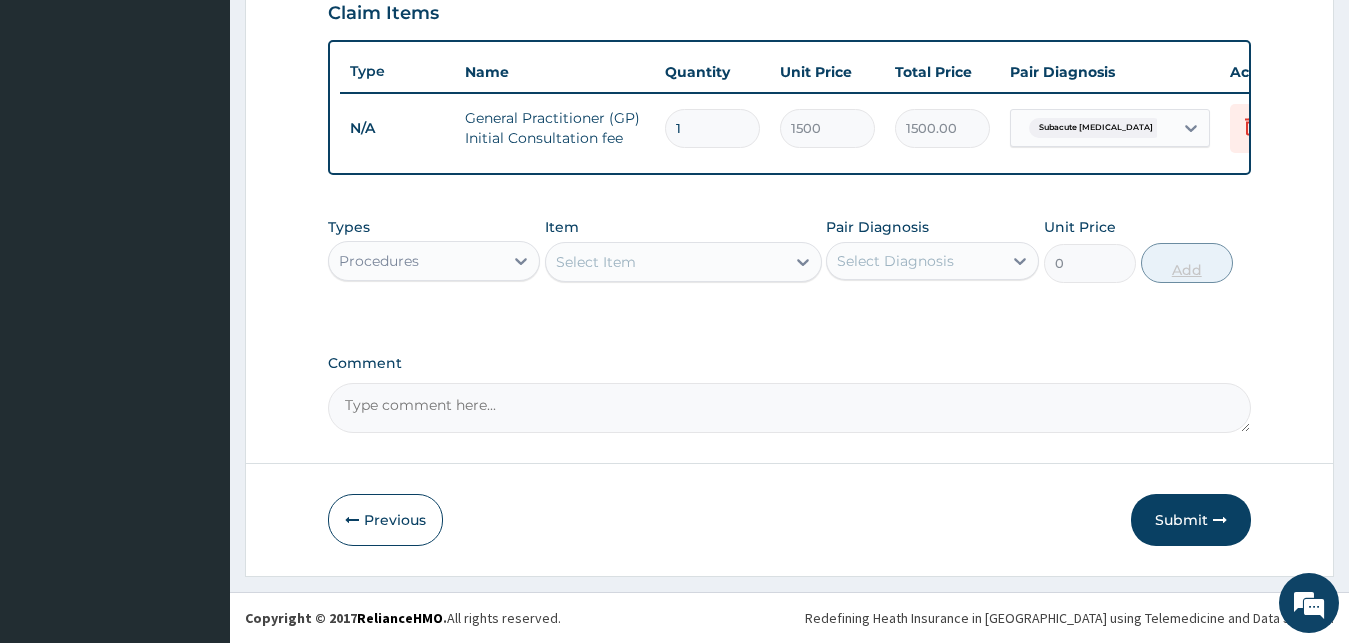 scroll, scrollTop: 721, scrollLeft: 0, axis: vertical 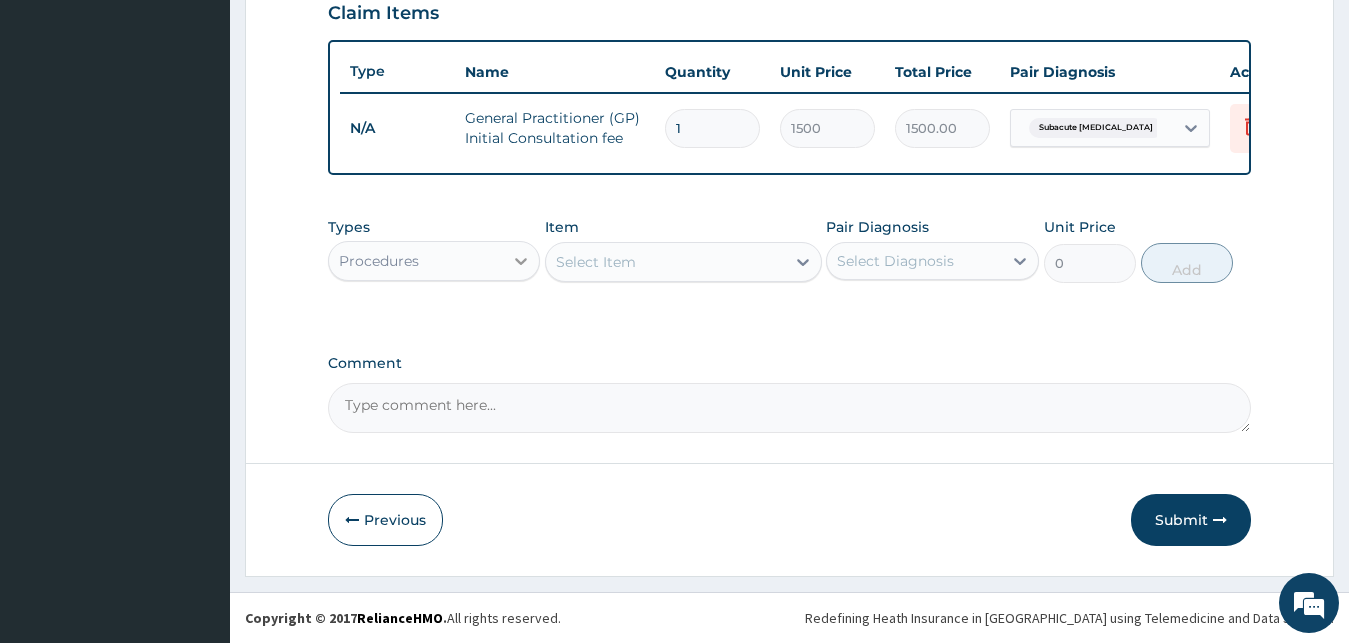 click 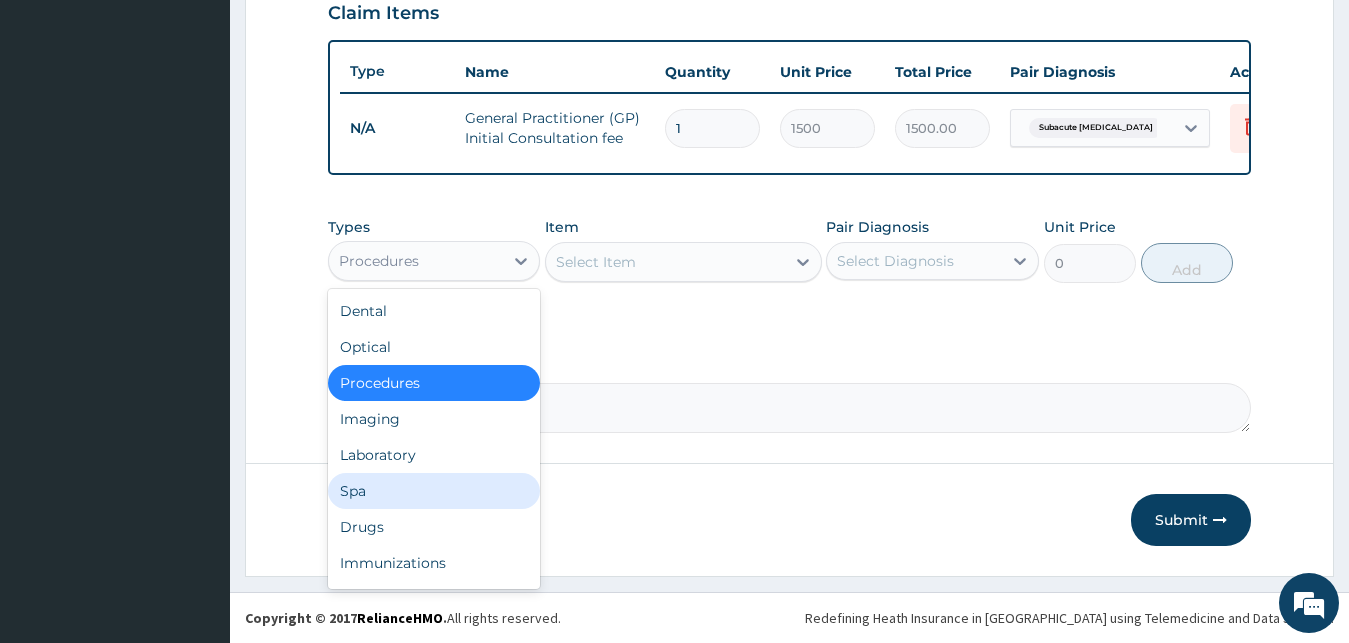 scroll, scrollTop: 4, scrollLeft: 0, axis: vertical 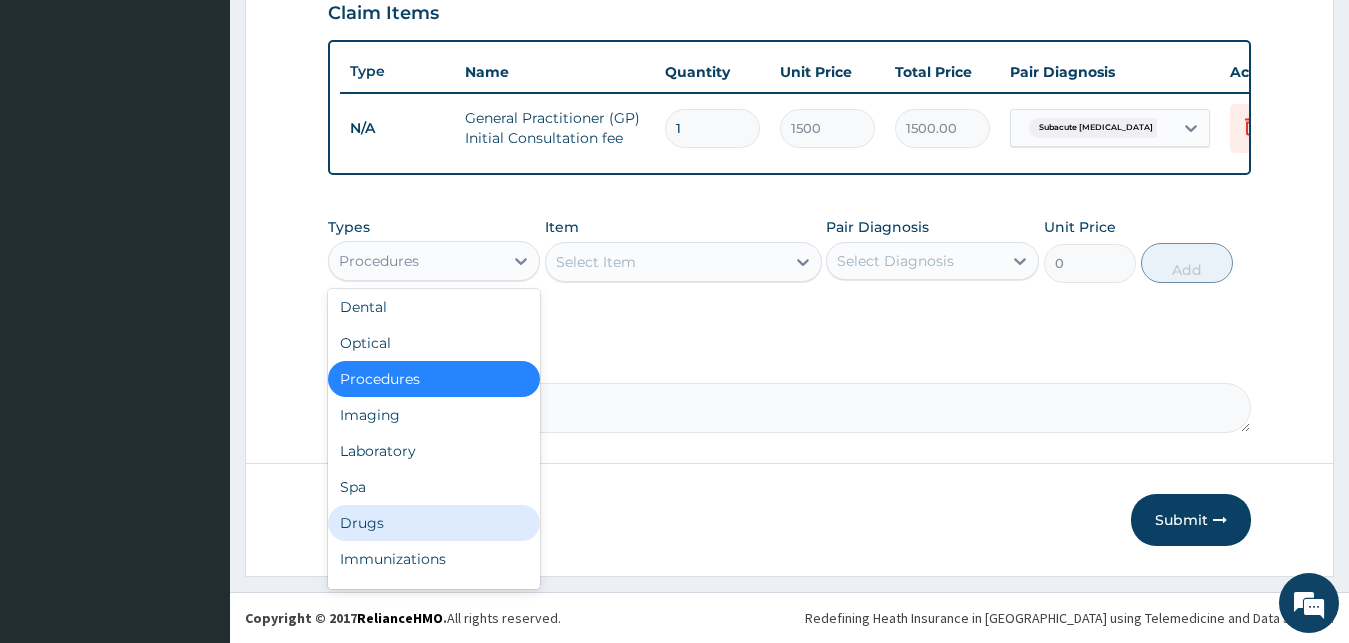 click on "Drugs" at bounding box center [434, 523] 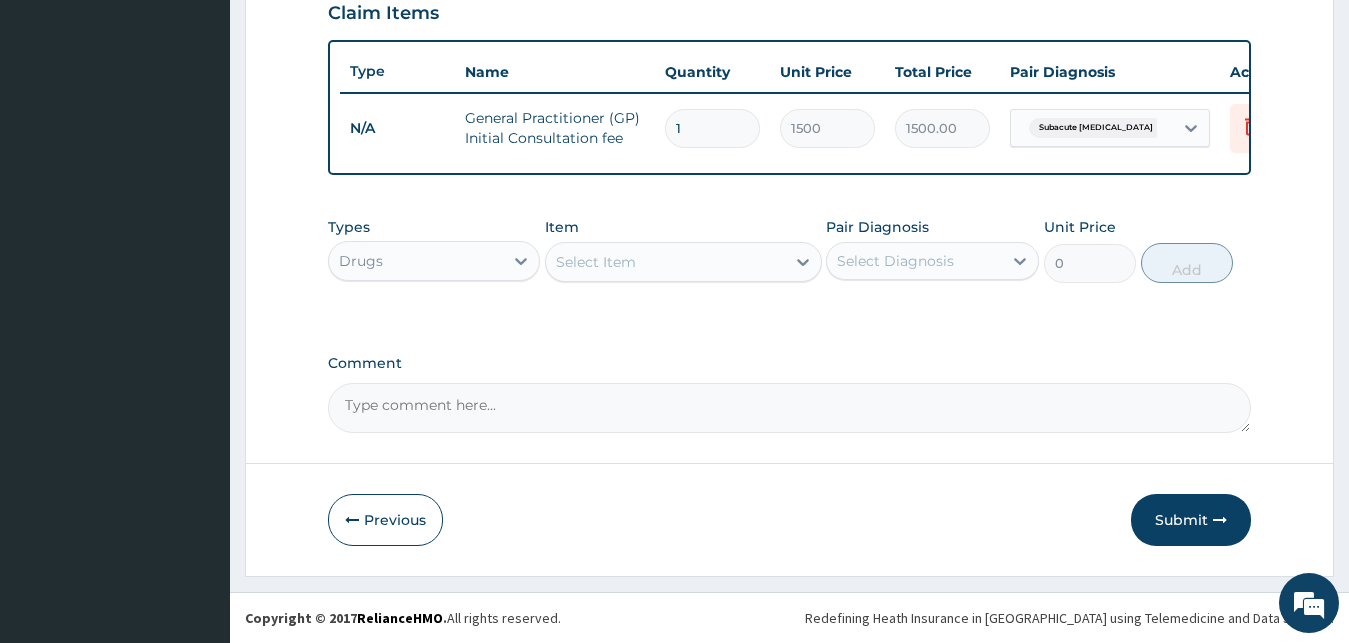 click on "Select Item" at bounding box center (665, 262) 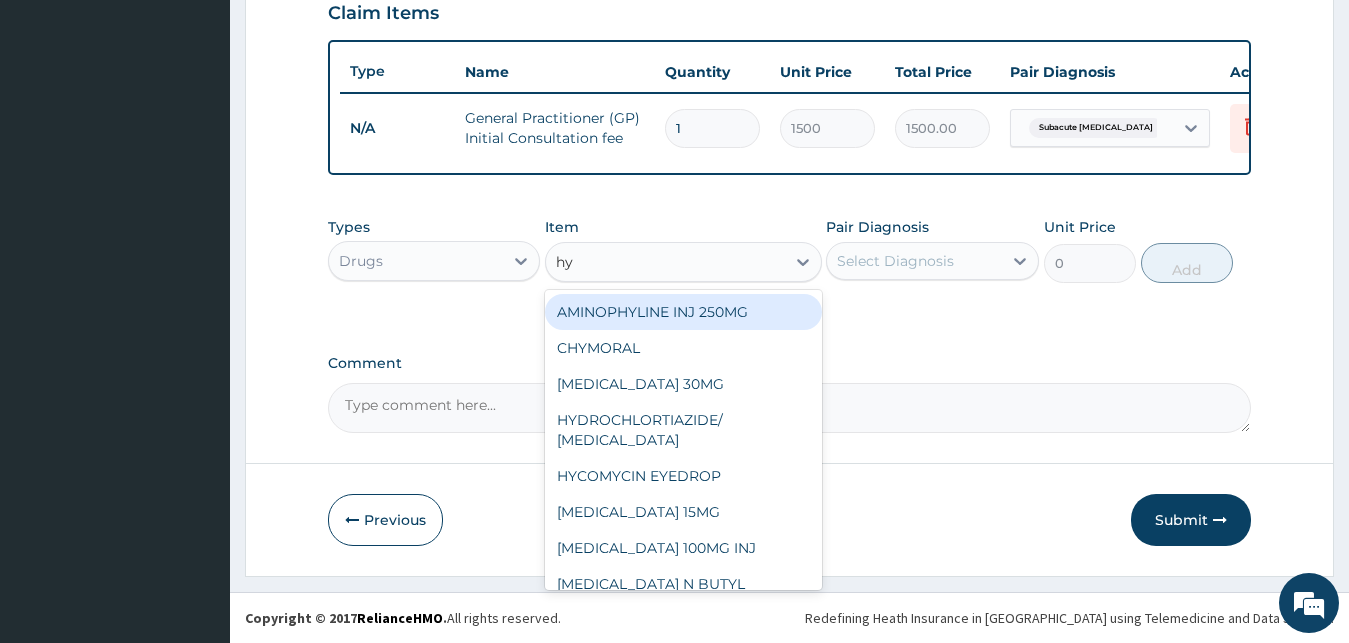 type on "hyo" 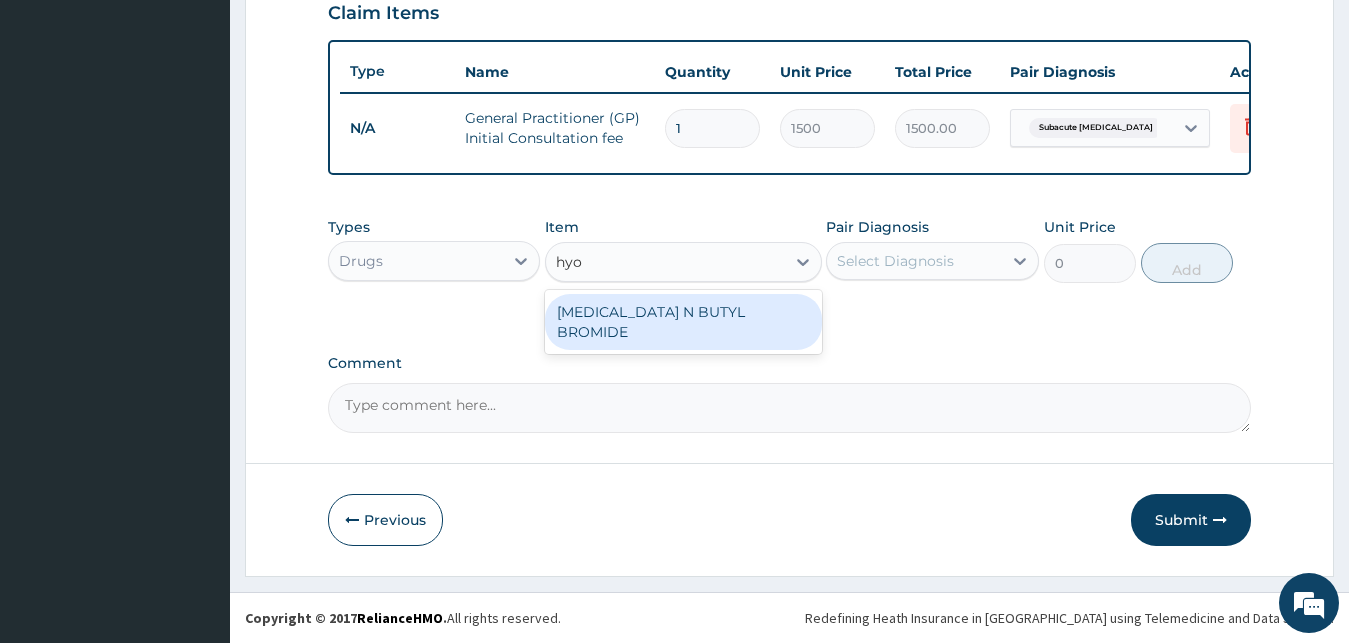 click on "[MEDICAL_DATA] N BUTYL BROMIDE" at bounding box center [683, 322] 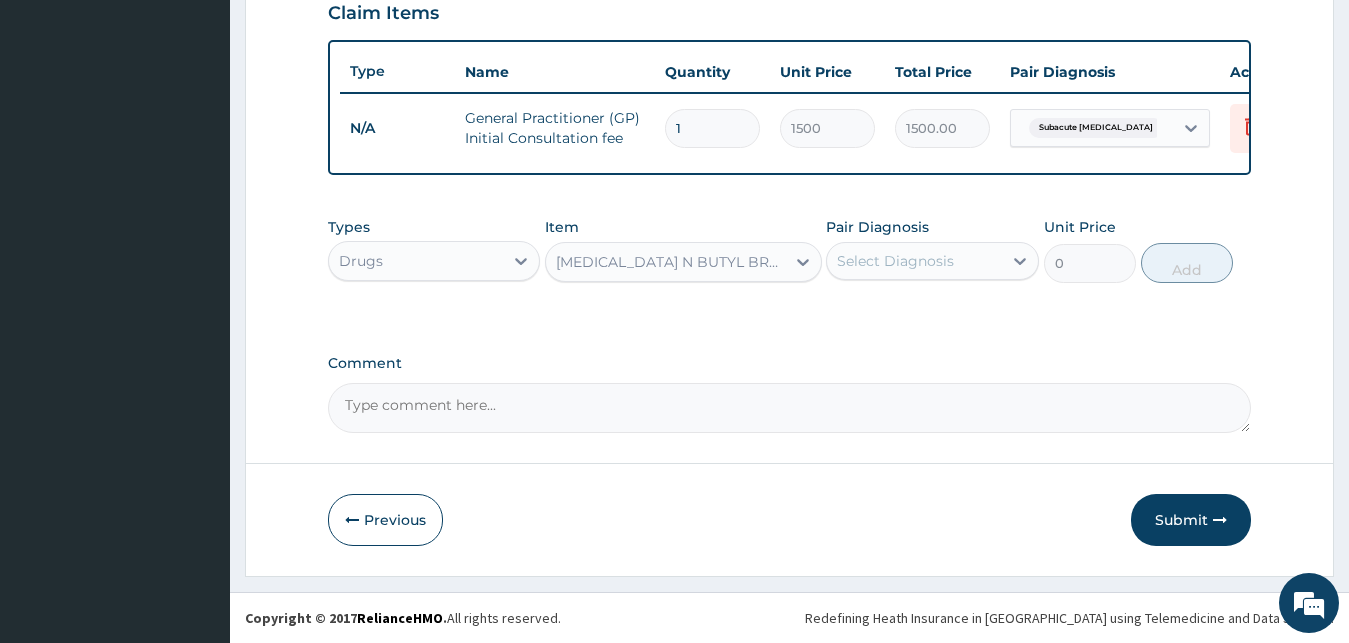type 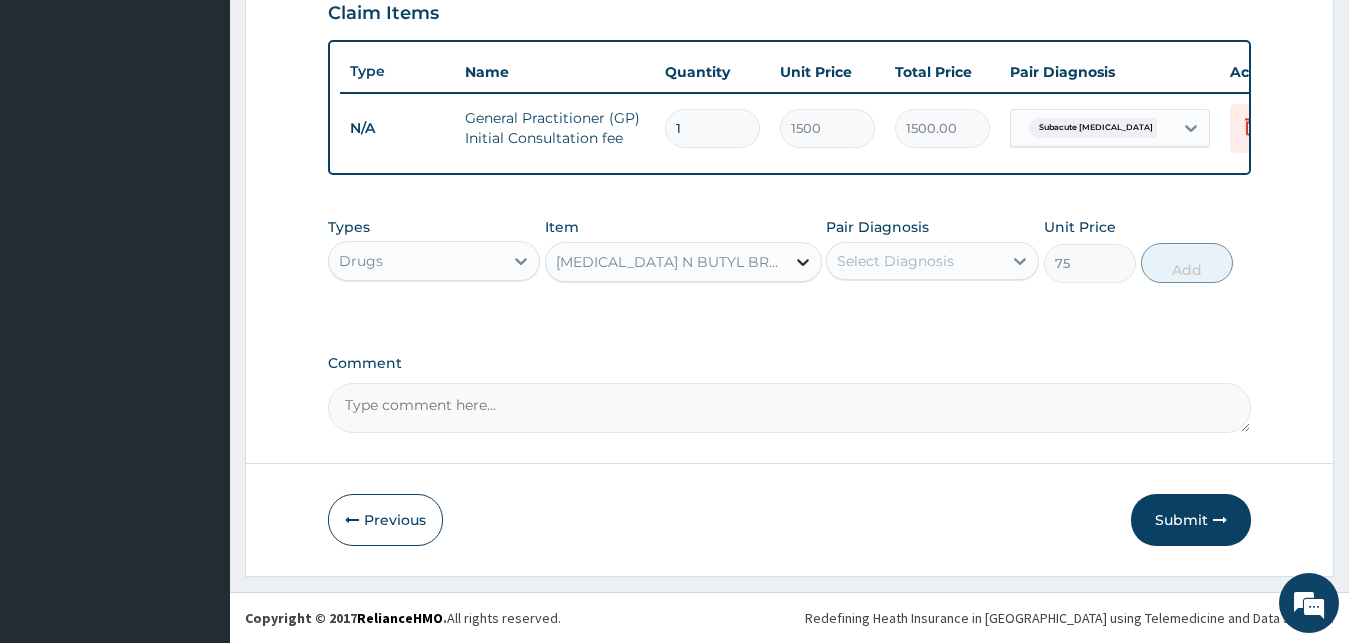click 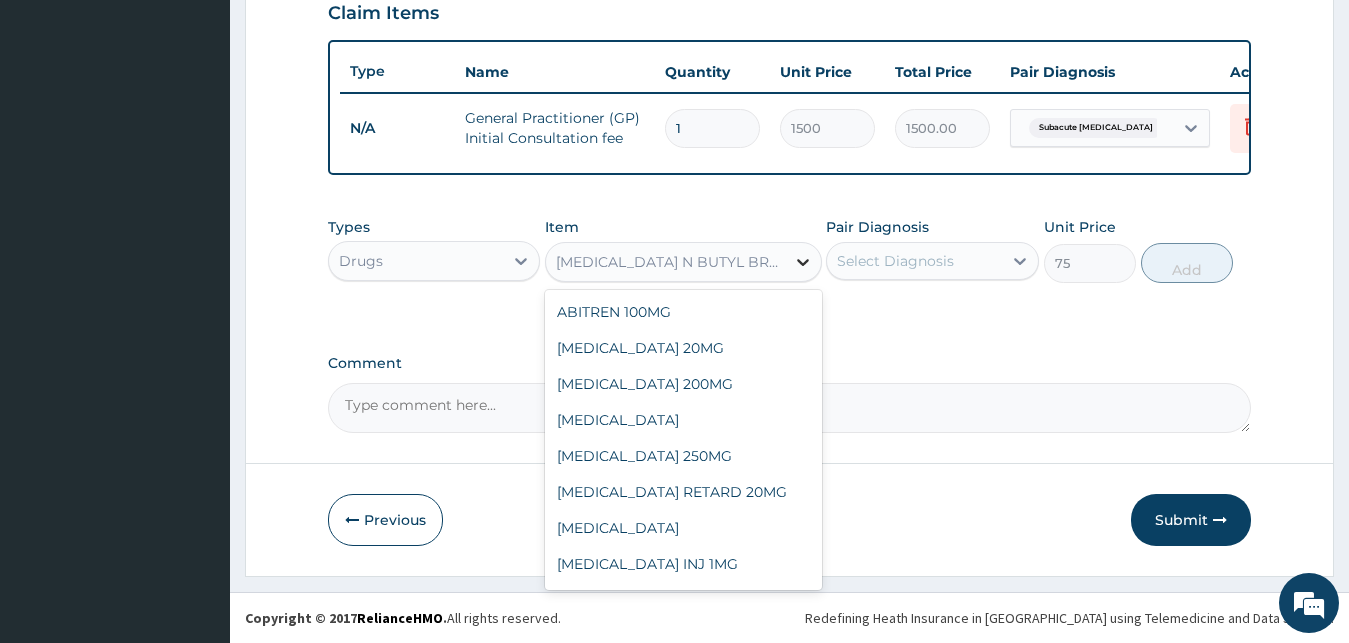 scroll, scrollTop: 6728, scrollLeft: 0, axis: vertical 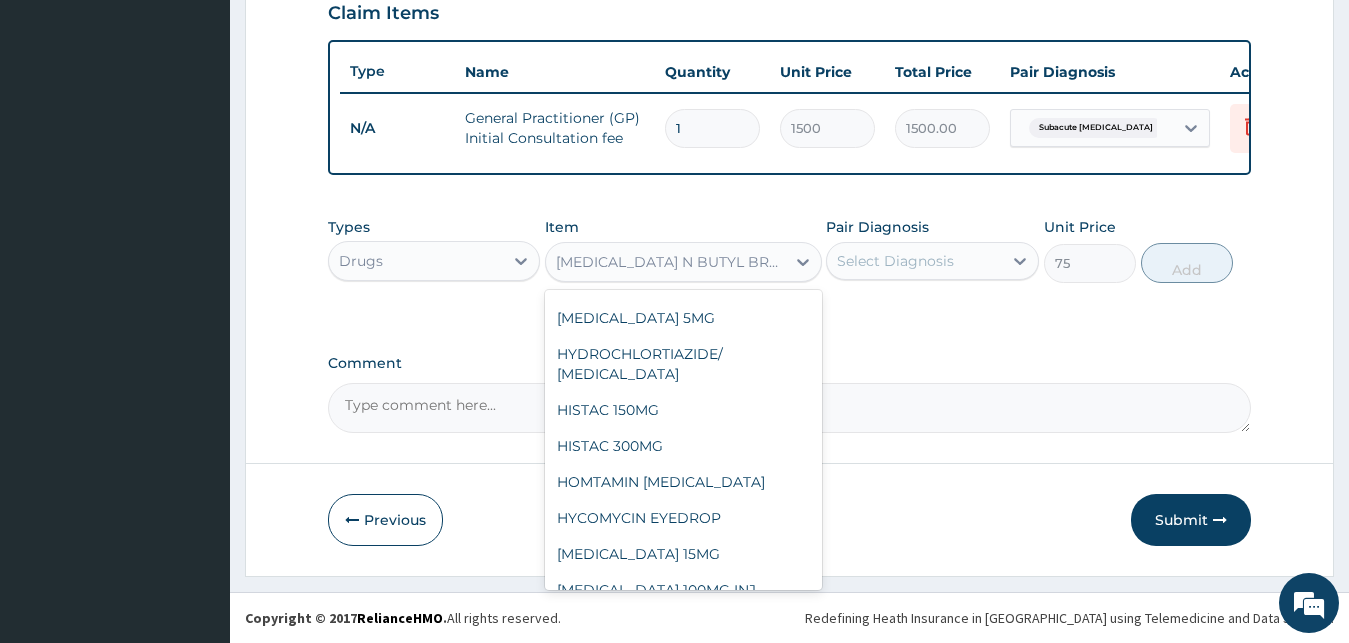 click on "[MEDICAL_DATA] N BUTYL BROMIDE" at bounding box center (683, 636) 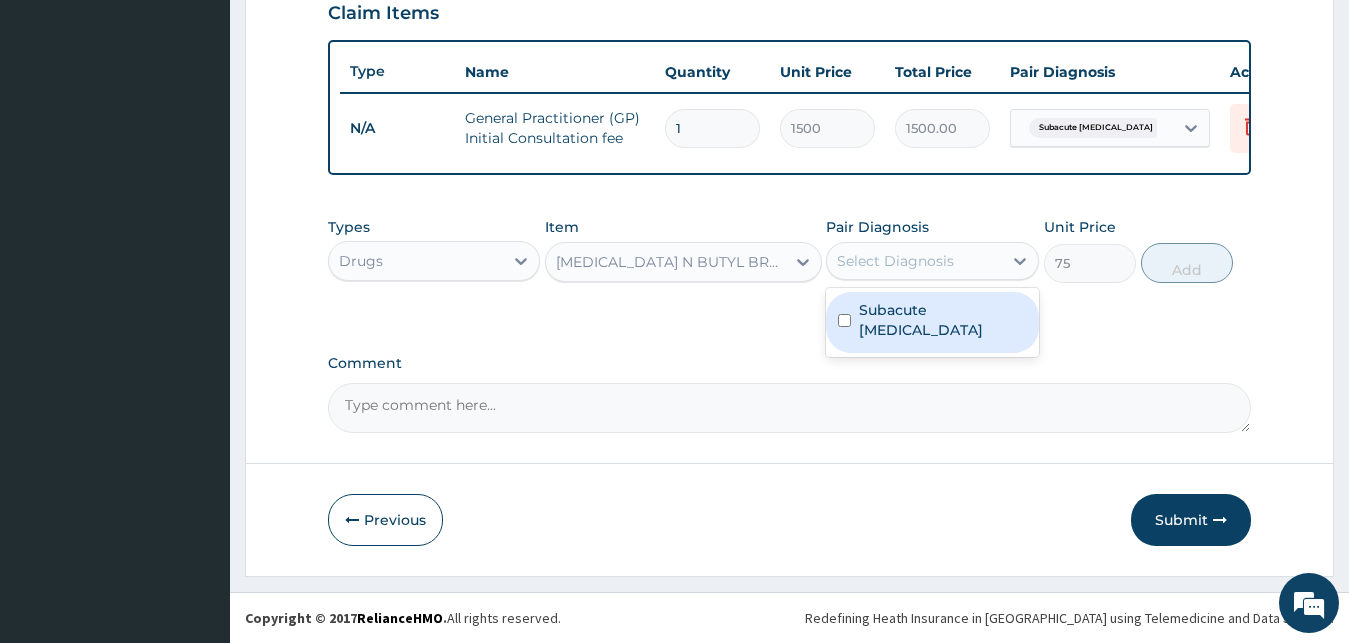 click on "Select Diagnosis" at bounding box center [914, 261] 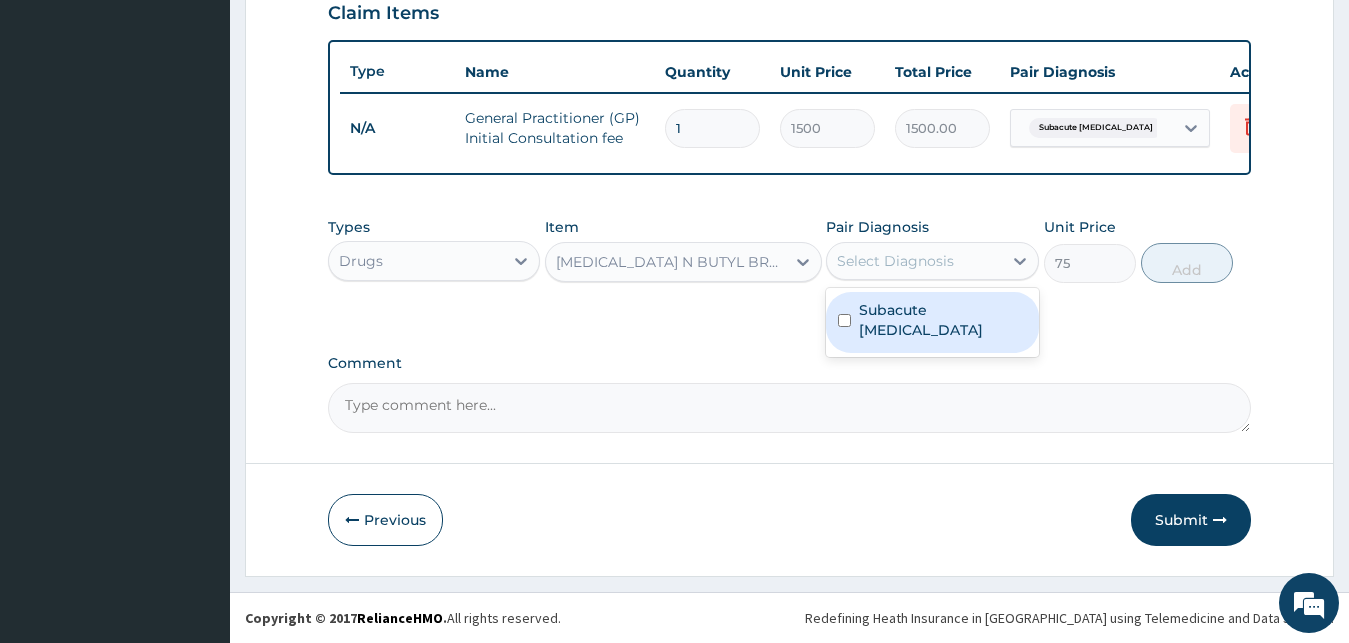 click at bounding box center (844, 320) 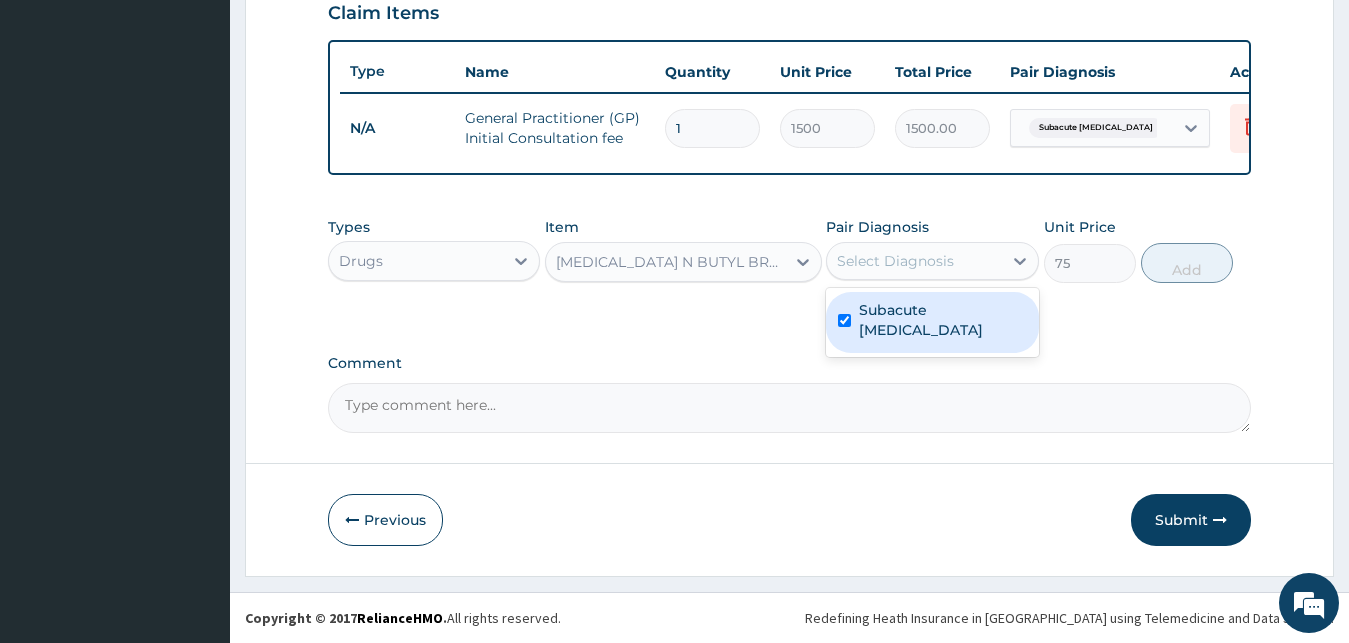checkbox on "true" 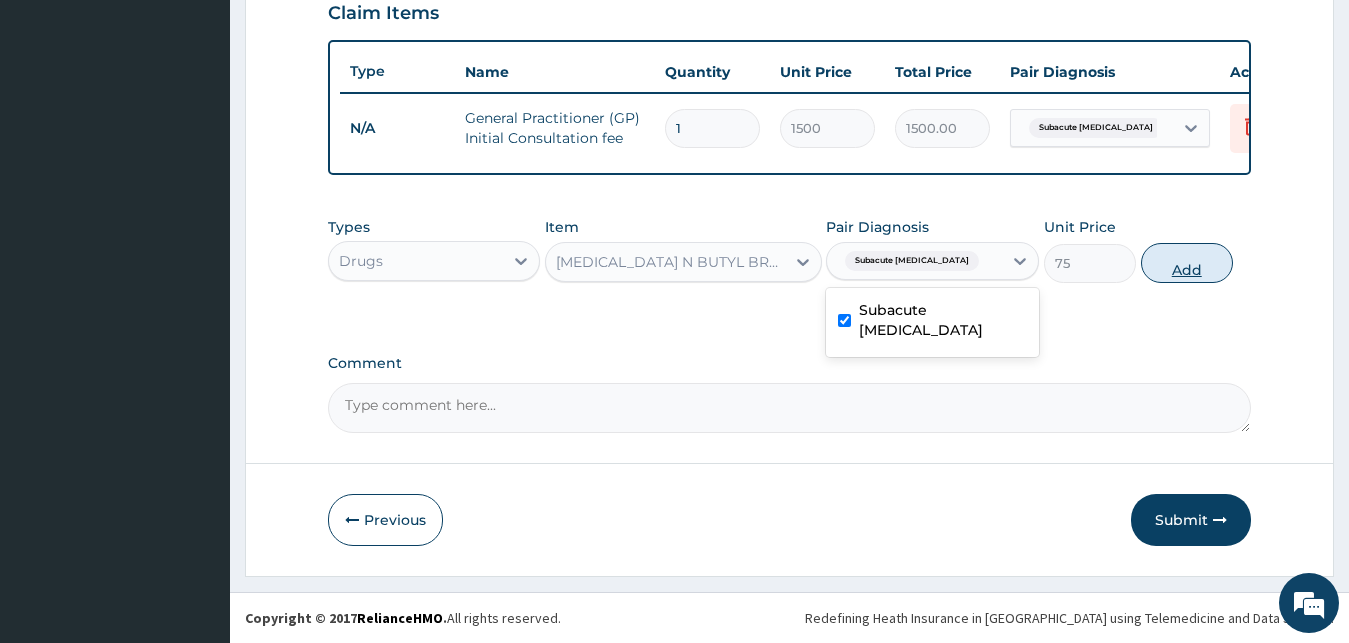 click on "Add" at bounding box center (1187, 263) 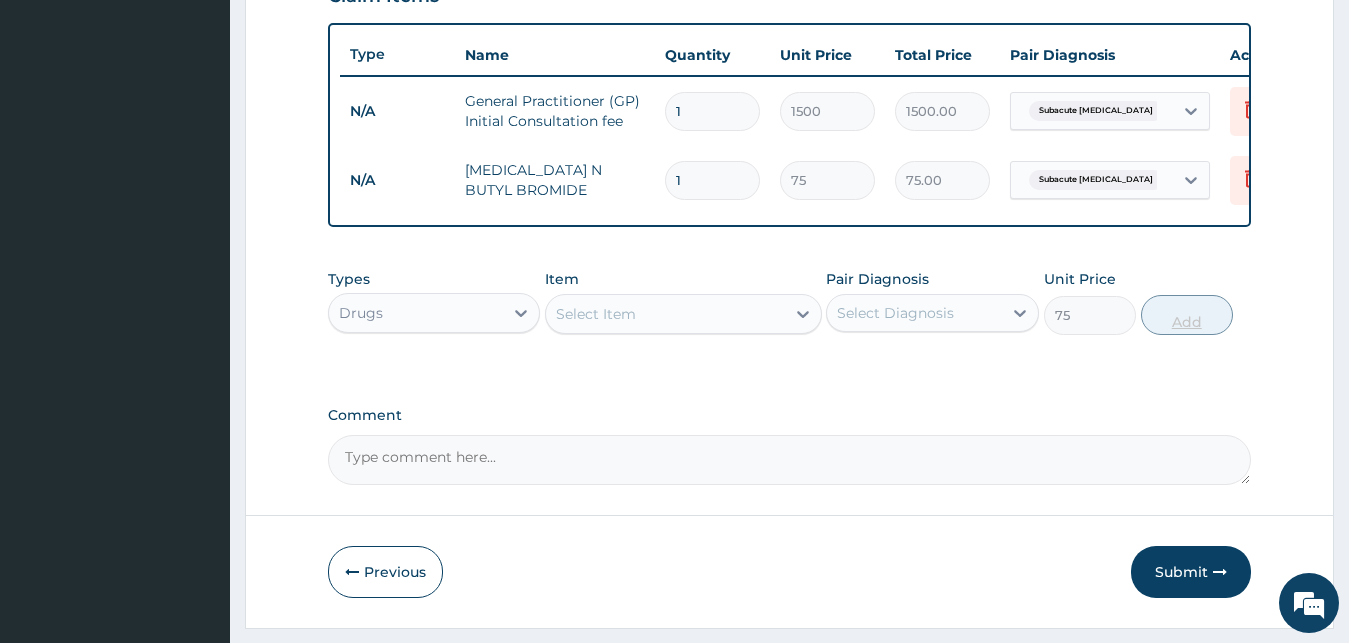 type on "0" 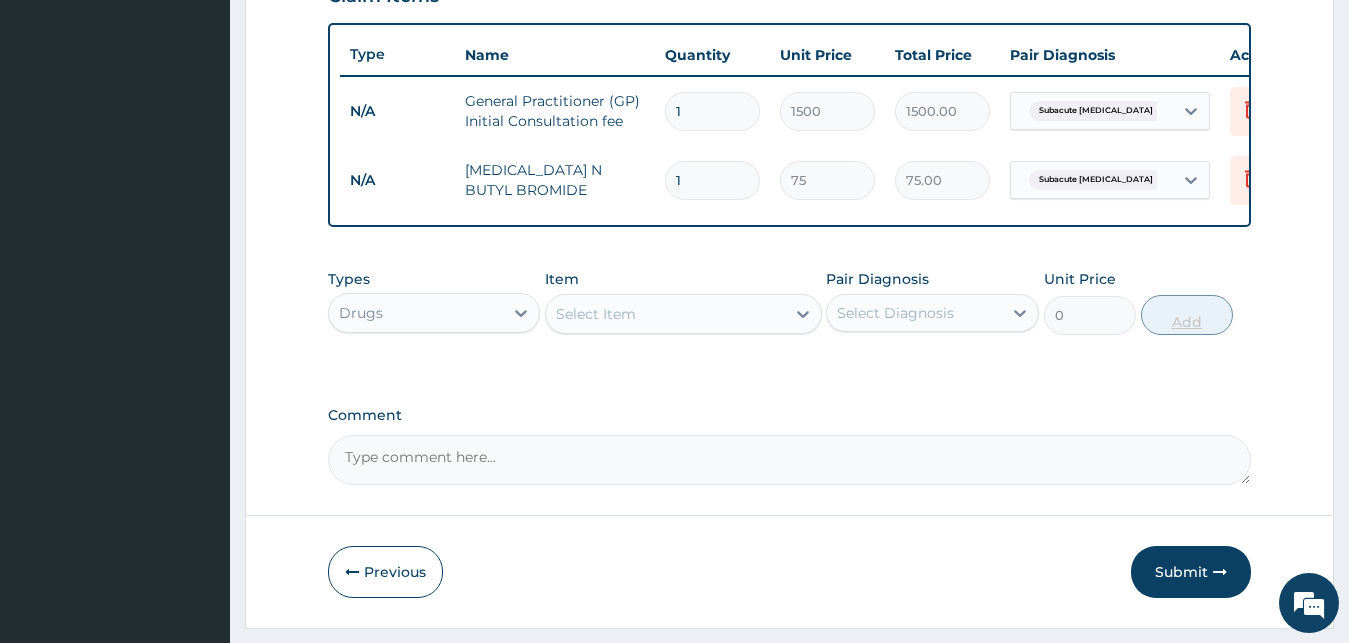 type 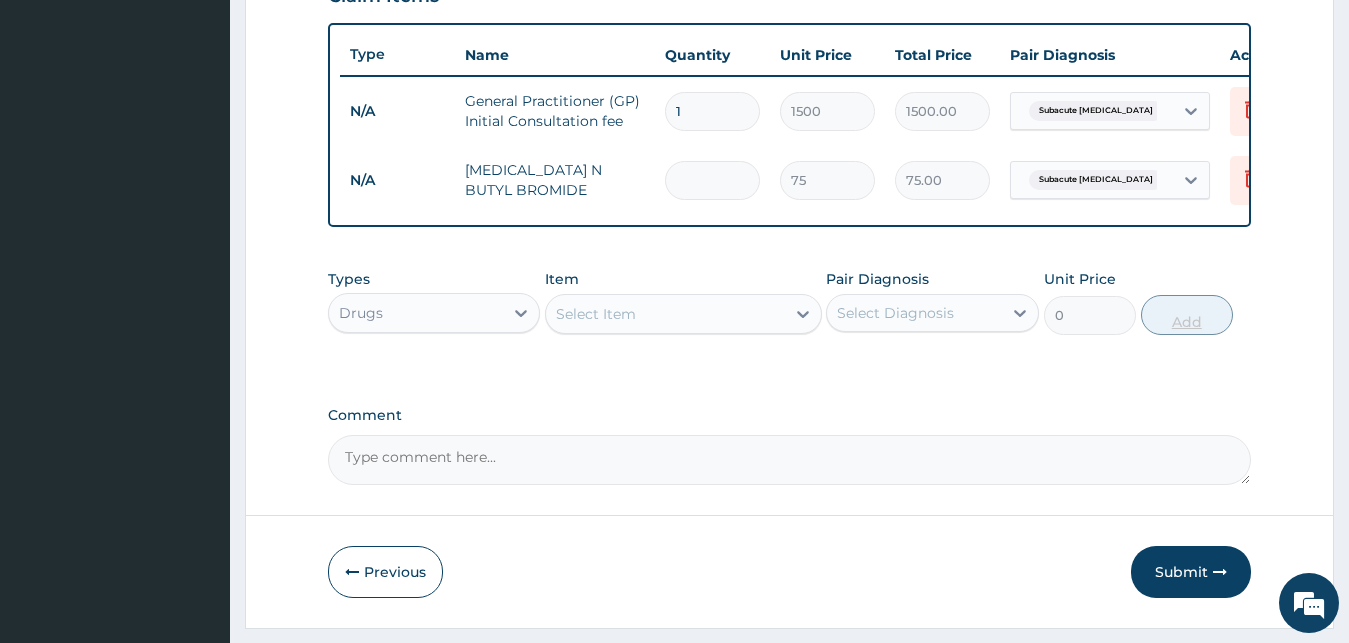 type on "0.00" 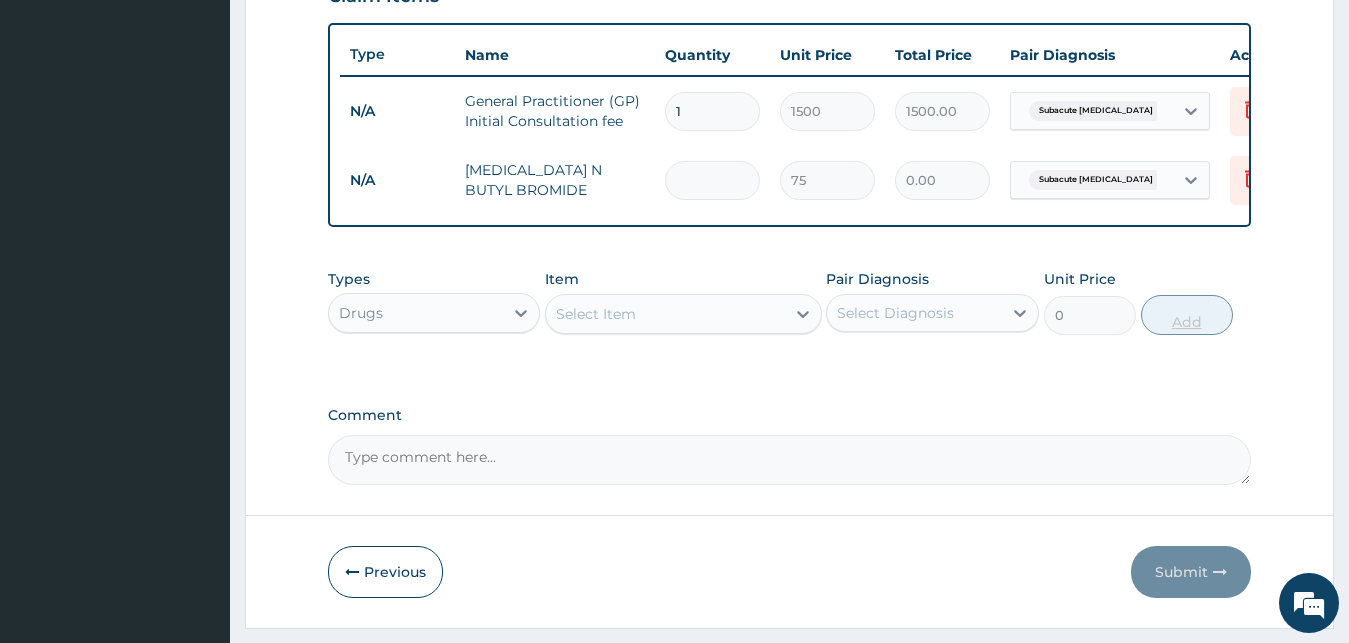 type on "6" 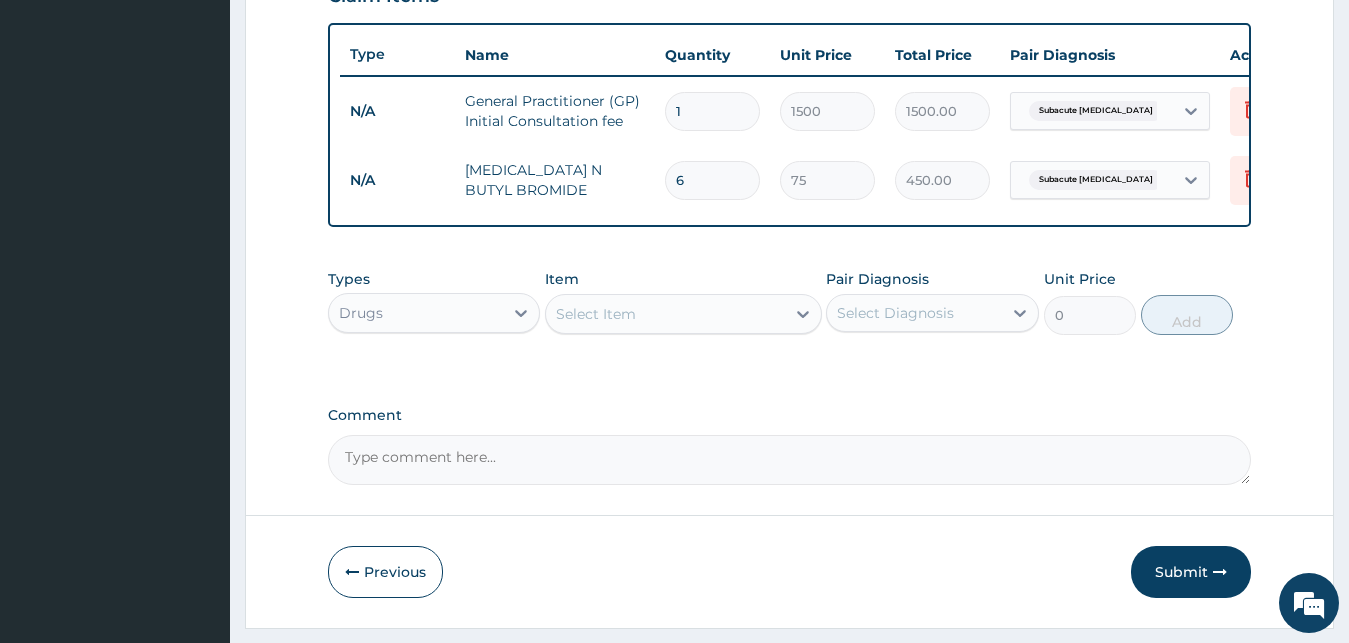 type on "6" 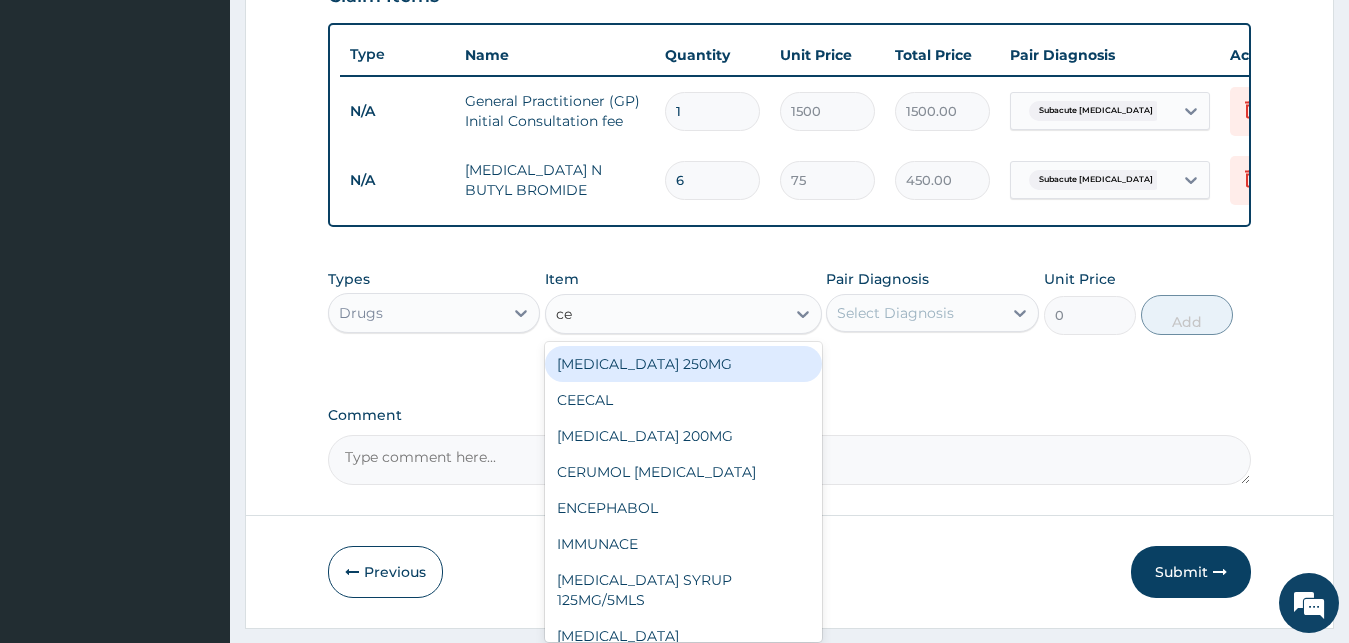 type on "cef" 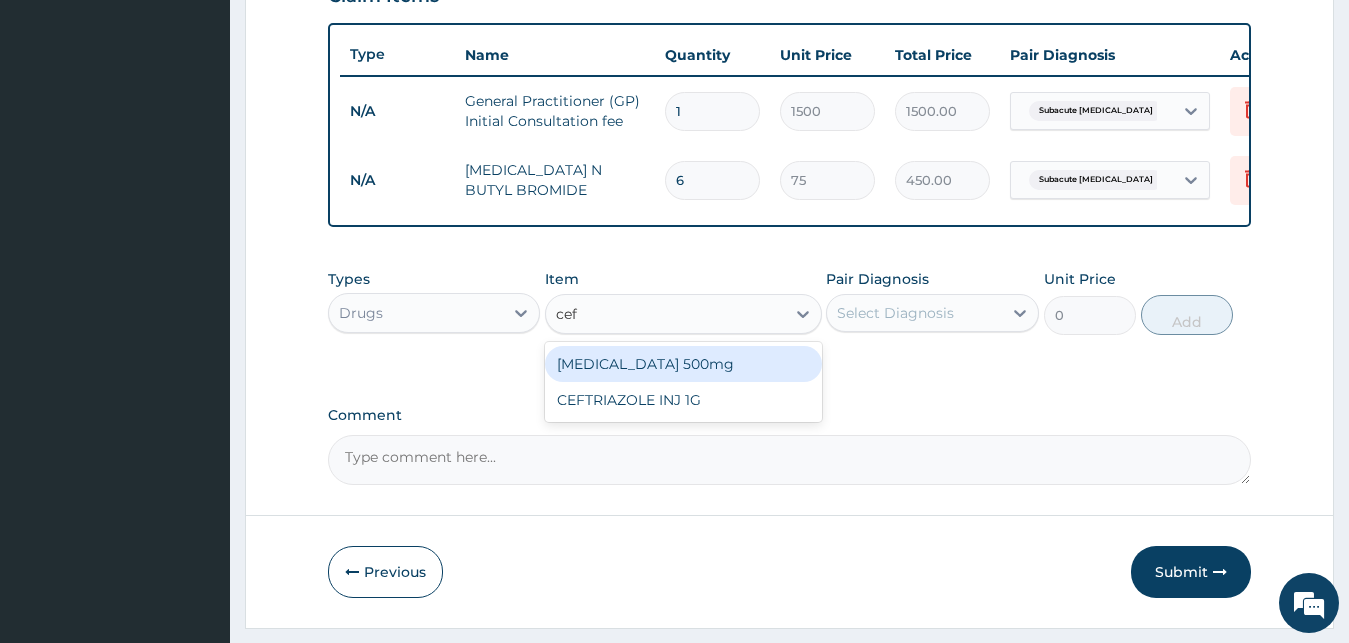 click on "[MEDICAL_DATA] 500mg" at bounding box center (683, 364) 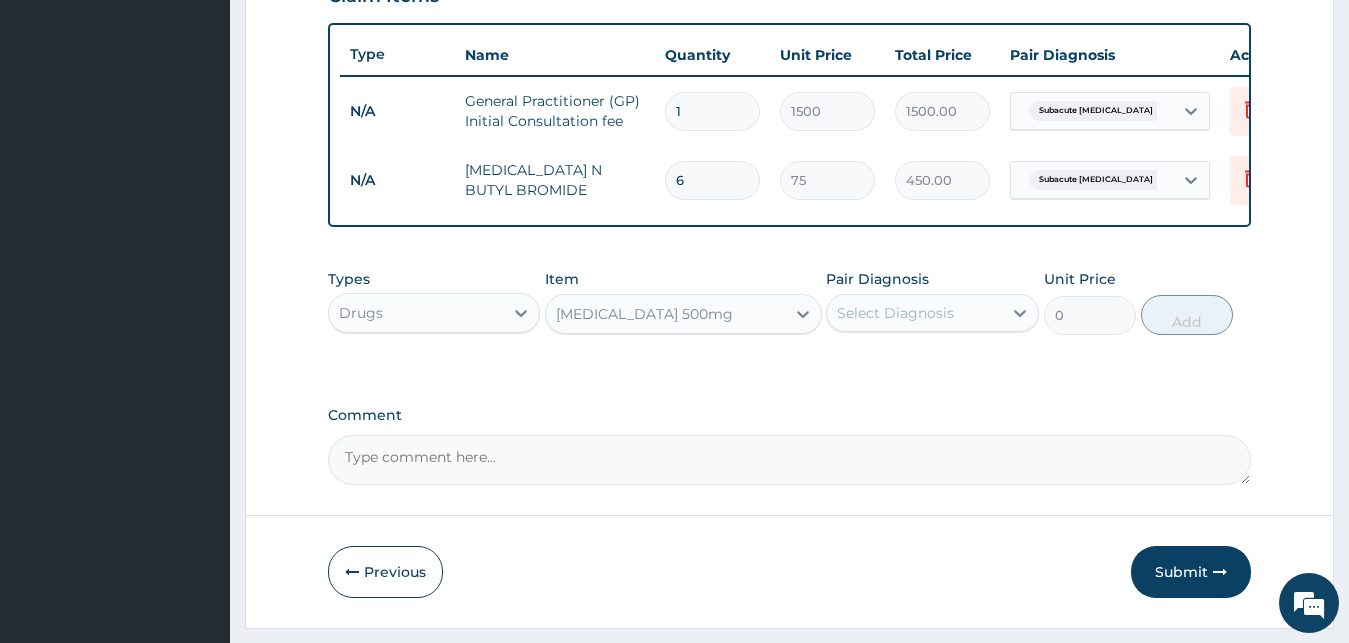 type 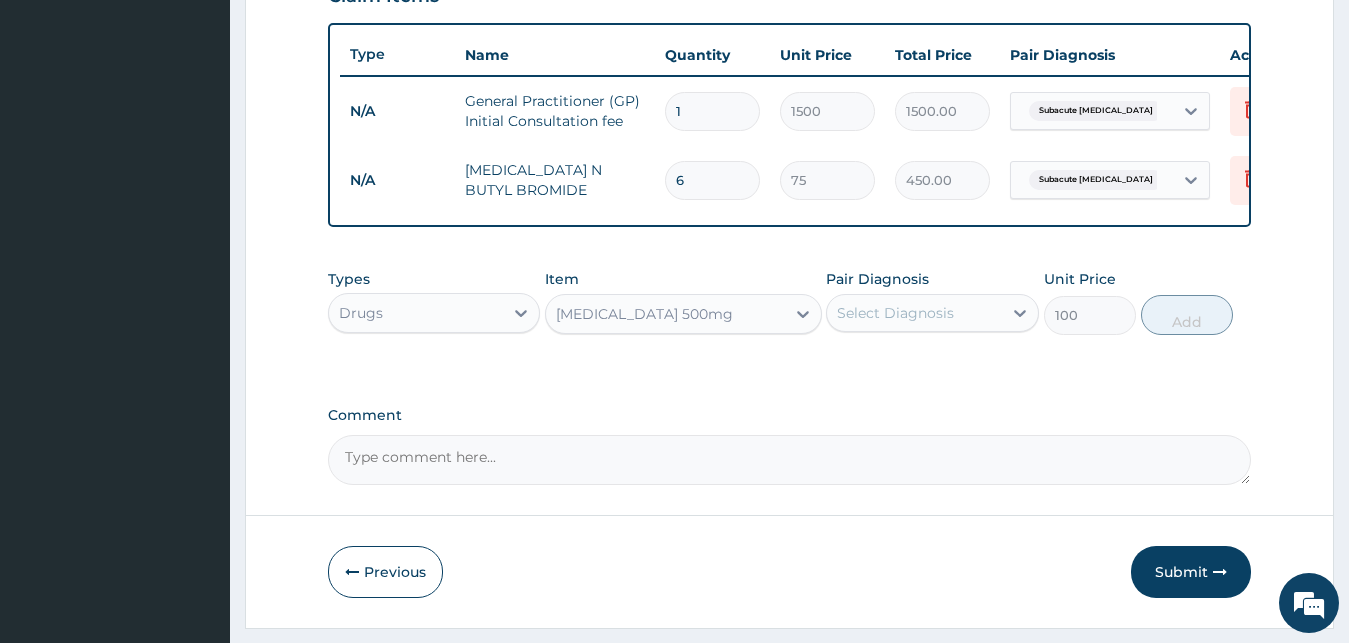 click on "Pair Diagnosis Select Diagnosis" at bounding box center (932, 302) 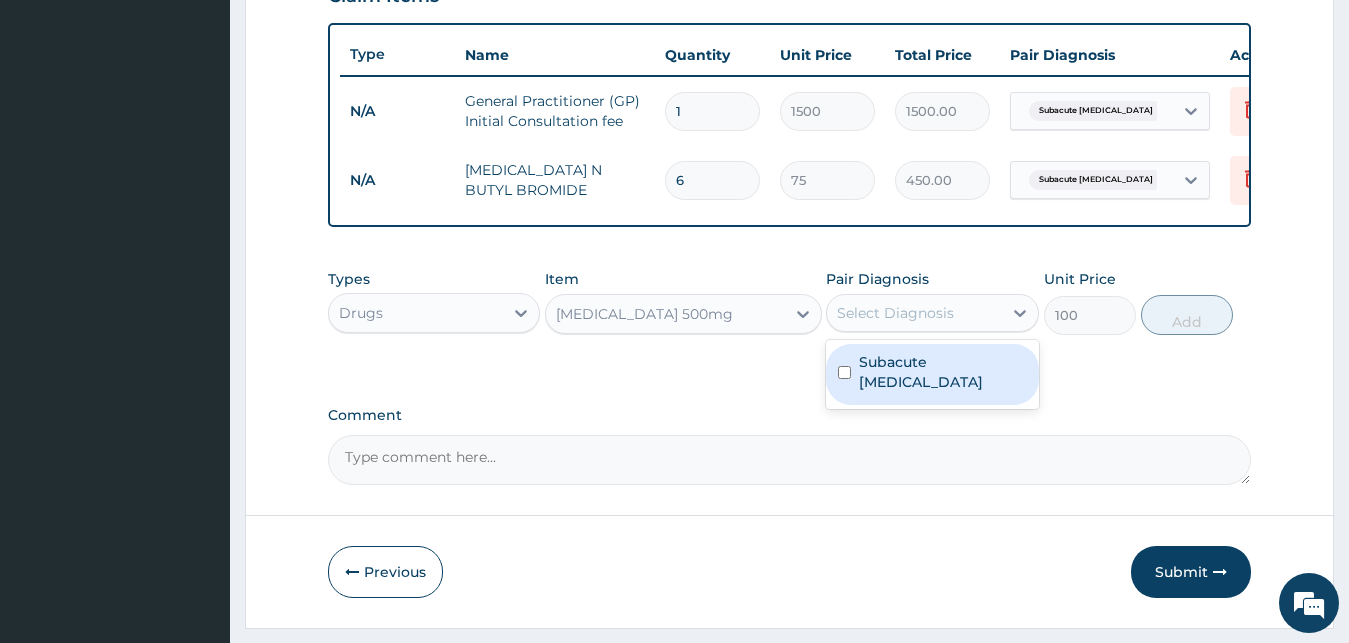 click at bounding box center [844, 372] 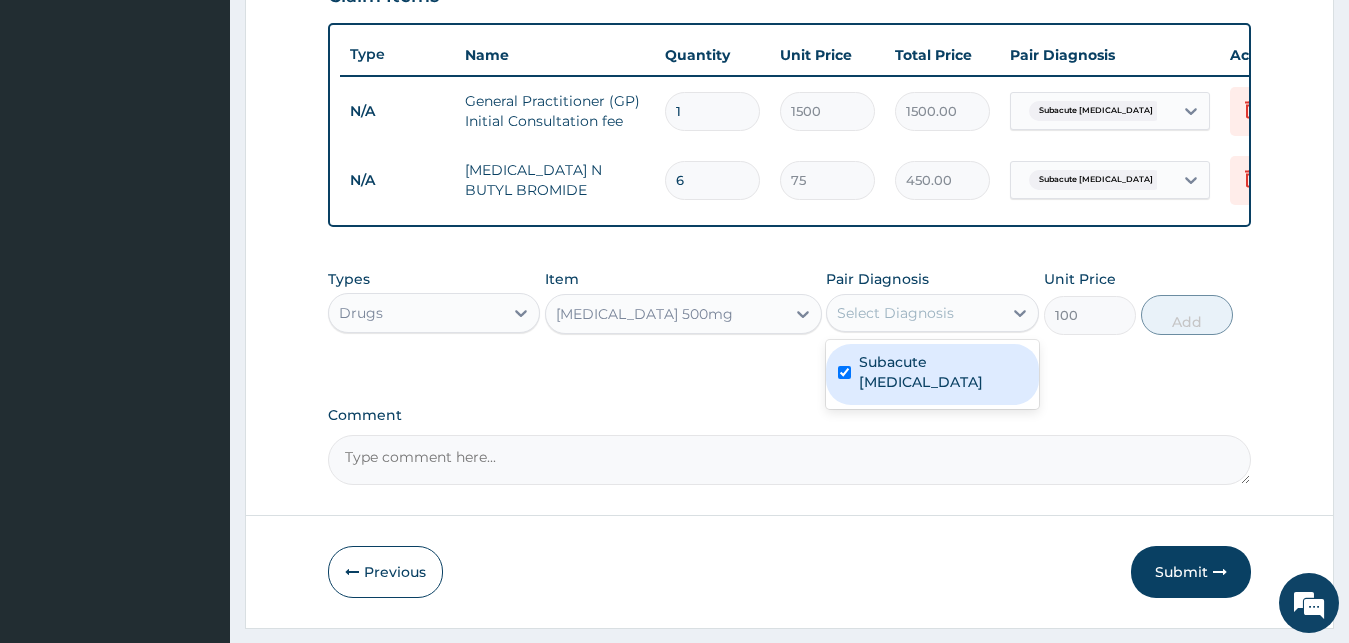 checkbox on "true" 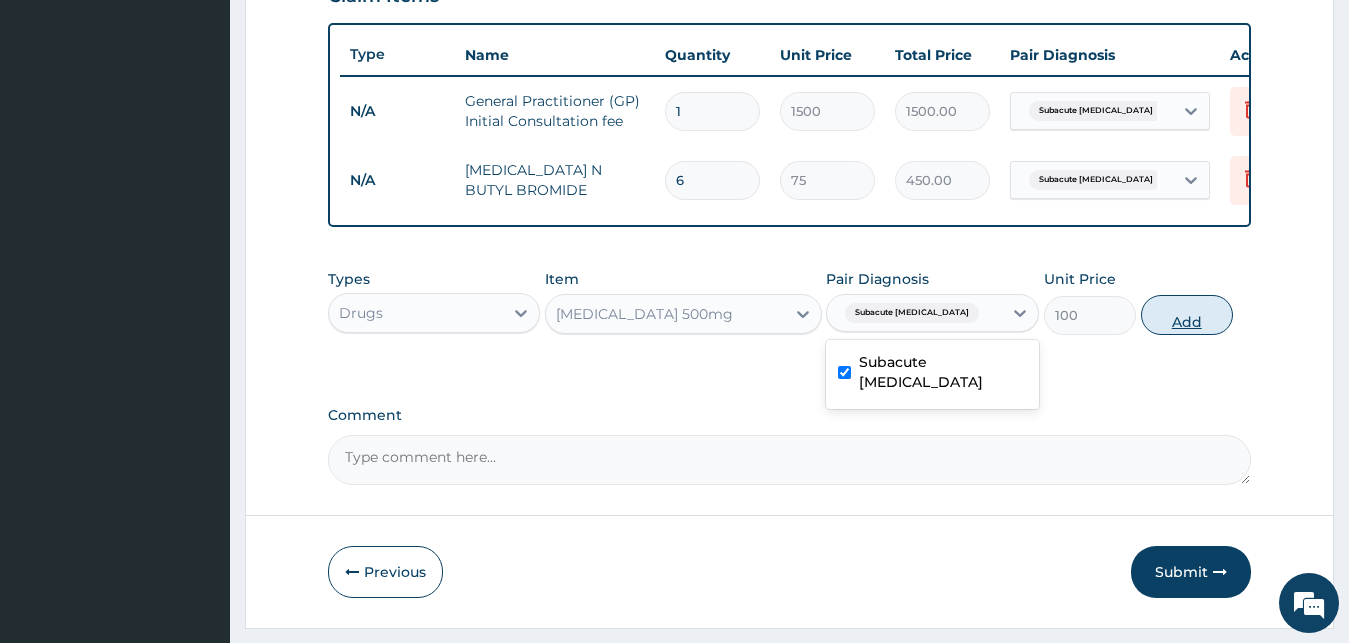 click on "Add" at bounding box center (1187, 315) 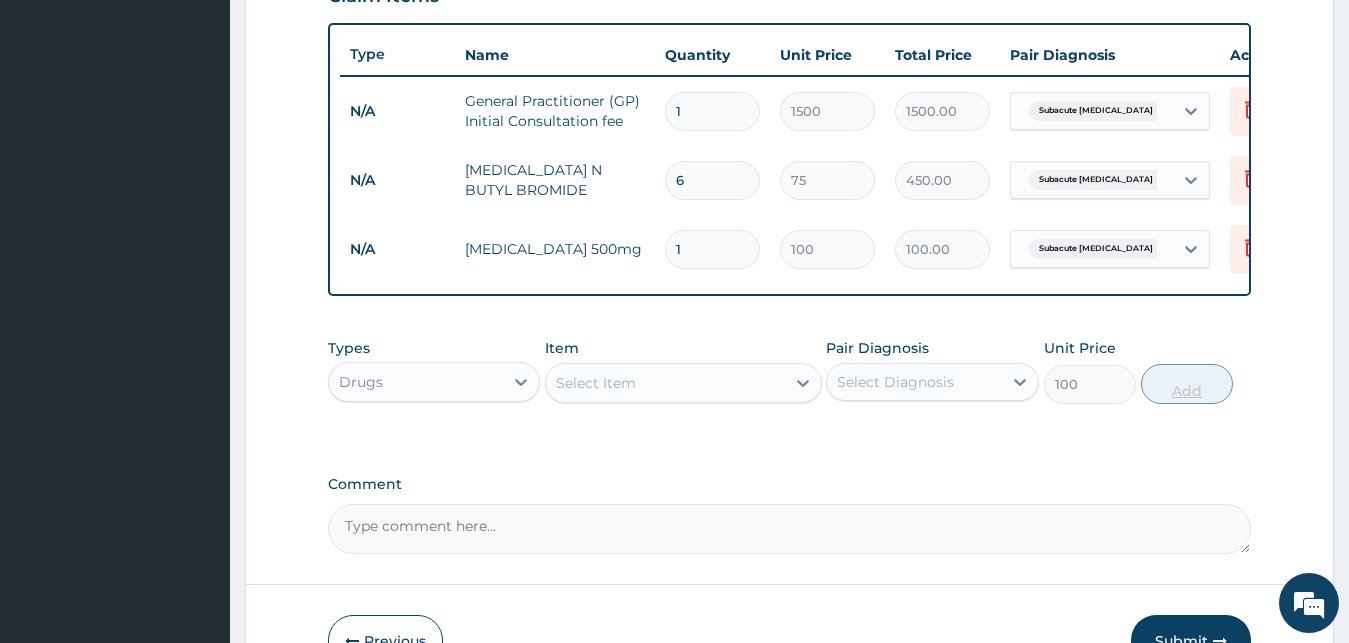 type on "0" 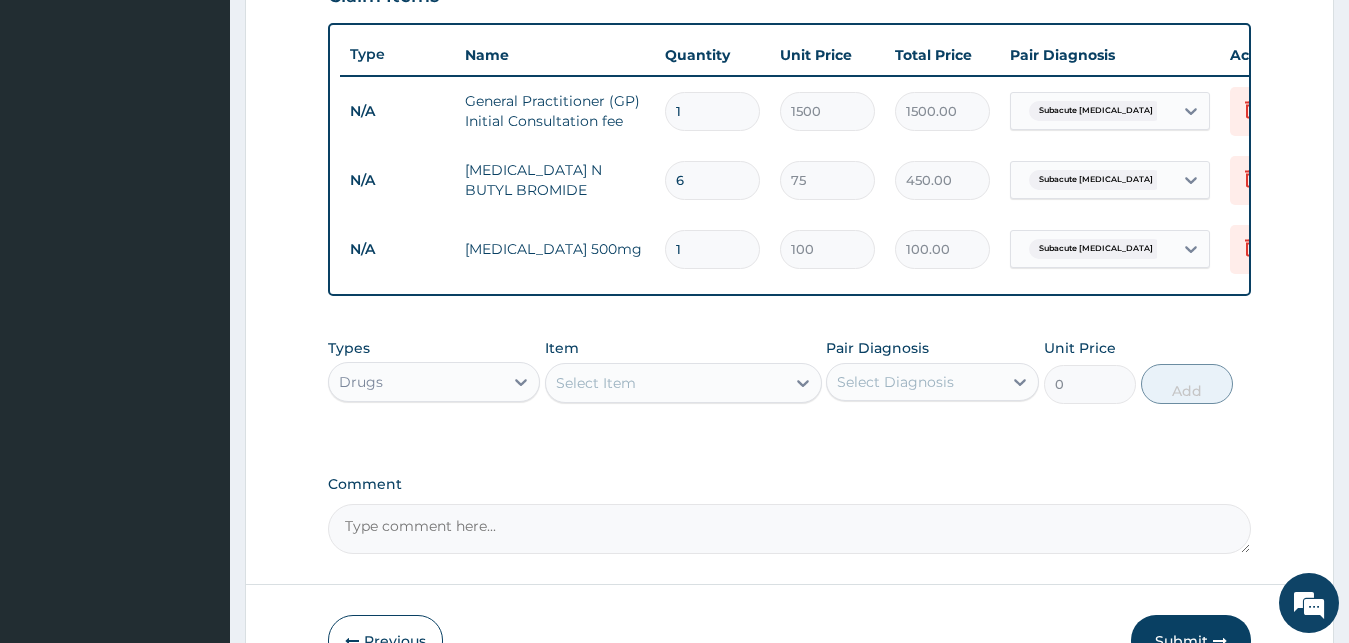 type on "14" 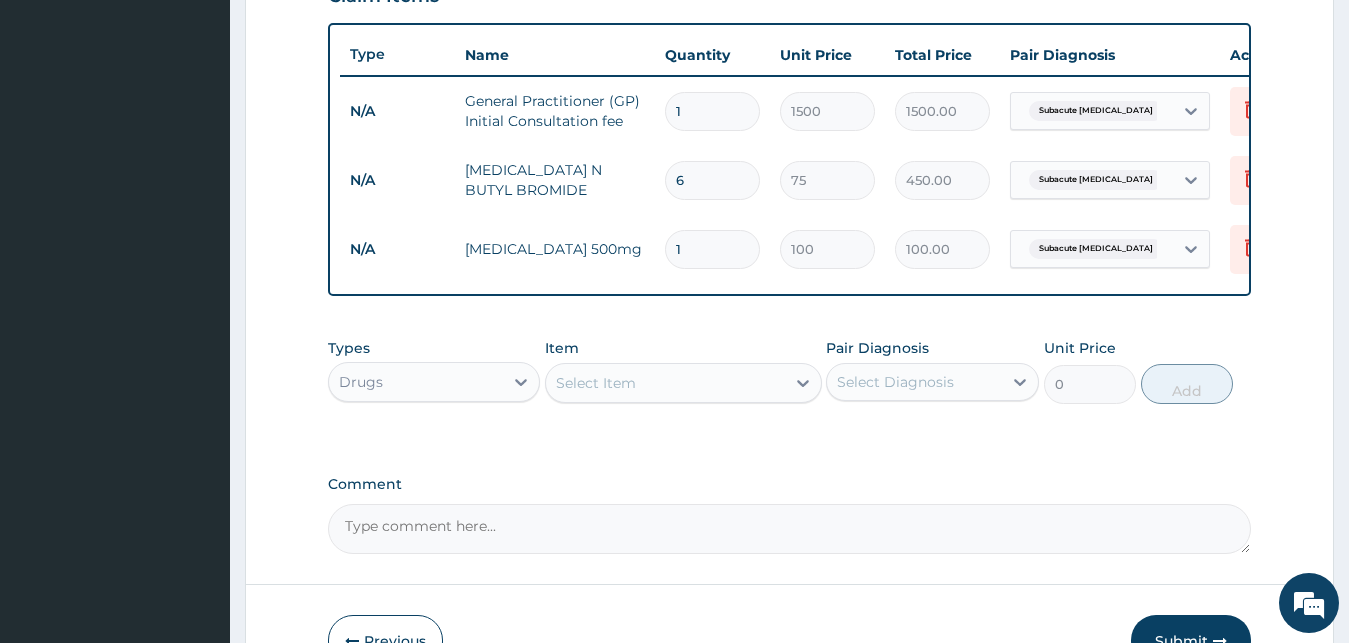 type on "1400.00" 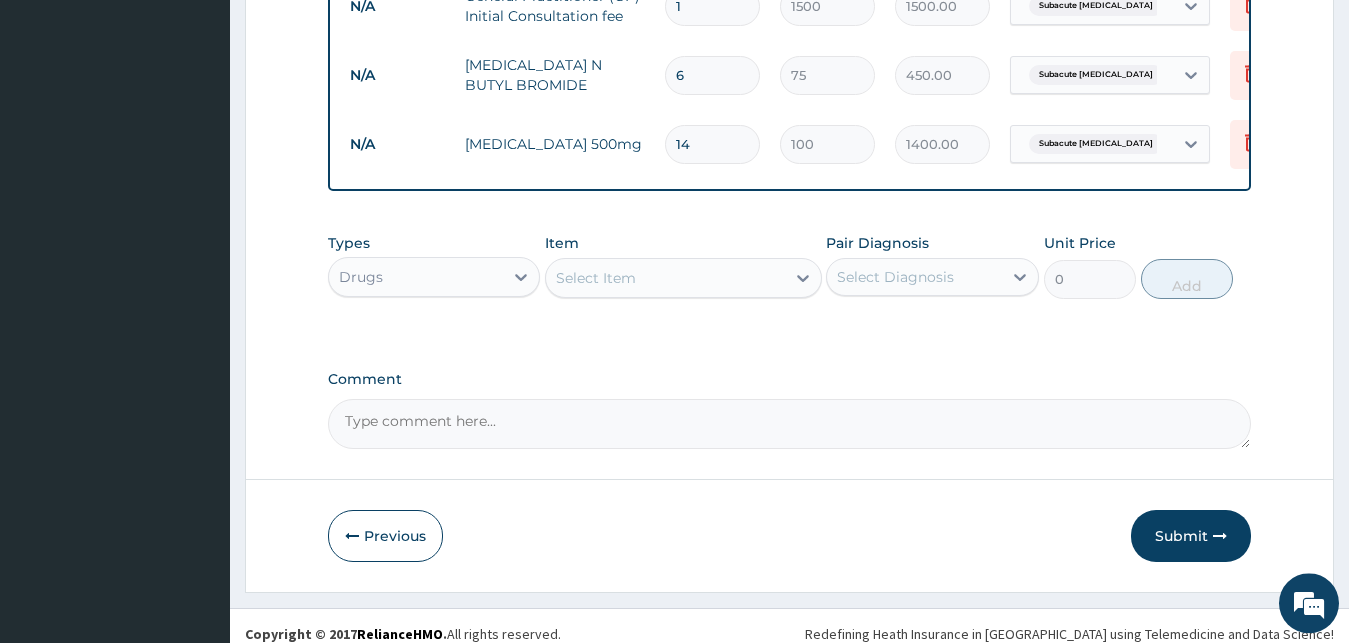 scroll, scrollTop: 859, scrollLeft: 0, axis: vertical 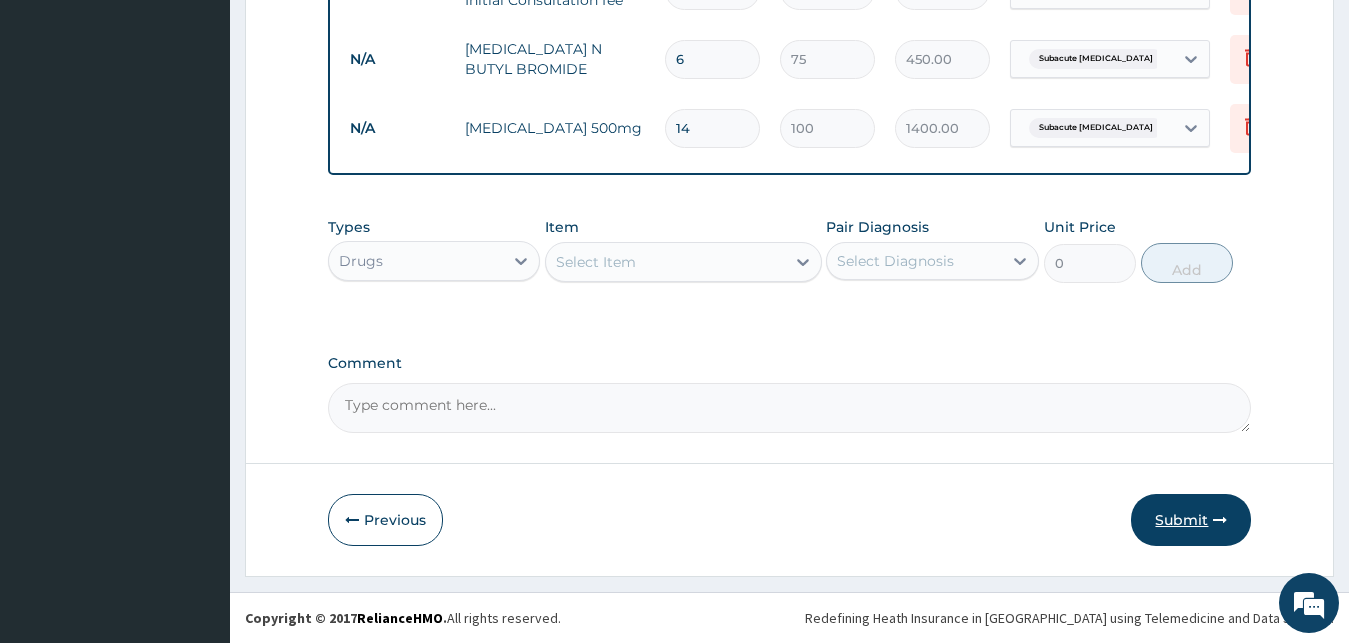 type on "14" 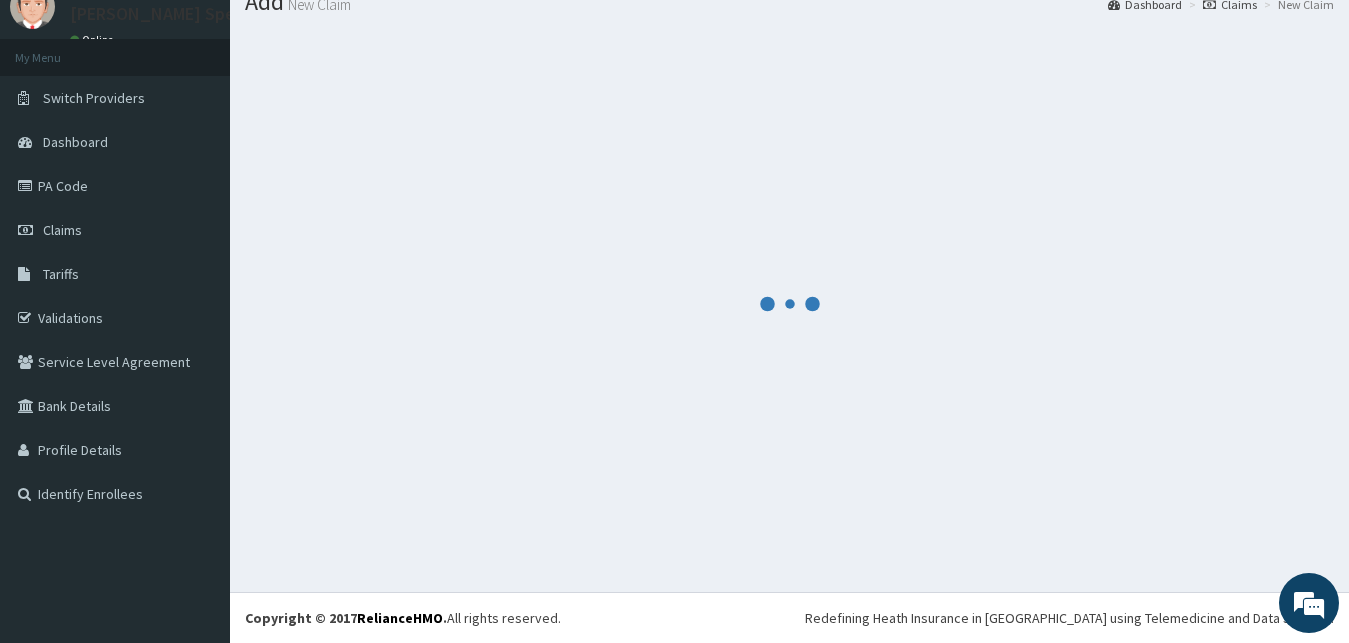 scroll, scrollTop: 76, scrollLeft: 0, axis: vertical 